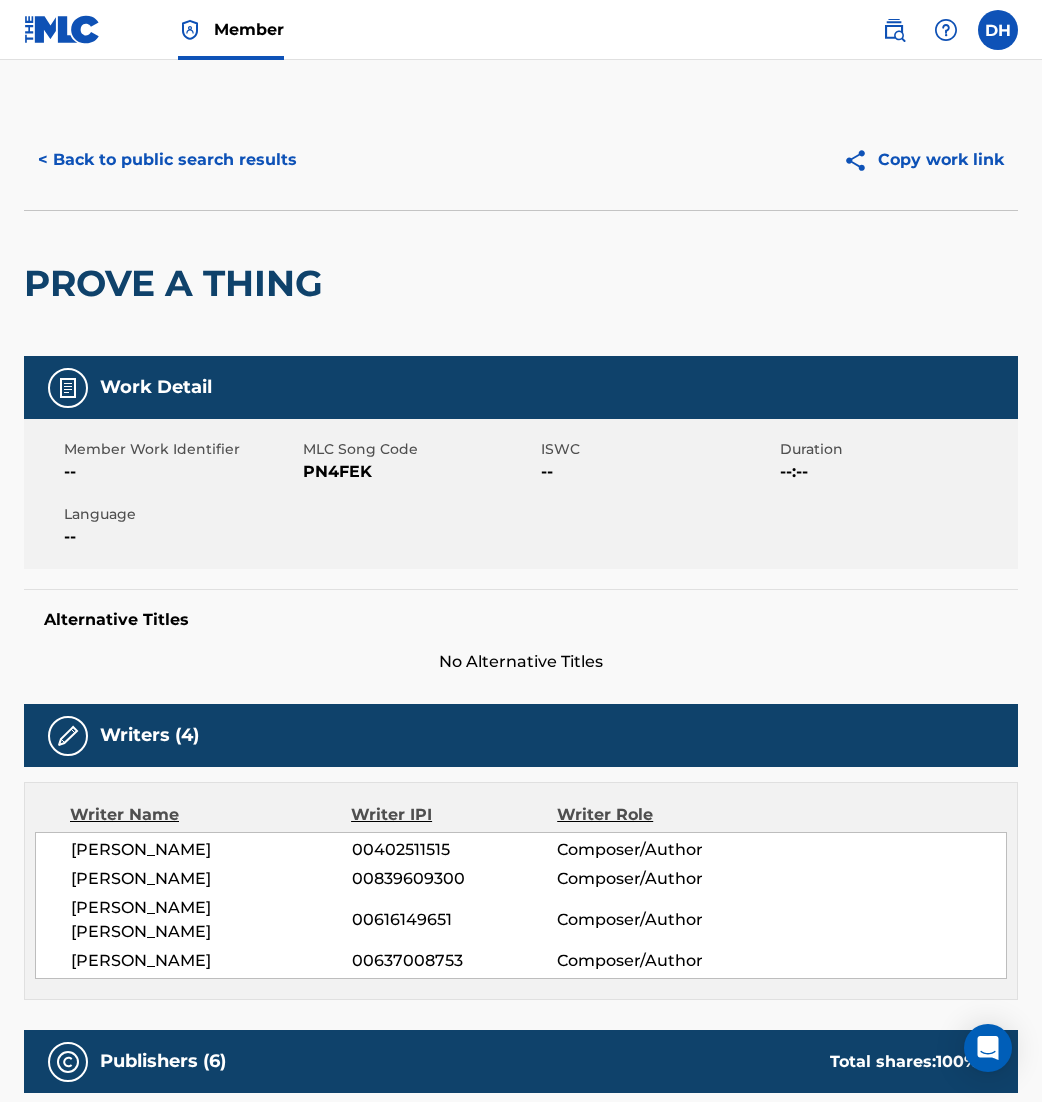 scroll, scrollTop: 0, scrollLeft: 0, axis: both 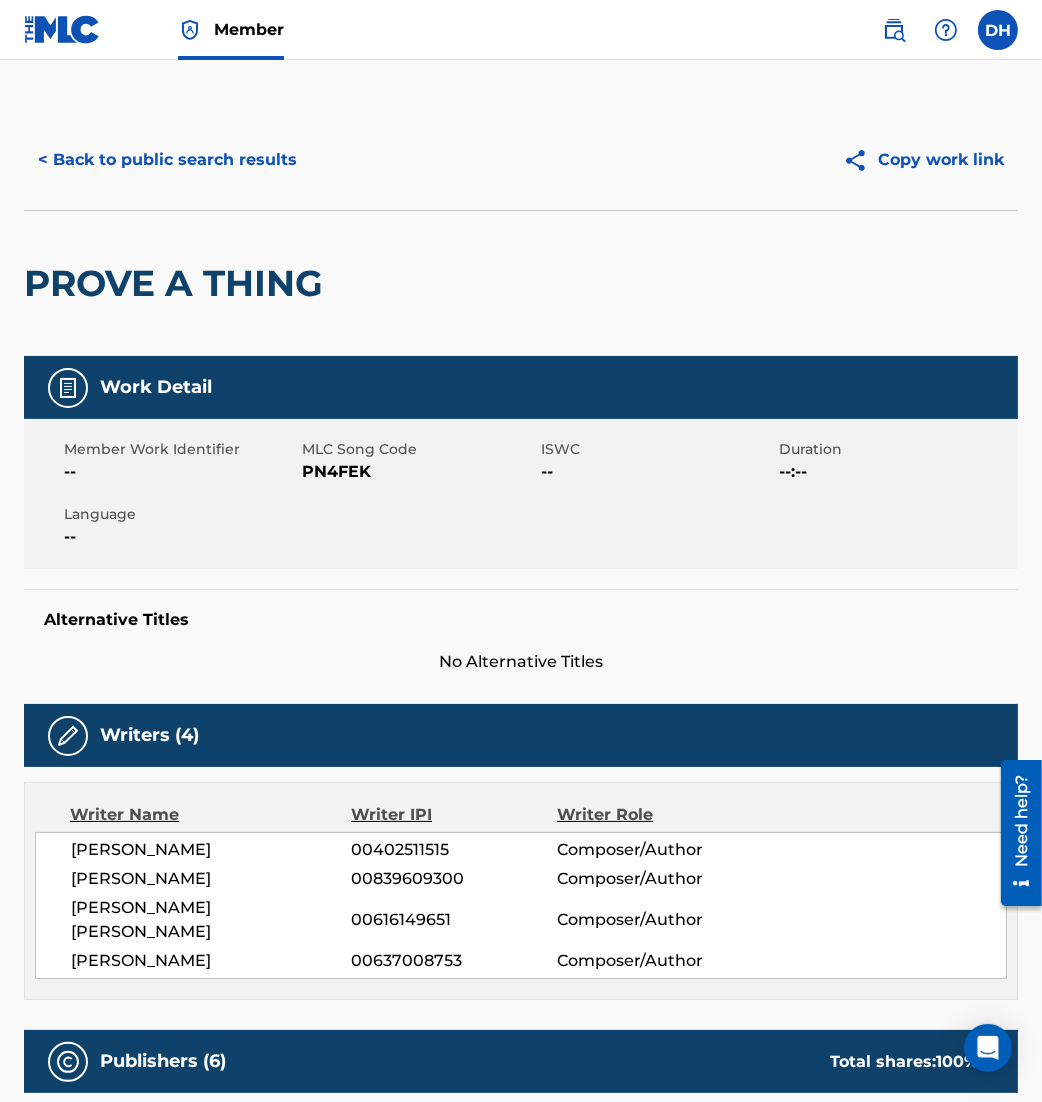 click on "< Back to public search results" at bounding box center (167, 160) 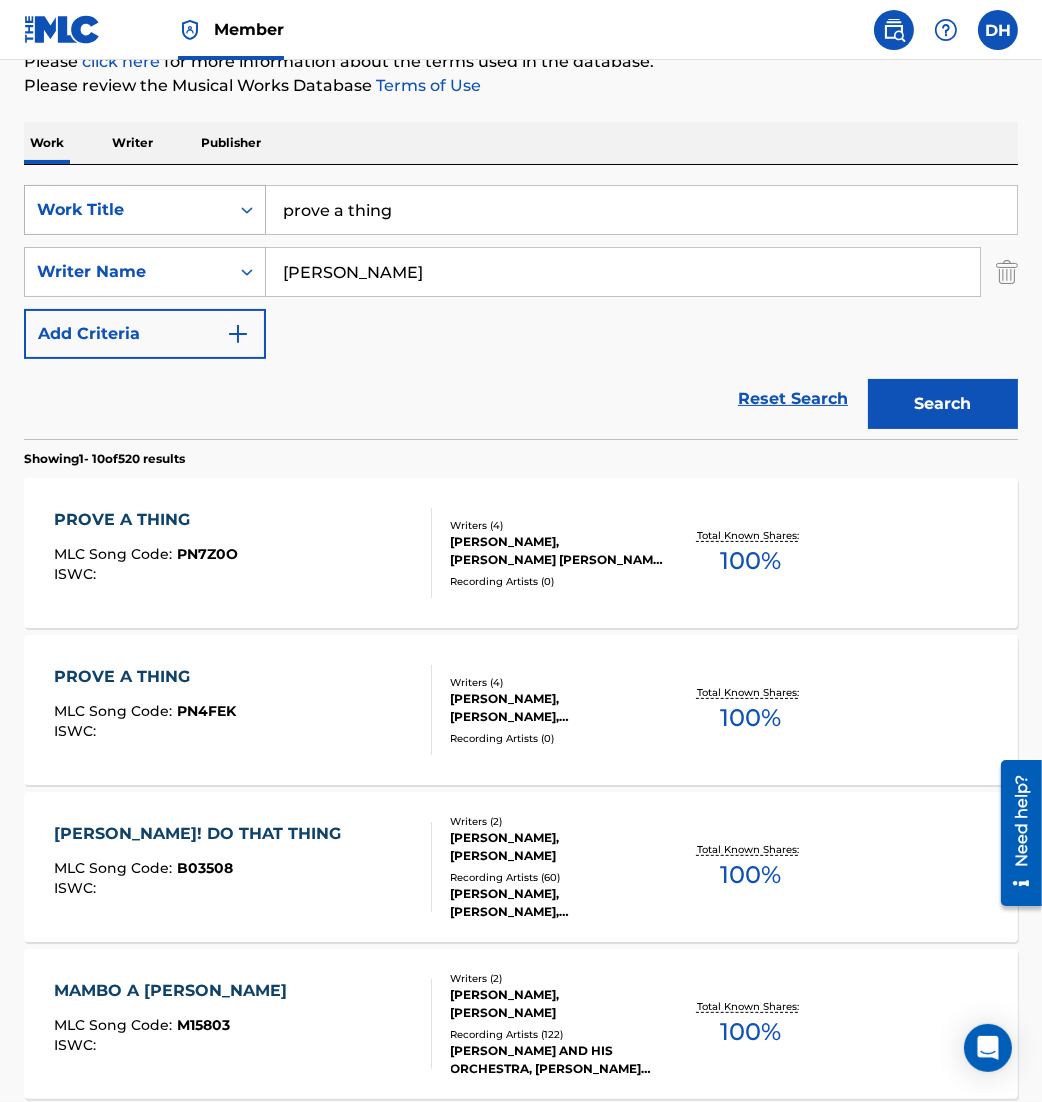click on "Work Title" at bounding box center (127, 210) 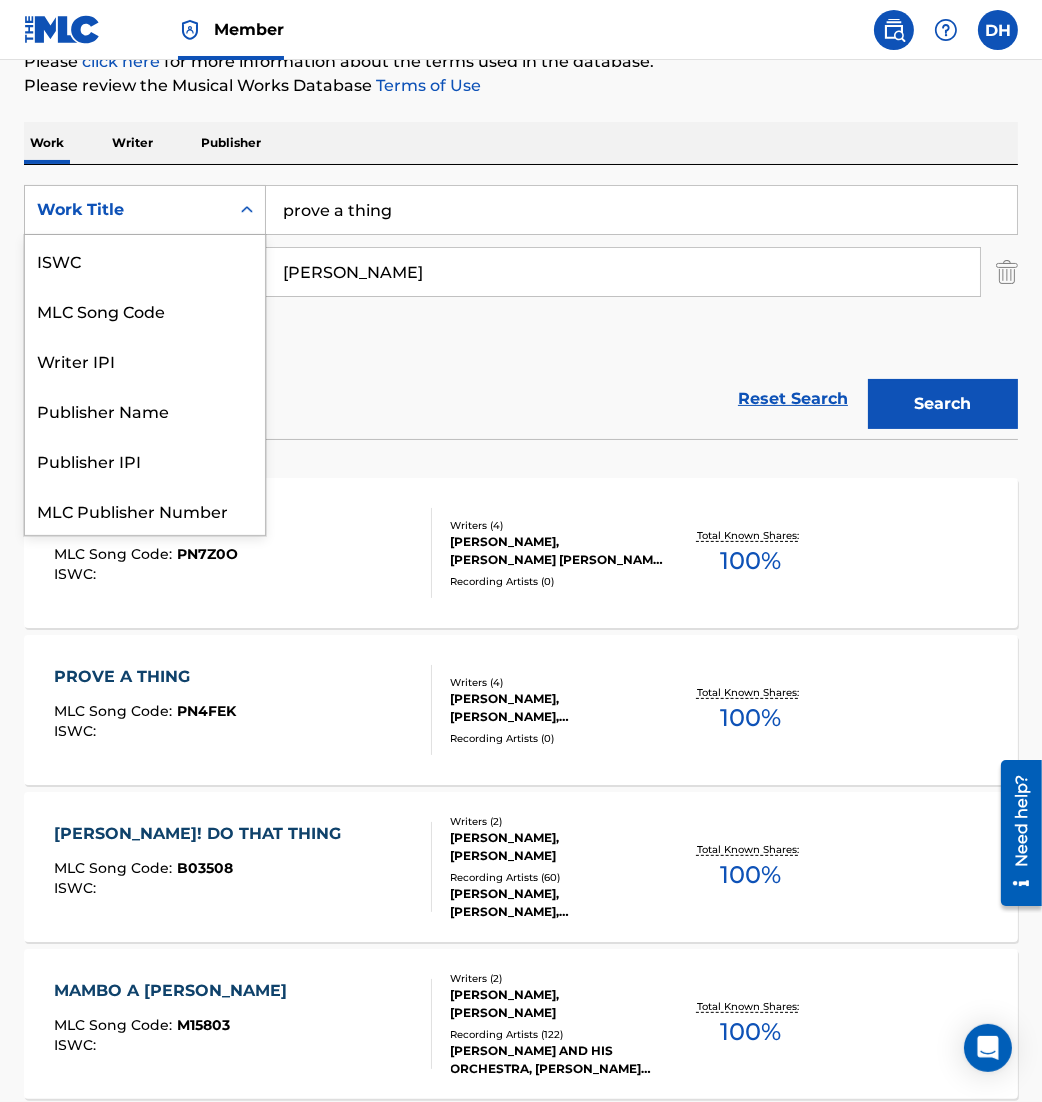 scroll, scrollTop: 50, scrollLeft: 0, axis: vertical 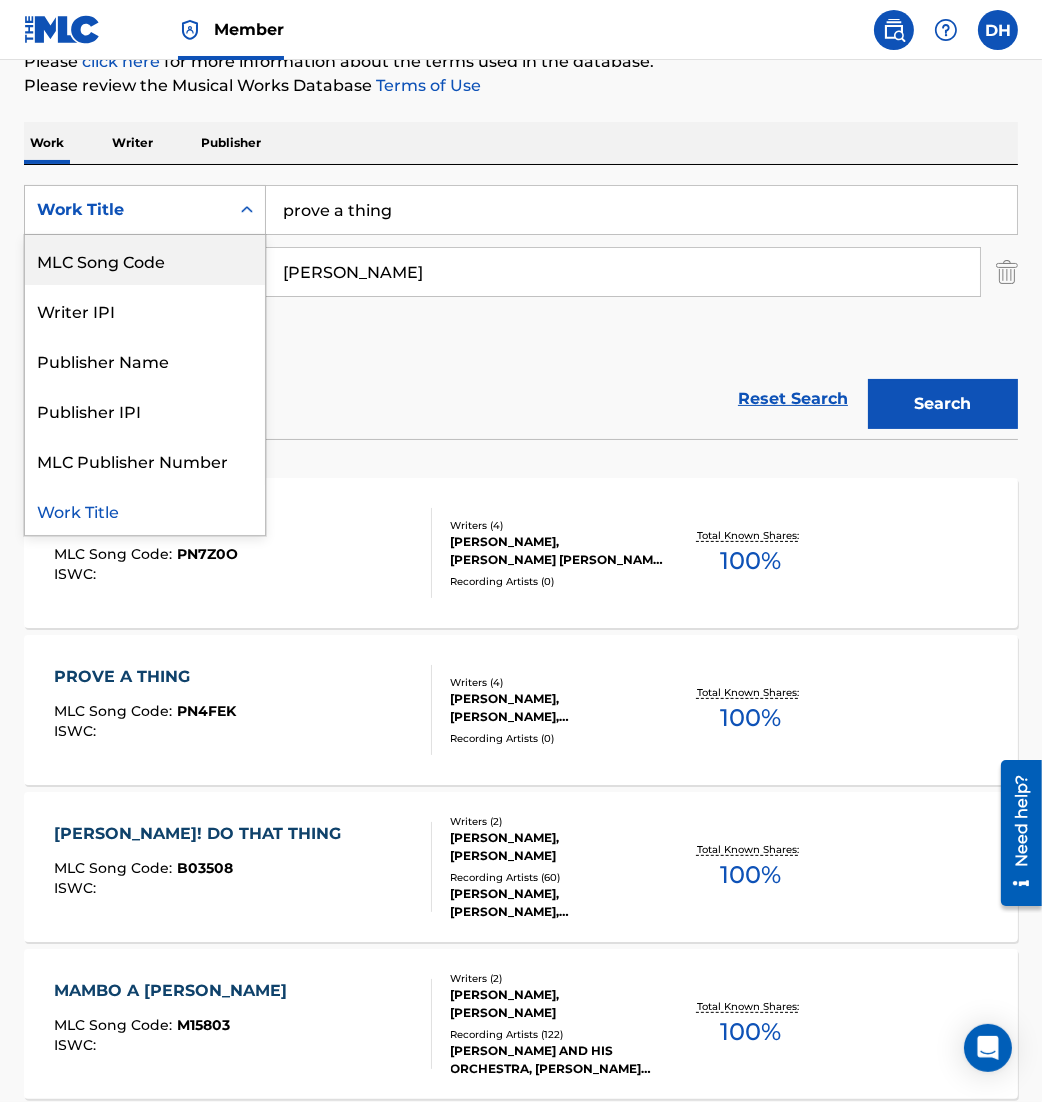 click on "MLC Song Code" at bounding box center [145, 260] 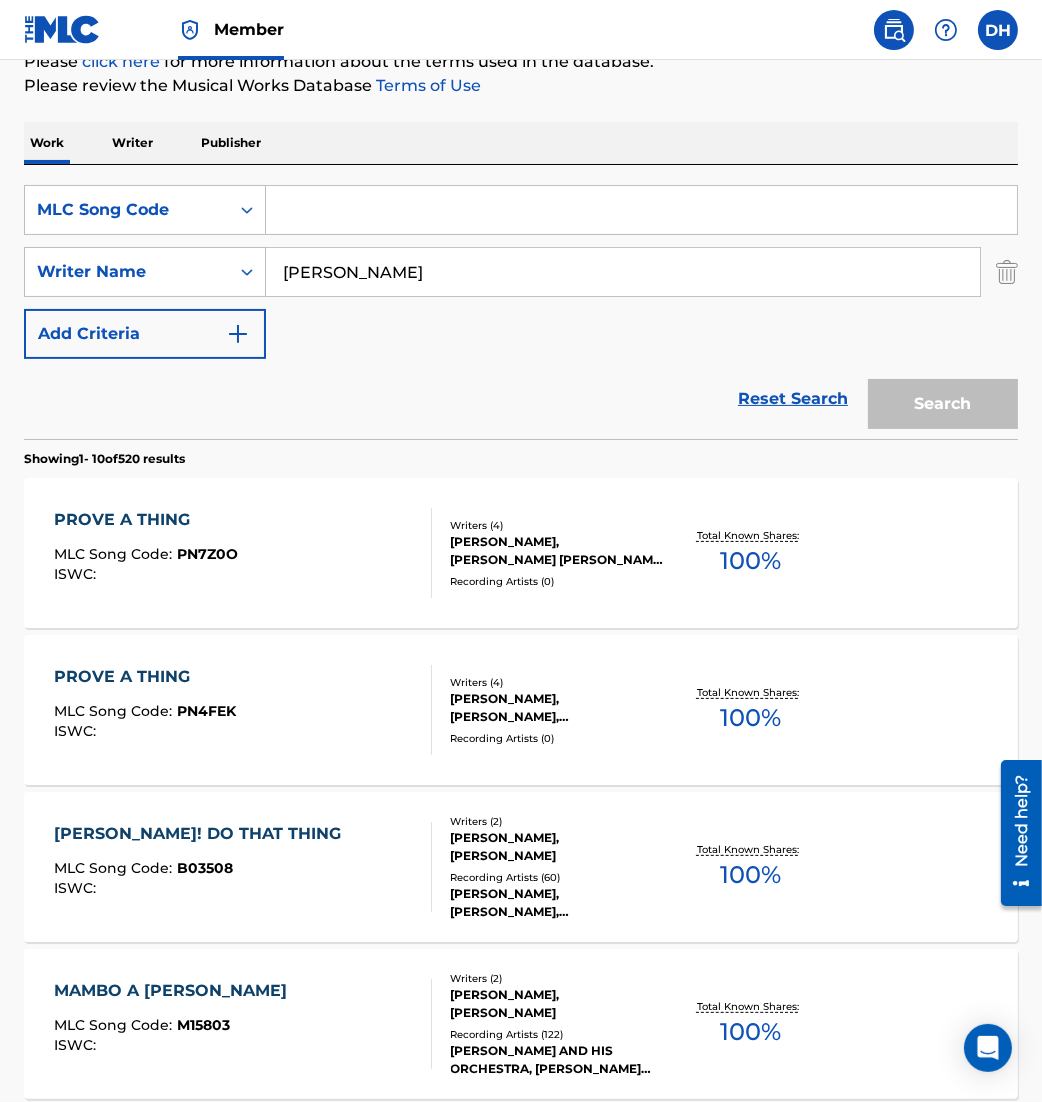 click at bounding box center (641, 210) 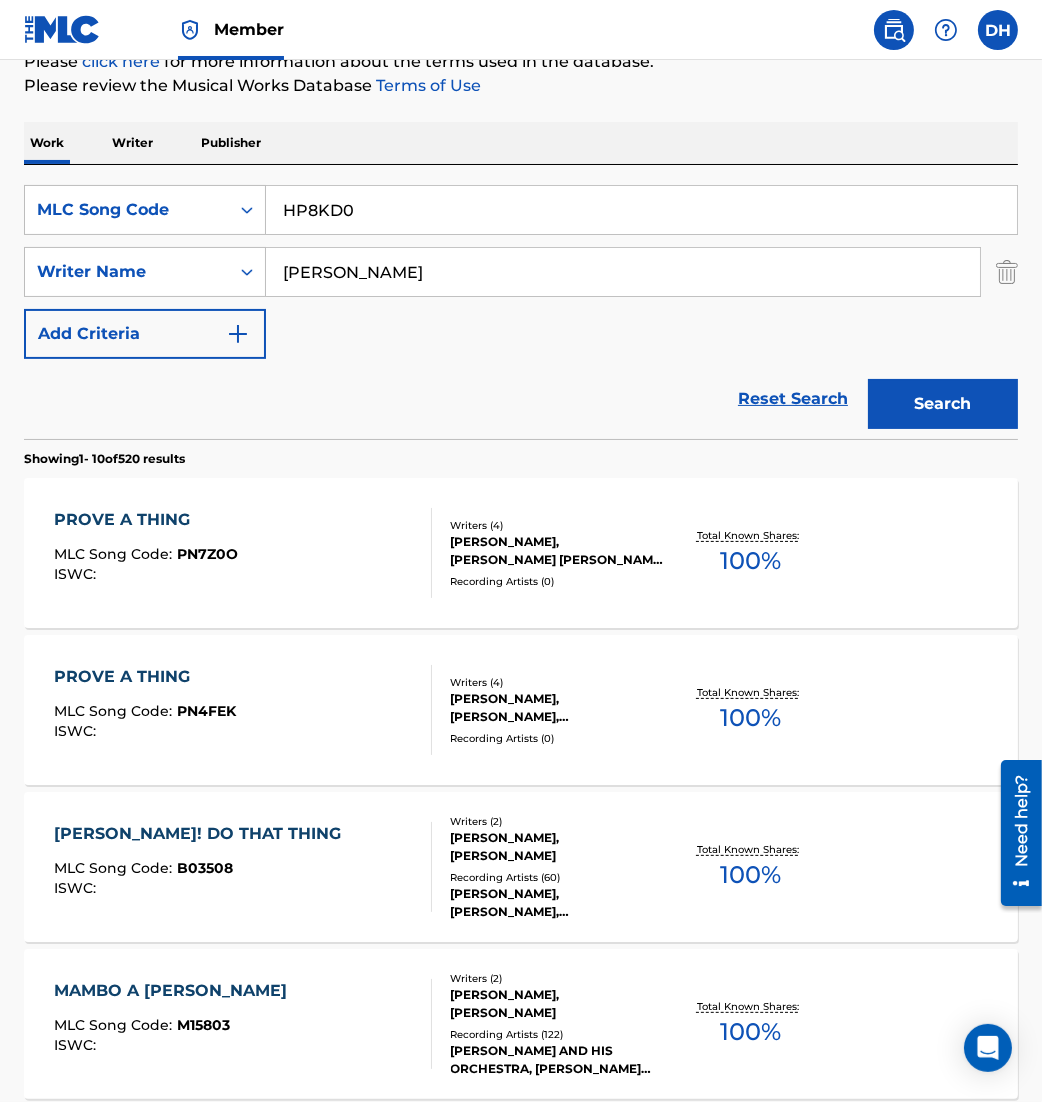 type on "HP8KD0" 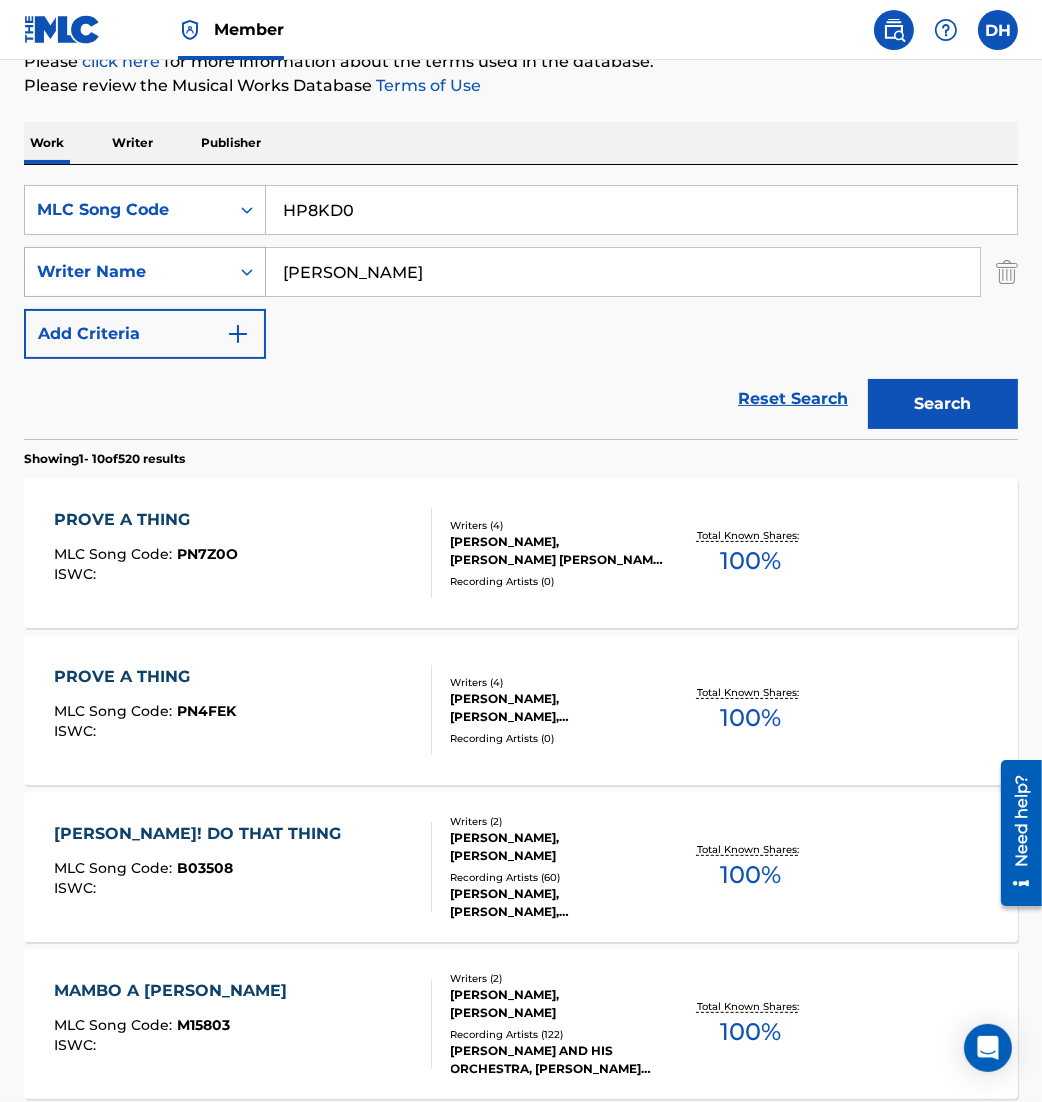 drag, startPoint x: 91, startPoint y: 276, endPoint x: 69, endPoint y: 271, distance: 22.561028 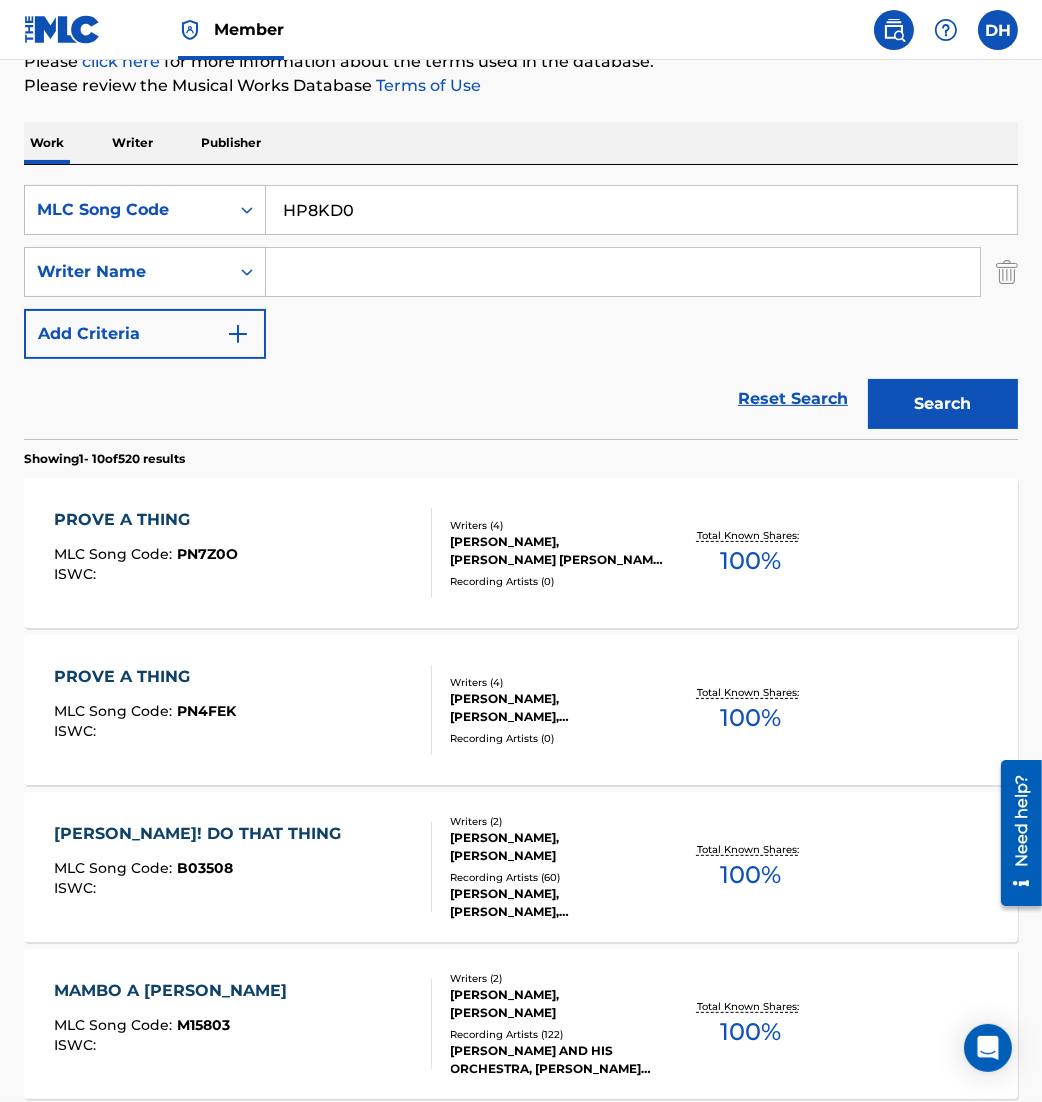 type 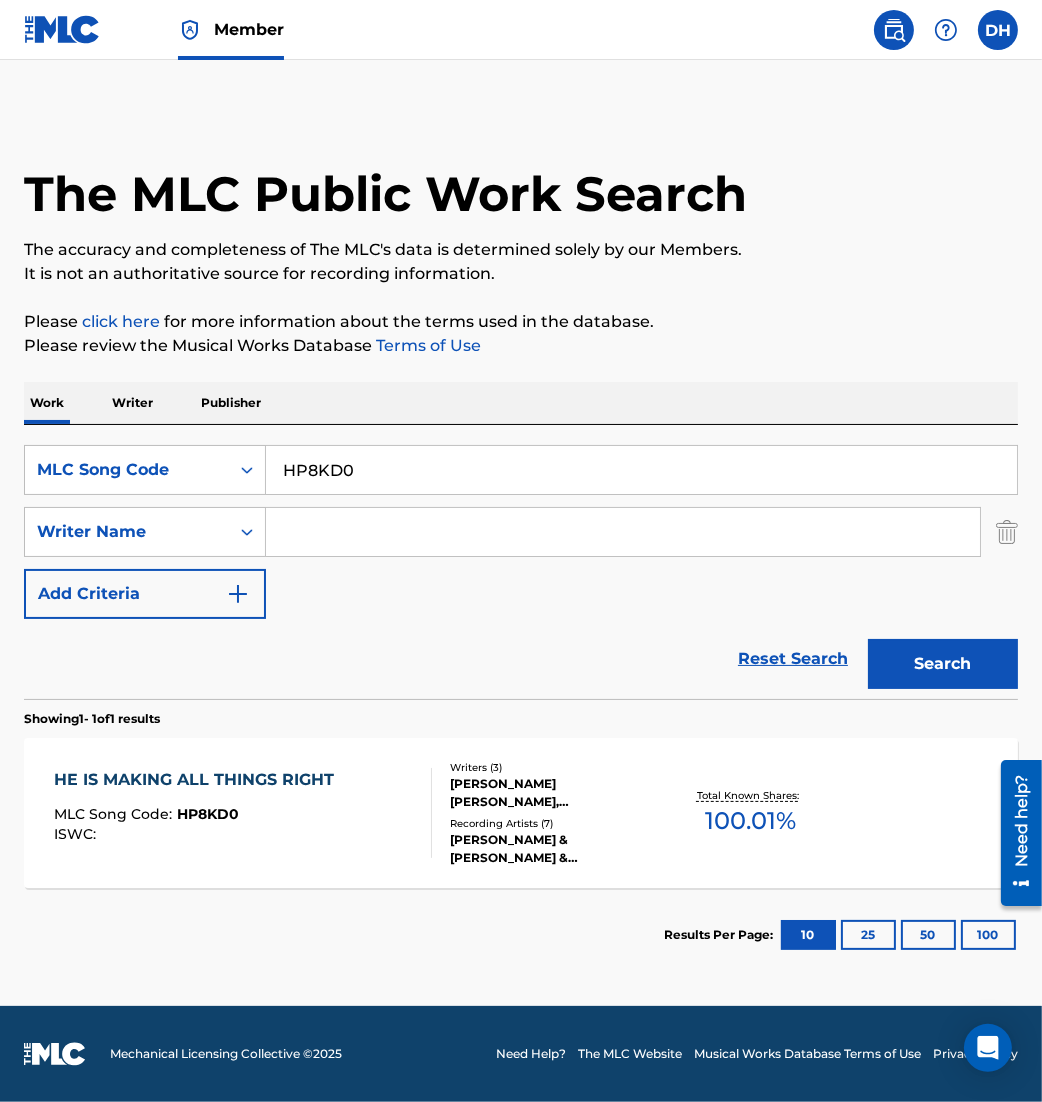 click on "HE IS MAKING ALL THINGS RIGHT" at bounding box center (199, 780) 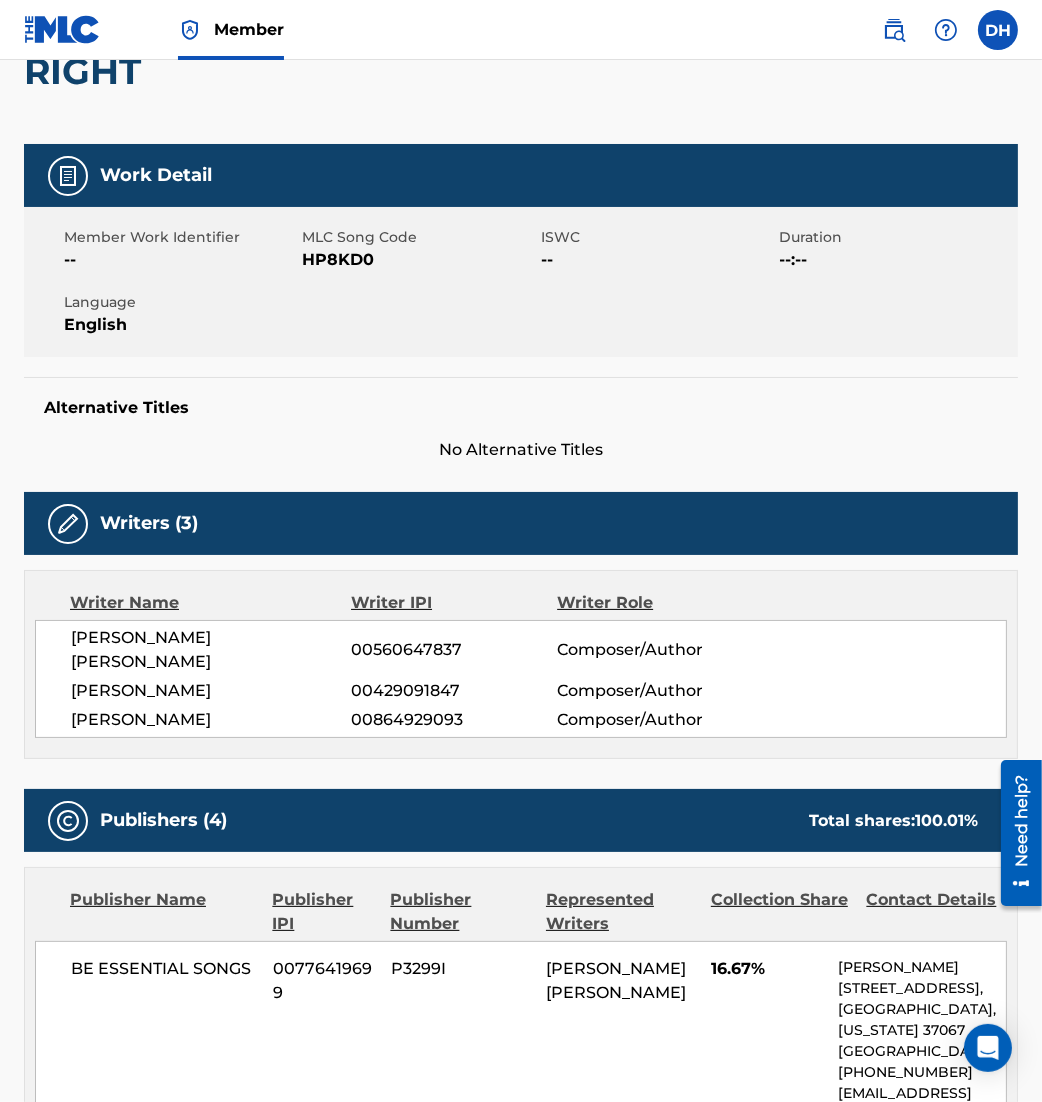 scroll, scrollTop: 0, scrollLeft: 0, axis: both 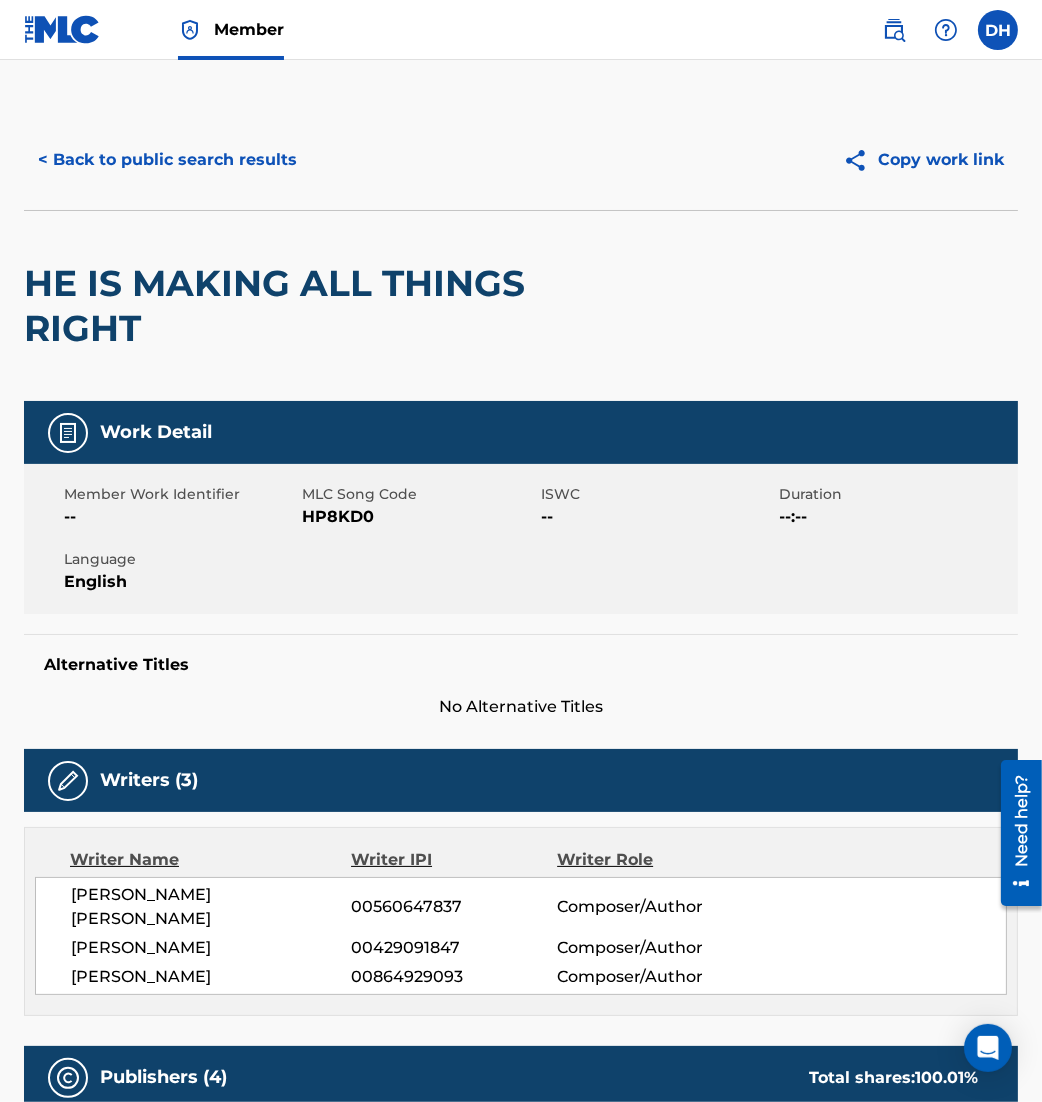 click on "HP8KD0" at bounding box center (420, 517) 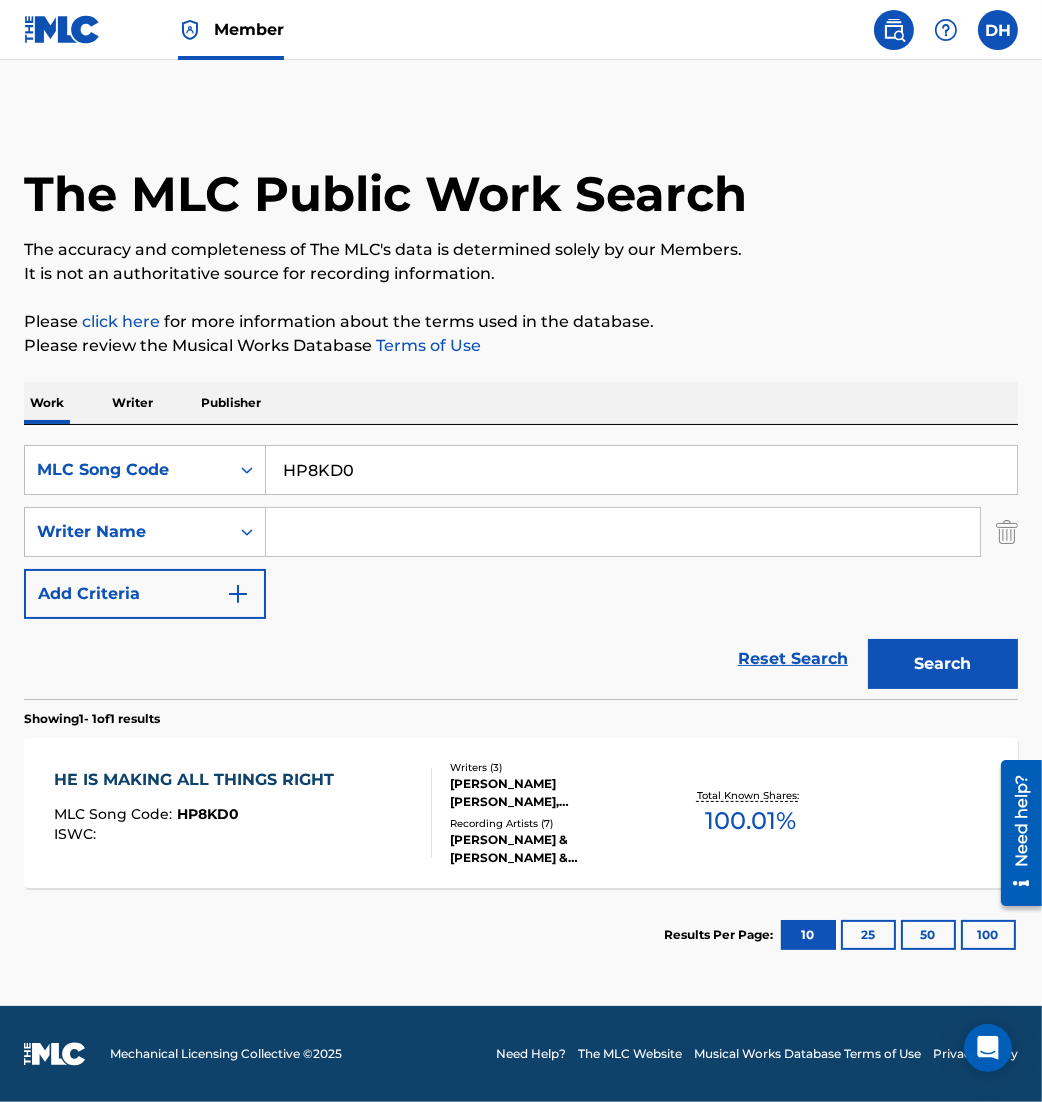 drag, startPoint x: 258, startPoint y: 449, endPoint x: 94, endPoint y: 413, distance: 167.90474 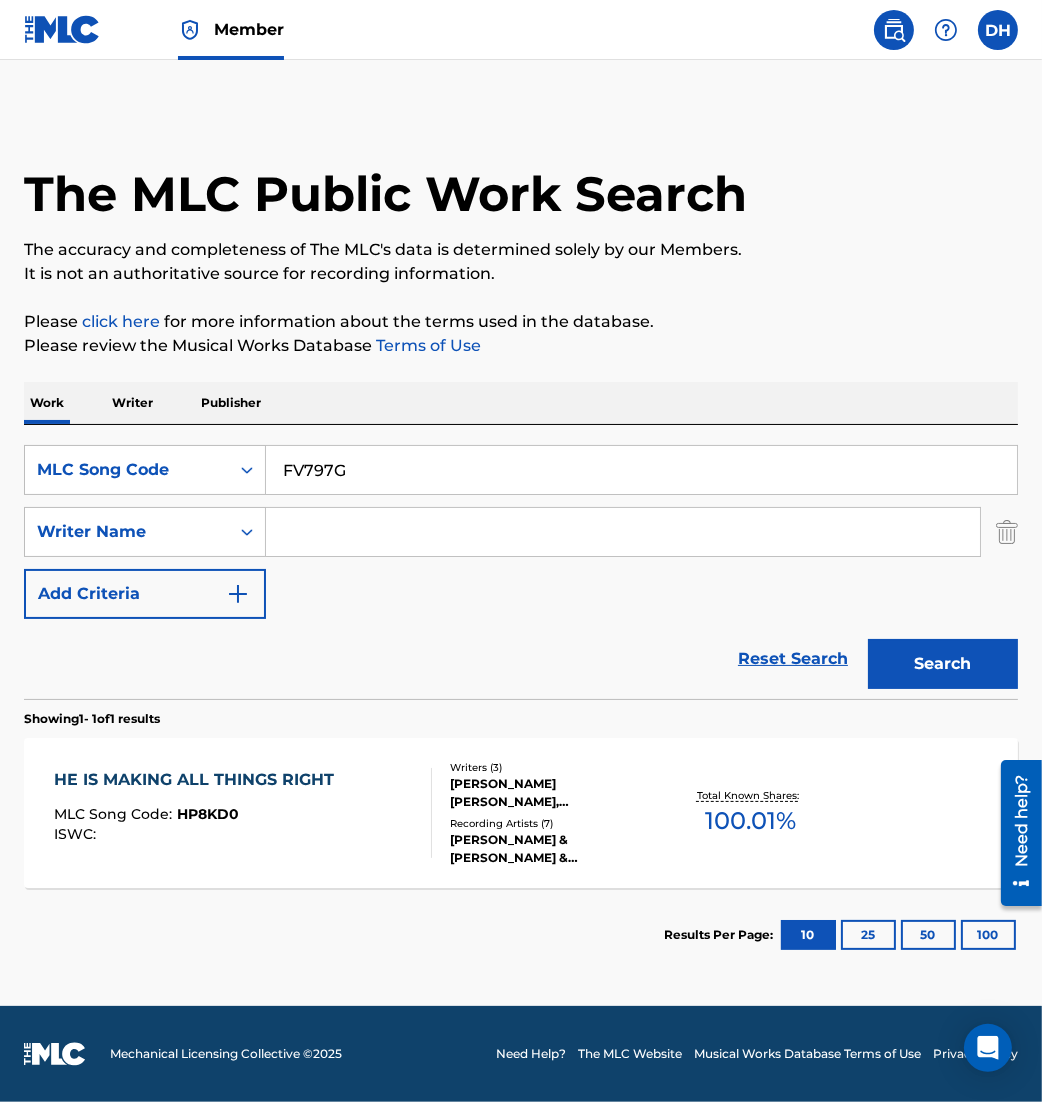 type on "FV797G" 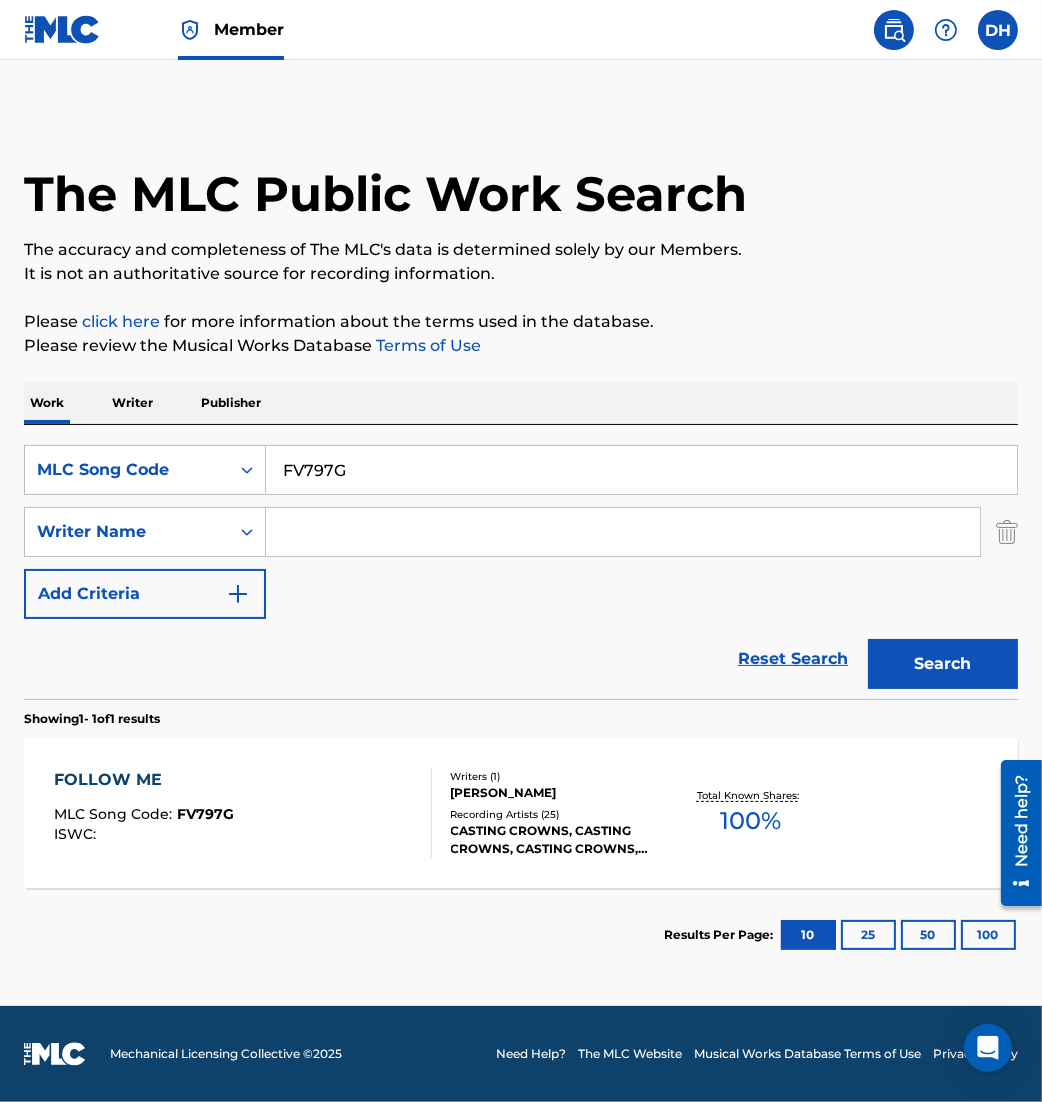 click on "ISWC :" at bounding box center [144, 834] 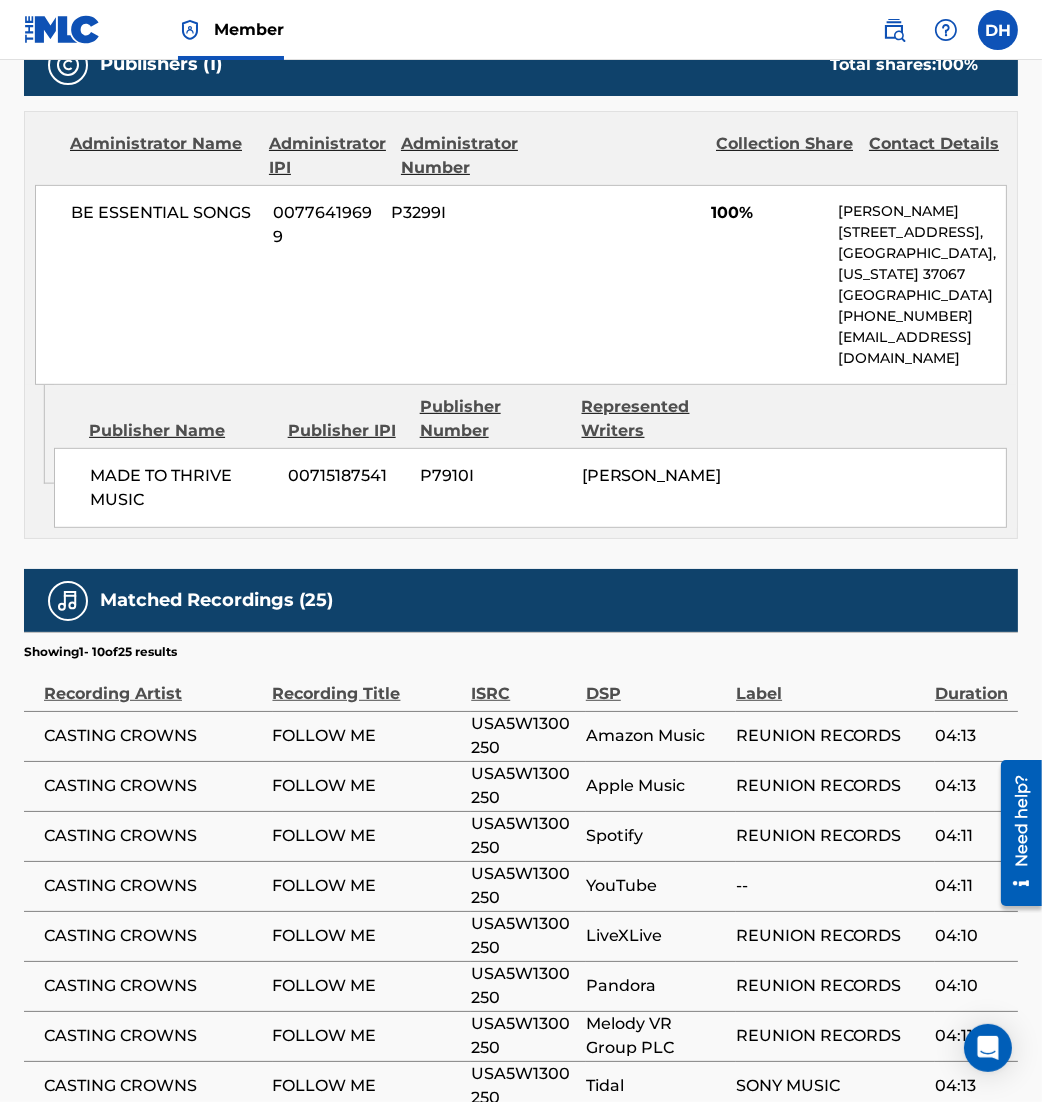 scroll, scrollTop: 1229, scrollLeft: 0, axis: vertical 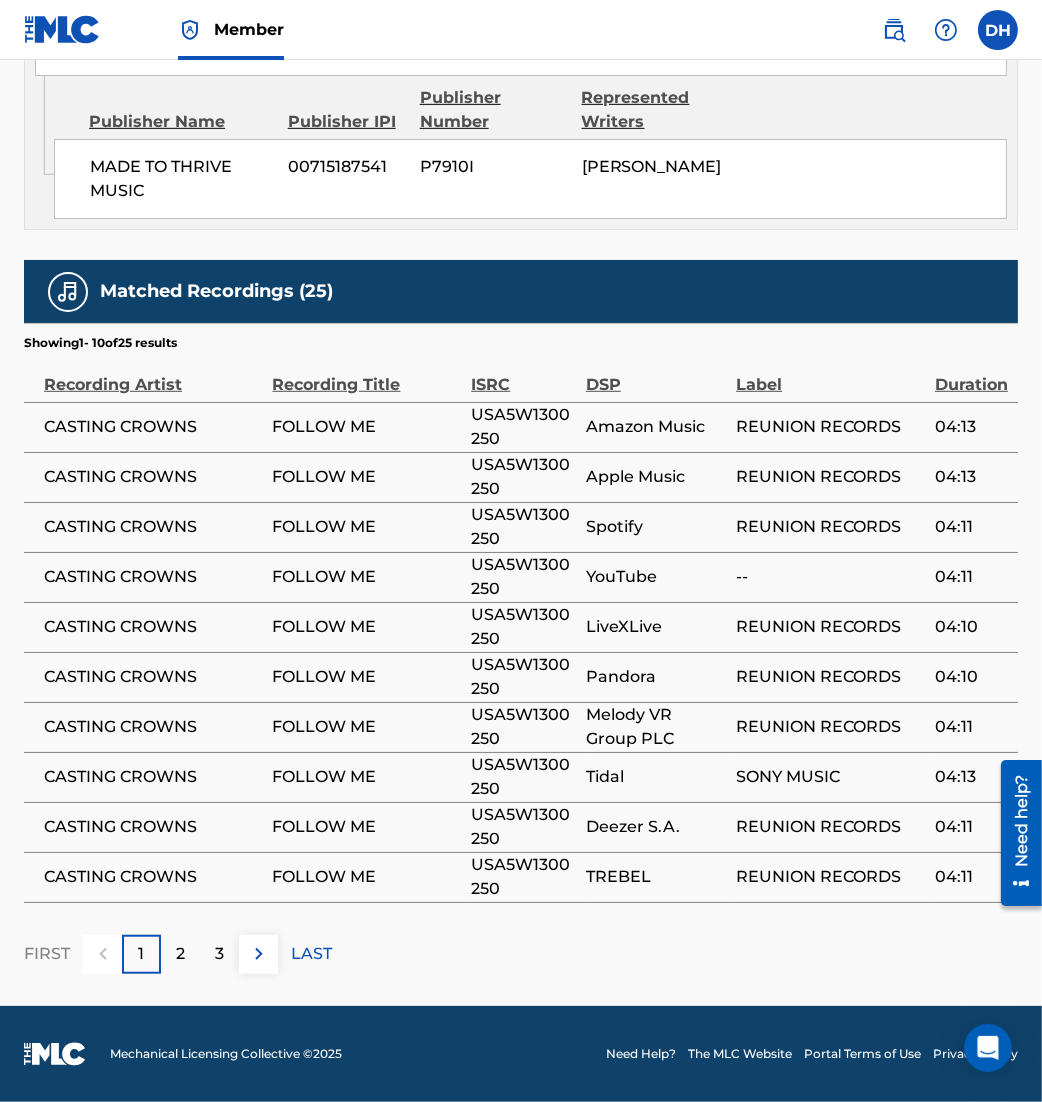 click at bounding box center (259, 954) 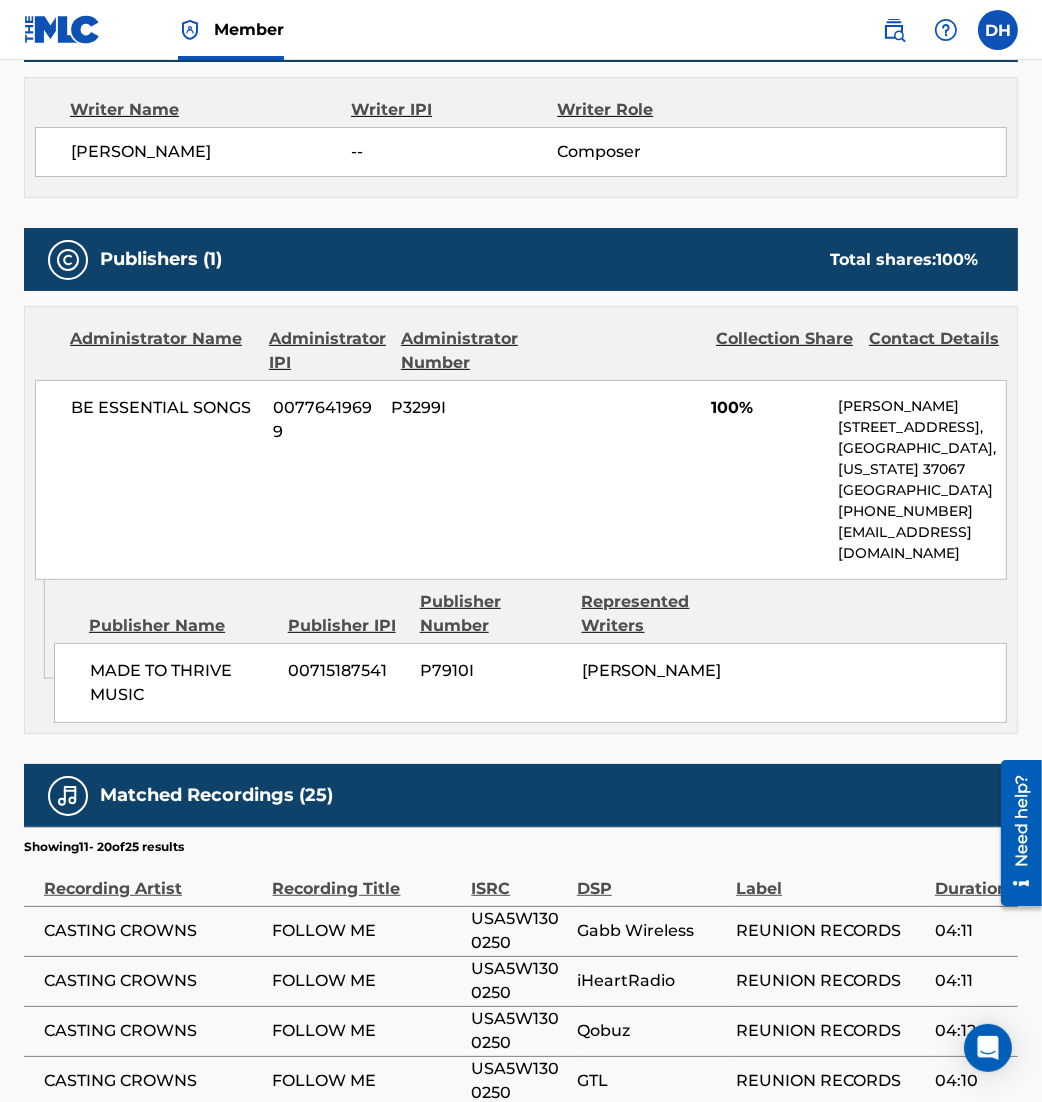 scroll, scrollTop: 1229, scrollLeft: 0, axis: vertical 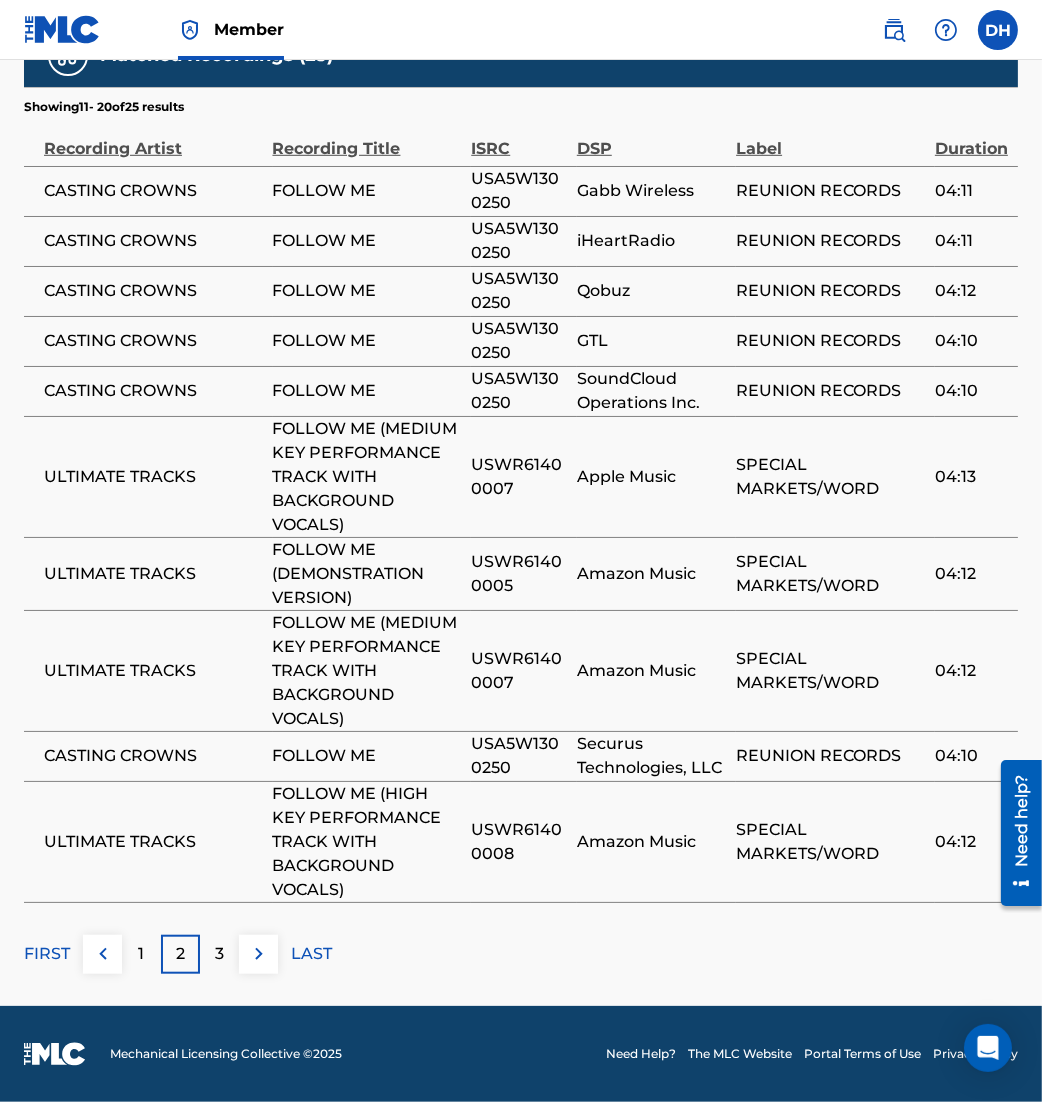 click at bounding box center (259, 954) 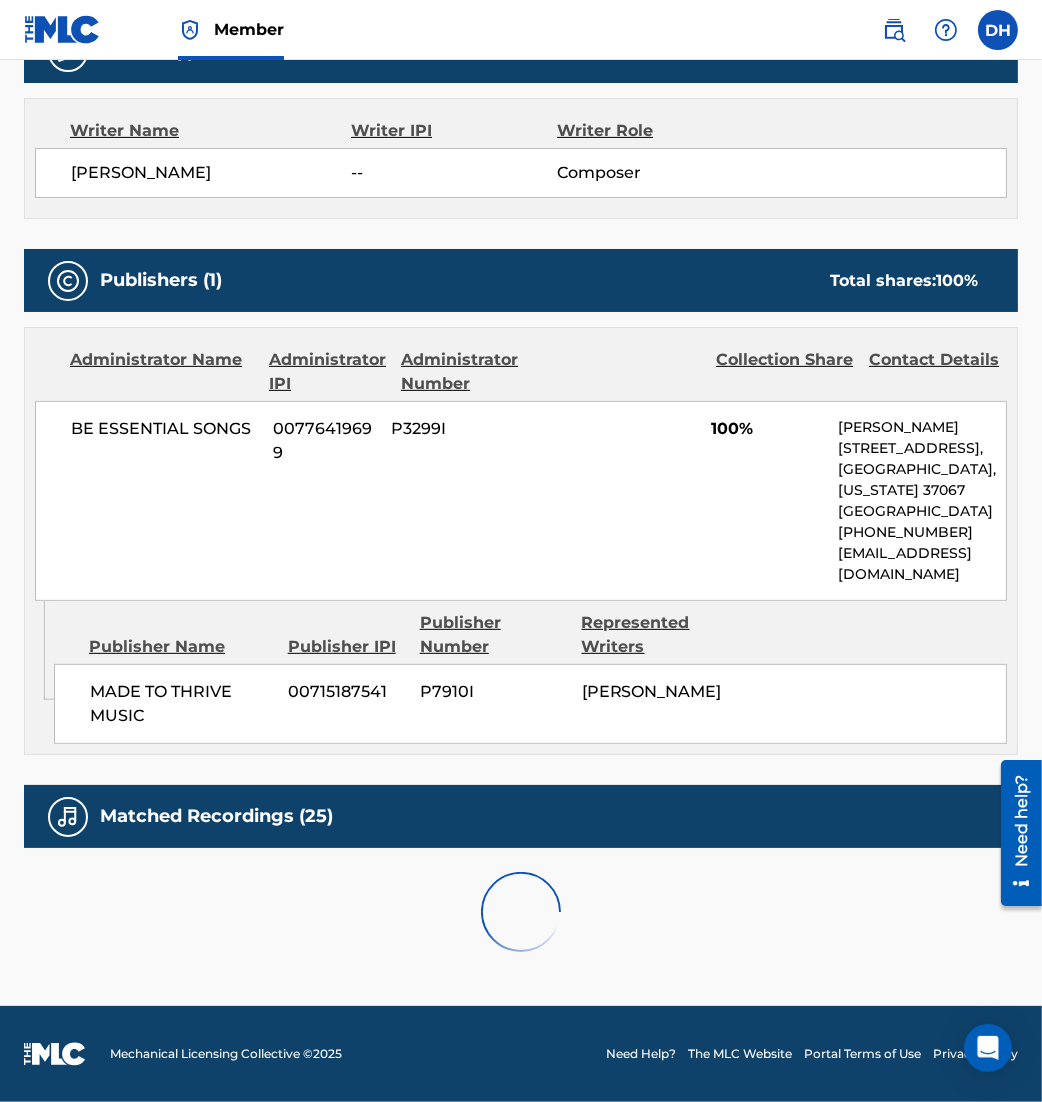 scroll, scrollTop: 1216, scrollLeft: 0, axis: vertical 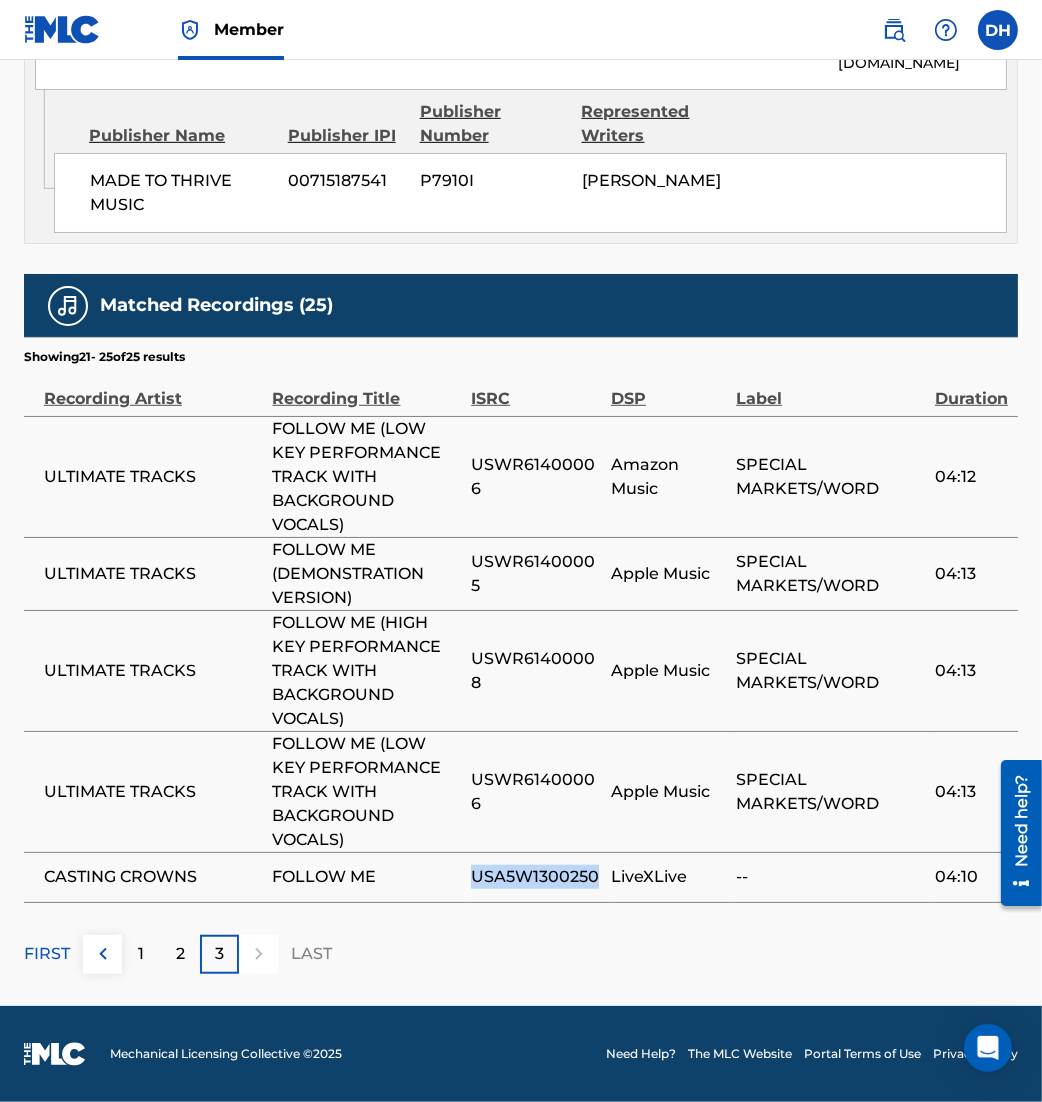 drag, startPoint x: 456, startPoint y: 893, endPoint x: 605, endPoint y: 893, distance: 149 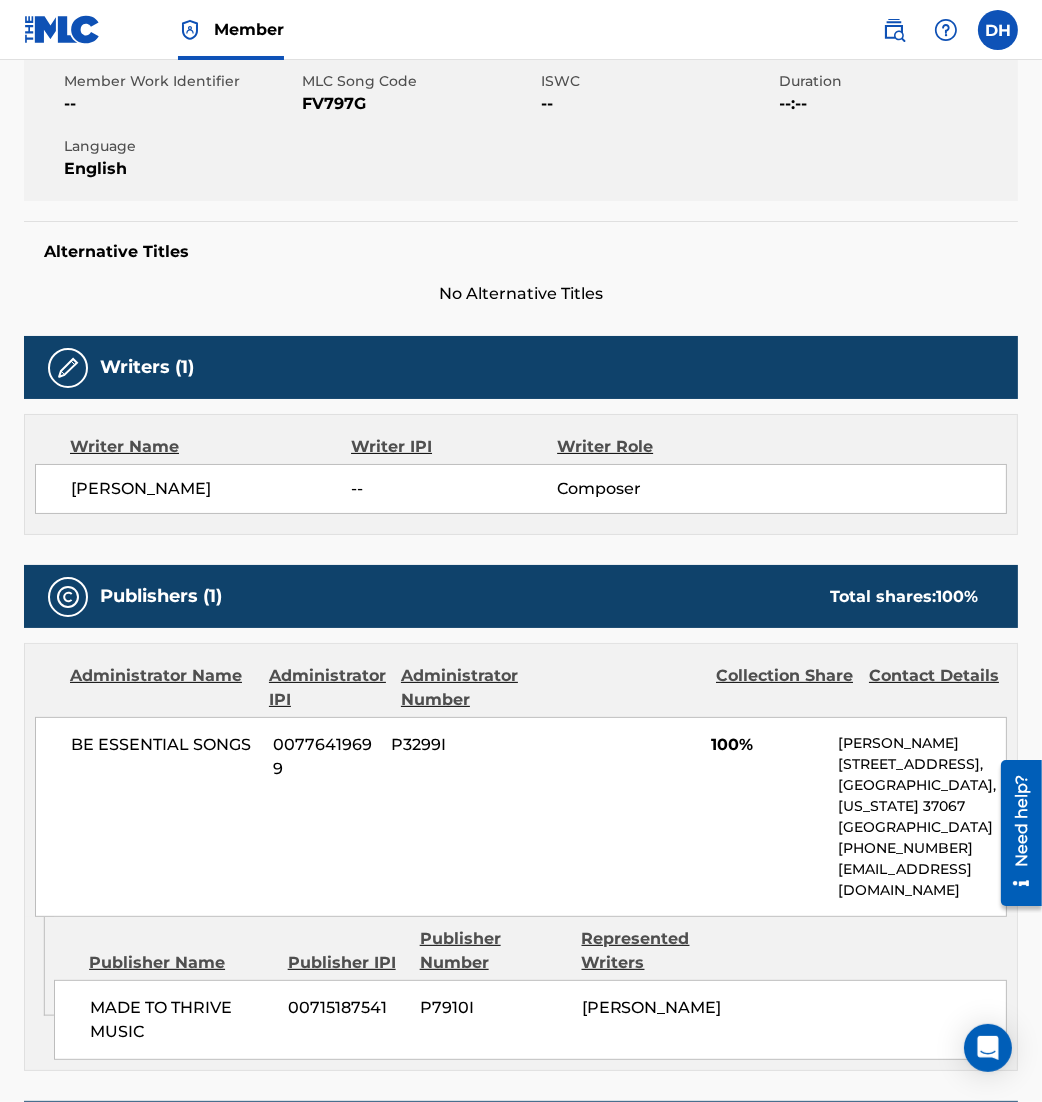 scroll, scrollTop: 0, scrollLeft: 0, axis: both 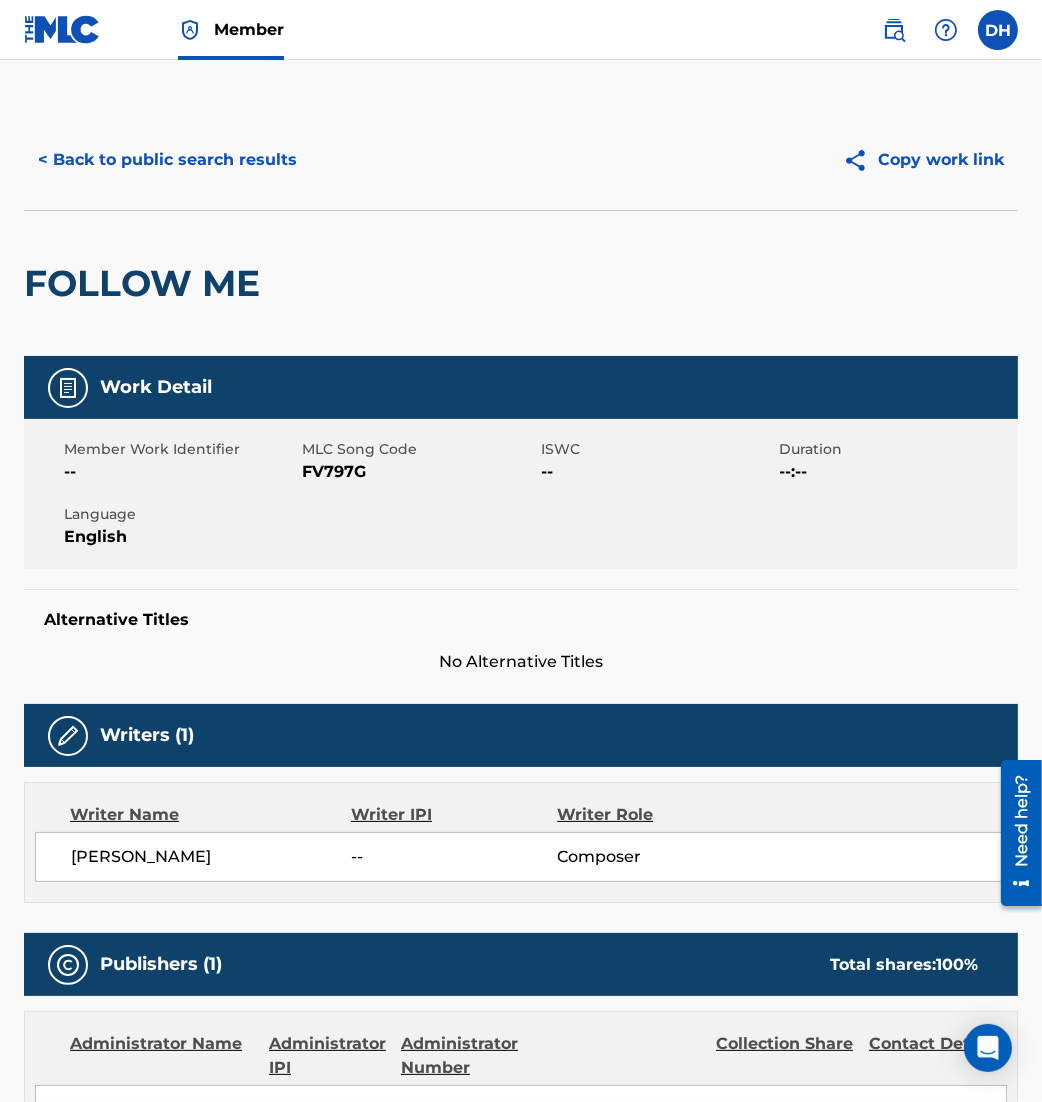 click on "< Back to public search results" at bounding box center [167, 160] 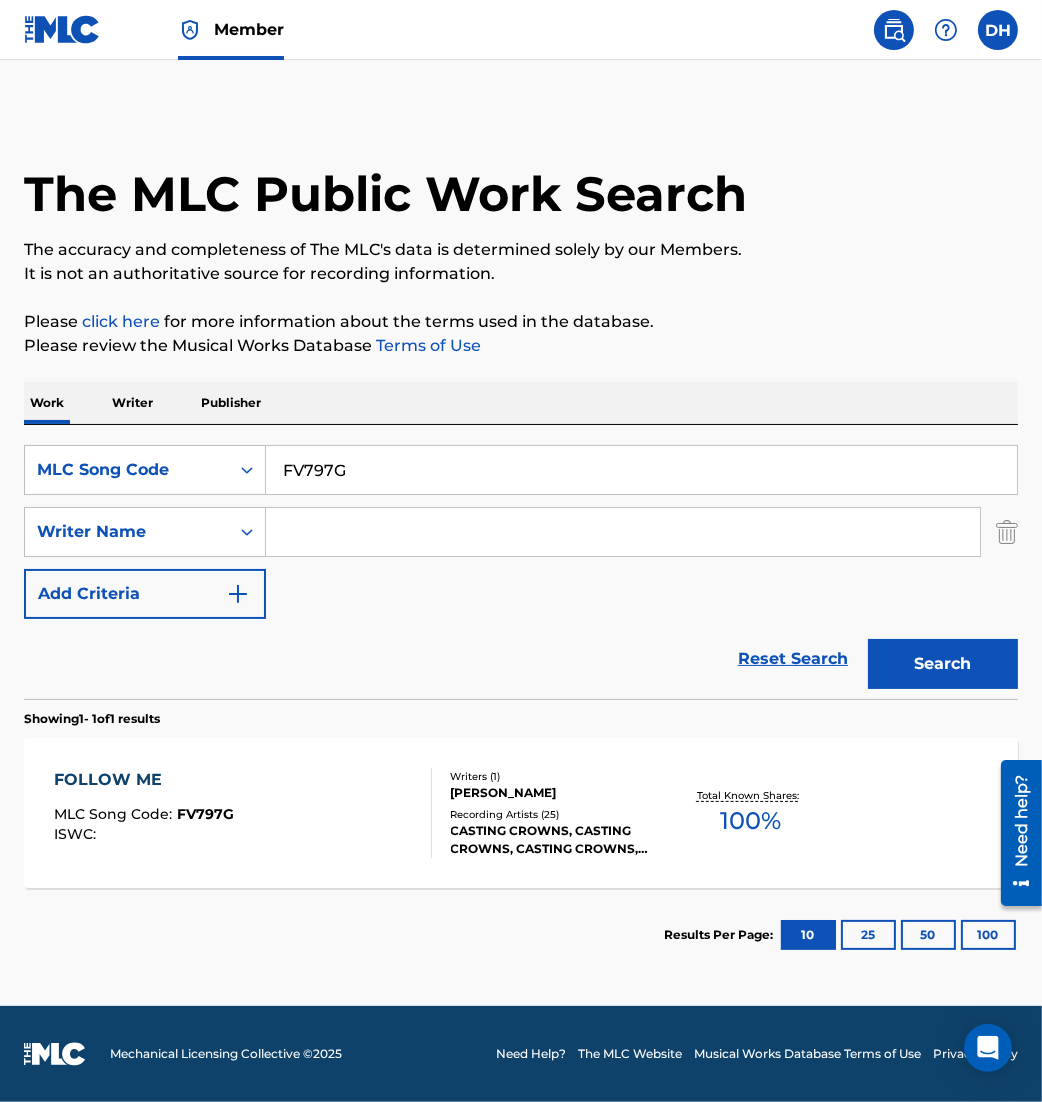 drag, startPoint x: 36, startPoint y: 443, endPoint x: -10, endPoint y: 415, distance: 53.851646 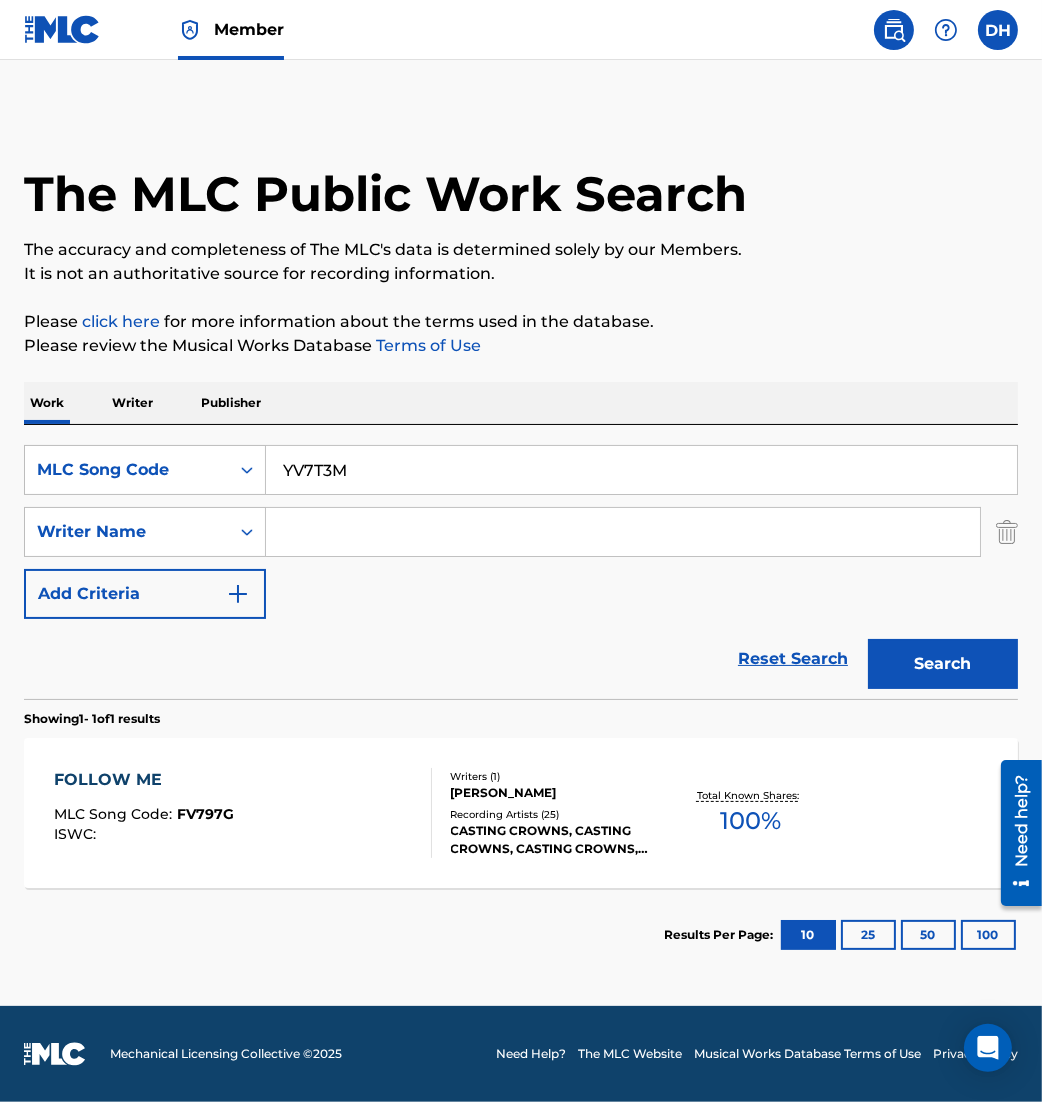 type on "YV7T3M" 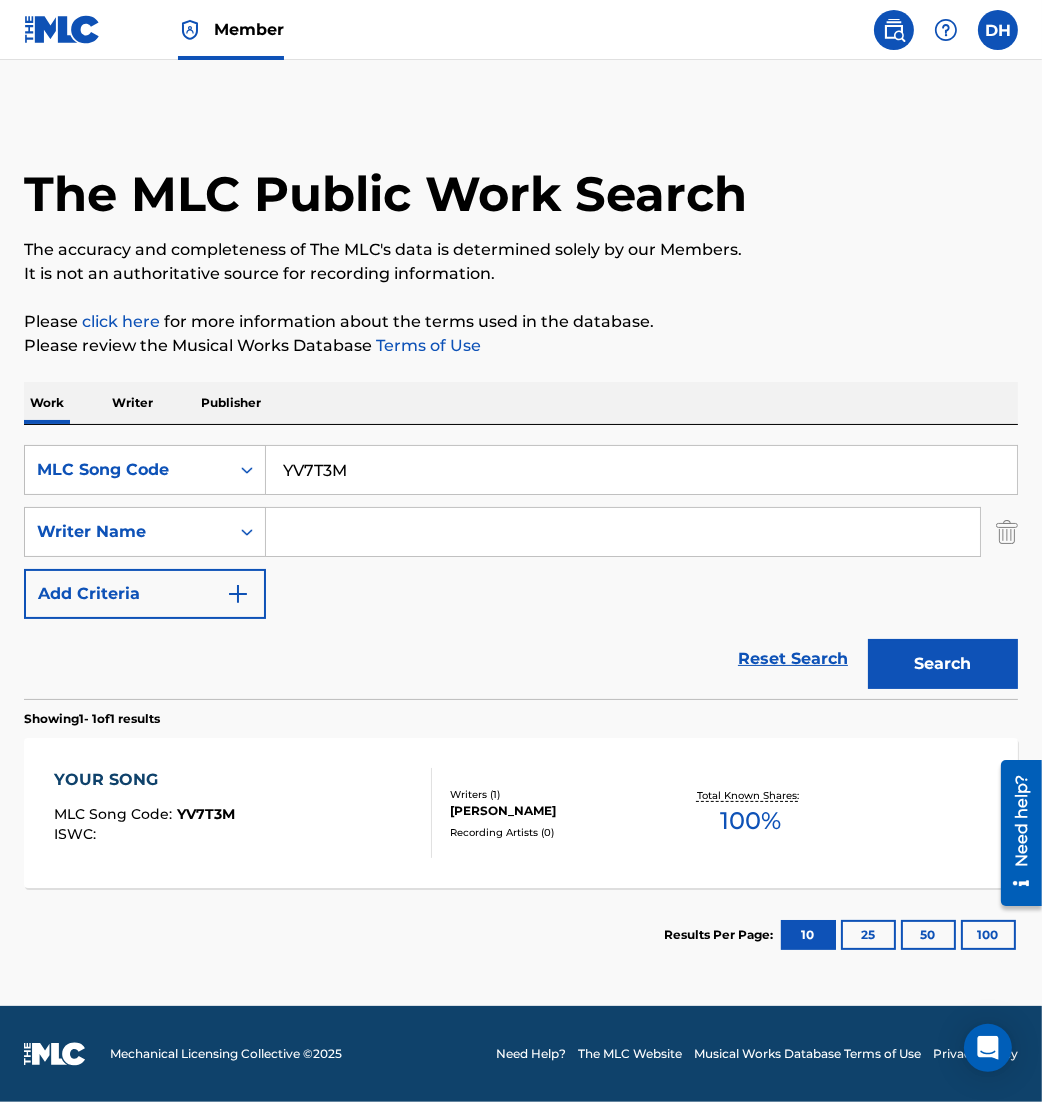 click on "YOUR SONG MLC Song Code : YV7T3M ISWC :" at bounding box center (243, 813) 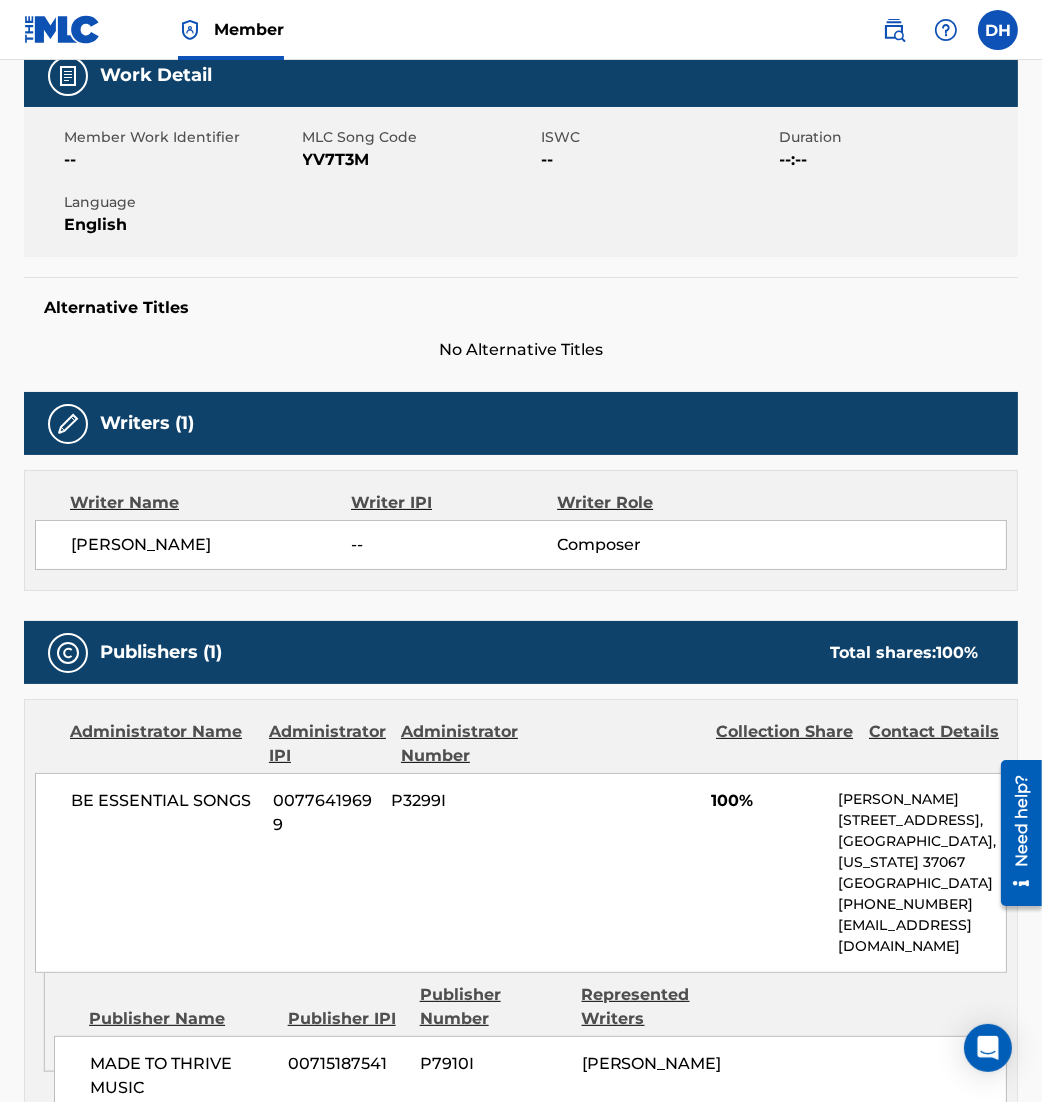 scroll, scrollTop: 641, scrollLeft: 0, axis: vertical 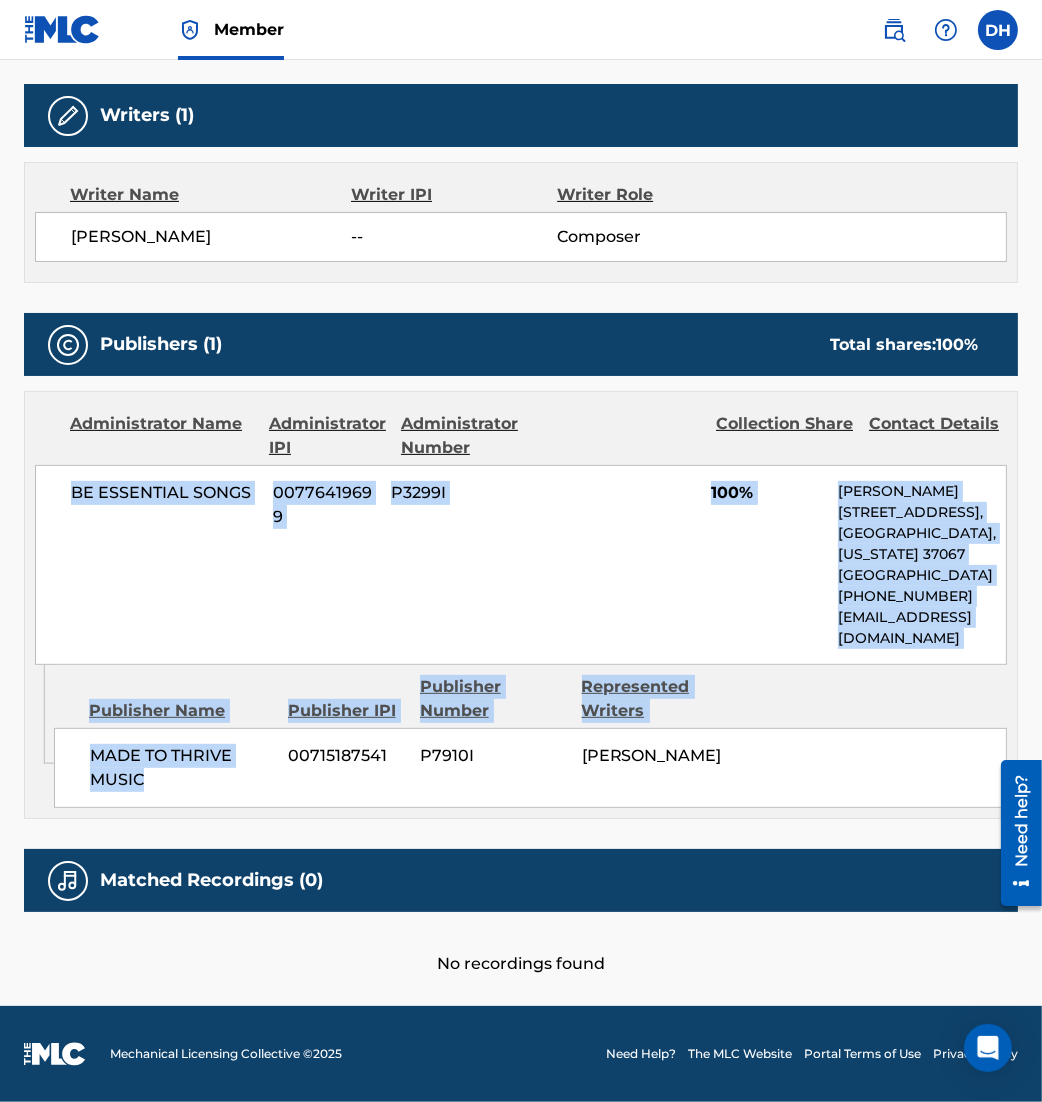 drag, startPoint x: 291, startPoint y: 800, endPoint x: -548, endPoint y: 545, distance: 876.8957 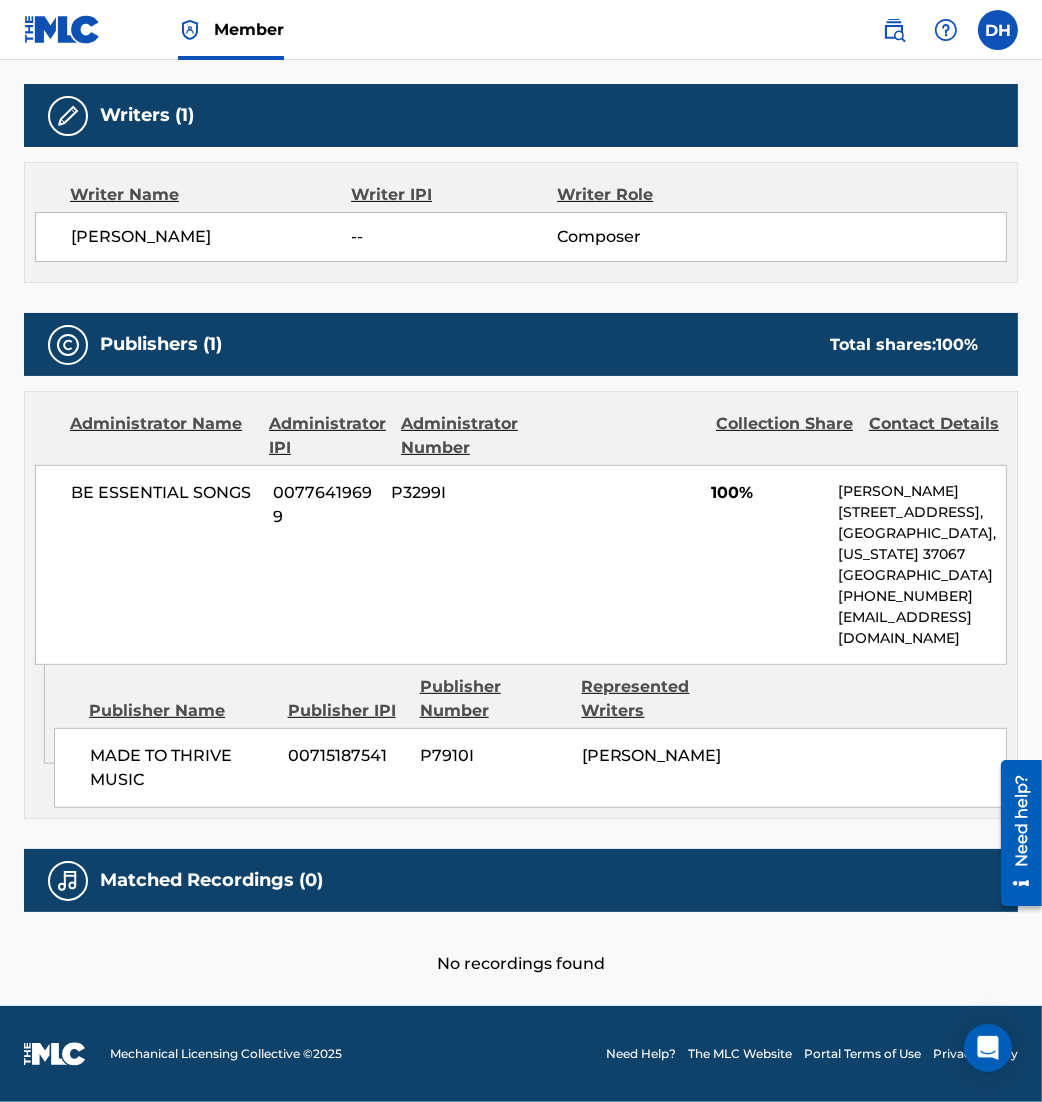 scroll, scrollTop: 0, scrollLeft: 0, axis: both 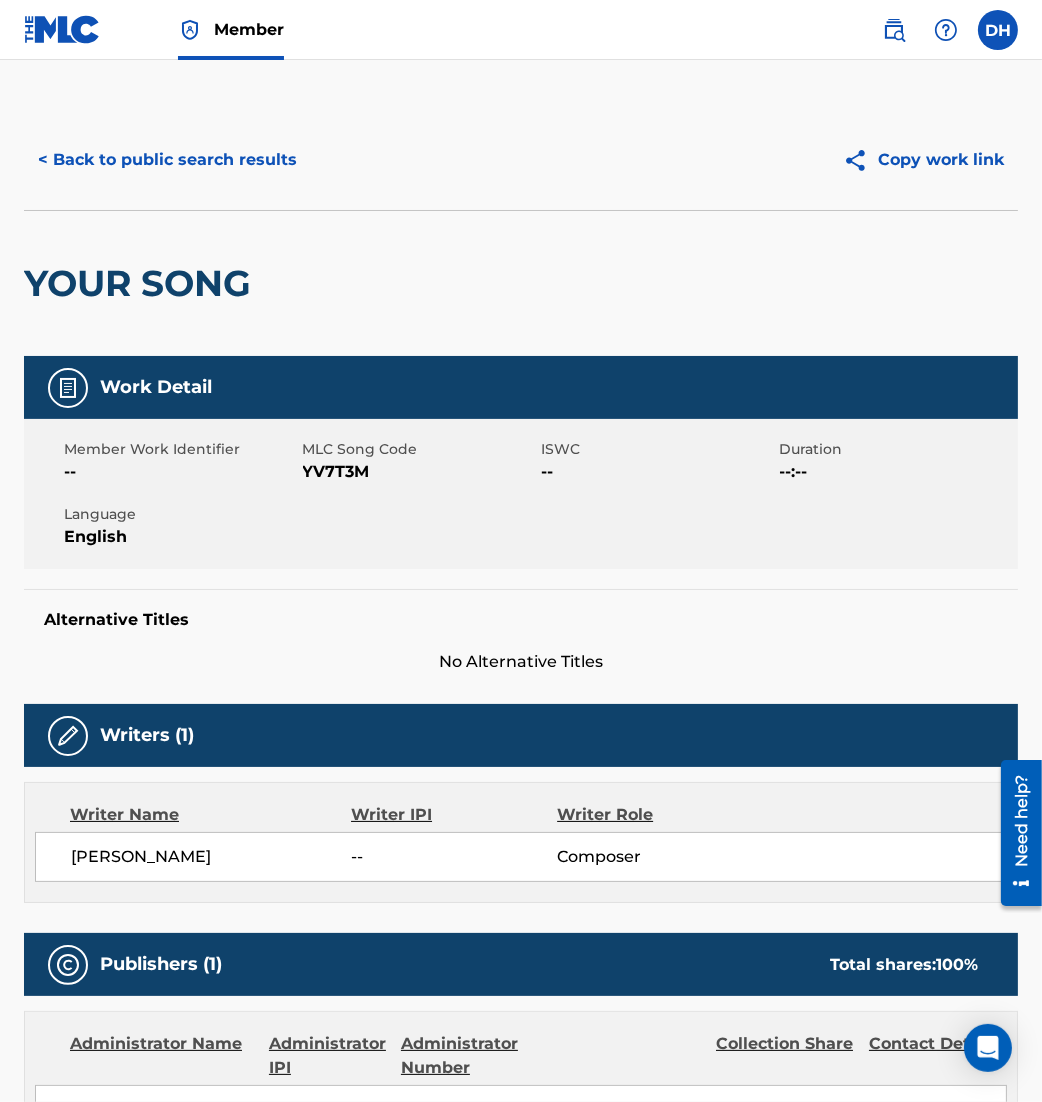 click on "< Back to public search results Copy work link" at bounding box center (521, 160) 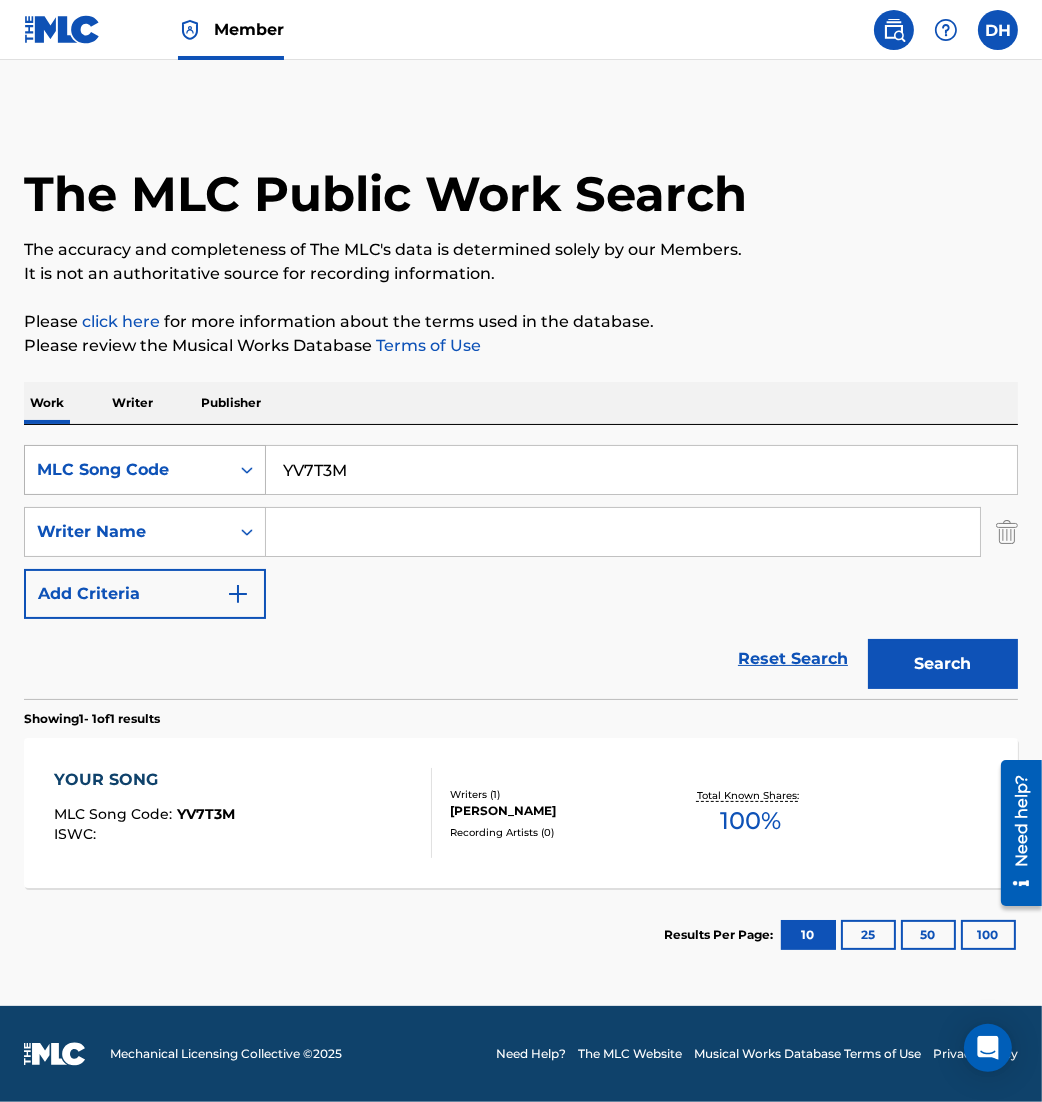 drag, startPoint x: 320, startPoint y: 480, endPoint x: 91, endPoint y: 476, distance: 229.03493 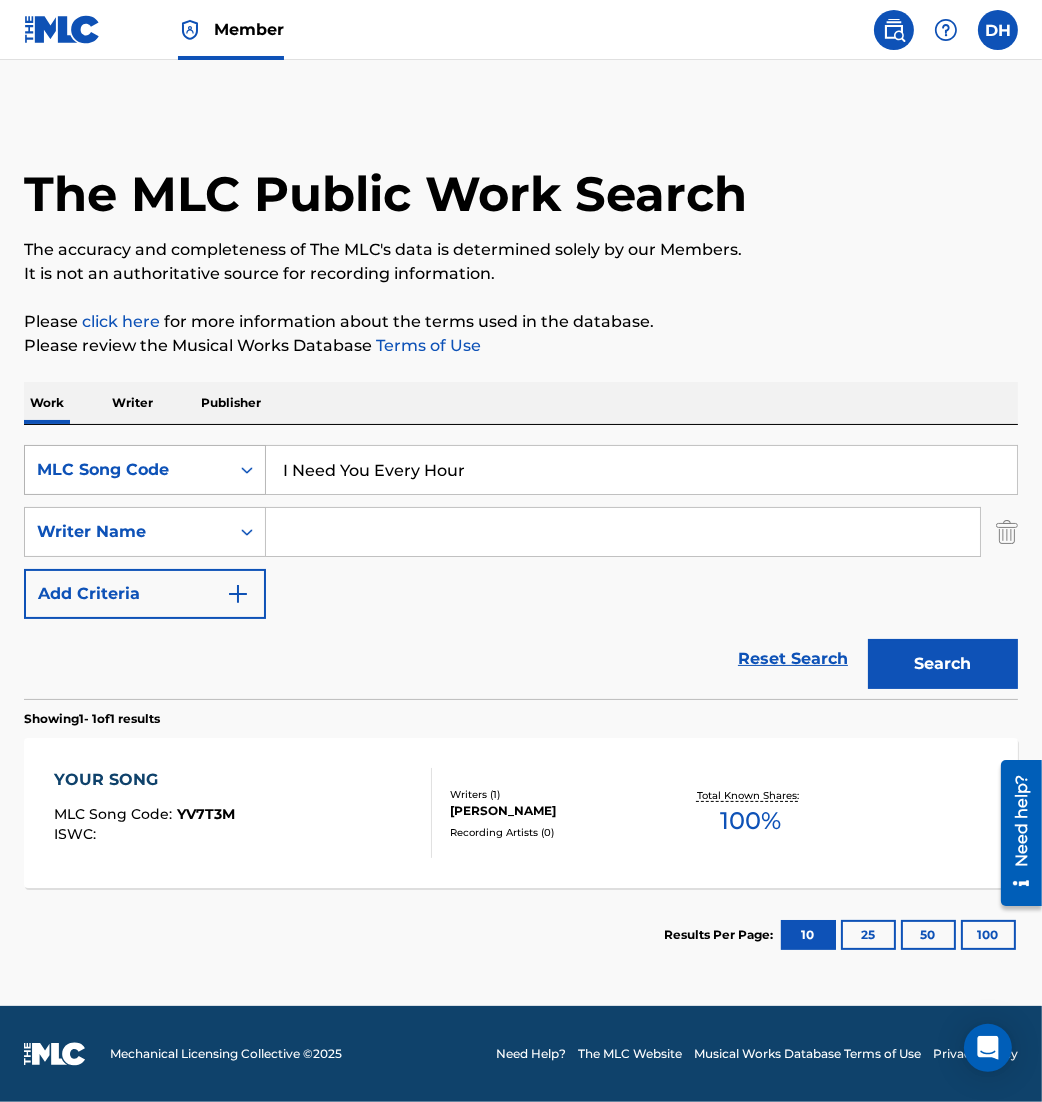 type on "I Need You Every Hour" 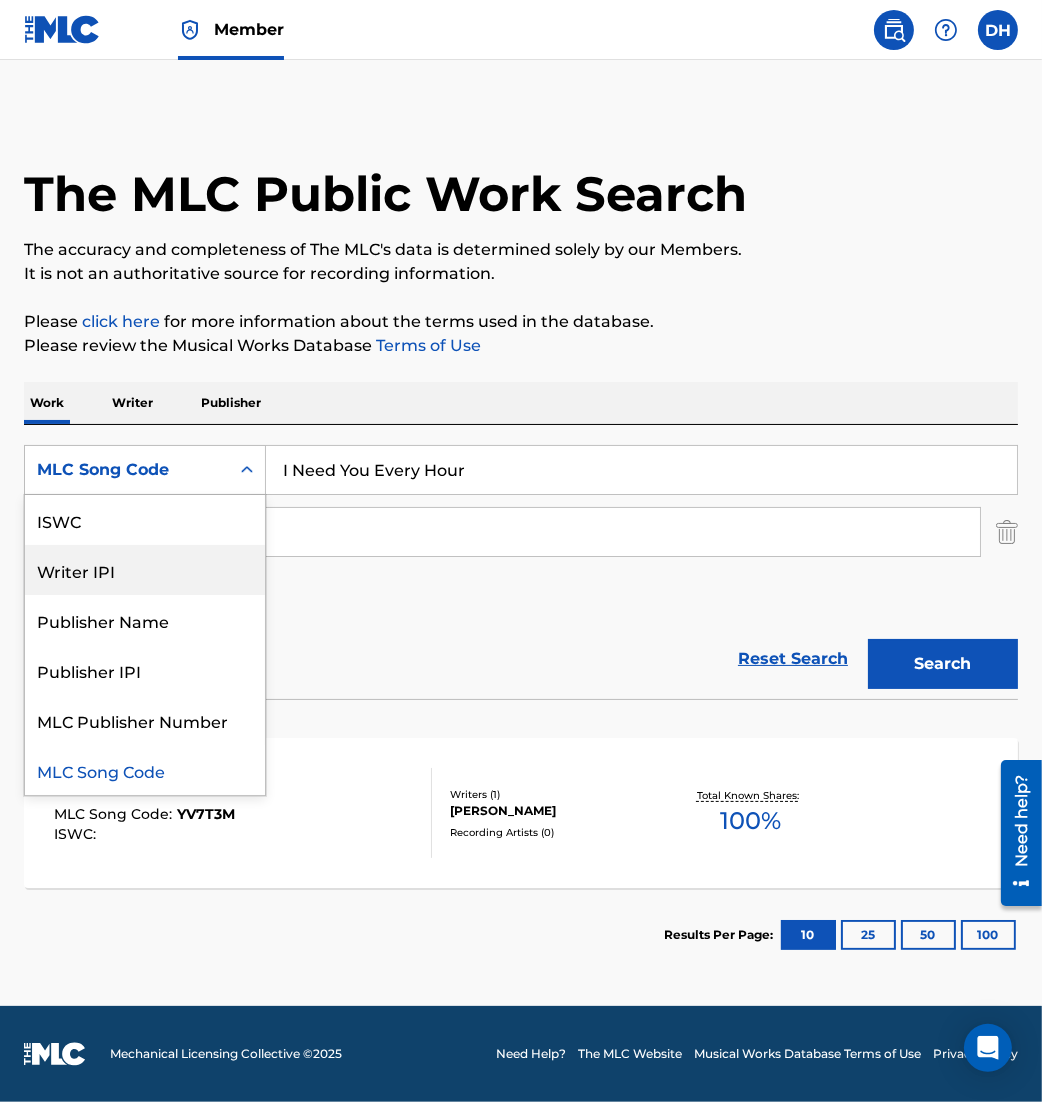 scroll, scrollTop: 0, scrollLeft: 0, axis: both 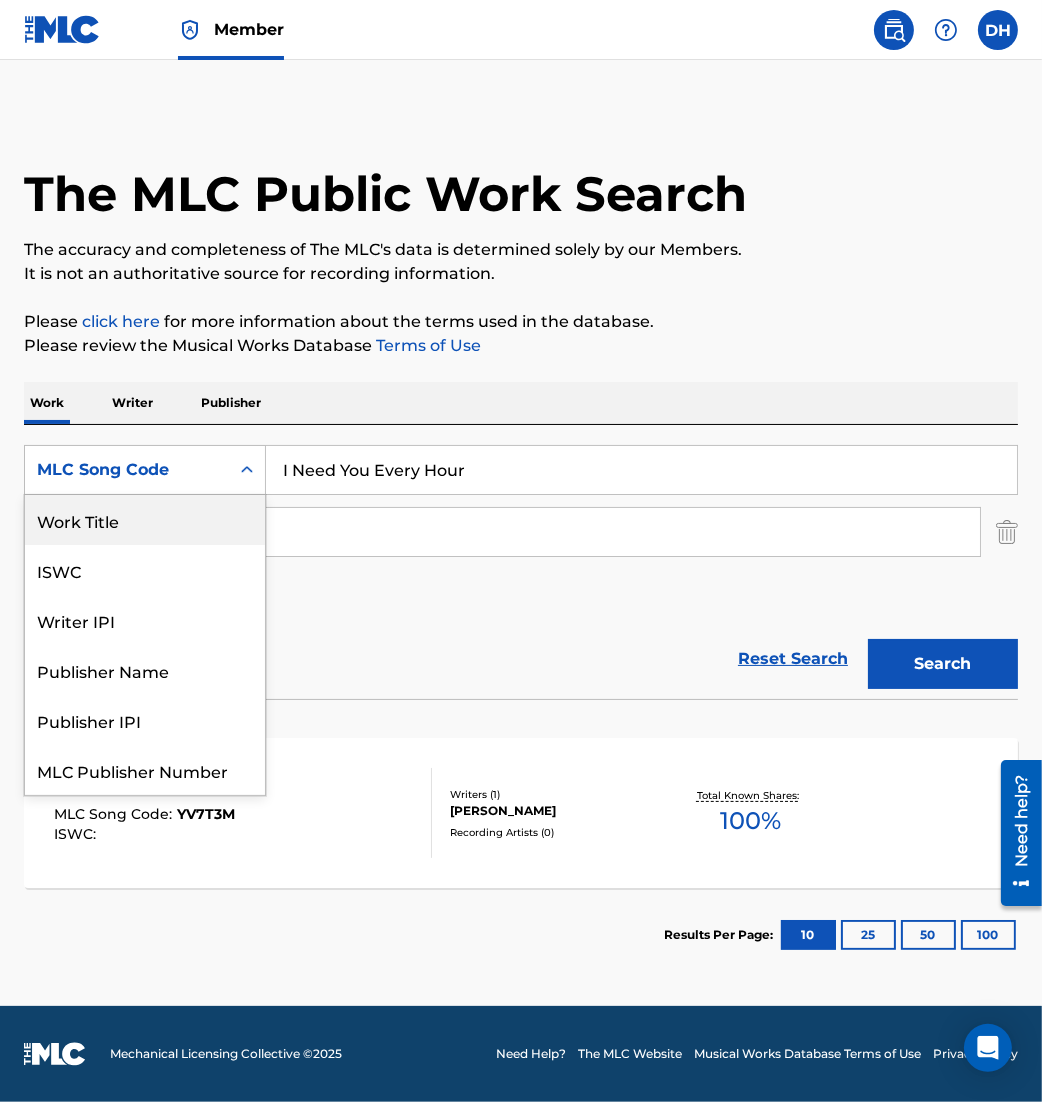click on "Work Title" at bounding box center [145, 520] 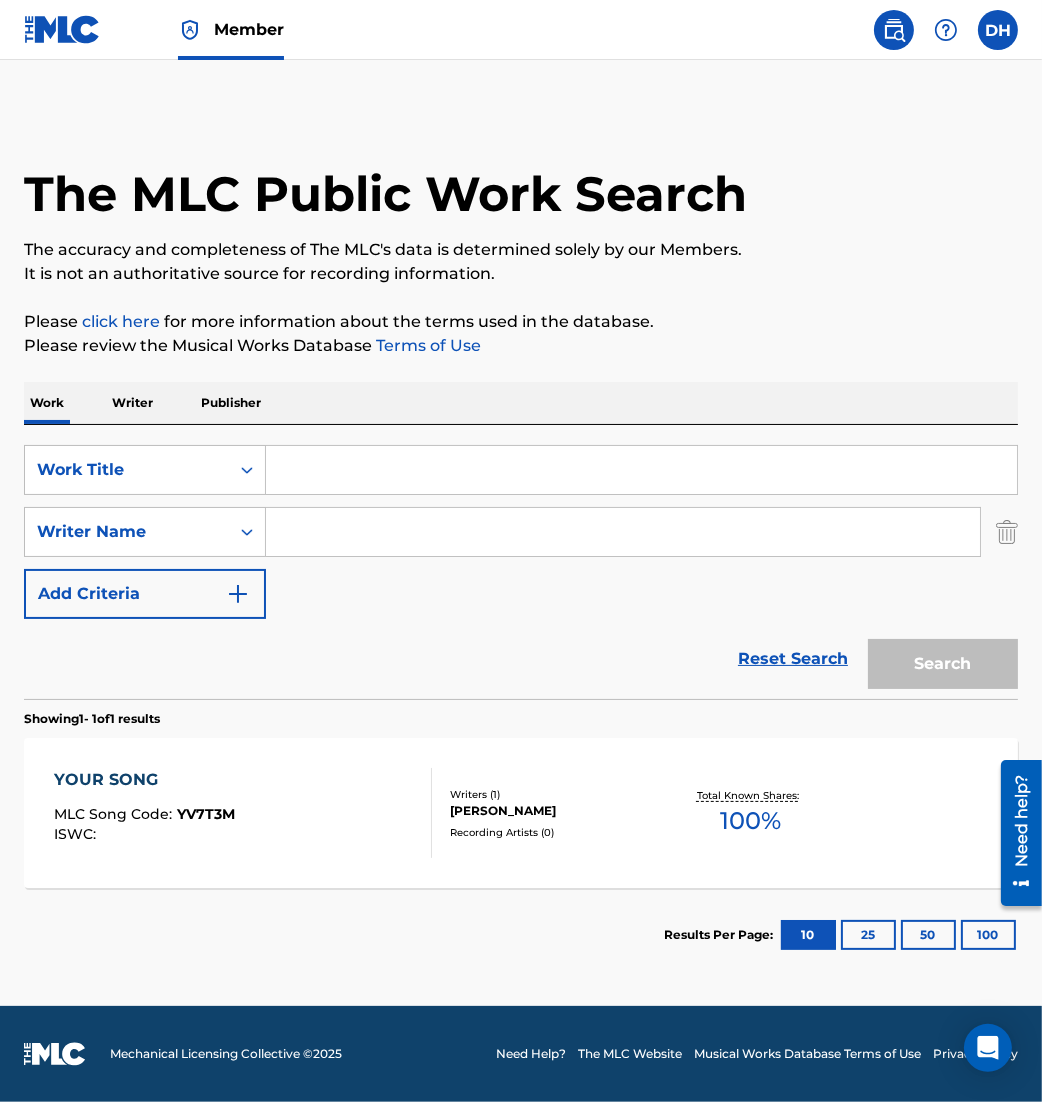 click at bounding box center [641, 470] 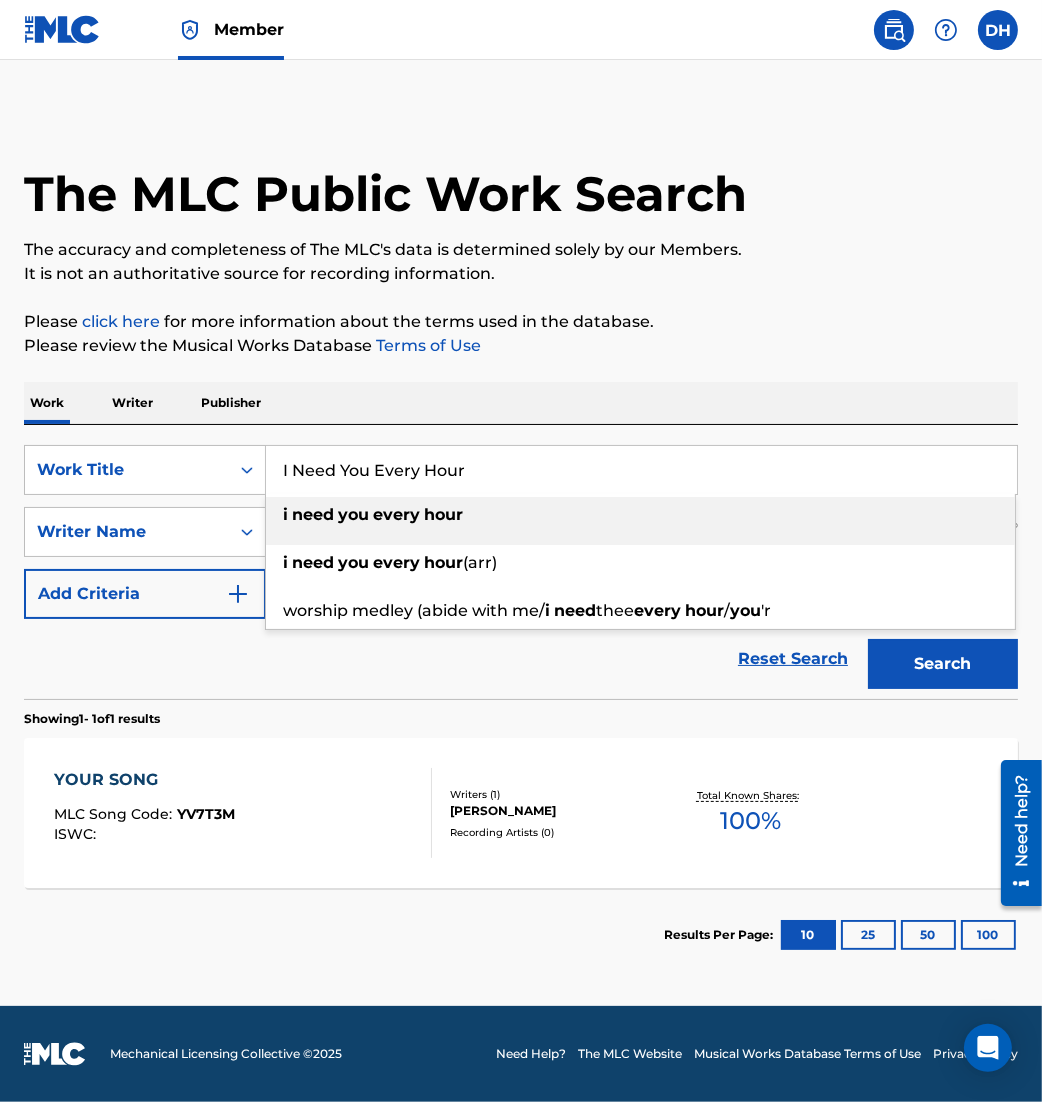 click on "i   need   you   every   hour" at bounding box center [640, 515] 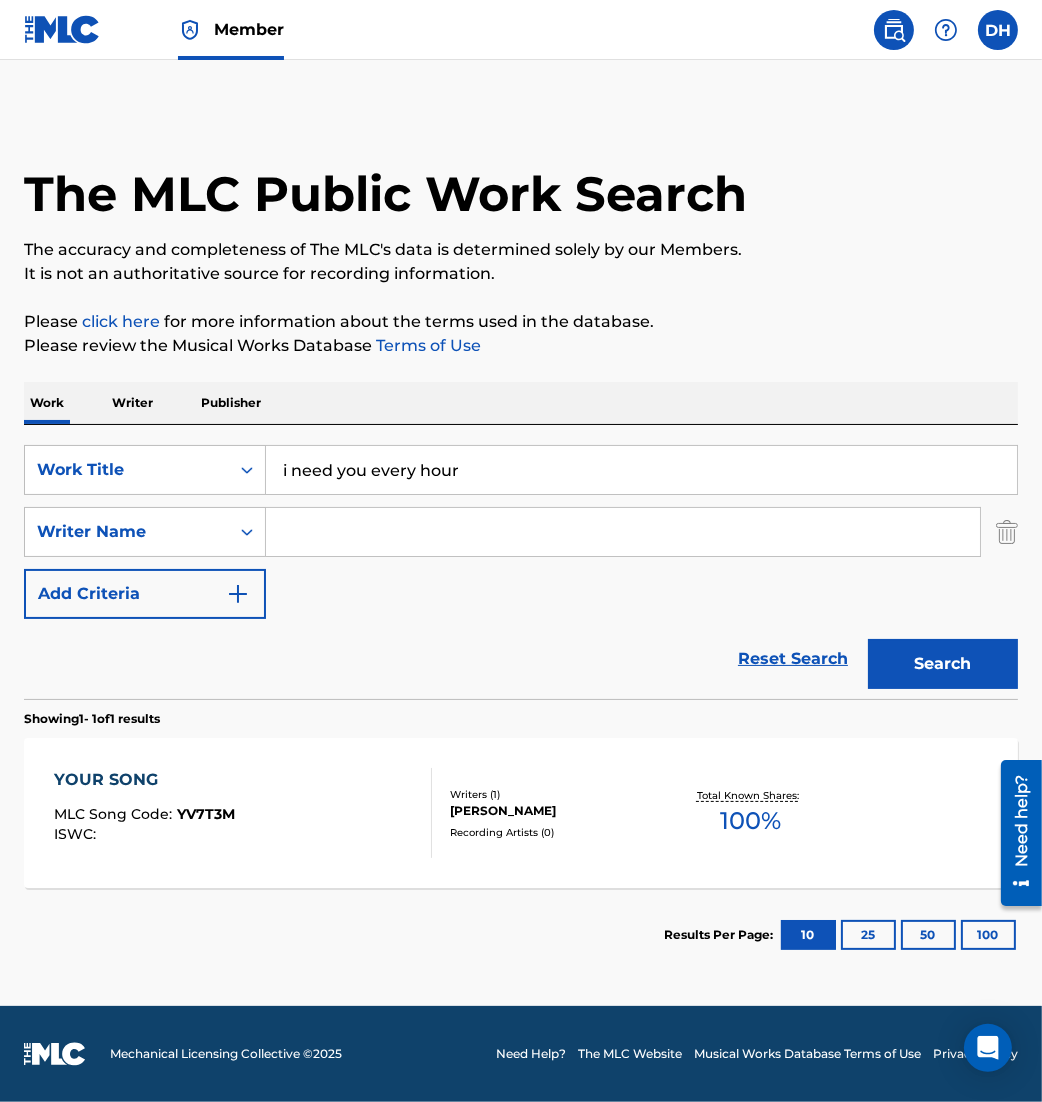 click at bounding box center (623, 532) 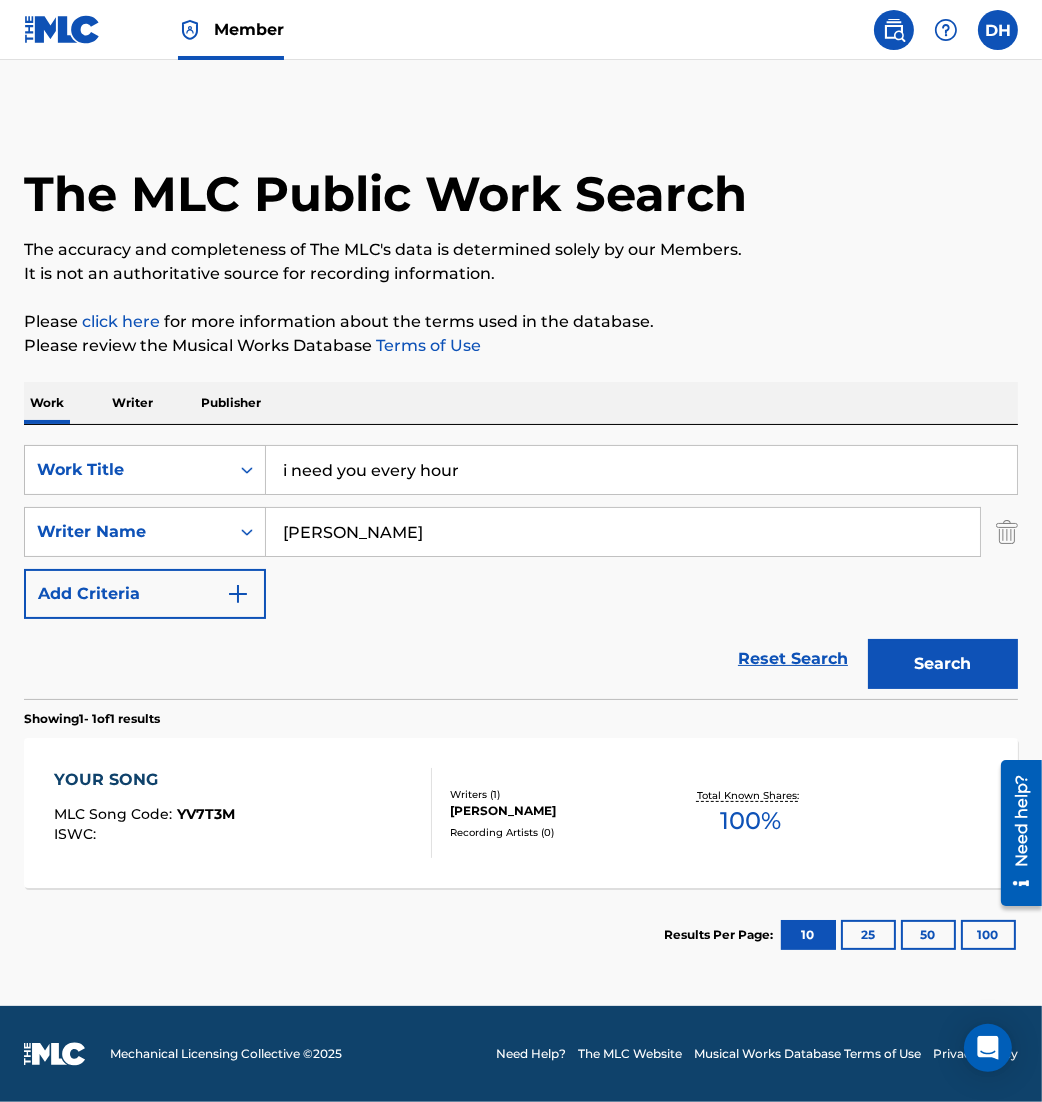 type on "[PERSON_NAME]" 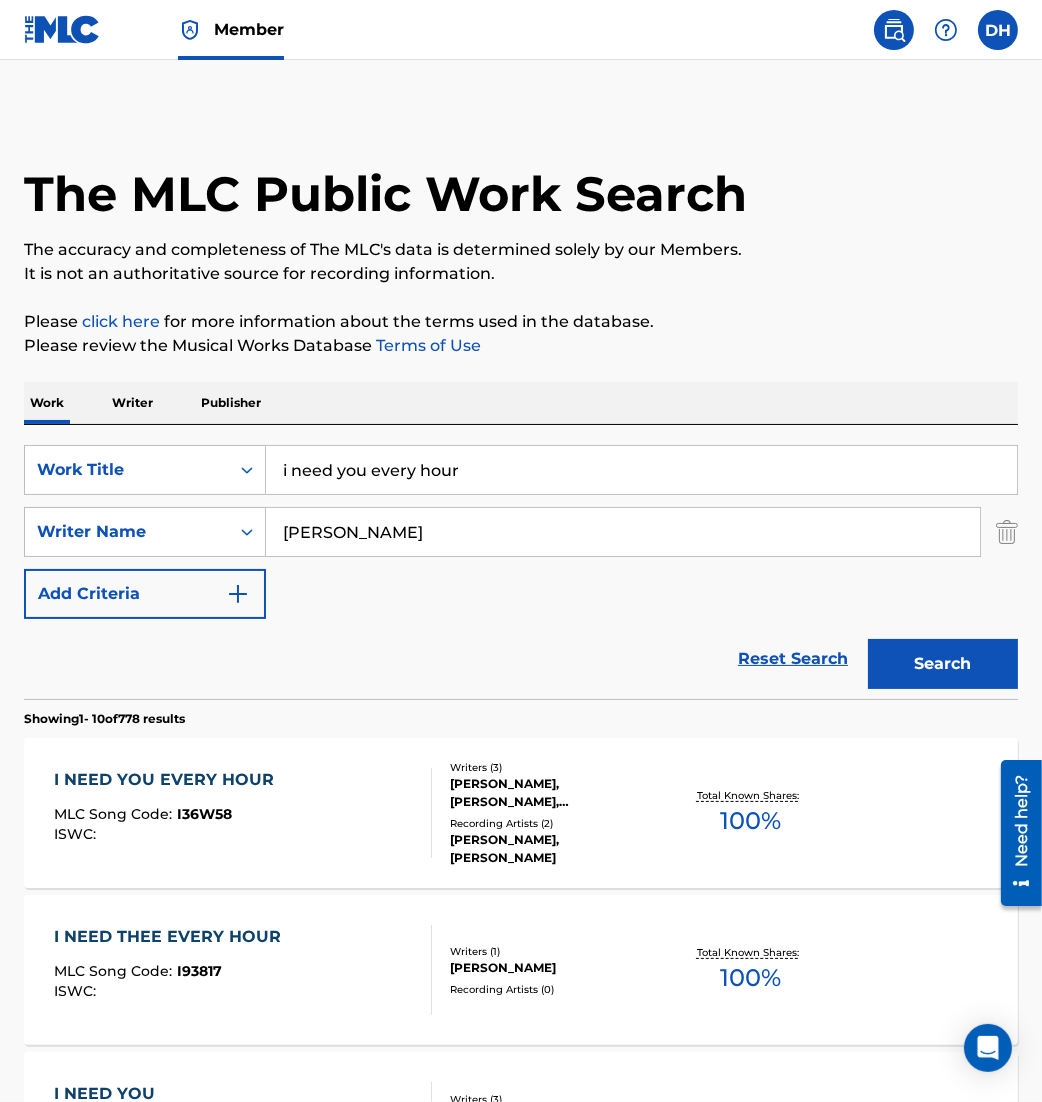 click on "I NEED YOU EVERY HOUR" at bounding box center [169, 780] 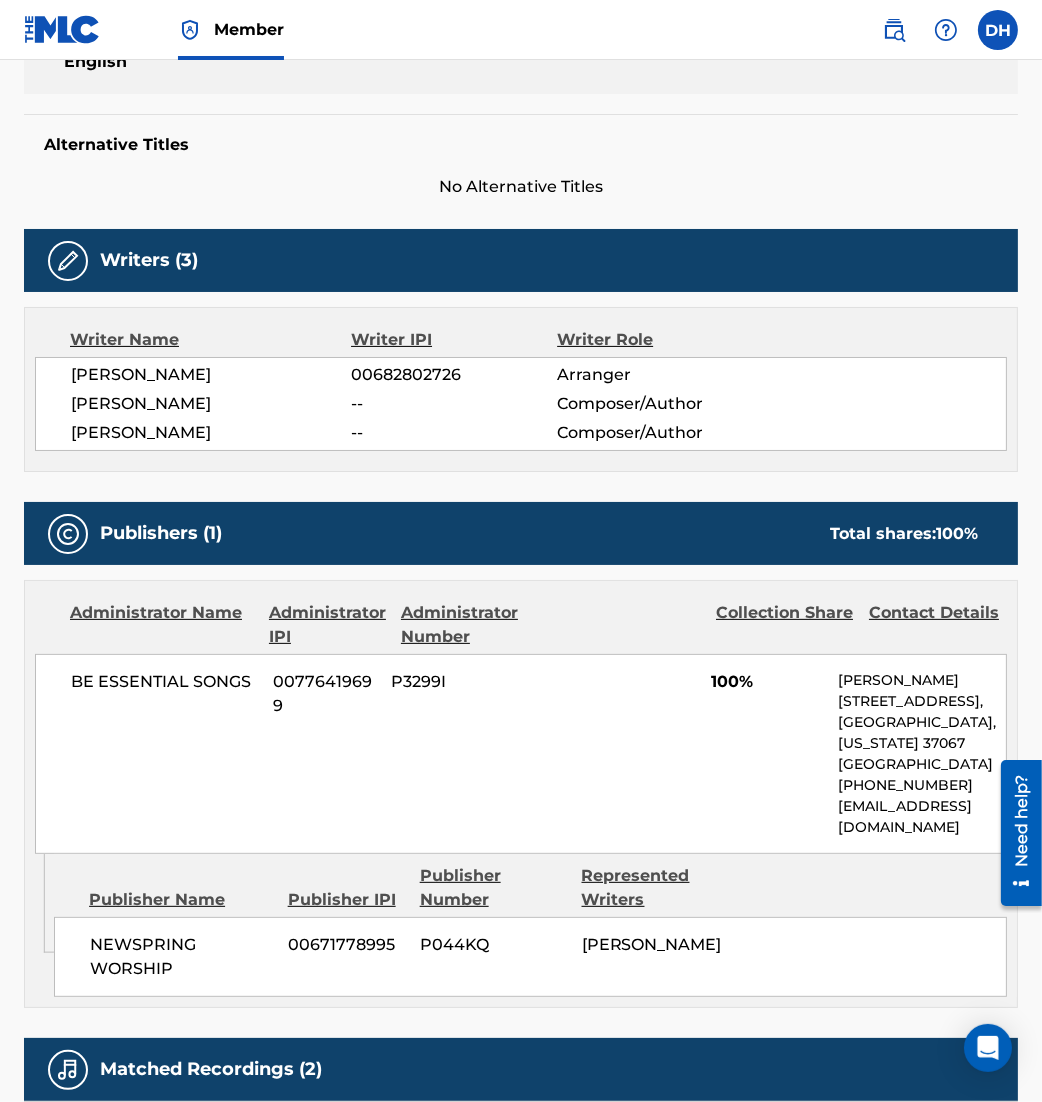 scroll, scrollTop: 800, scrollLeft: 0, axis: vertical 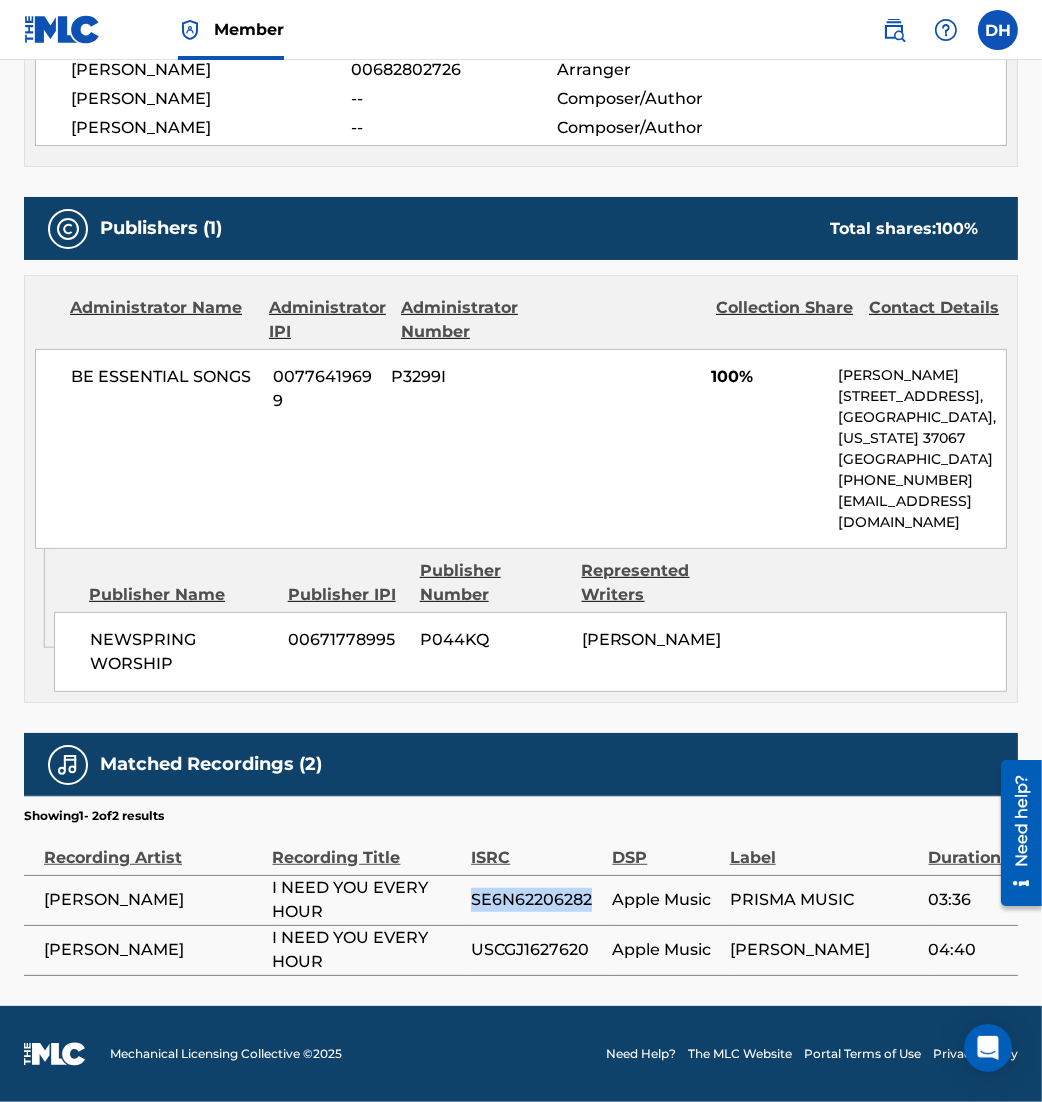 drag, startPoint x: 448, startPoint y: 904, endPoint x: 587, endPoint y: 906, distance: 139.01439 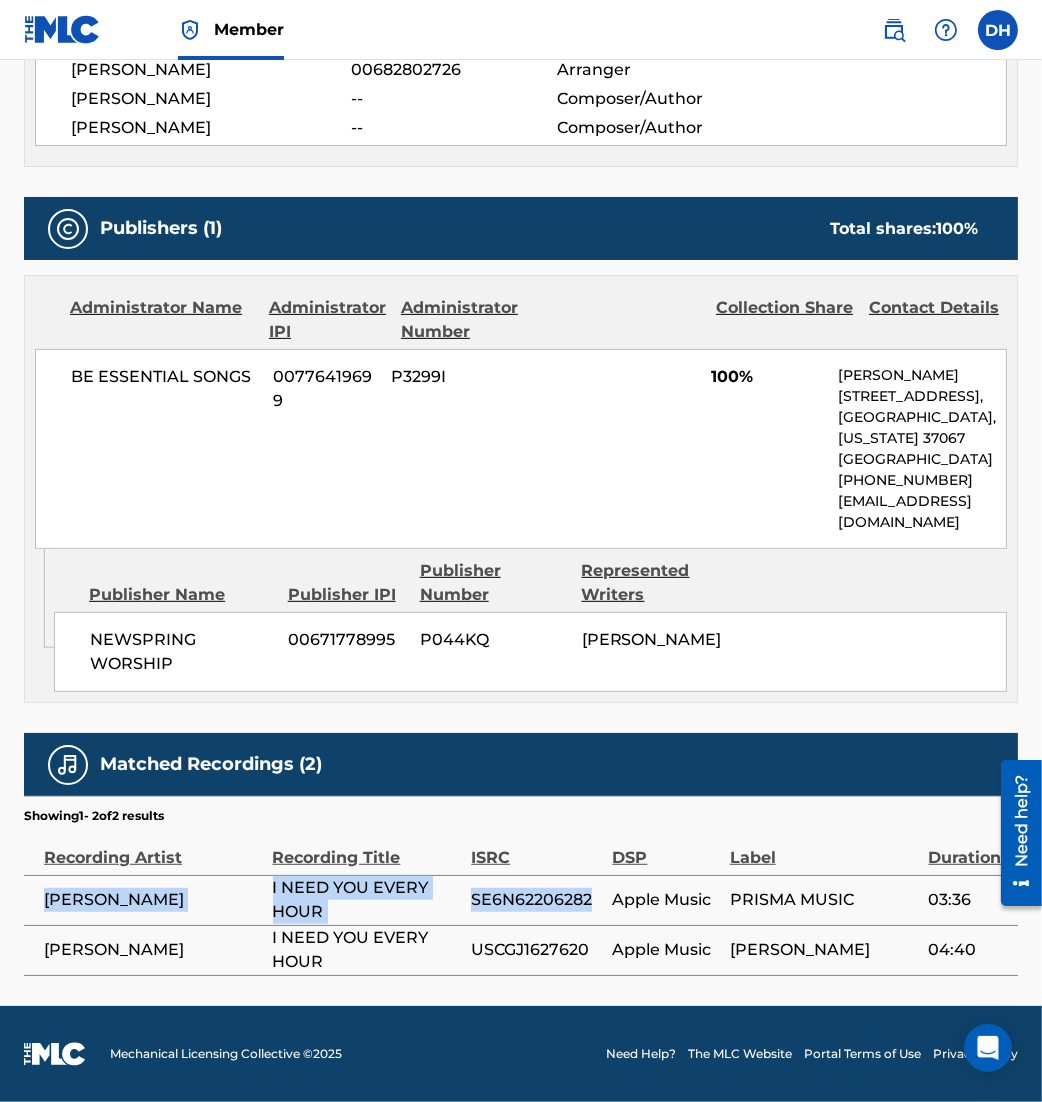 drag, startPoint x: 37, startPoint y: 896, endPoint x: 596, endPoint y: 902, distance: 559.0322 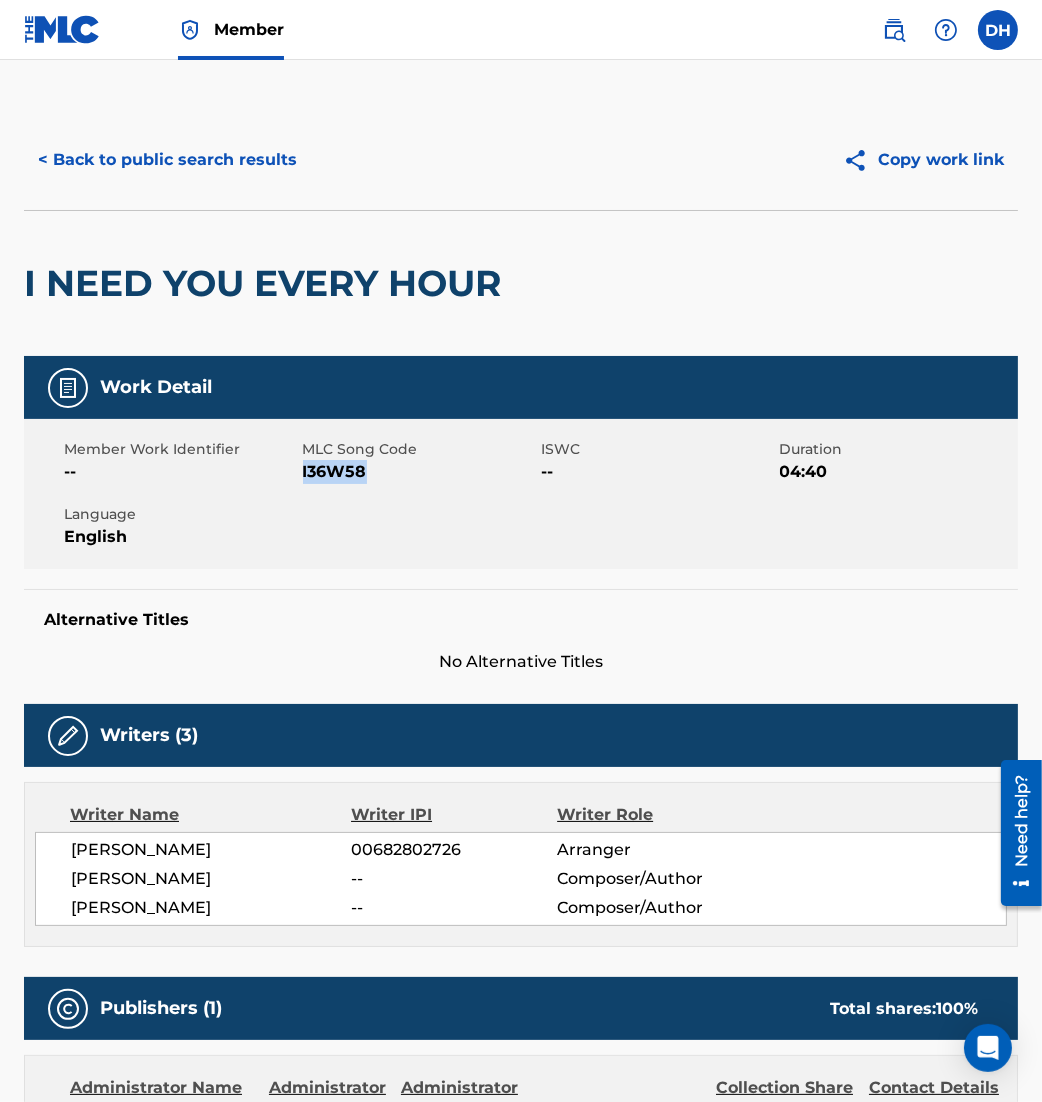 drag, startPoint x: 302, startPoint y: 471, endPoint x: 454, endPoint y: 479, distance: 152.21039 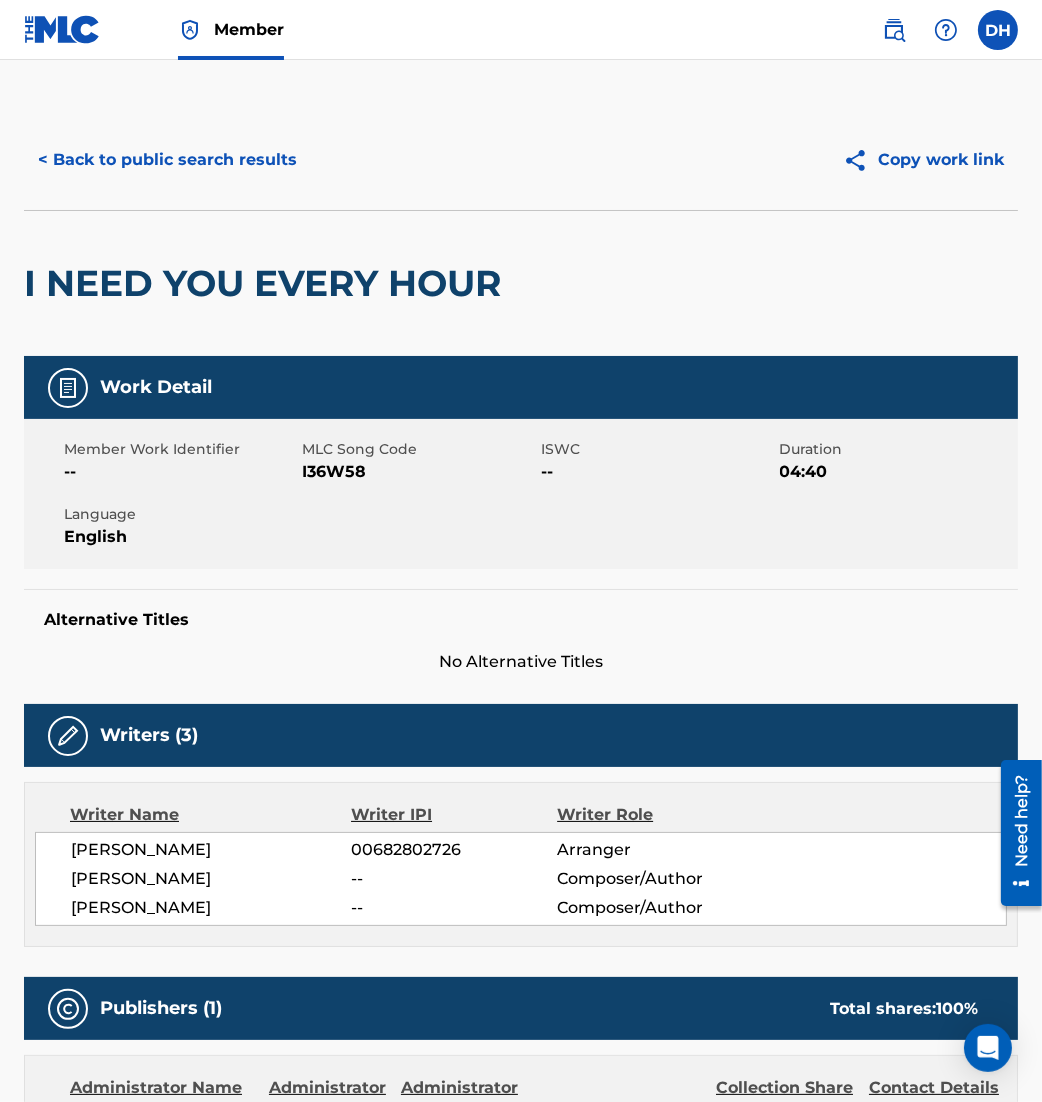 click on "Alternative Titles No Alternative Titles" at bounding box center [521, 631] 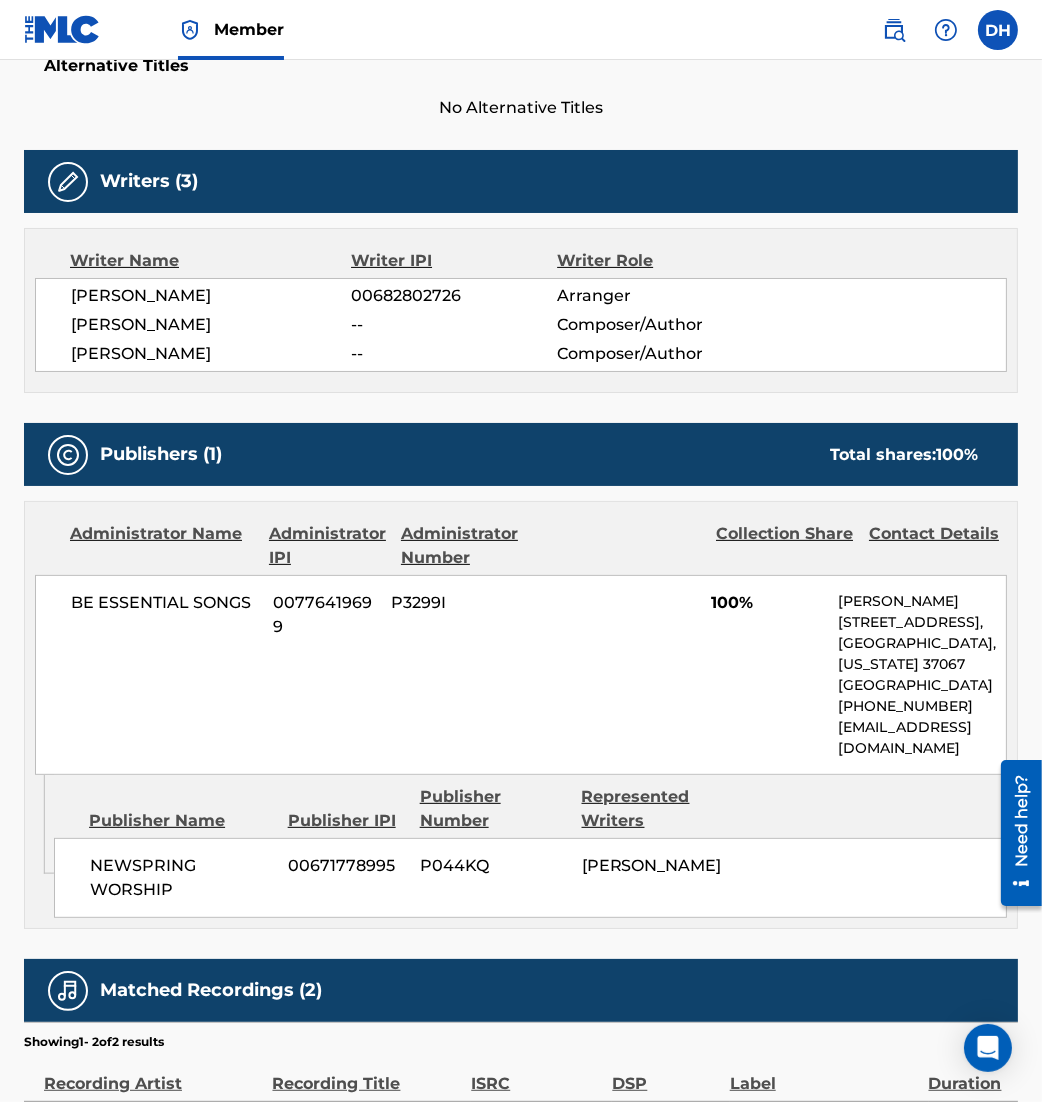 scroll, scrollTop: 800, scrollLeft: 0, axis: vertical 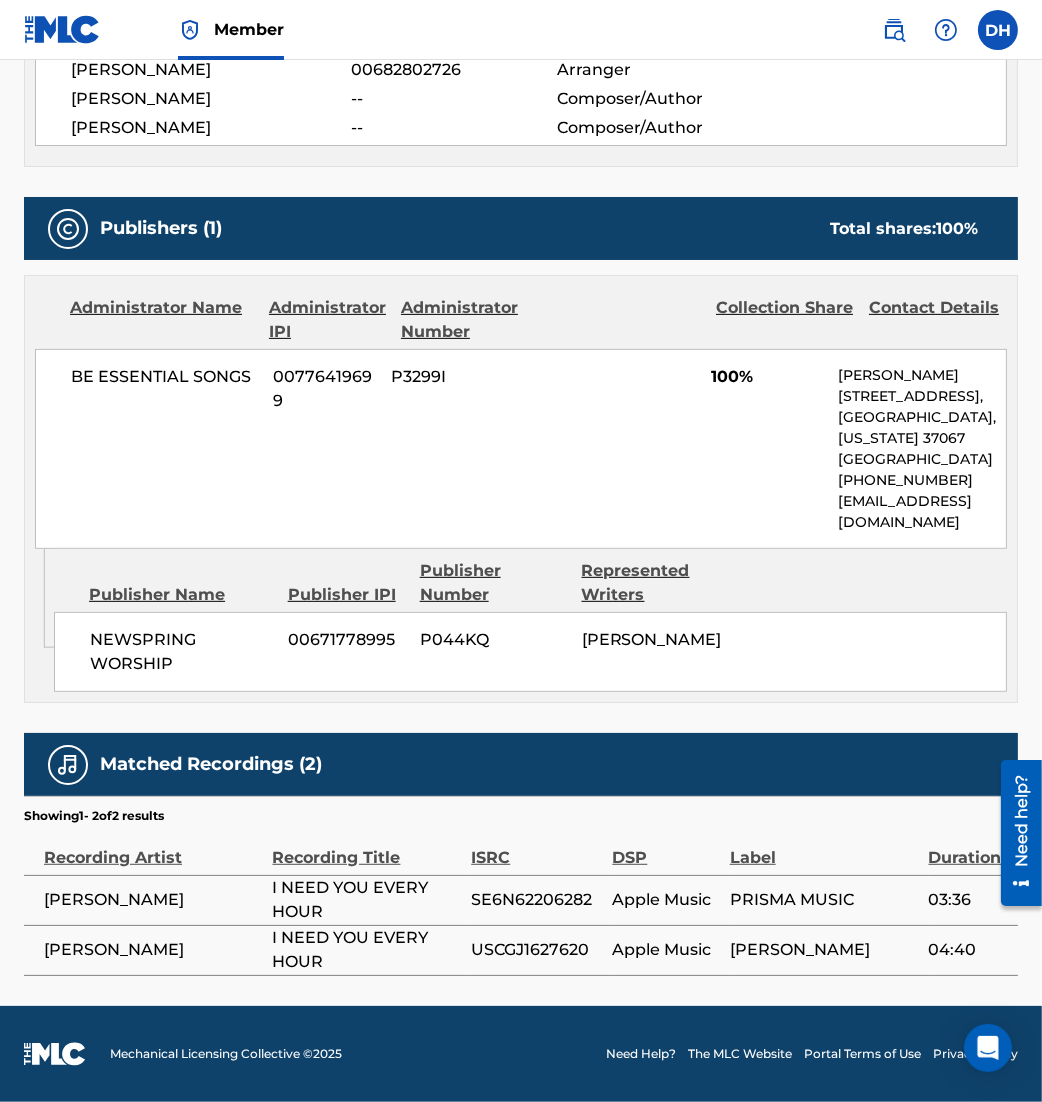 click on "BE ESSENTIAL SONGS 00776419699 P3299I 100% [PERSON_NAME] [STREET_ADDRESS][US_STATE] [PHONE_NUMBER] [EMAIL_ADDRESS][DOMAIN_NAME]" at bounding box center [521, 449] 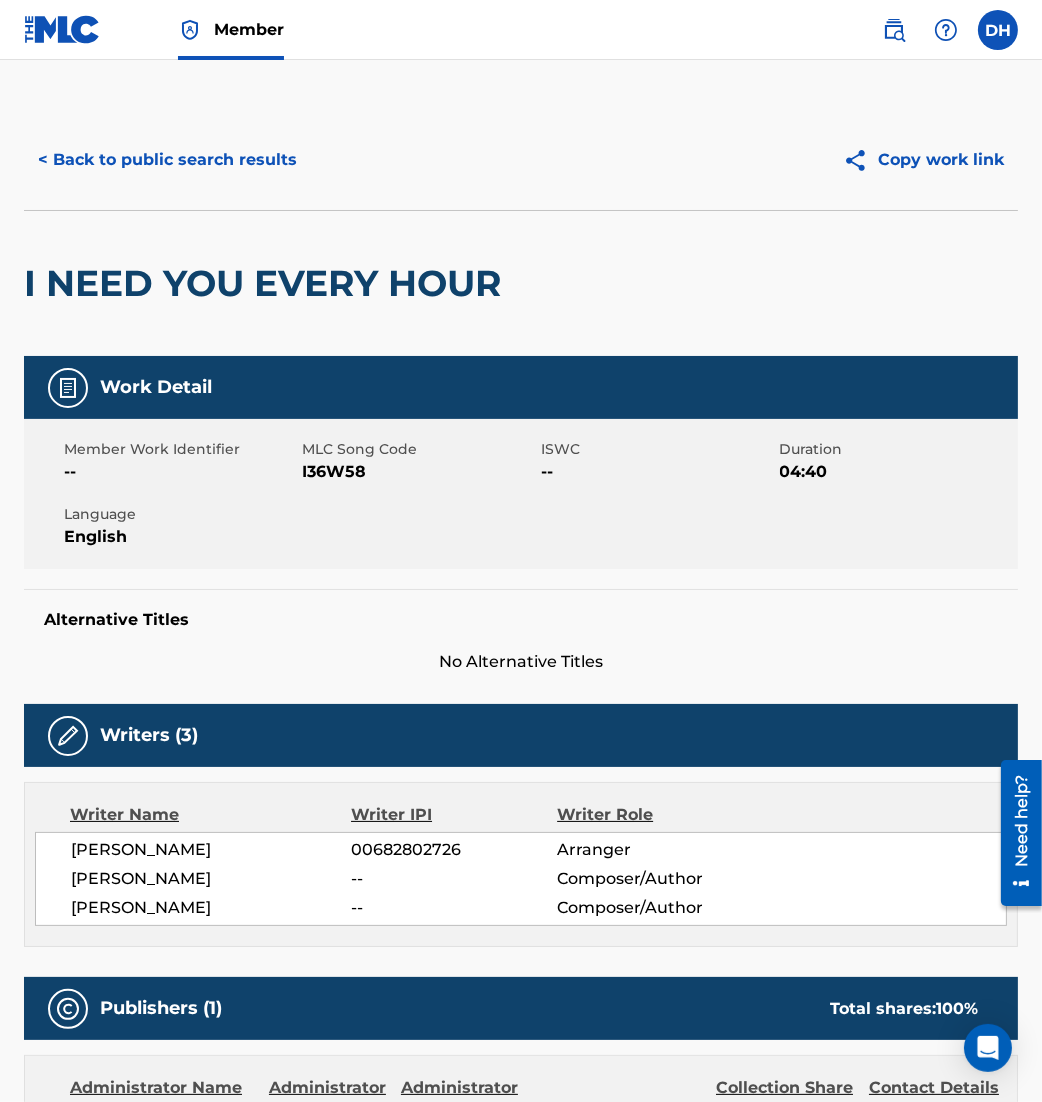 click on "< Back to public search results" at bounding box center [167, 160] 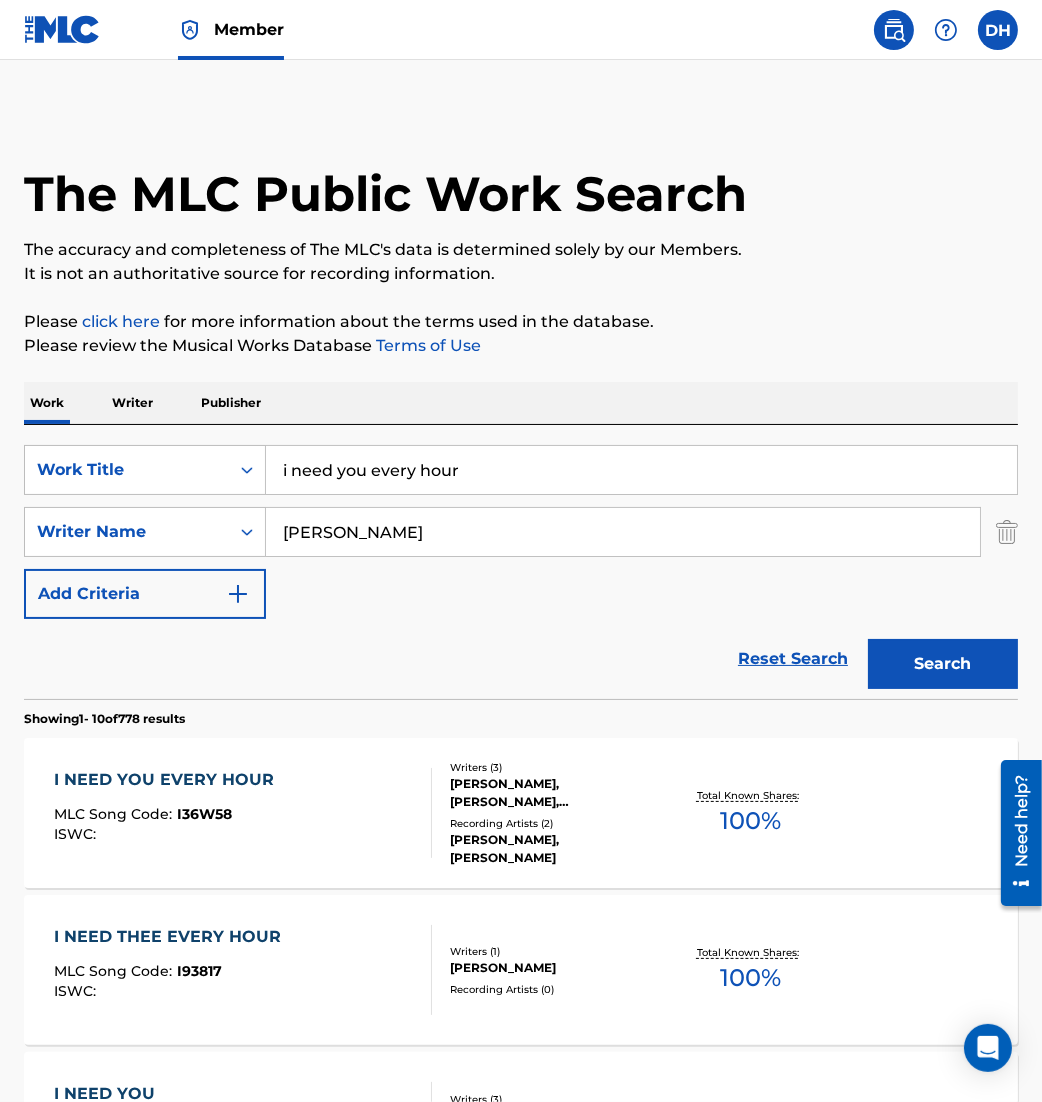 drag, startPoint x: 480, startPoint y: 466, endPoint x: -67, endPoint y: 384, distance: 553.1121 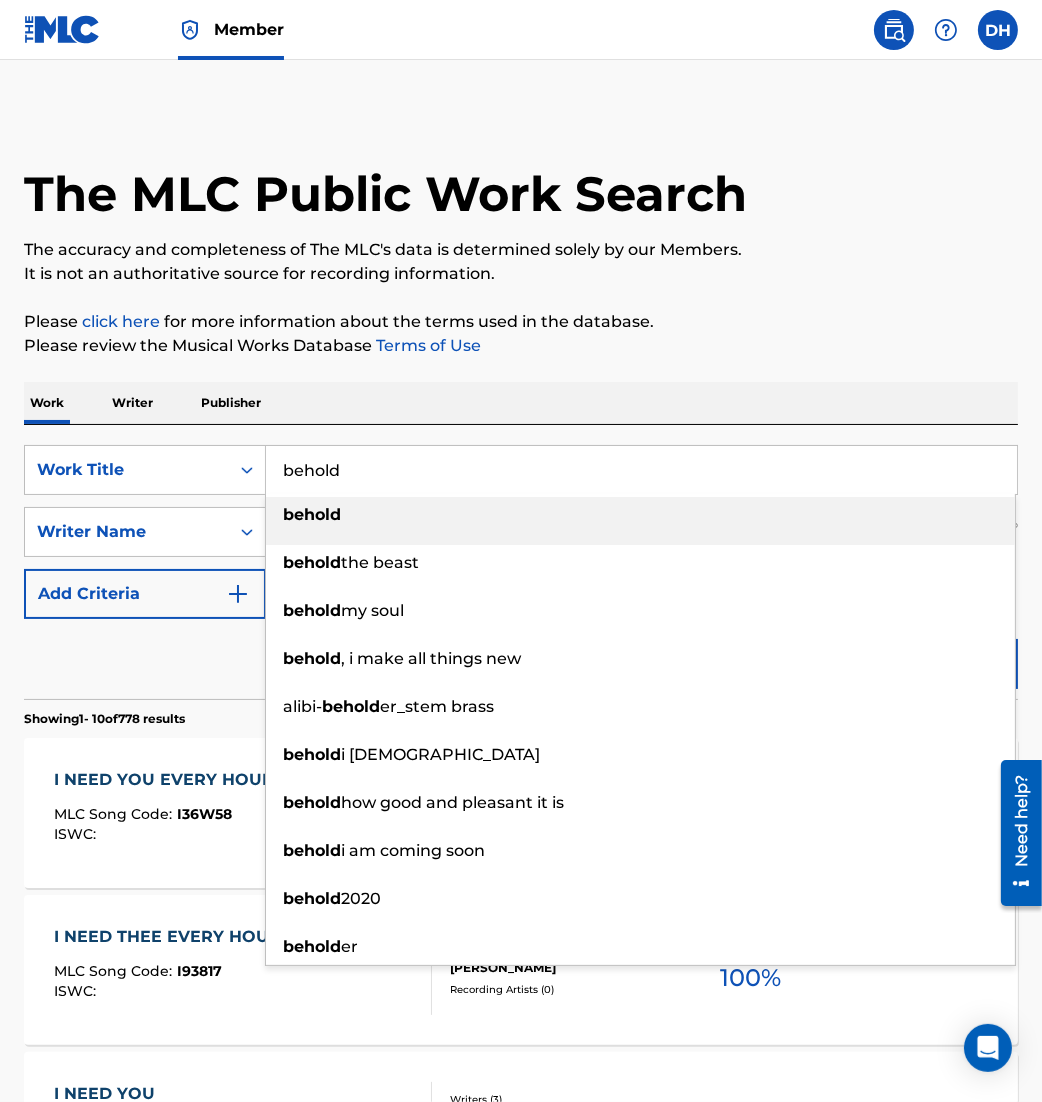 type on "behold" 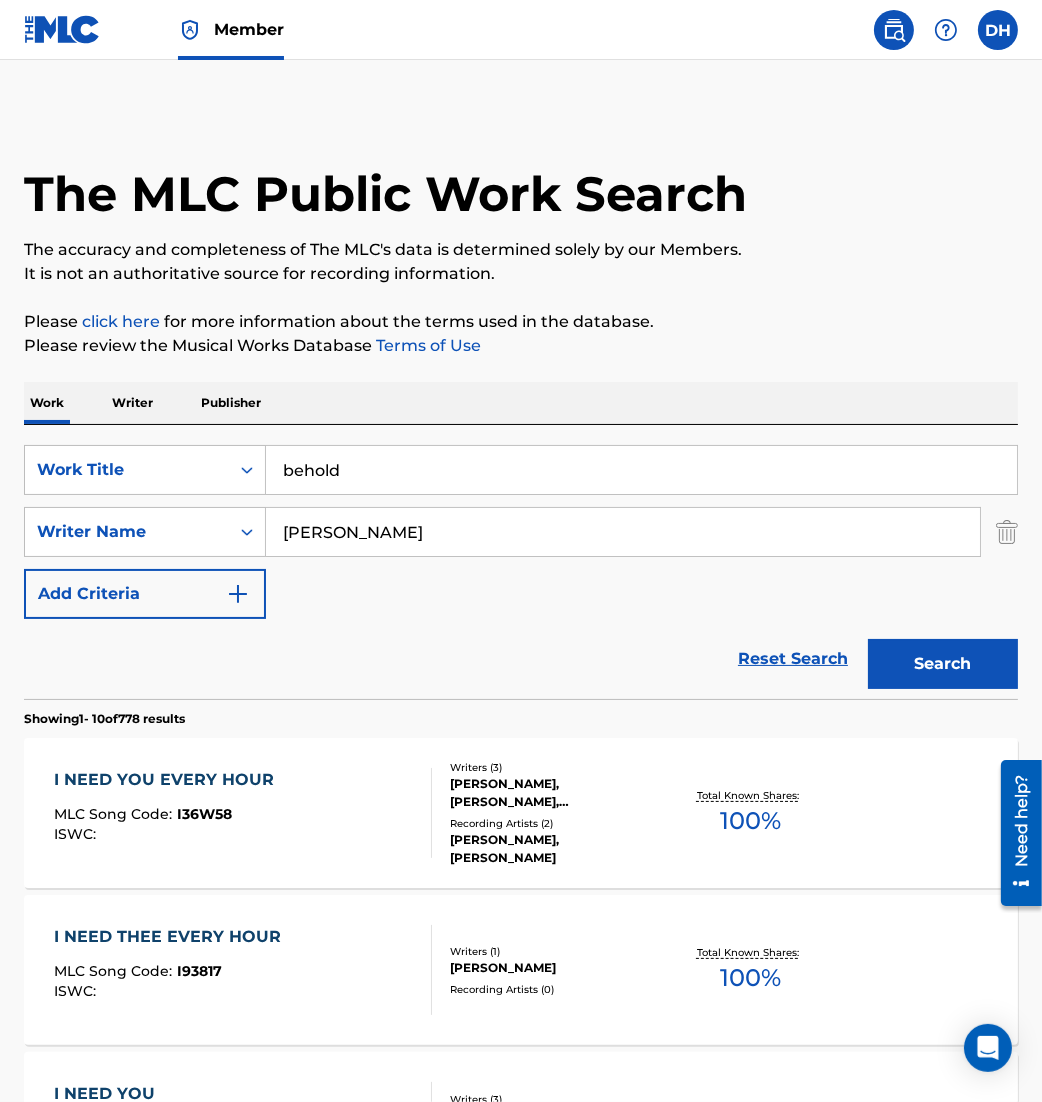 click on "Work Writer Publisher" at bounding box center (521, 403) 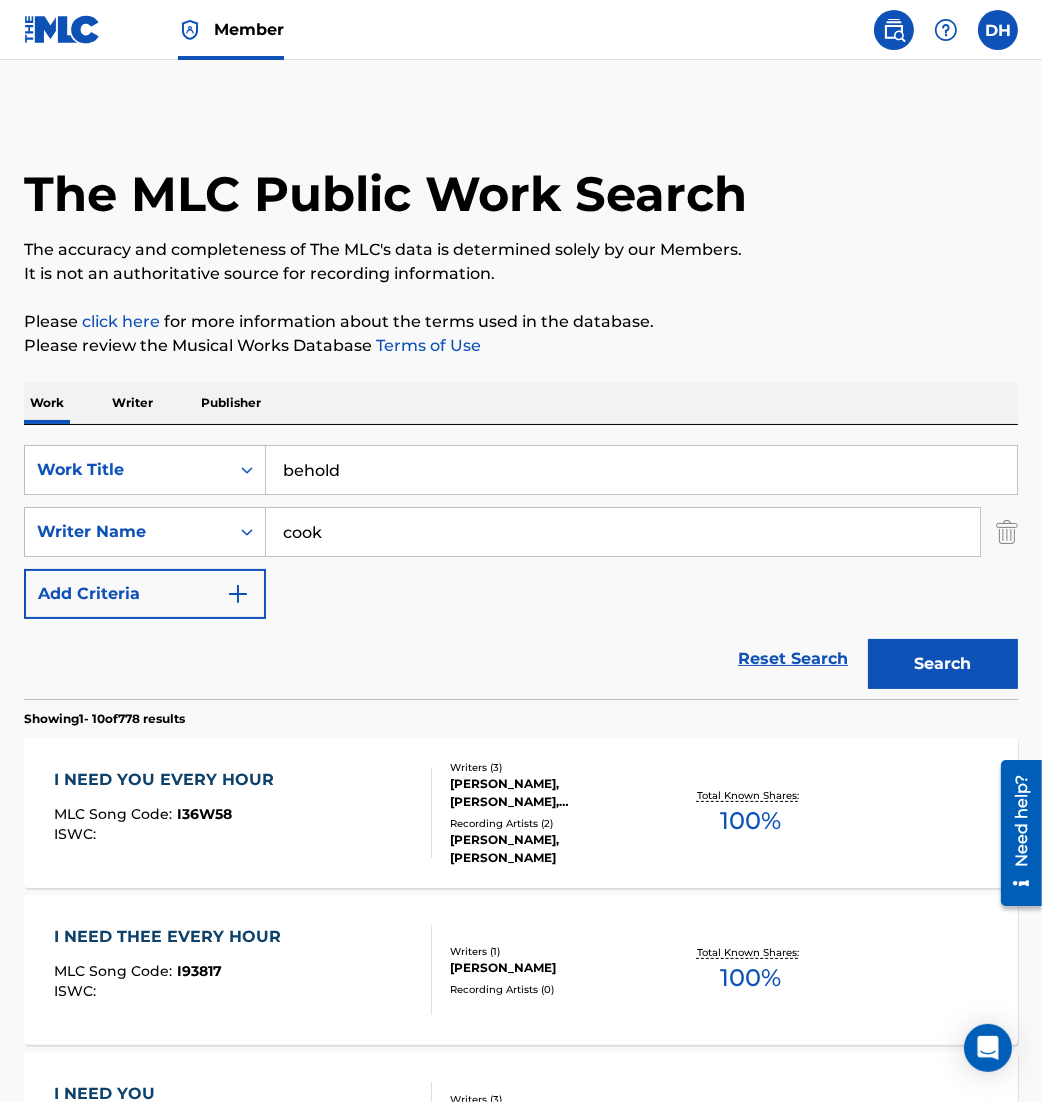 type on "cook" 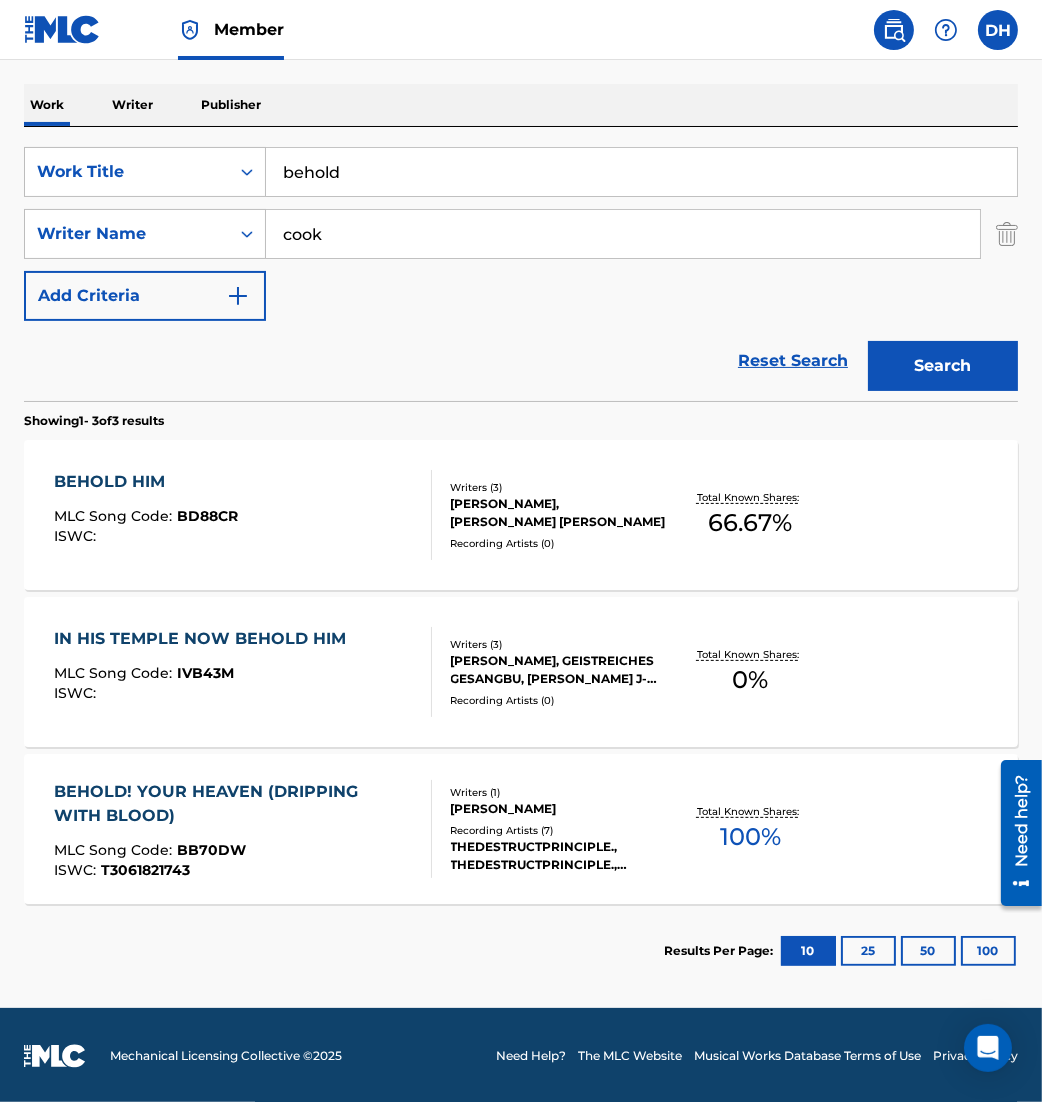 scroll, scrollTop: 299, scrollLeft: 0, axis: vertical 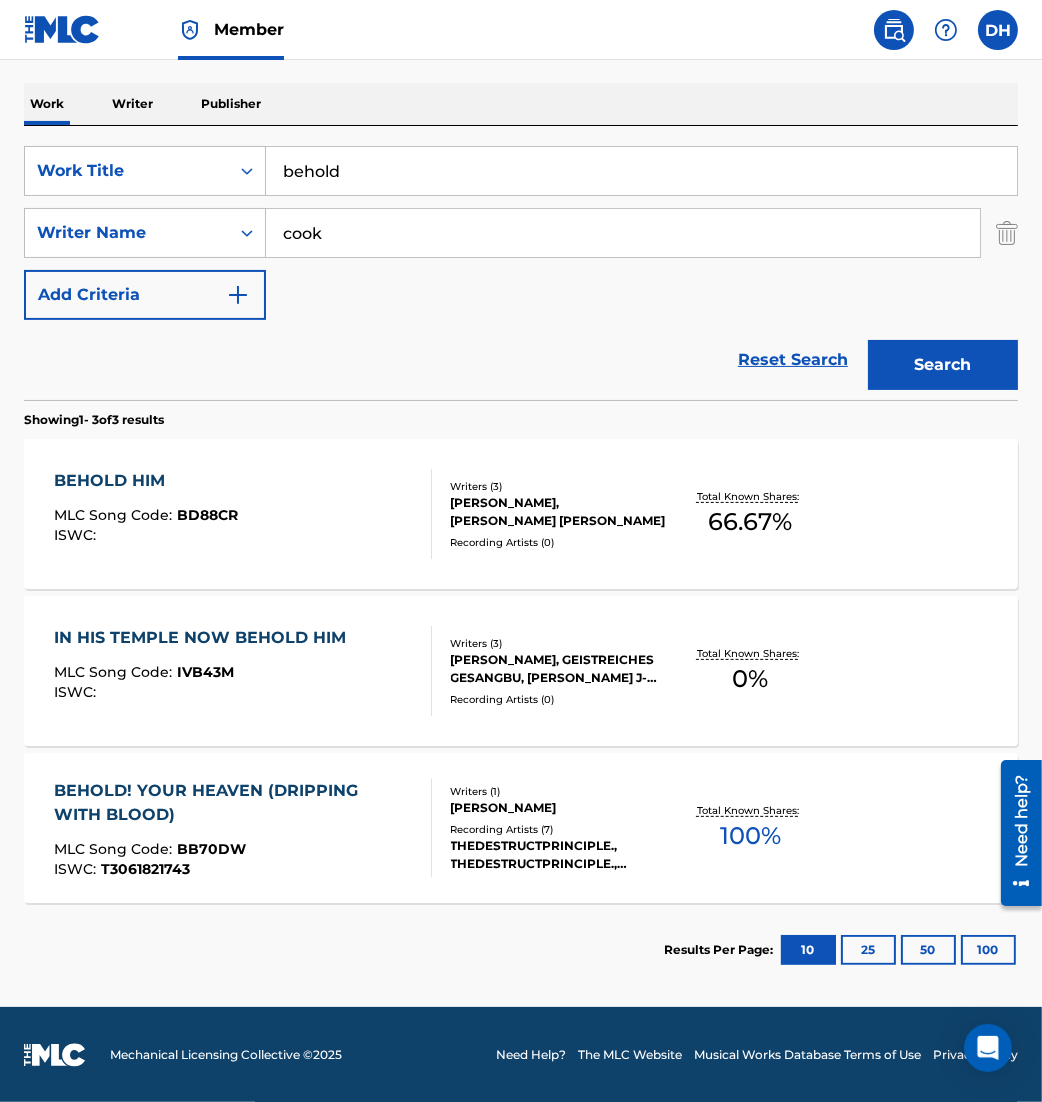 drag, startPoint x: 185, startPoint y: 534, endPoint x: 156, endPoint y: 493, distance: 50.219517 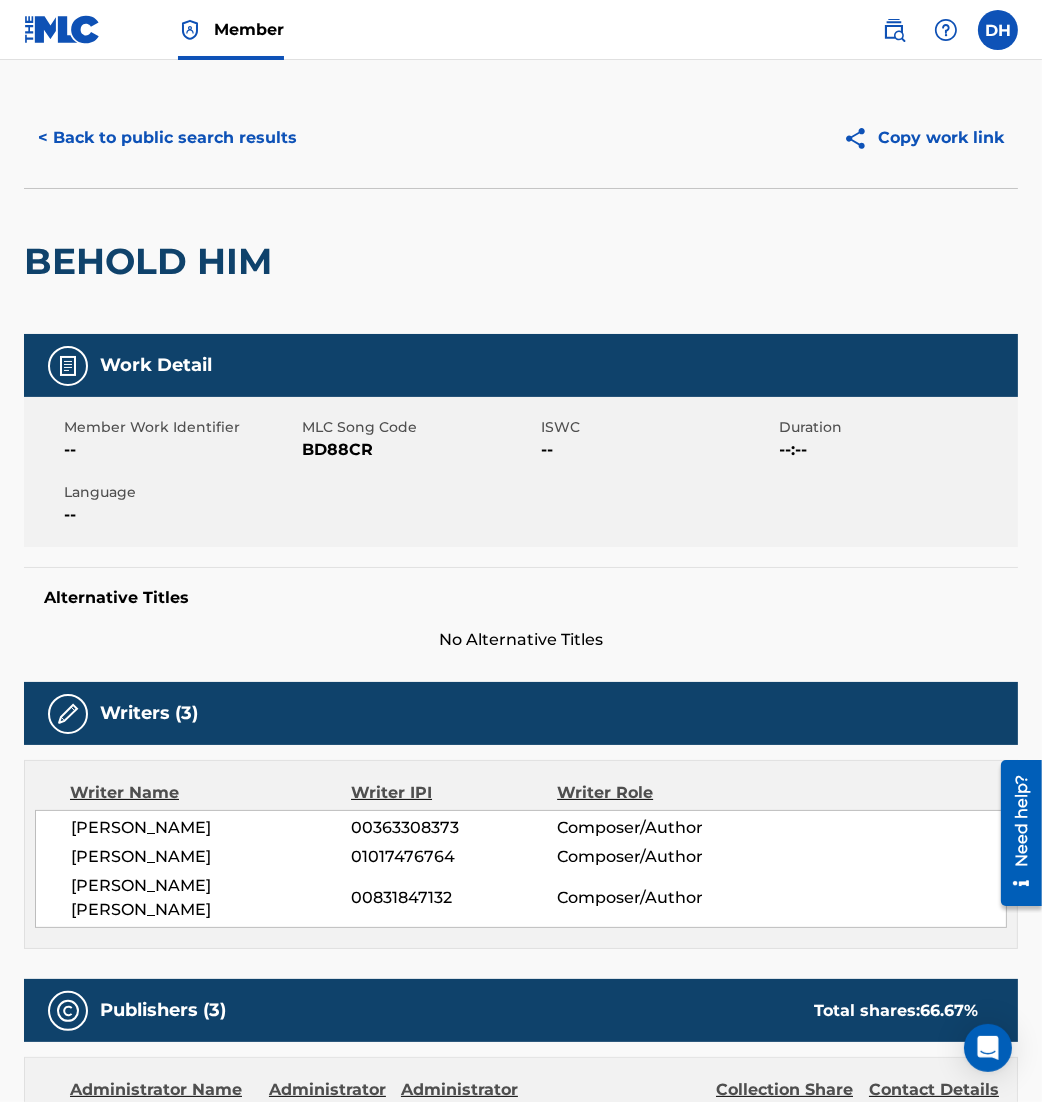 scroll, scrollTop: 0, scrollLeft: 0, axis: both 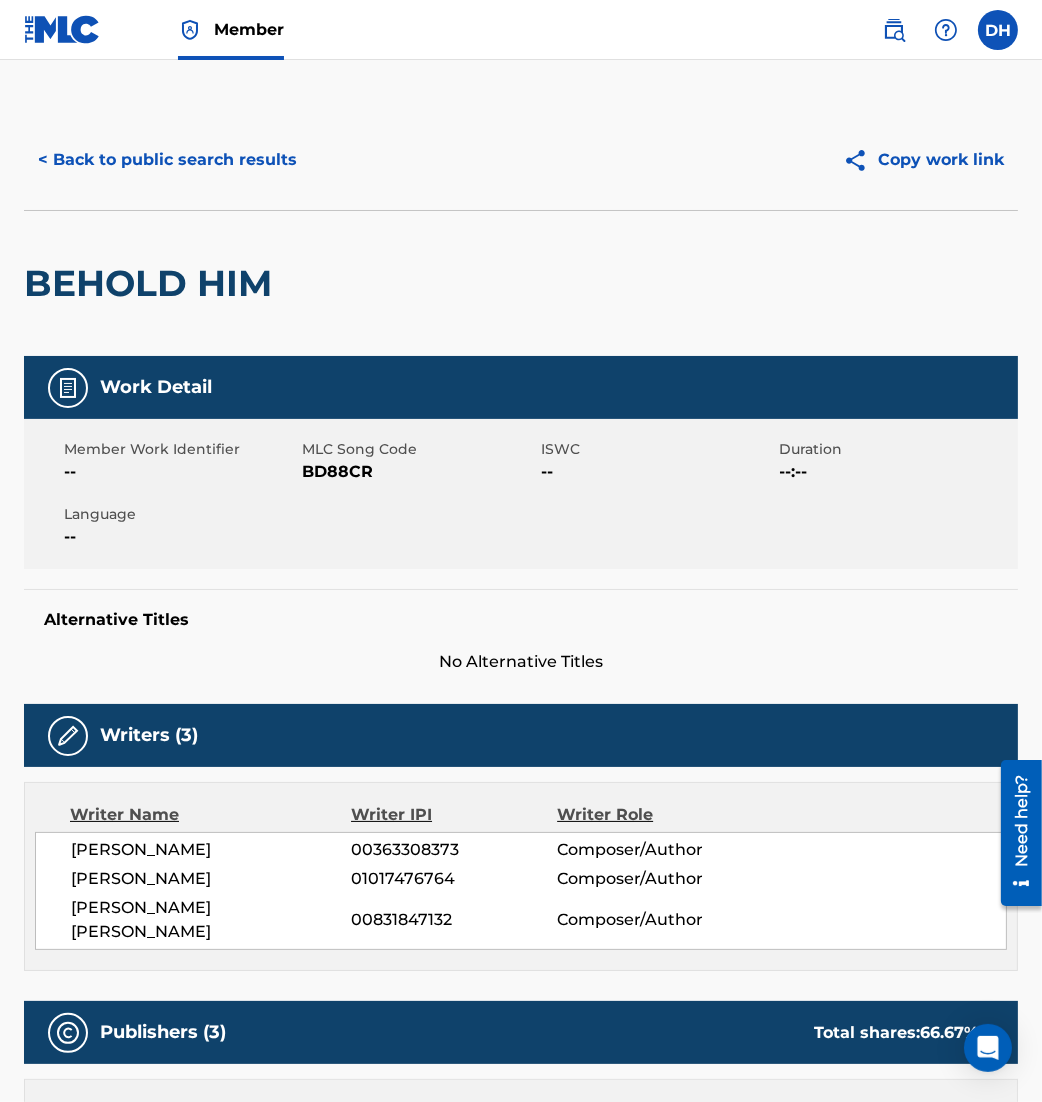 click on "< Back to public search results" at bounding box center [167, 160] 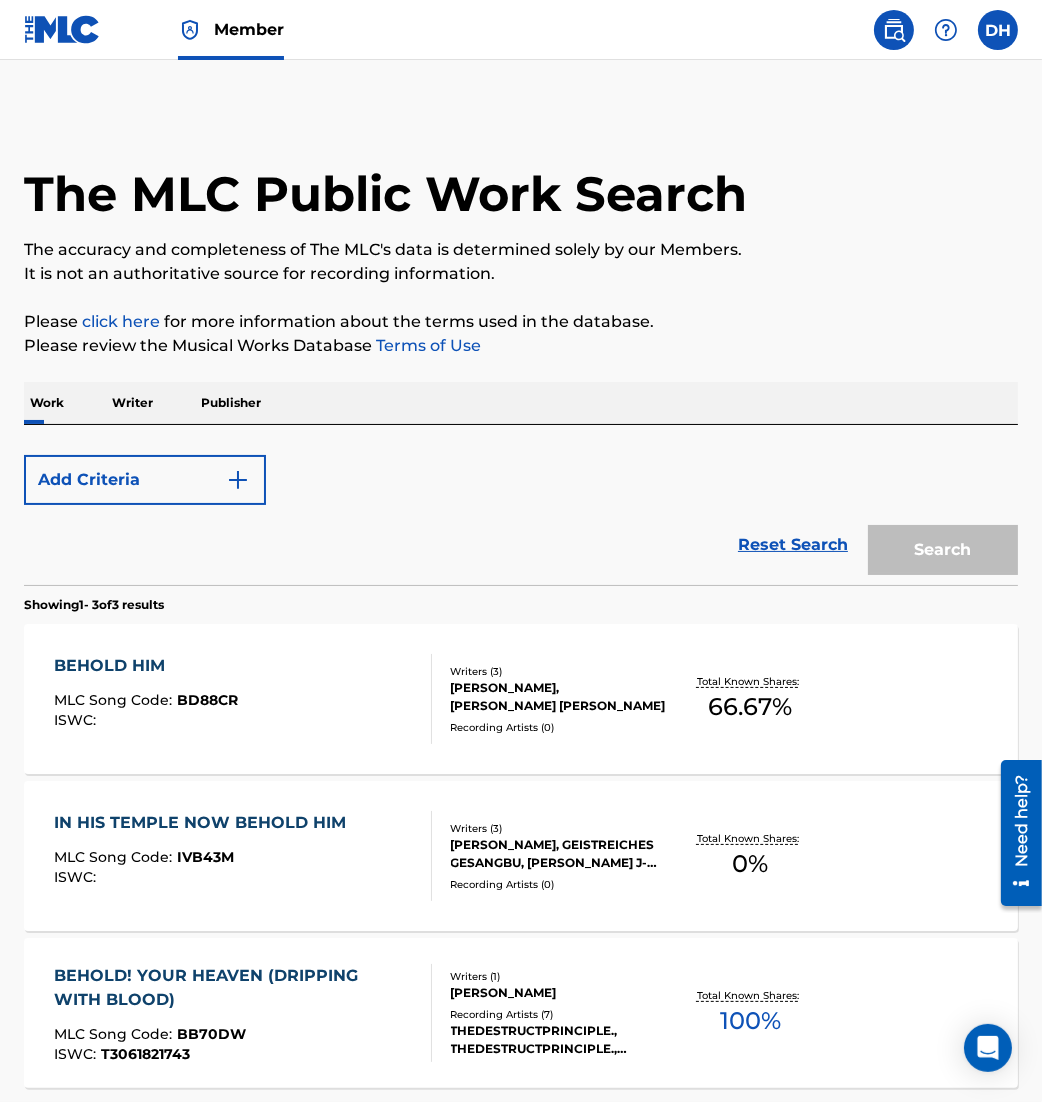 scroll, scrollTop: 185, scrollLeft: 0, axis: vertical 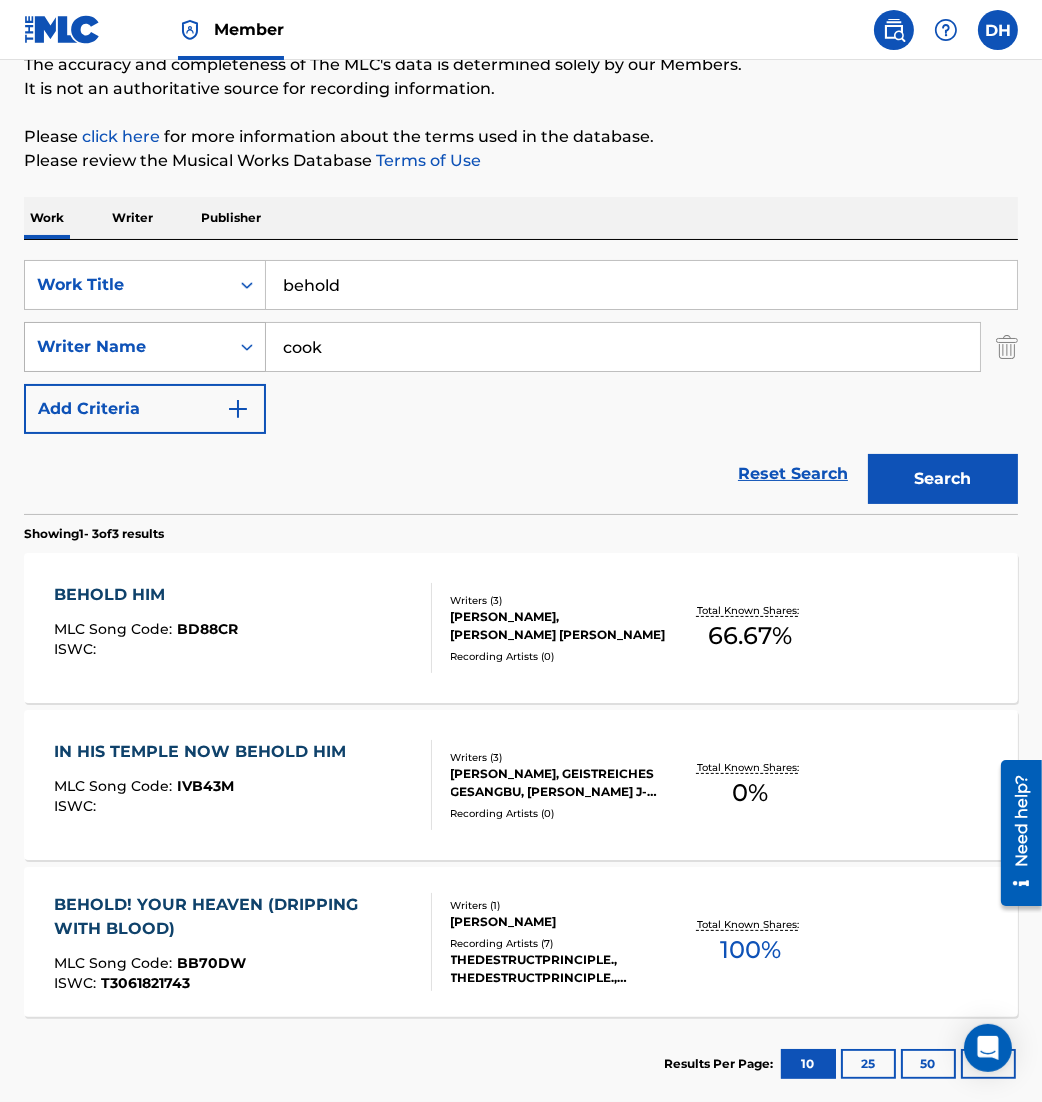 drag, startPoint x: 345, startPoint y: 356, endPoint x: 131, endPoint y: 330, distance: 215.57365 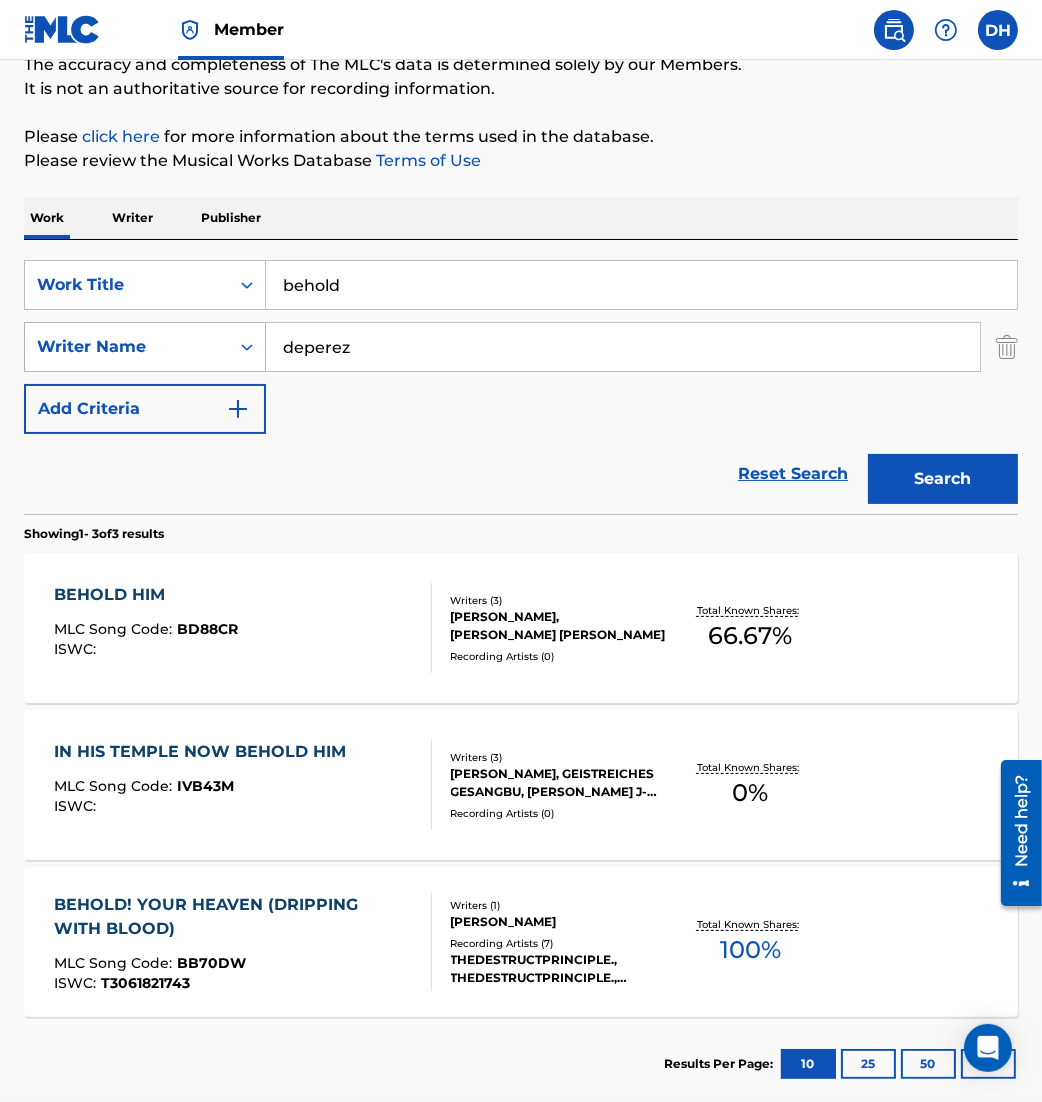 click on "Search" at bounding box center (943, 479) 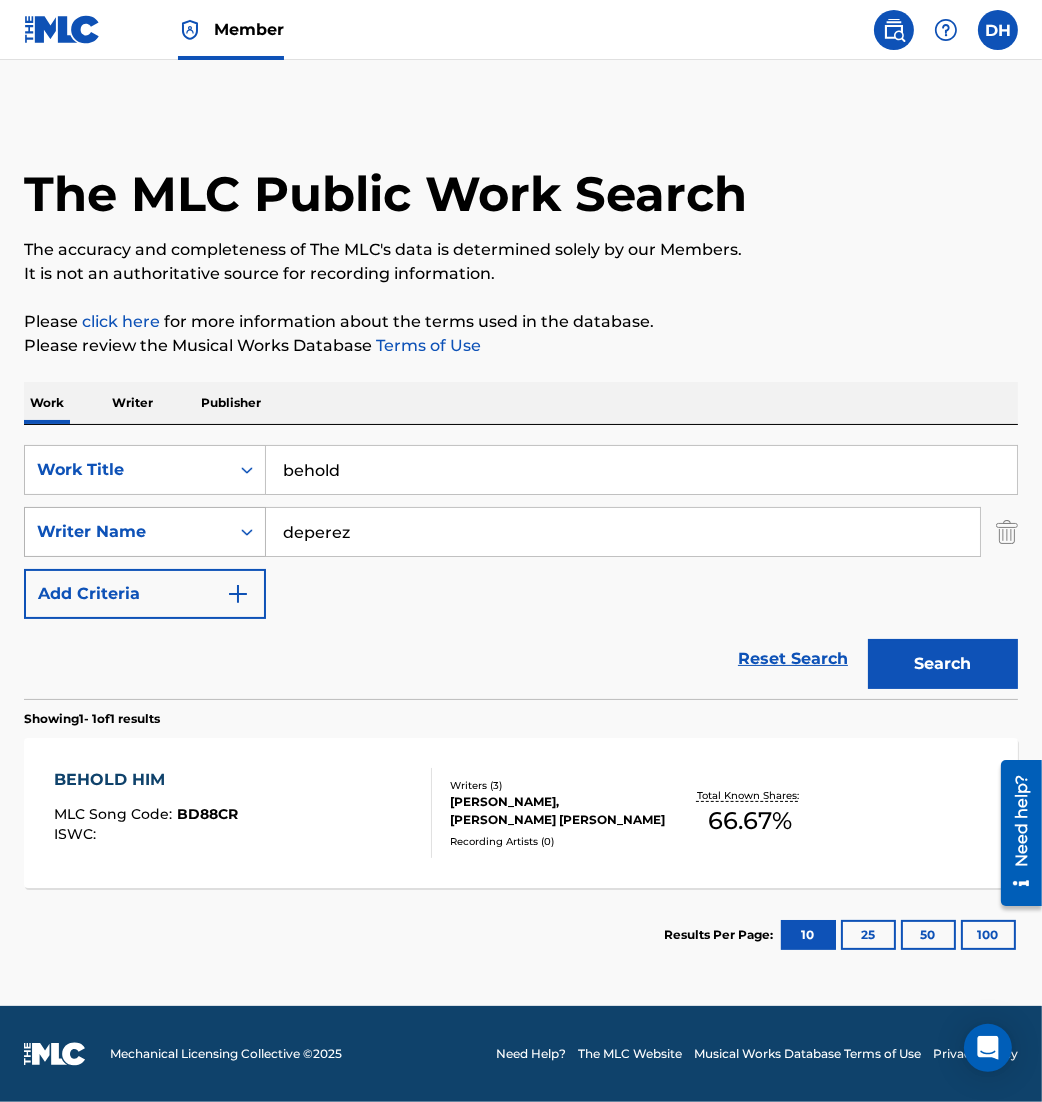 drag, startPoint x: 347, startPoint y: 538, endPoint x: 214, endPoint y: 540, distance: 133.01503 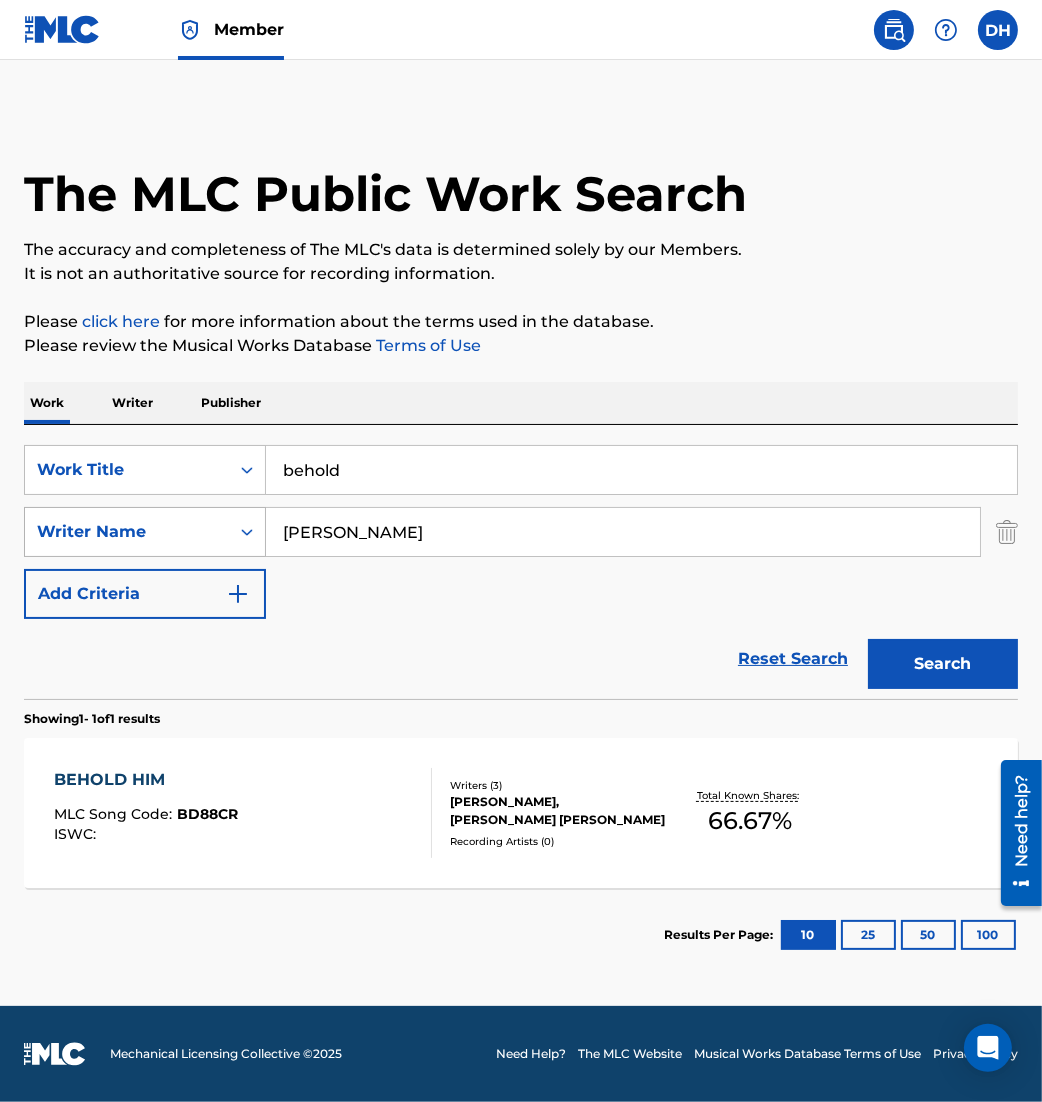 type on "[PERSON_NAME]" 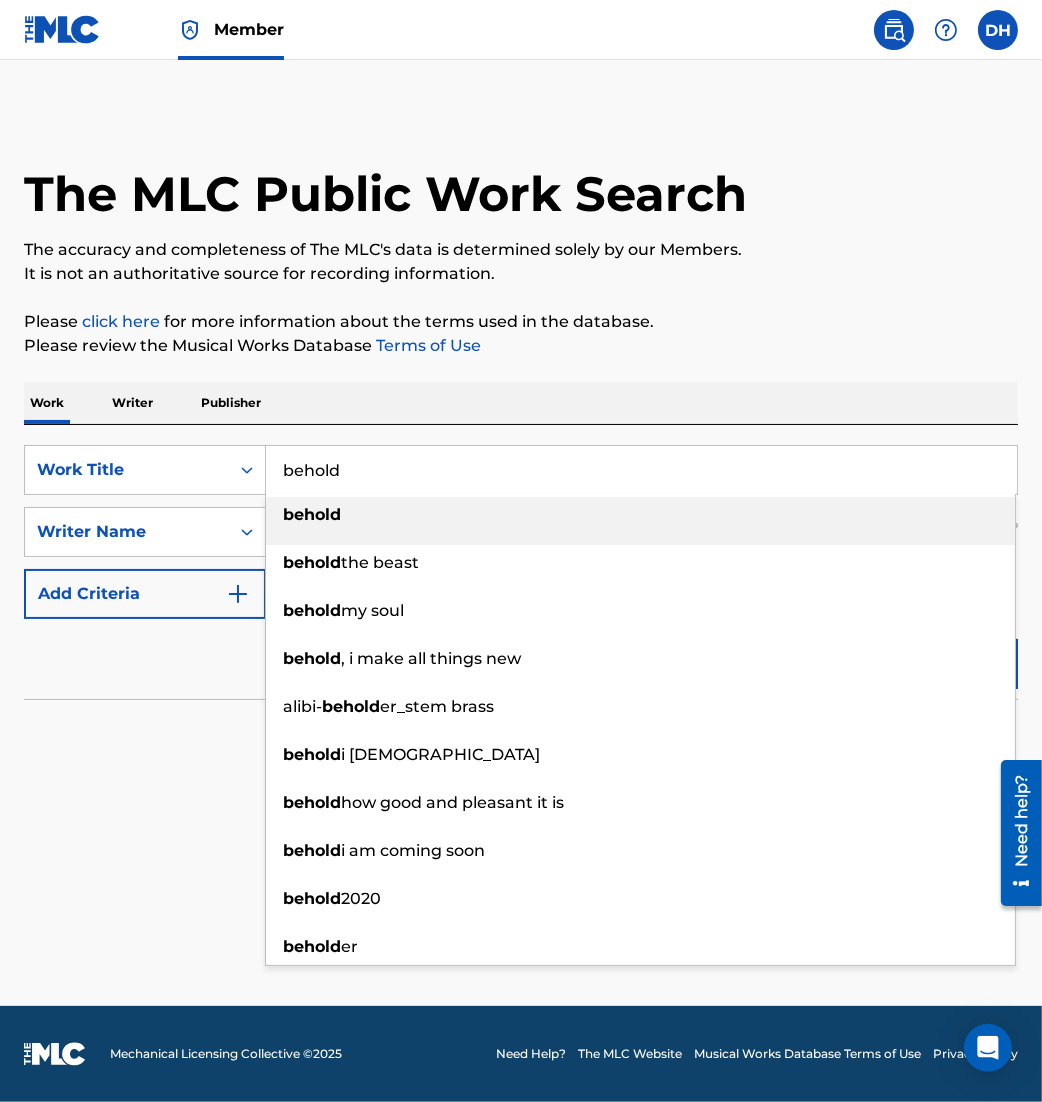 drag, startPoint x: 432, startPoint y: 473, endPoint x: -119, endPoint y: 424, distance: 553.1745 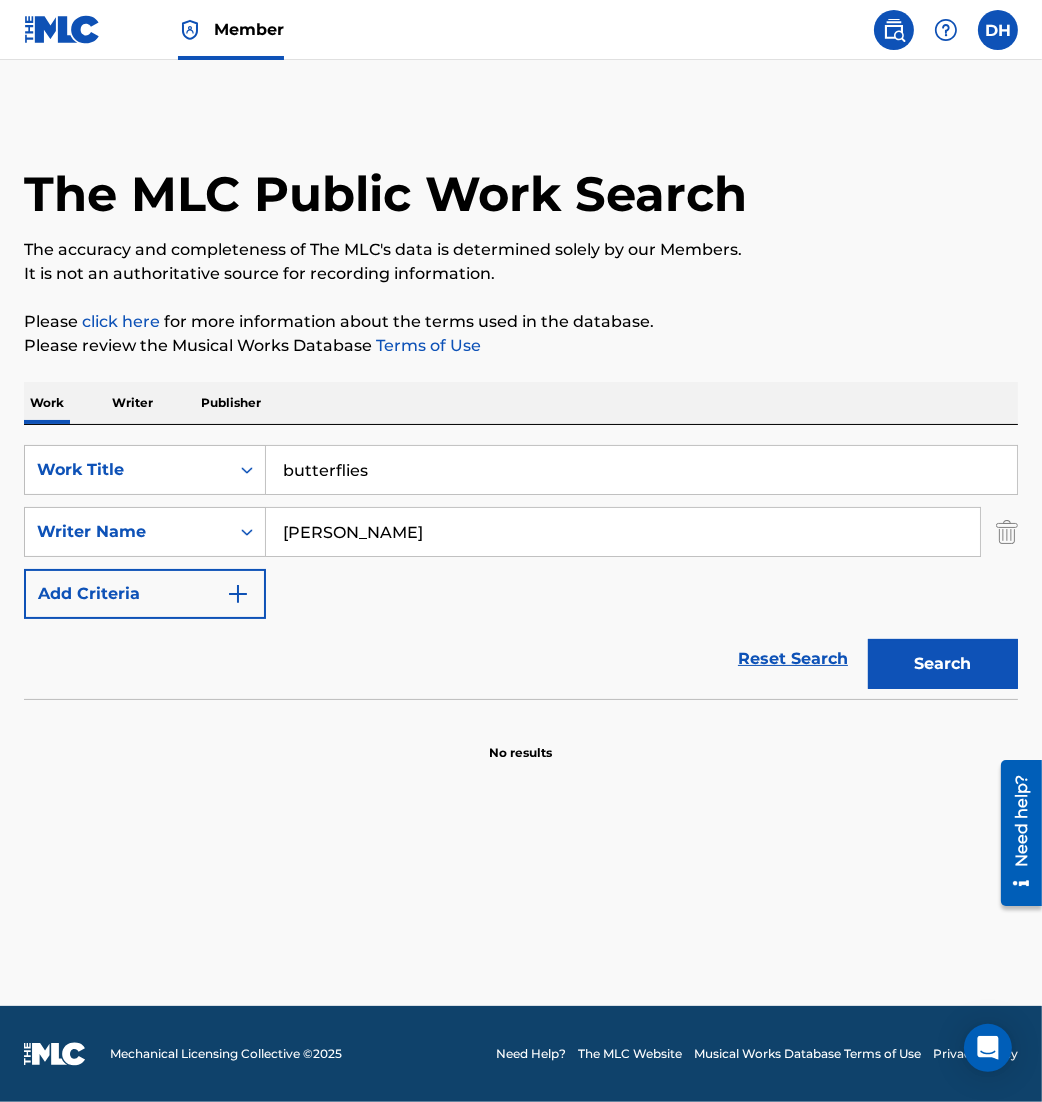 type on "butterflies" 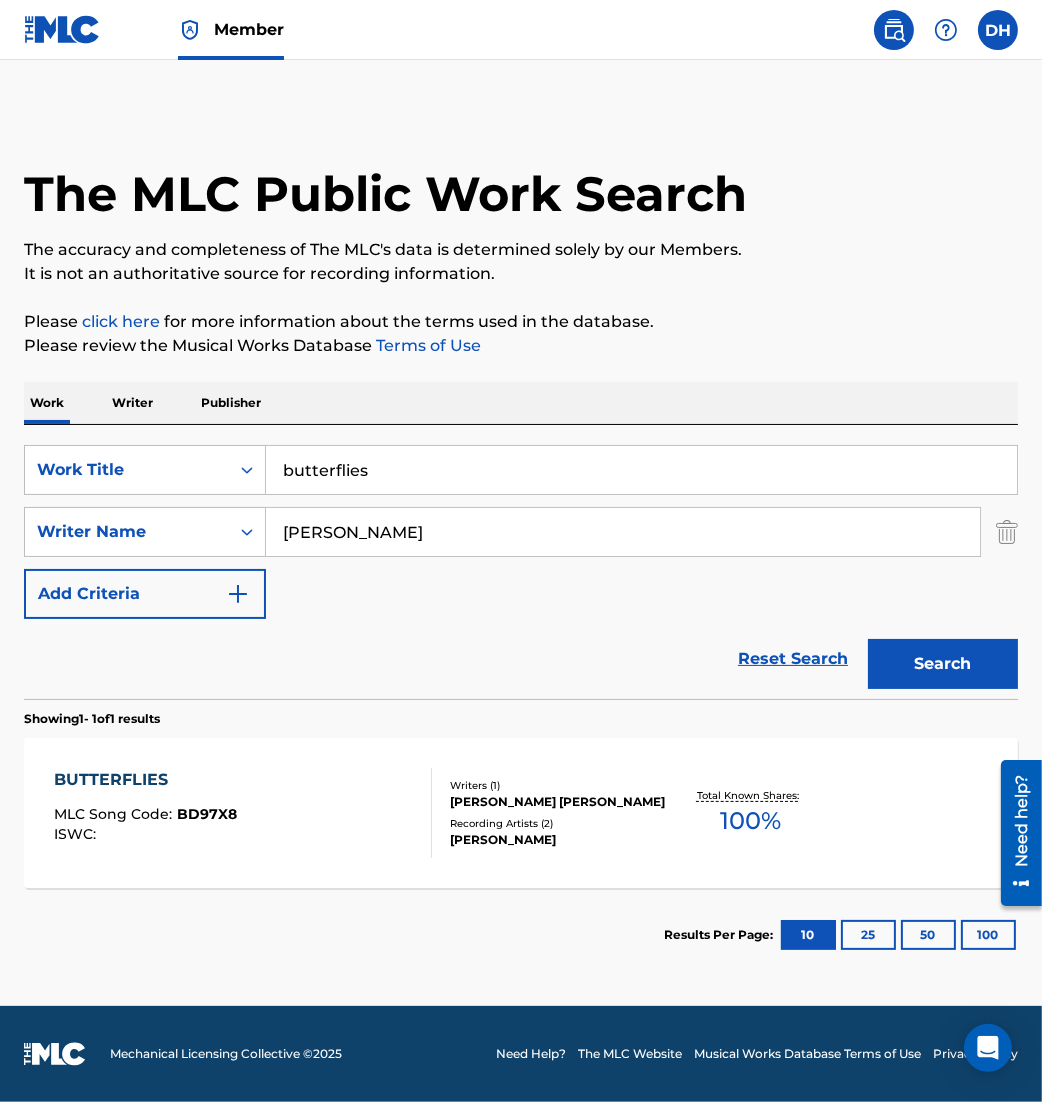 click on "BD97X8" at bounding box center [207, 814] 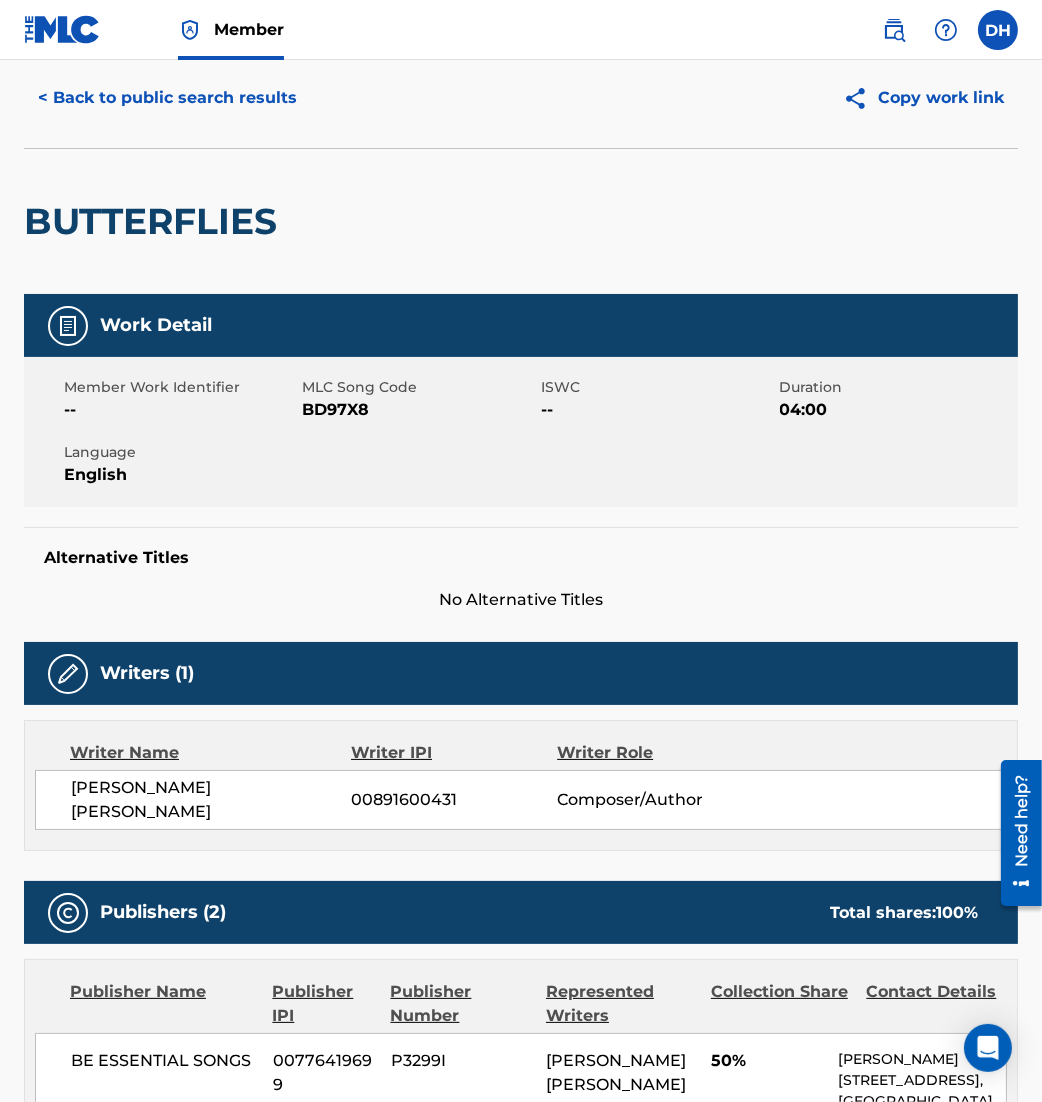 scroll, scrollTop: 0, scrollLeft: 0, axis: both 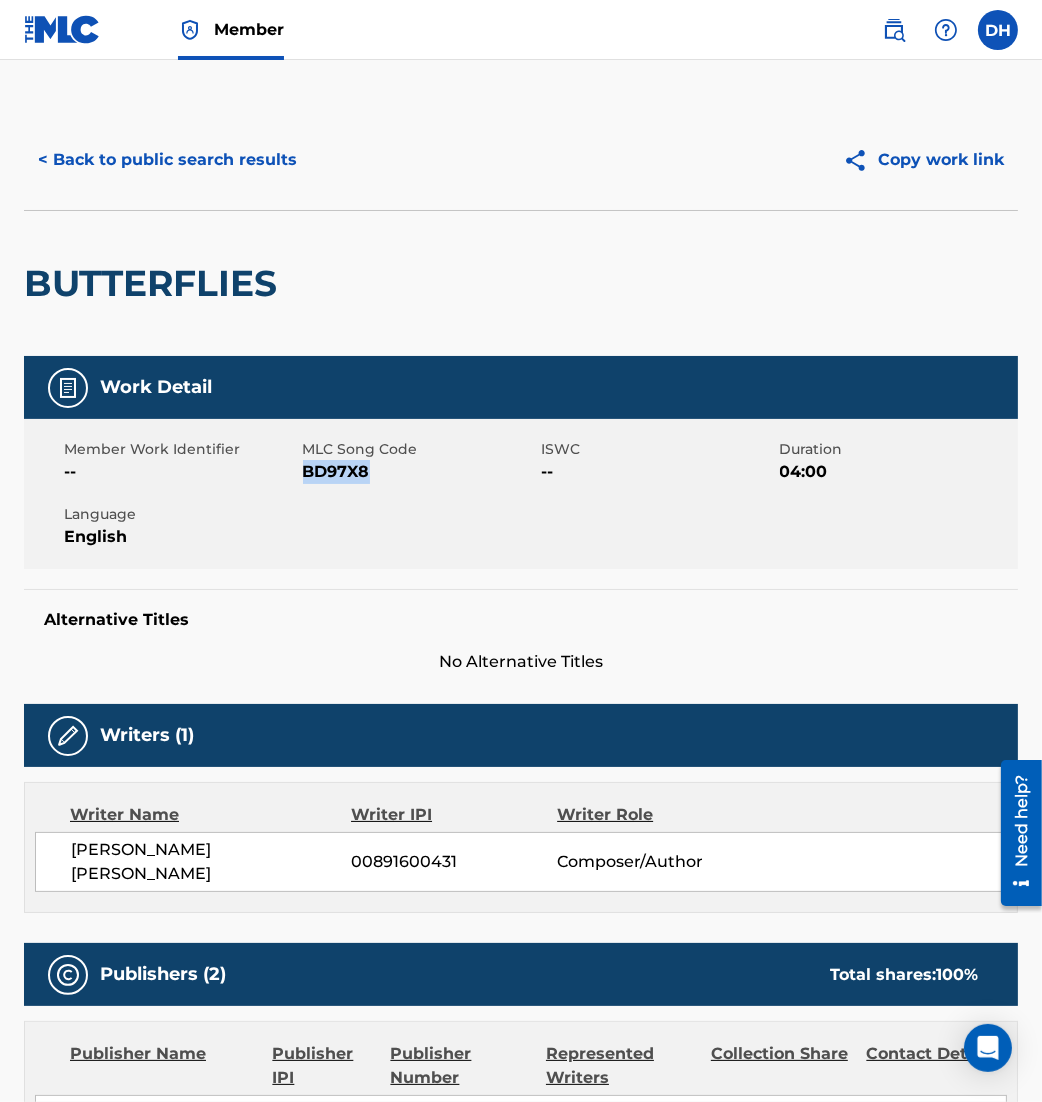 drag, startPoint x: 307, startPoint y: 473, endPoint x: 424, endPoint y: 481, distance: 117.273186 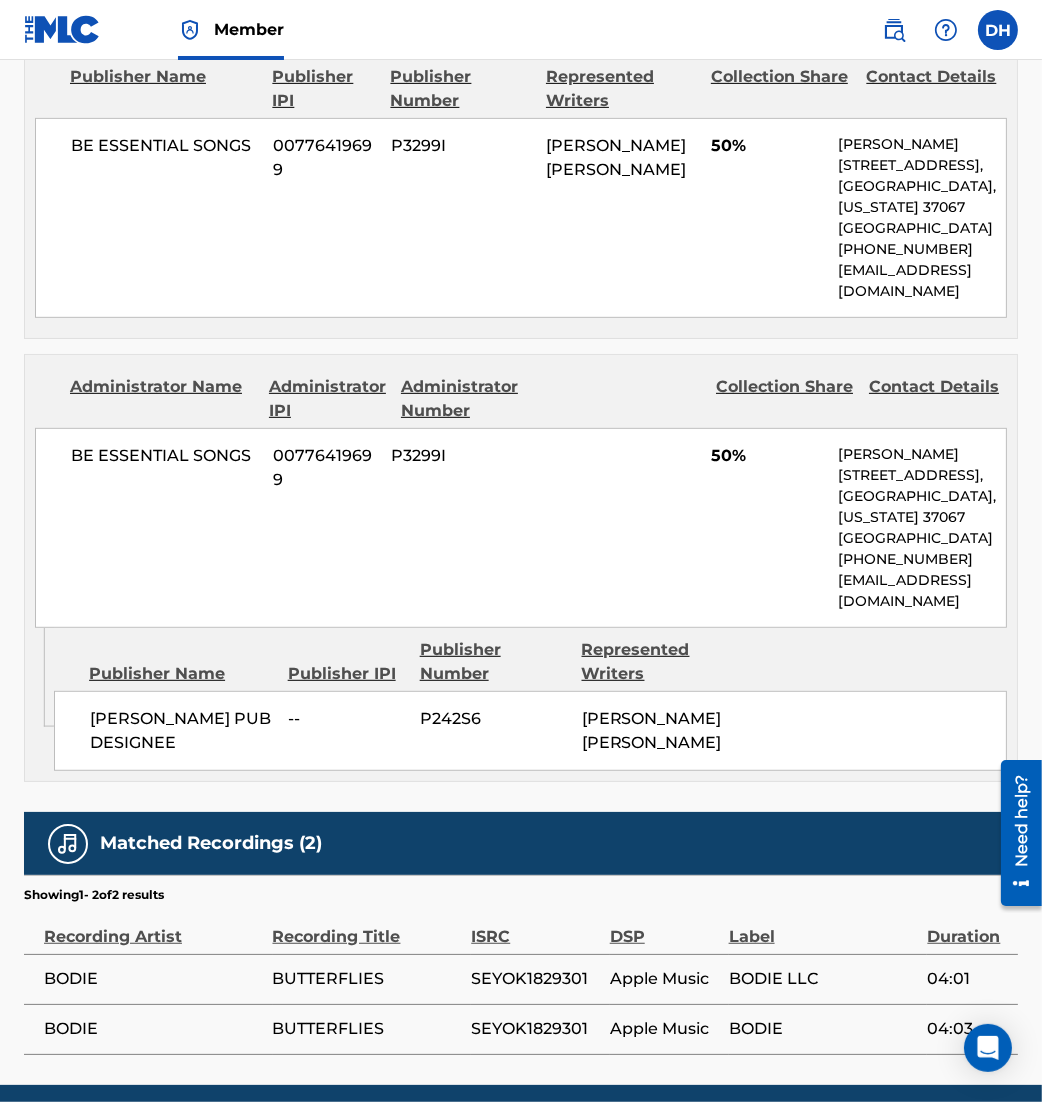 scroll, scrollTop: 1088, scrollLeft: 0, axis: vertical 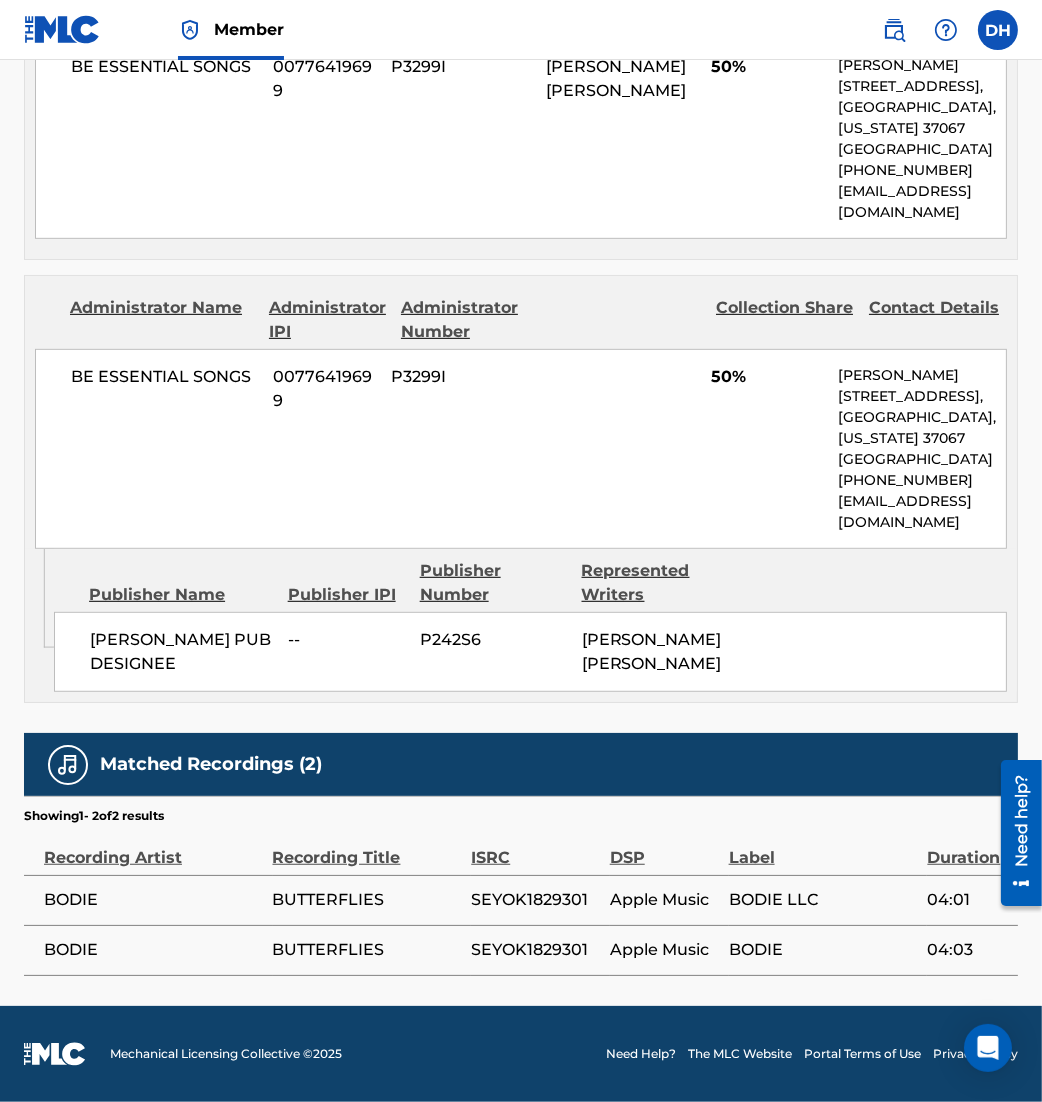 click on "Publisher Number" at bounding box center [493, 583] 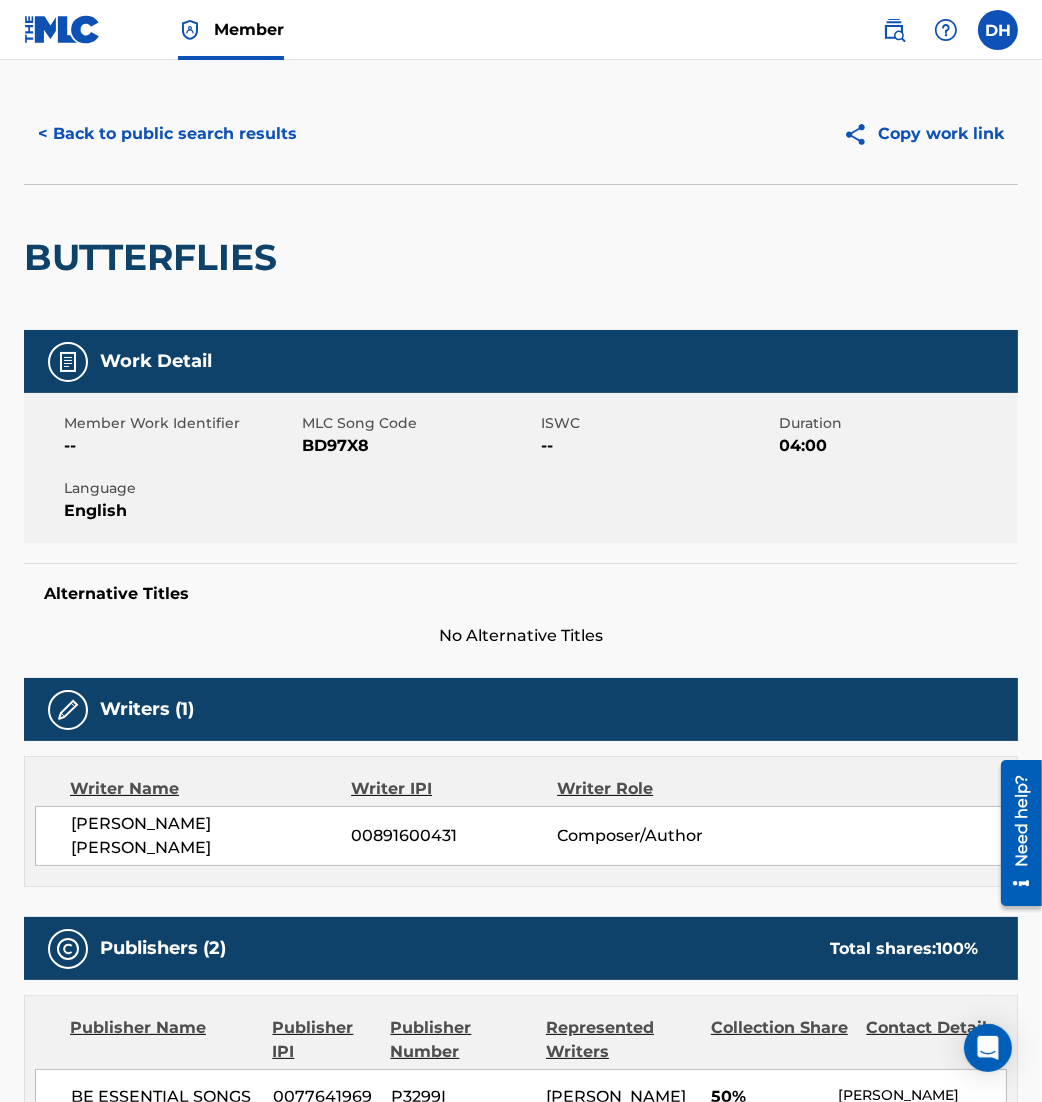 scroll, scrollTop: 0, scrollLeft: 0, axis: both 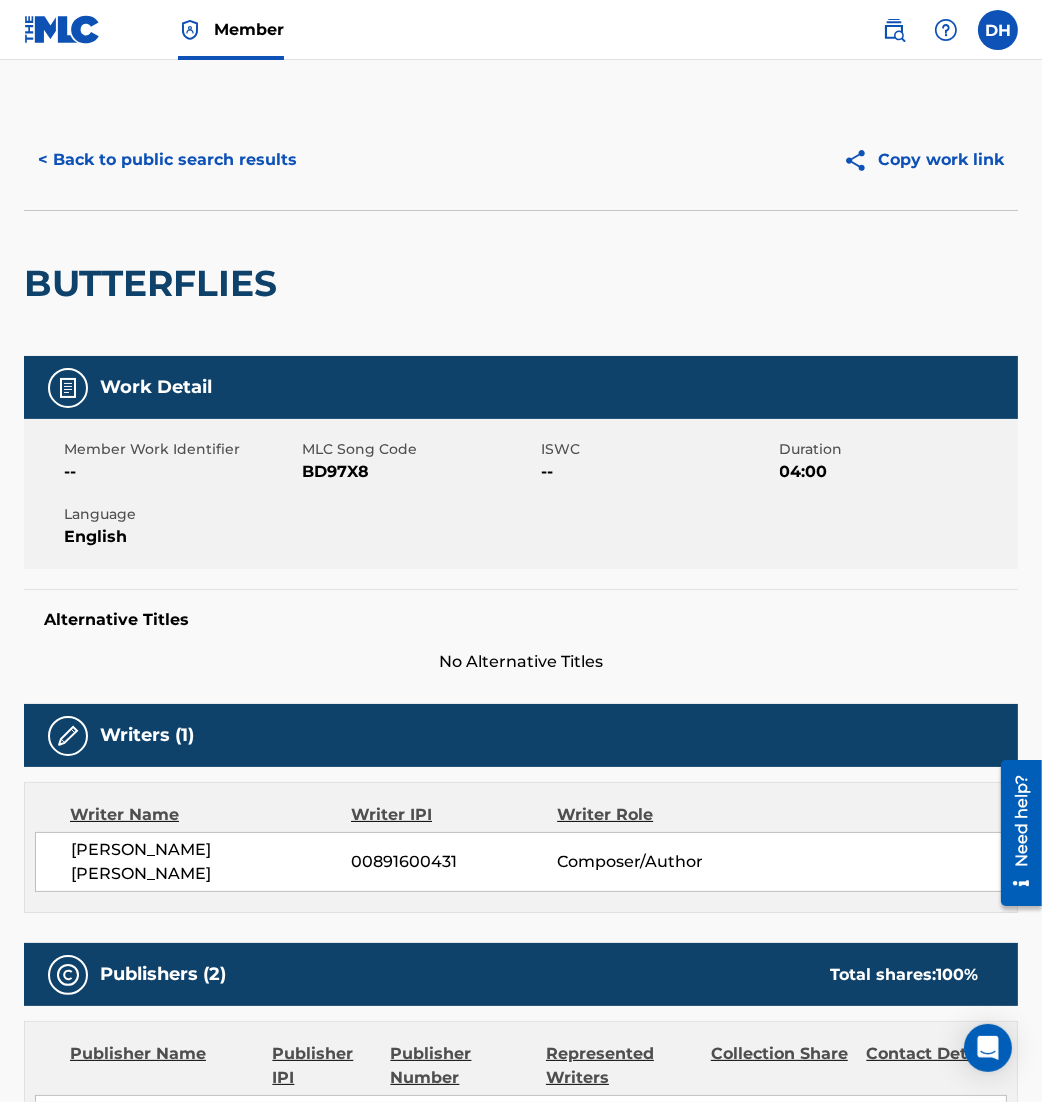 click on "< Back to public search results" at bounding box center (167, 160) 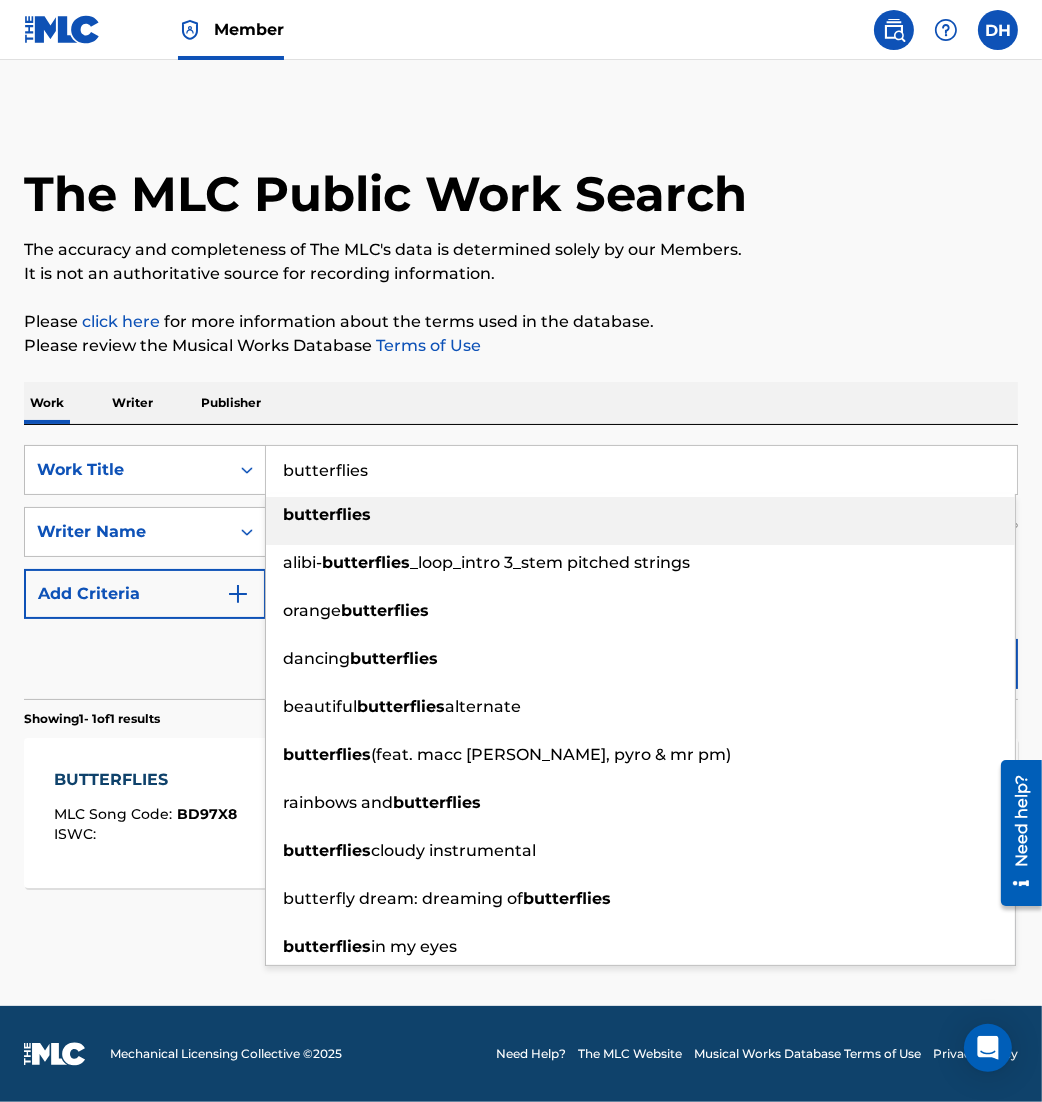 drag, startPoint x: 394, startPoint y: 456, endPoint x: 86, endPoint y: 434, distance: 308.78473 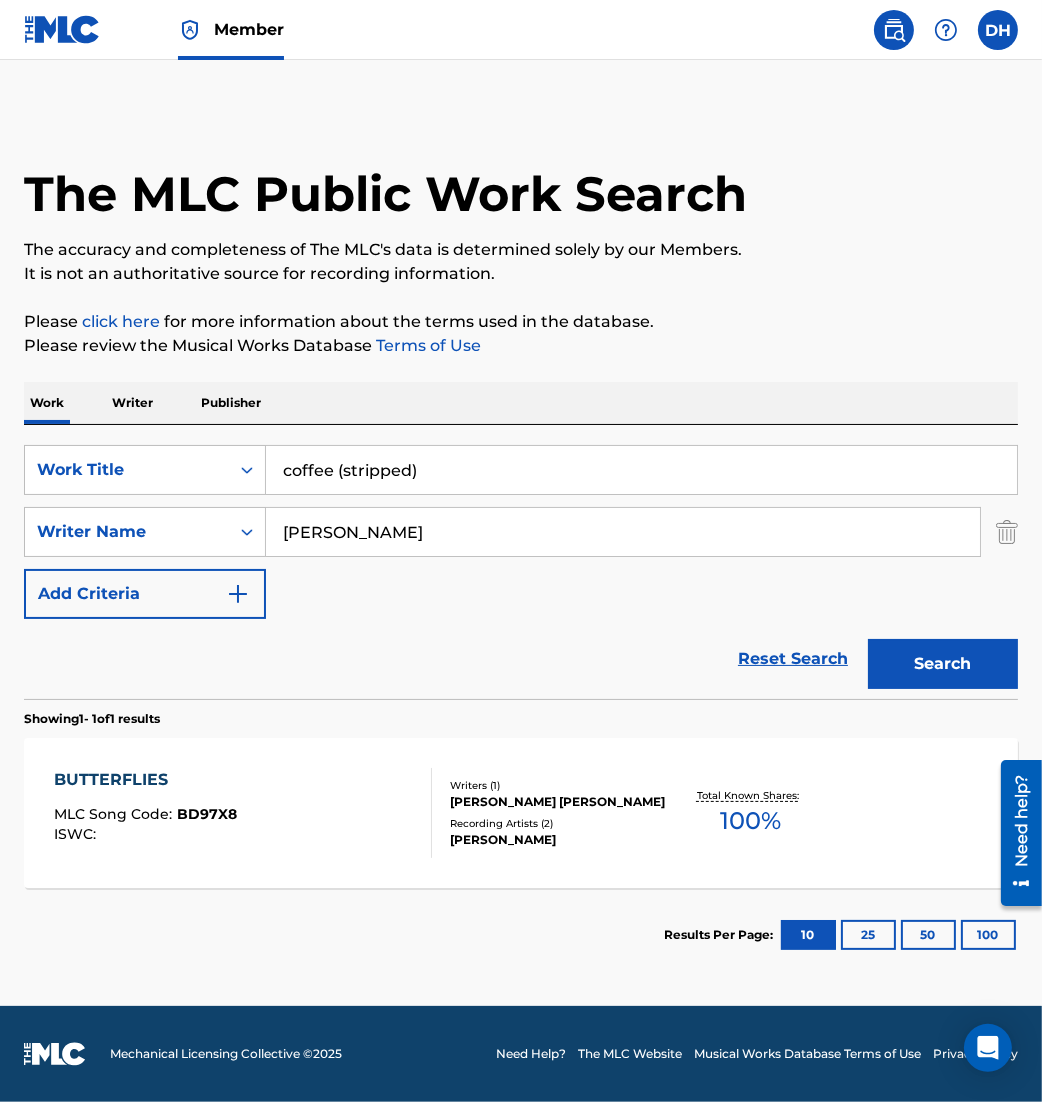 type on "coffee (stripped)" 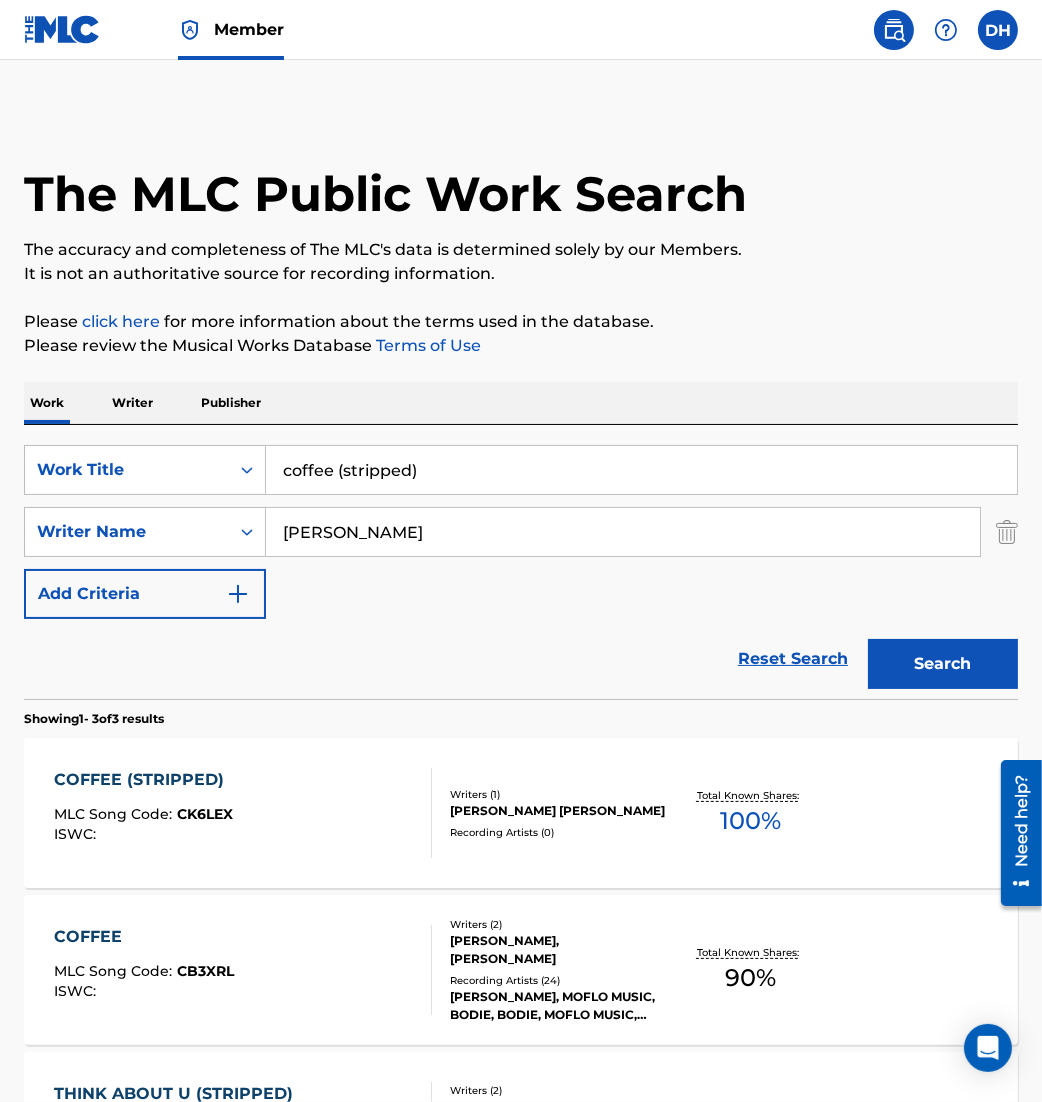 click on "COFFEE (STRIPPED) MLC Song Code : CK6LEX ISWC :" at bounding box center (243, 813) 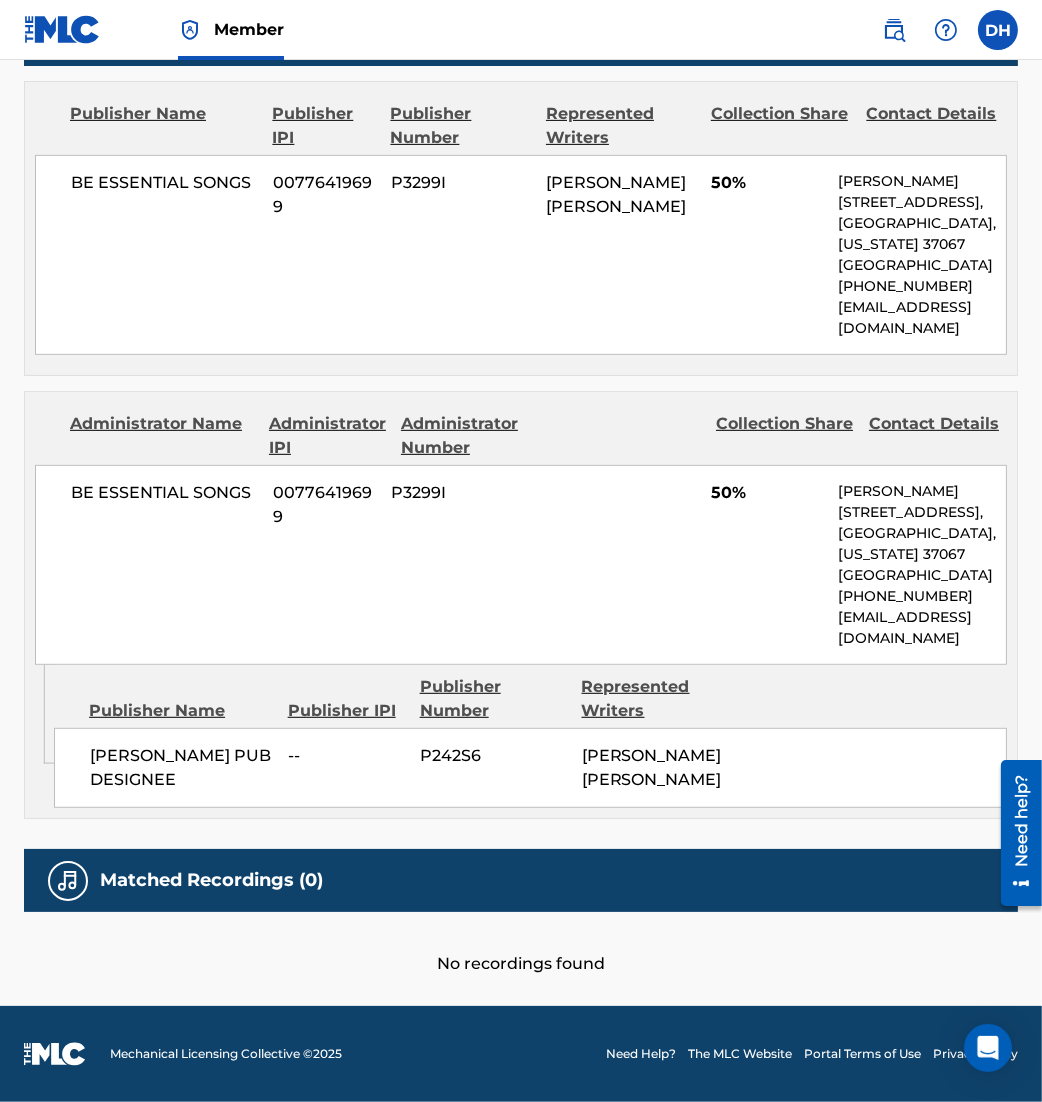 scroll, scrollTop: 0, scrollLeft: 0, axis: both 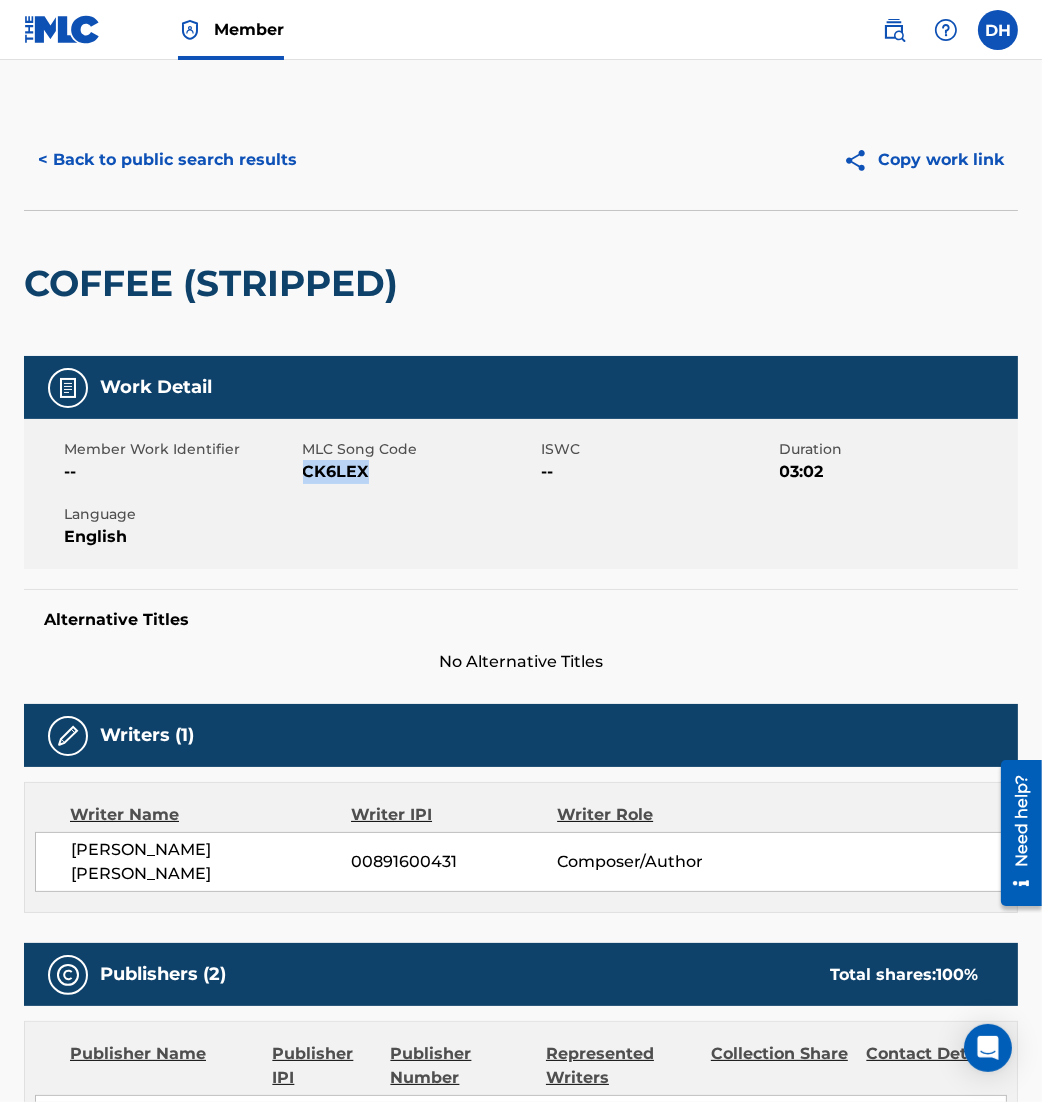 drag, startPoint x: 306, startPoint y: 470, endPoint x: 423, endPoint y: 487, distance: 118.22859 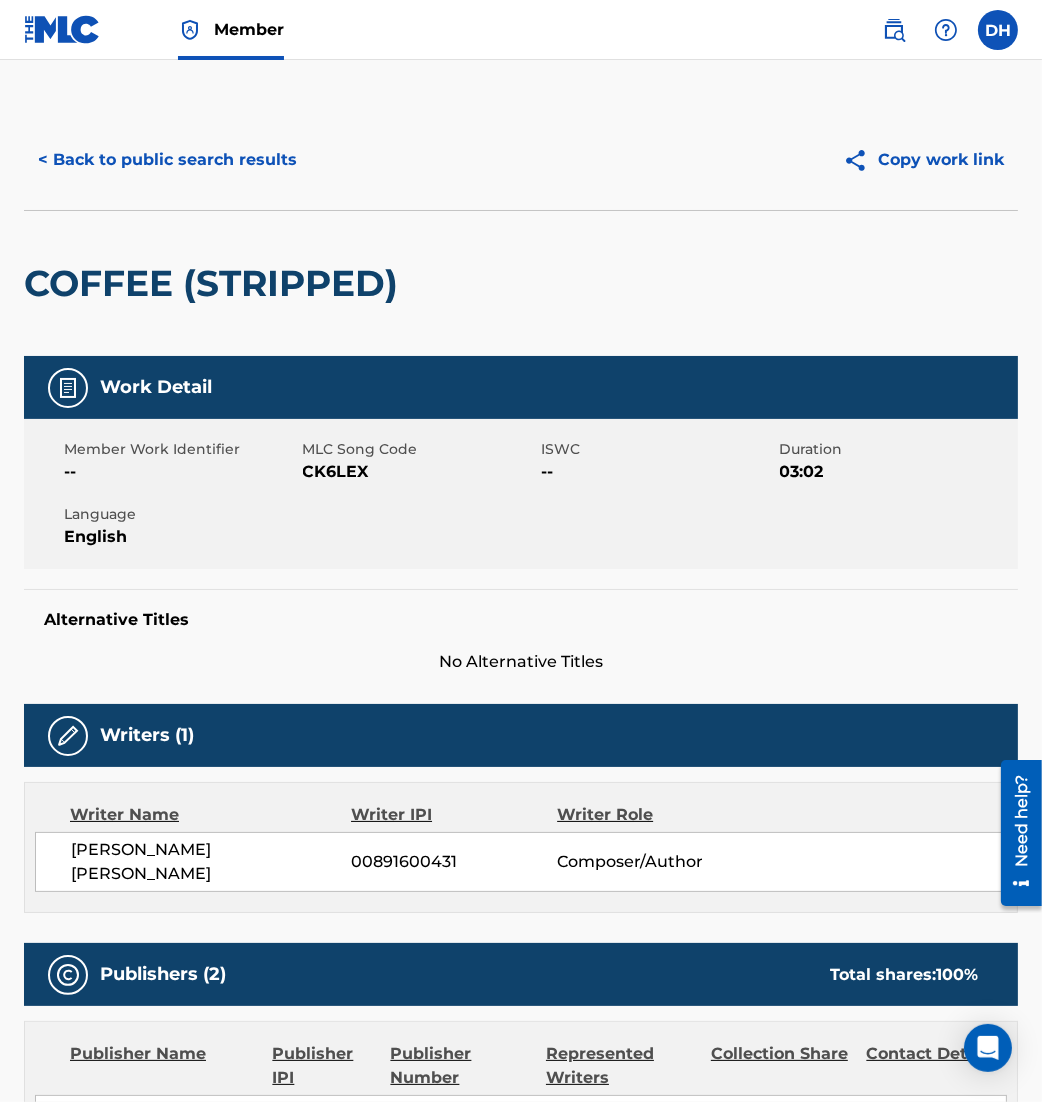 click on "Work Detail   Member Work Identifier -- MLC Song Code CK6LEX ISWC -- Duration 03:02 Language English Alternative Titles No Alternative Titles Writers   (1) Writer Name Writer IPI Writer Role [PERSON_NAME] [PERSON_NAME] 00891600431 Composer/Author Publishers   (2) Total shares:  100 % Publisher Name Publisher IPI Publisher Number Represented Writers Collection Share Contact Details BE ESSENTIAL SONGS 00776419699 P3299I BODIE [PERSON_NAME] 50% [PERSON_NAME] [STREET_ADDRESS][US_STATE] [PHONE_NUMBER] [EMAIL_ADDRESS][DOMAIN_NAME] Administrator Name Administrator IPI Administrator Number Collection Share Contact Details BE ESSENTIAL SONGS 00776419699 P3299I 50% [PERSON_NAME] [STREET_ADDRESS][US_STATE] [PHONE_NUMBER] [EMAIL_ADDRESS][DOMAIN_NAME] Admin Original Publisher Connecting Line Publisher Name Publisher IPI Publisher Number Represented Writers [PERSON_NAME] PUB DESIGNEE -- P242S6 [PERSON_NAME] [PERSON_NAME] Total shares:  100 %" at bounding box center [521, 1136] 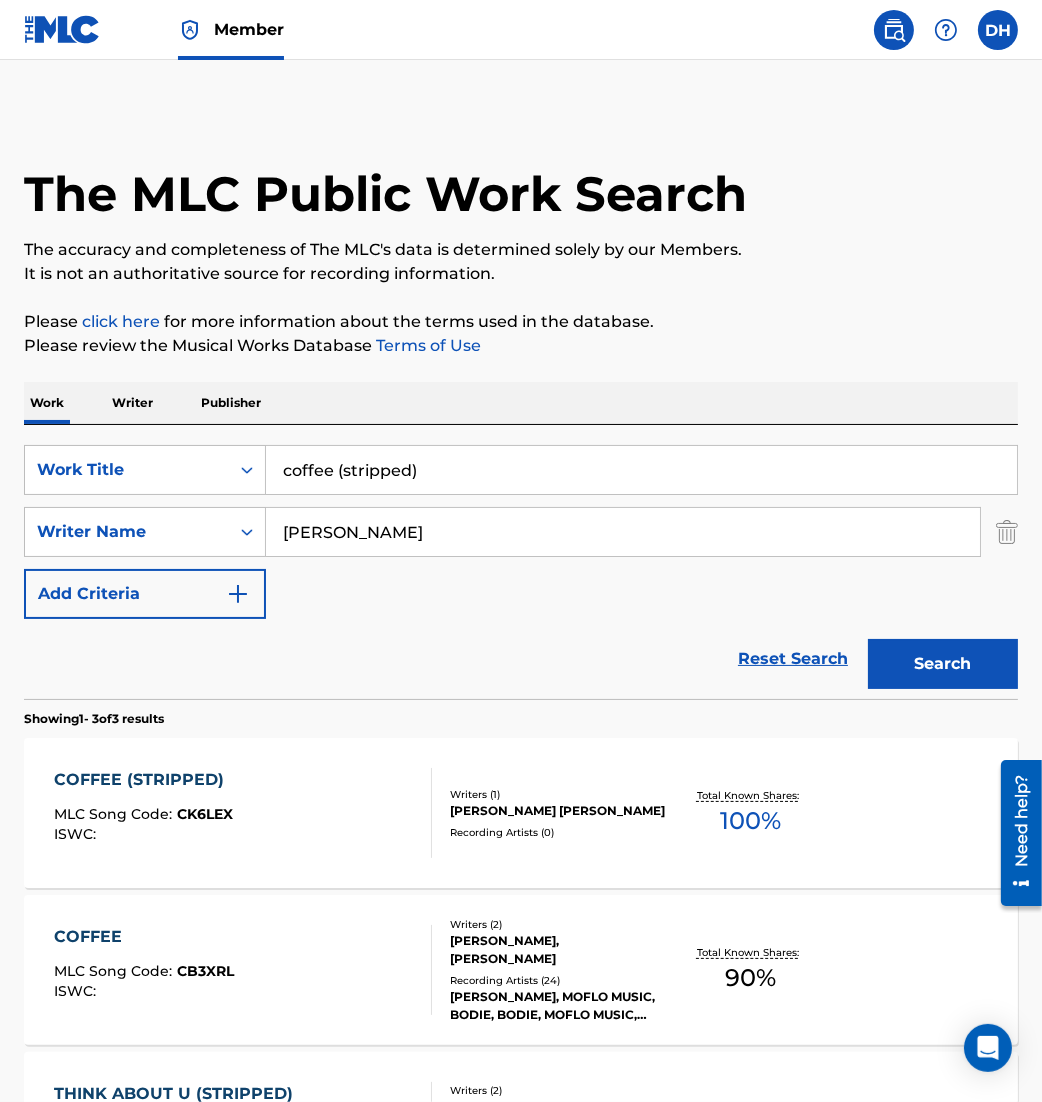 drag, startPoint x: 454, startPoint y: 461, endPoint x: -86, endPoint y: 444, distance: 540.2675 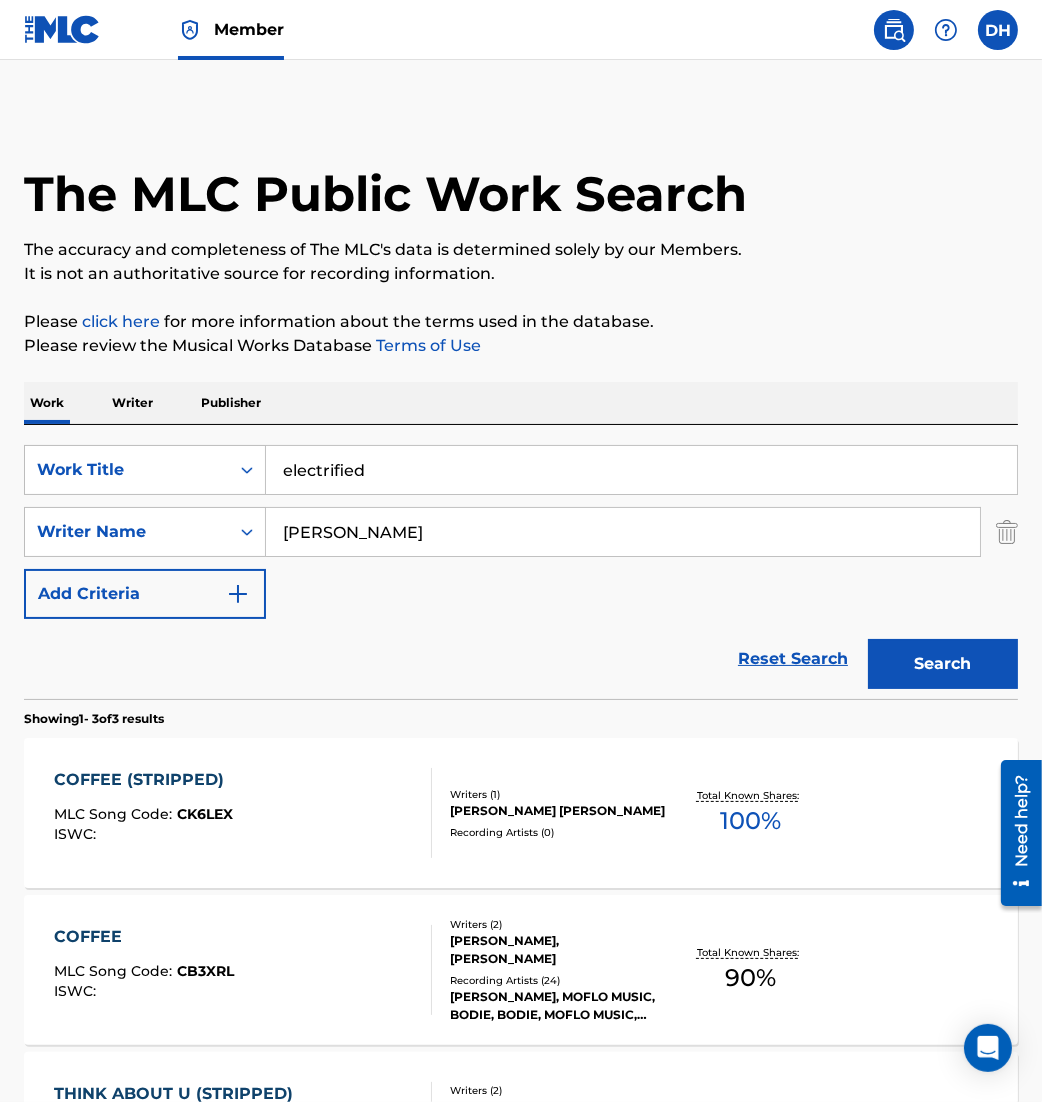 type on "electrified" 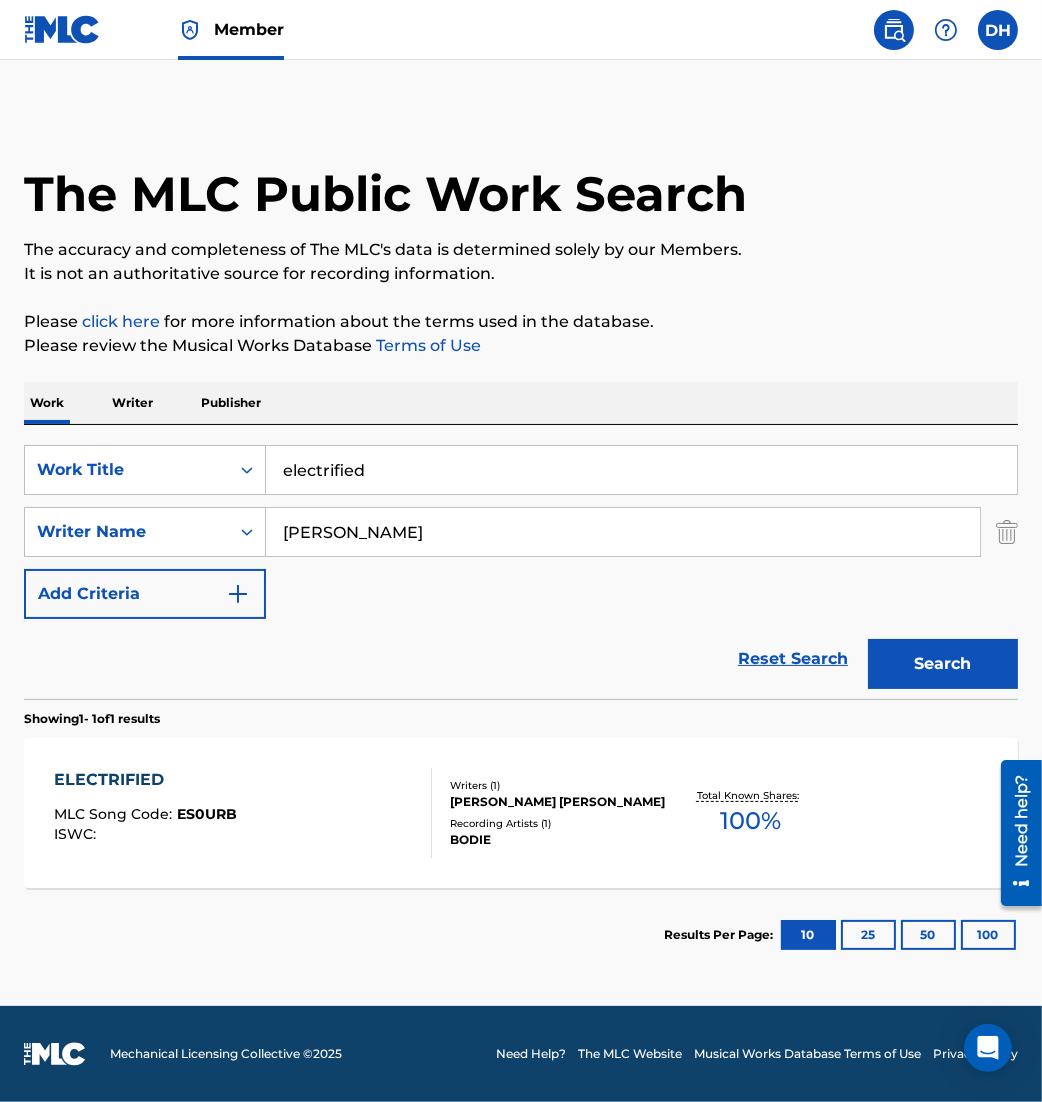 click on "ELECTRIFIED MLC Song Code : ES0URB ISWC :" at bounding box center (243, 813) 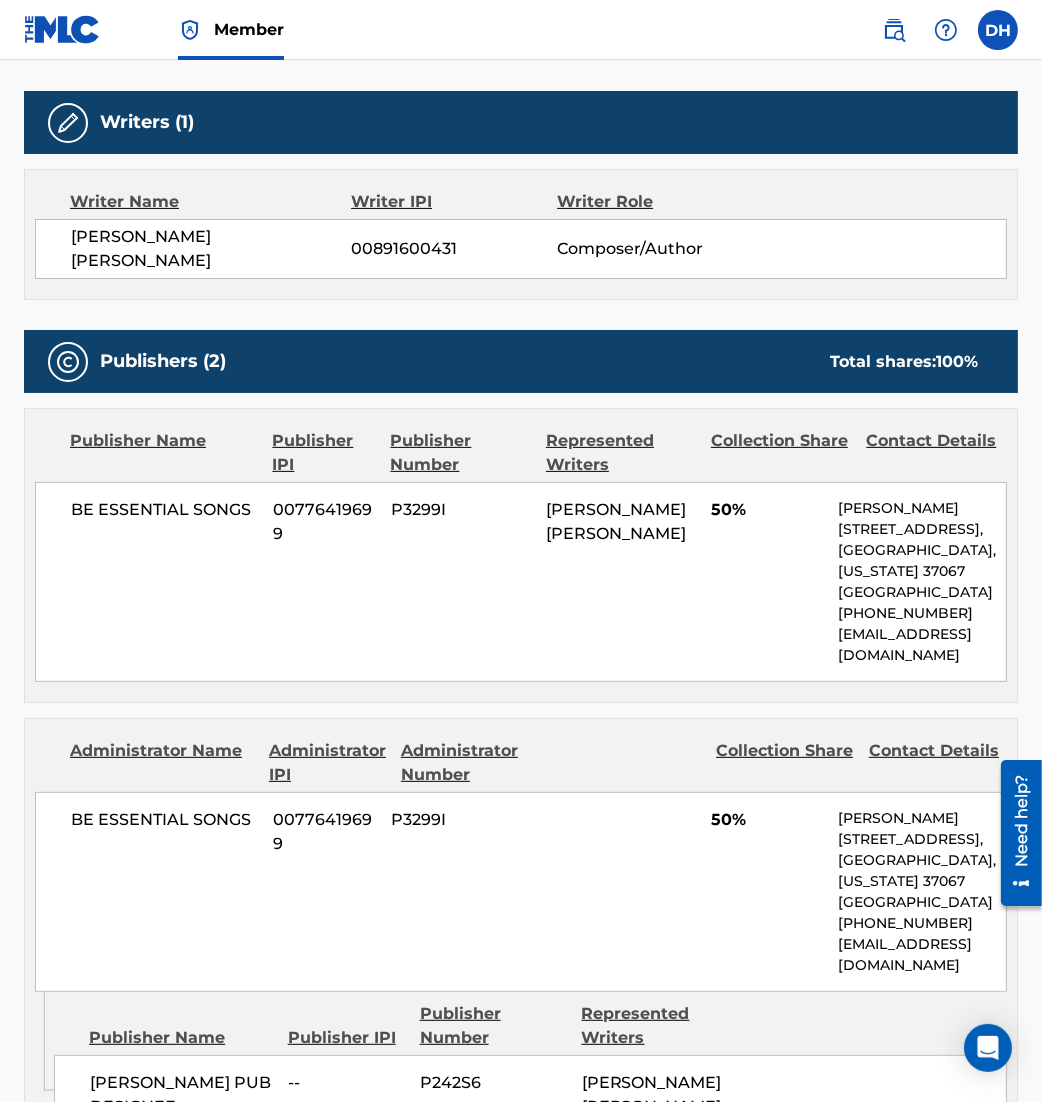 scroll, scrollTop: 1037, scrollLeft: 0, axis: vertical 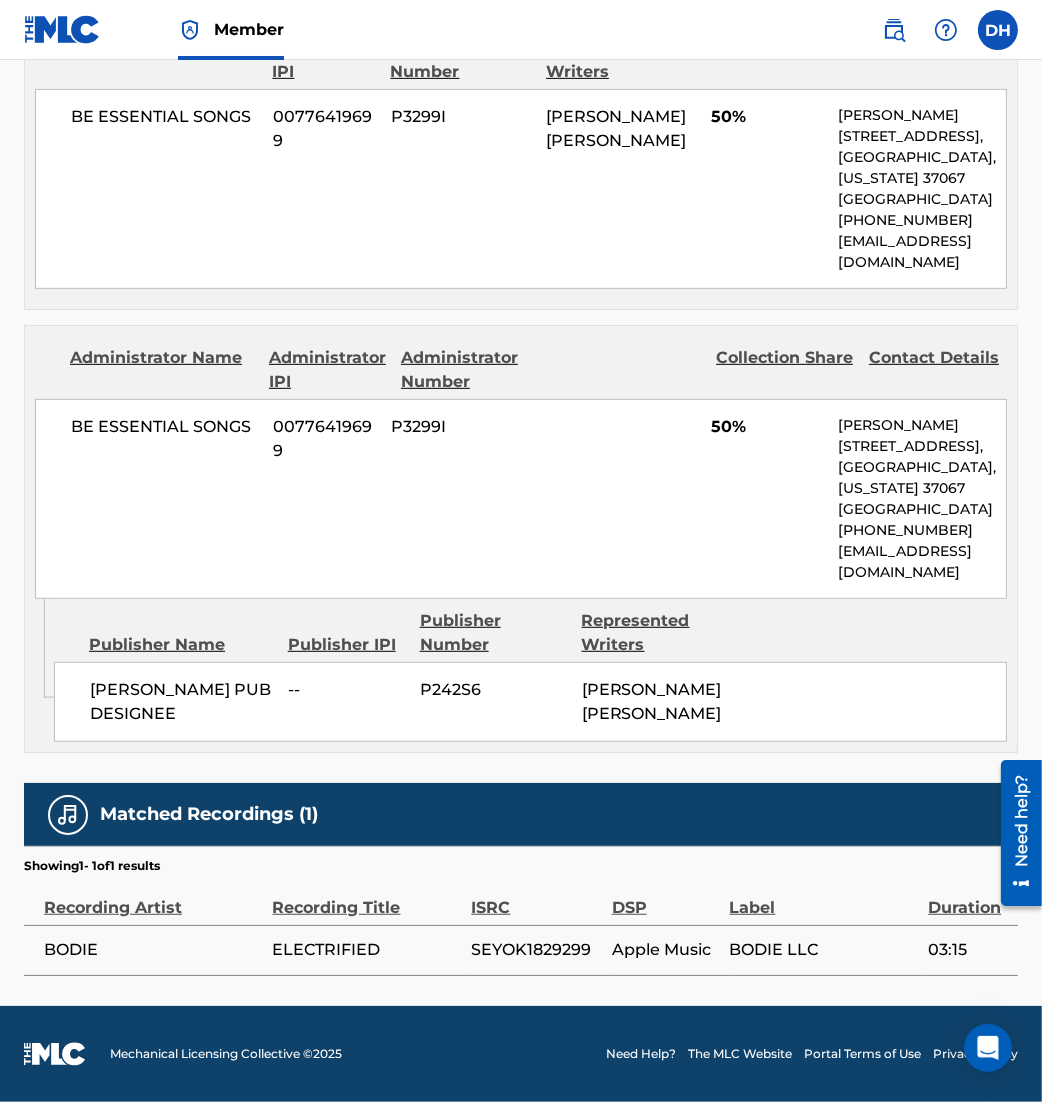 drag, startPoint x: 708, startPoint y: 632, endPoint x: 256, endPoint y: 501, distance: 470.60068 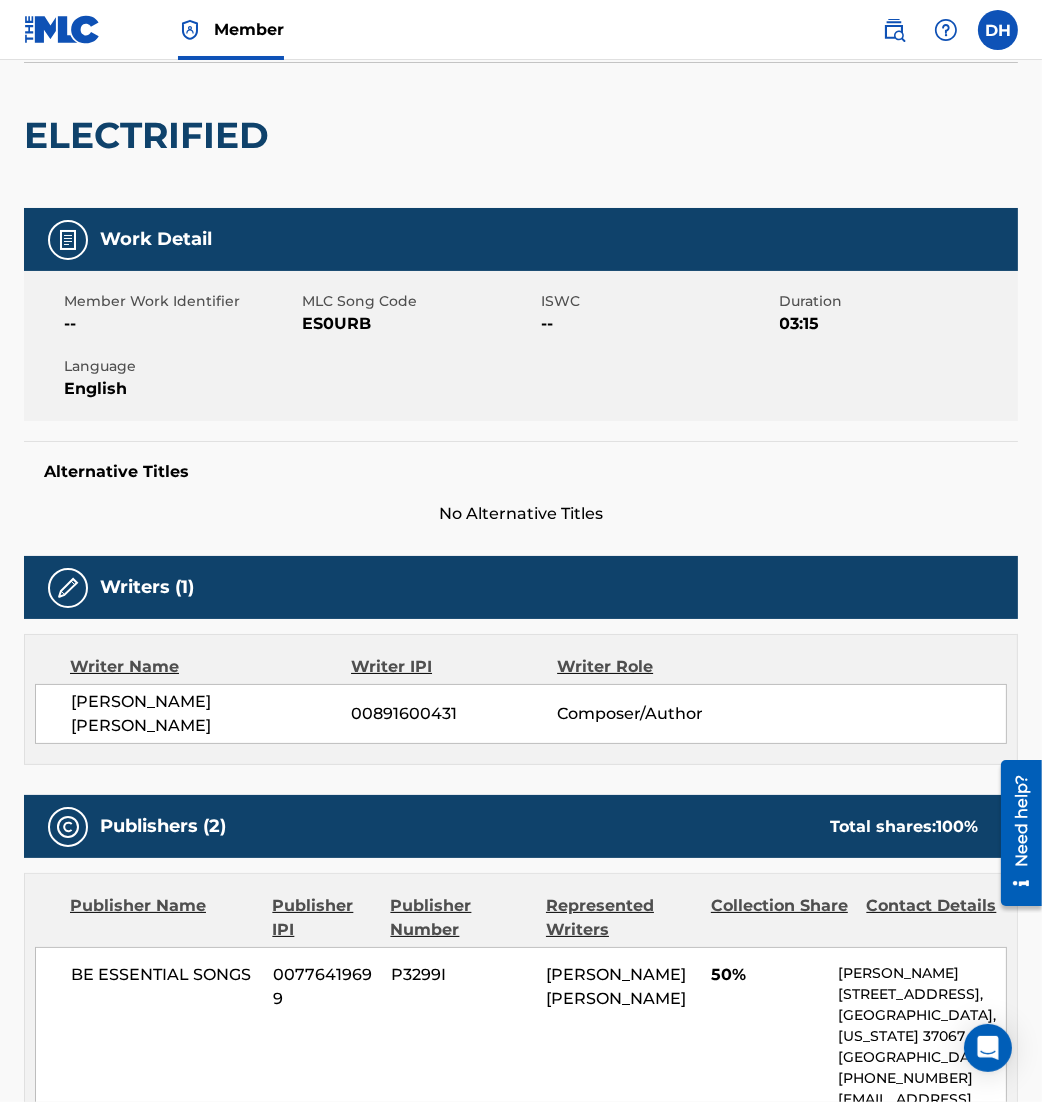 scroll, scrollTop: 140, scrollLeft: 0, axis: vertical 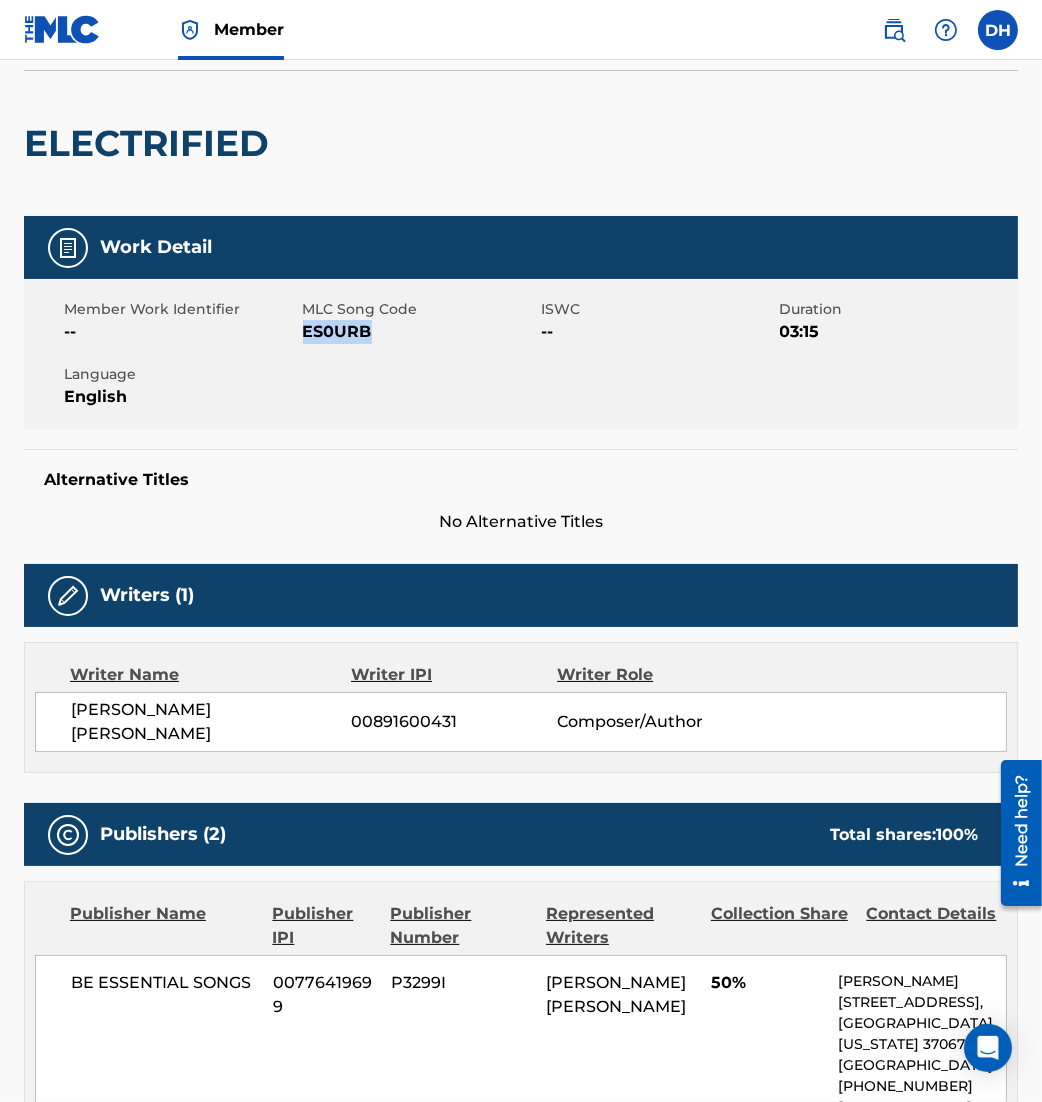 drag, startPoint x: 307, startPoint y: 330, endPoint x: 436, endPoint y: 359, distance: 132.21951 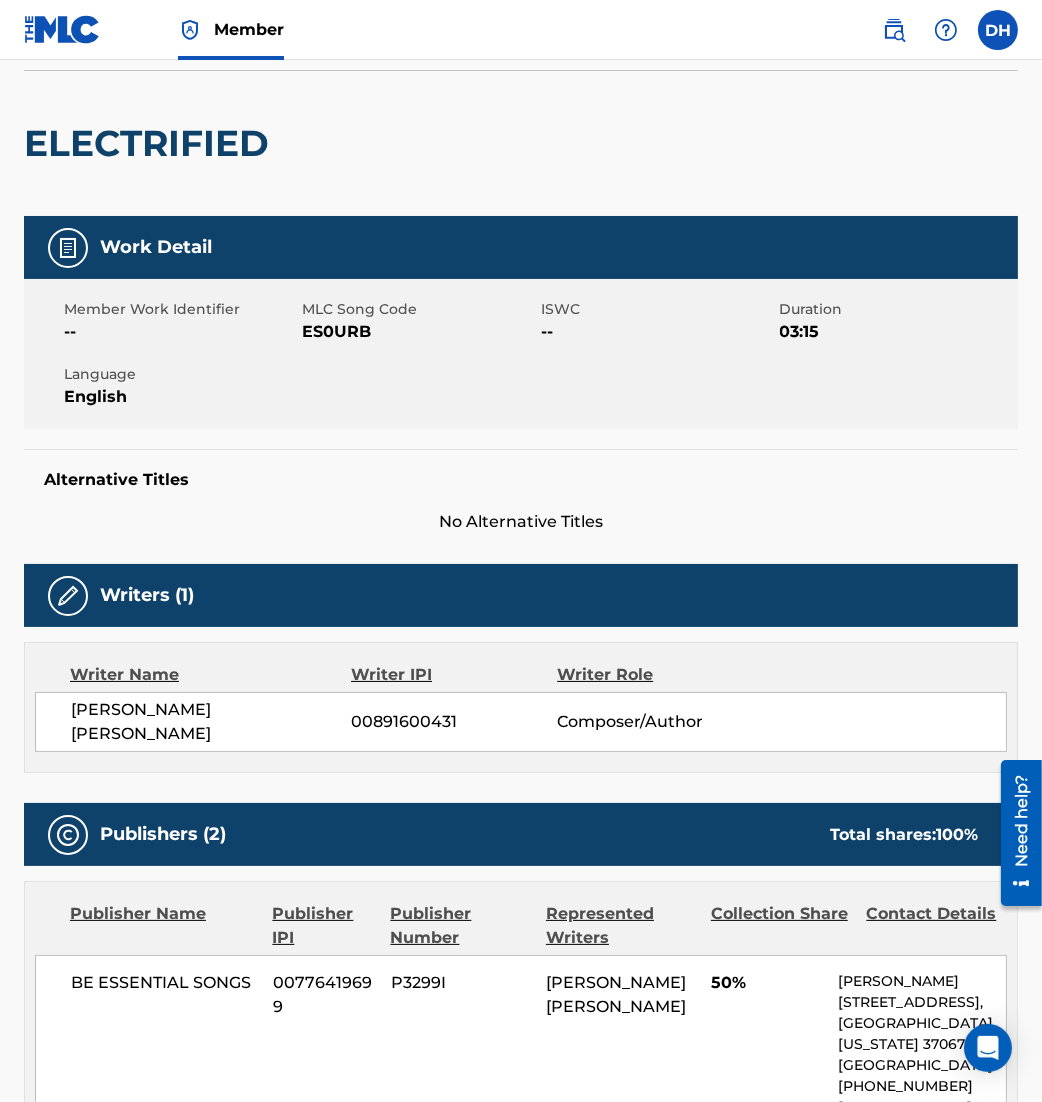 click on "Publisher Name Publisher IPI Publisher Number Represented Writers Collection Share Contact Details BE ESSENTIAL SONGS 00776419699 P3299I [PERSON_NAME] [PERSON_NAME] 50% [PERSON_NAME] [STREET_ADDRESS][US_STATE] [PHONE_NUMBER] [EMAIL_ADDRESS][DOMAIN_NAME]" at bounding box center (521, 1028) 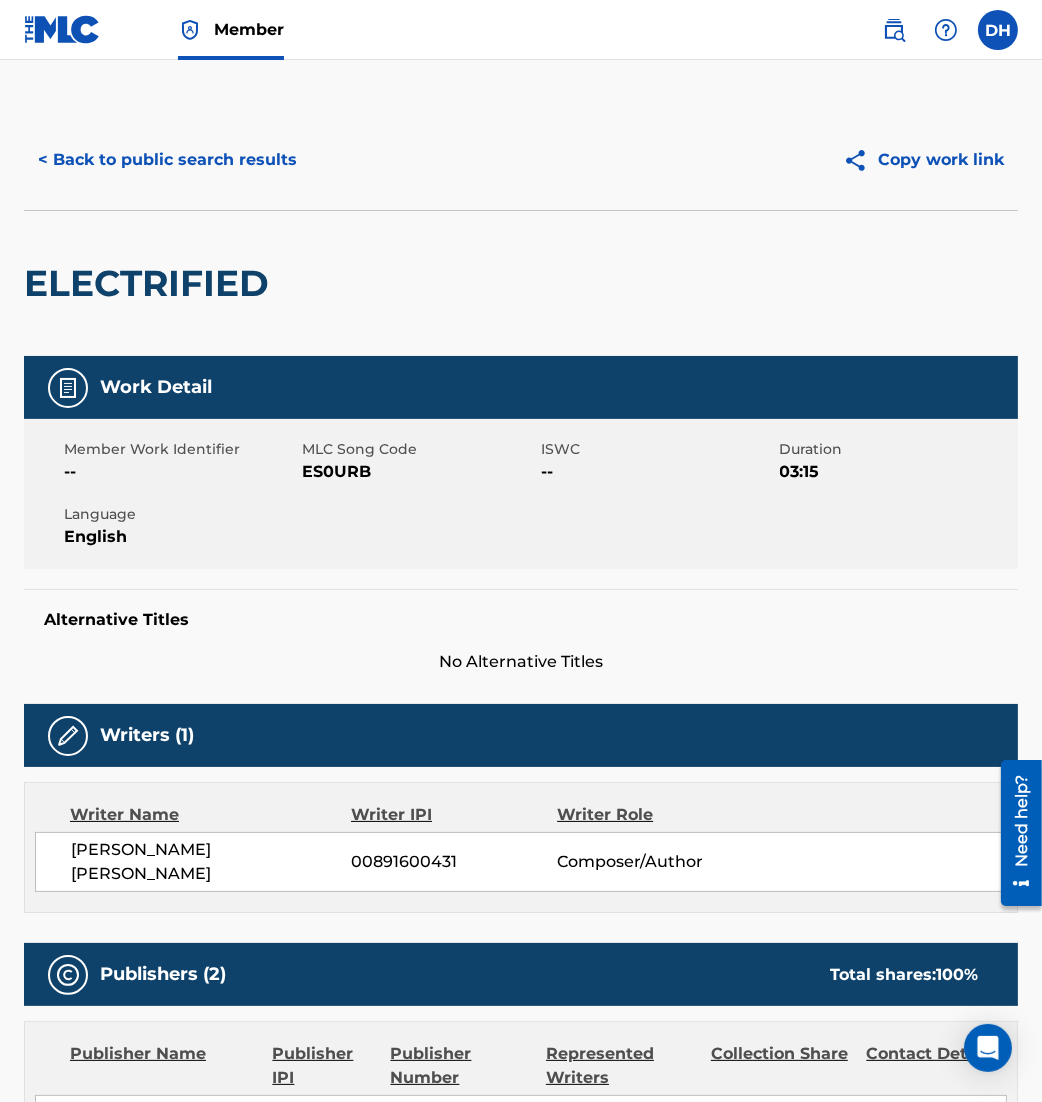 click on "< Back to public search results" at bounding box center [167, 160] 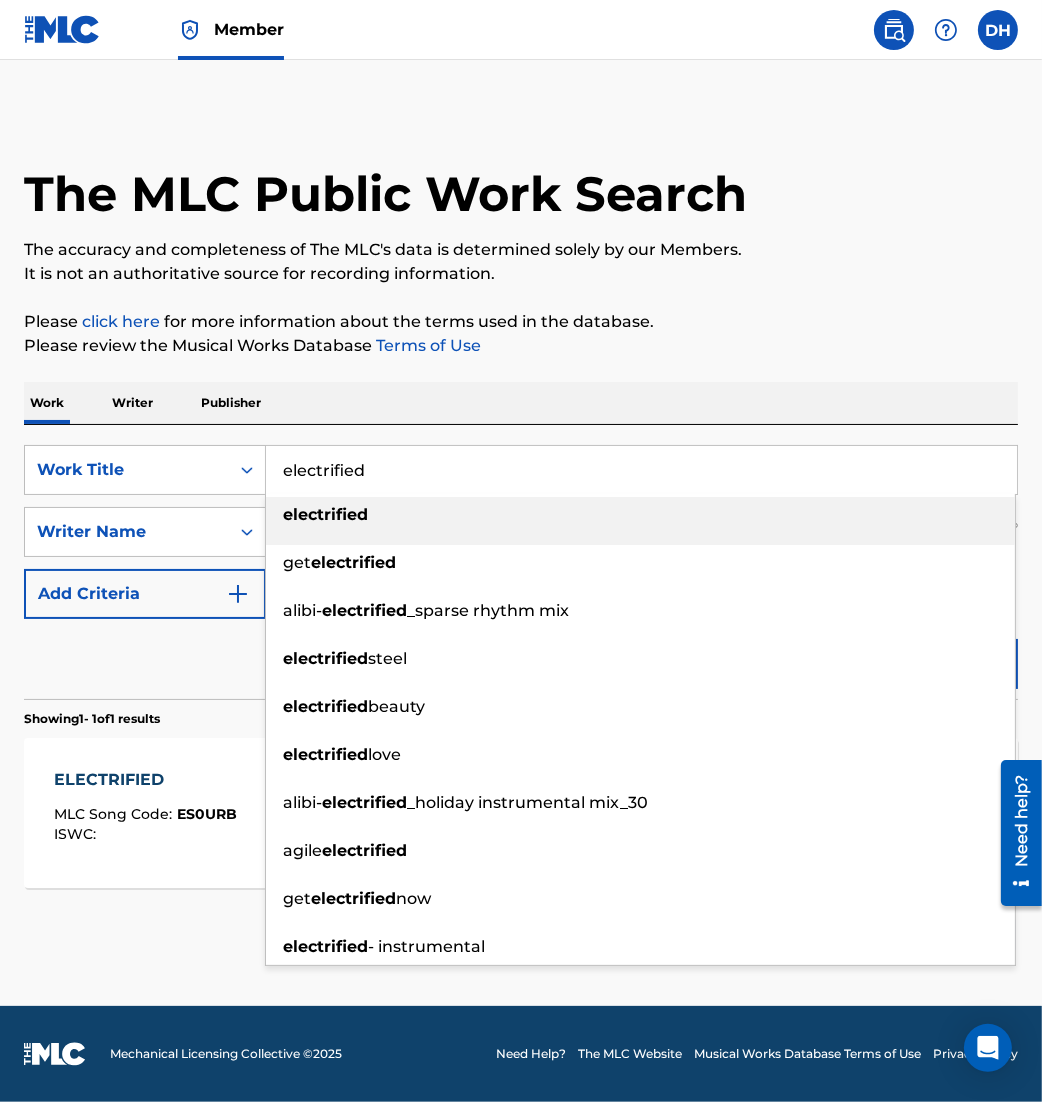 click on "Consent Details [#IABV2SETTINGS#] About This website uses cookies We use cookies to personalise content and ads, to provide social media features and to analyse our traffic. We also share information about your use of our site with our social media, advertising and analytics partners who may combine it with other information that you’ve provided to them or that they’ve collected from your use of their services. You consent to our cookies if you continue to use our website. Consent Selection Necessary   Preferences   Statistics   Marketing   Show details Details Necessary    41   Necessary cookies help make a website usable by enabling basic functions like page navigation and access to secure areas of the website. The website cannot function properly without these cookies.  Meta Platforms, Inc. 3 Learn more about this provider lastExternalReferrer Detects how the user reached the website by registering their last URL-address. Maximum Storage Duration : Persistent Type : HTML Local Storage : Persistent Type" at bounding box center [521, 551] 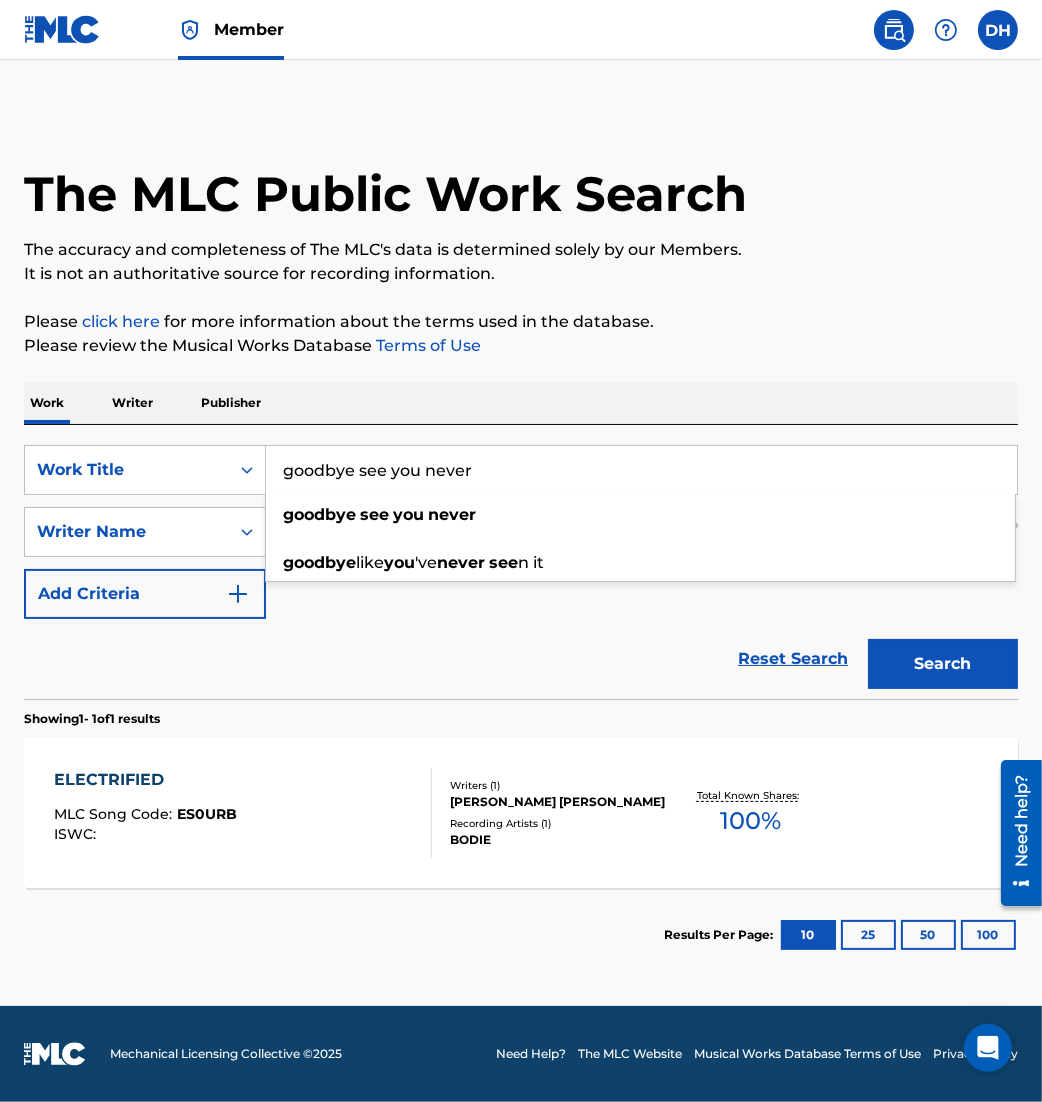 type on "goodbye see you never" 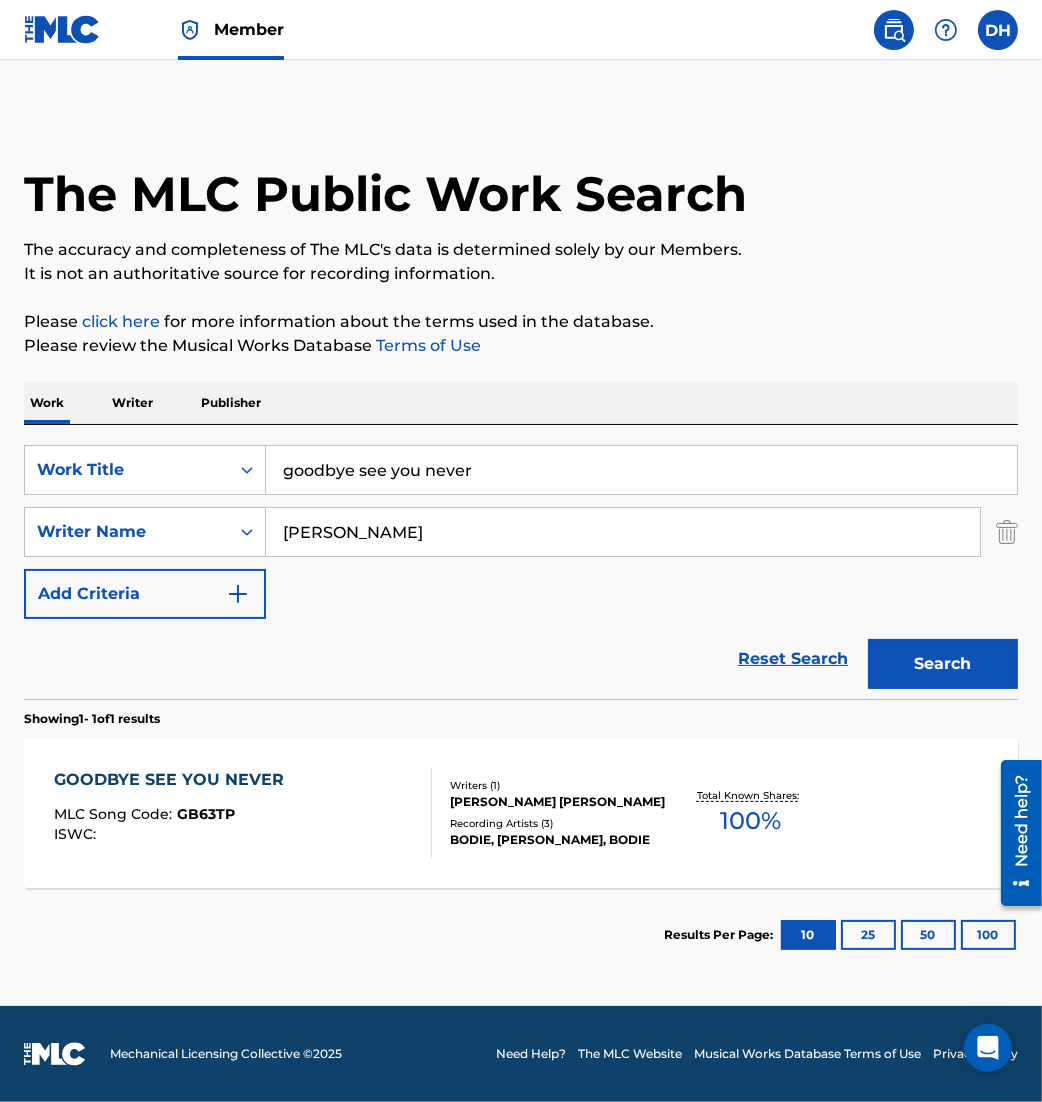 click on "GOODBYE SEE YOU NEVER MLC Song Code : GB63TP ISWC :" at bounding box center [174, 813] 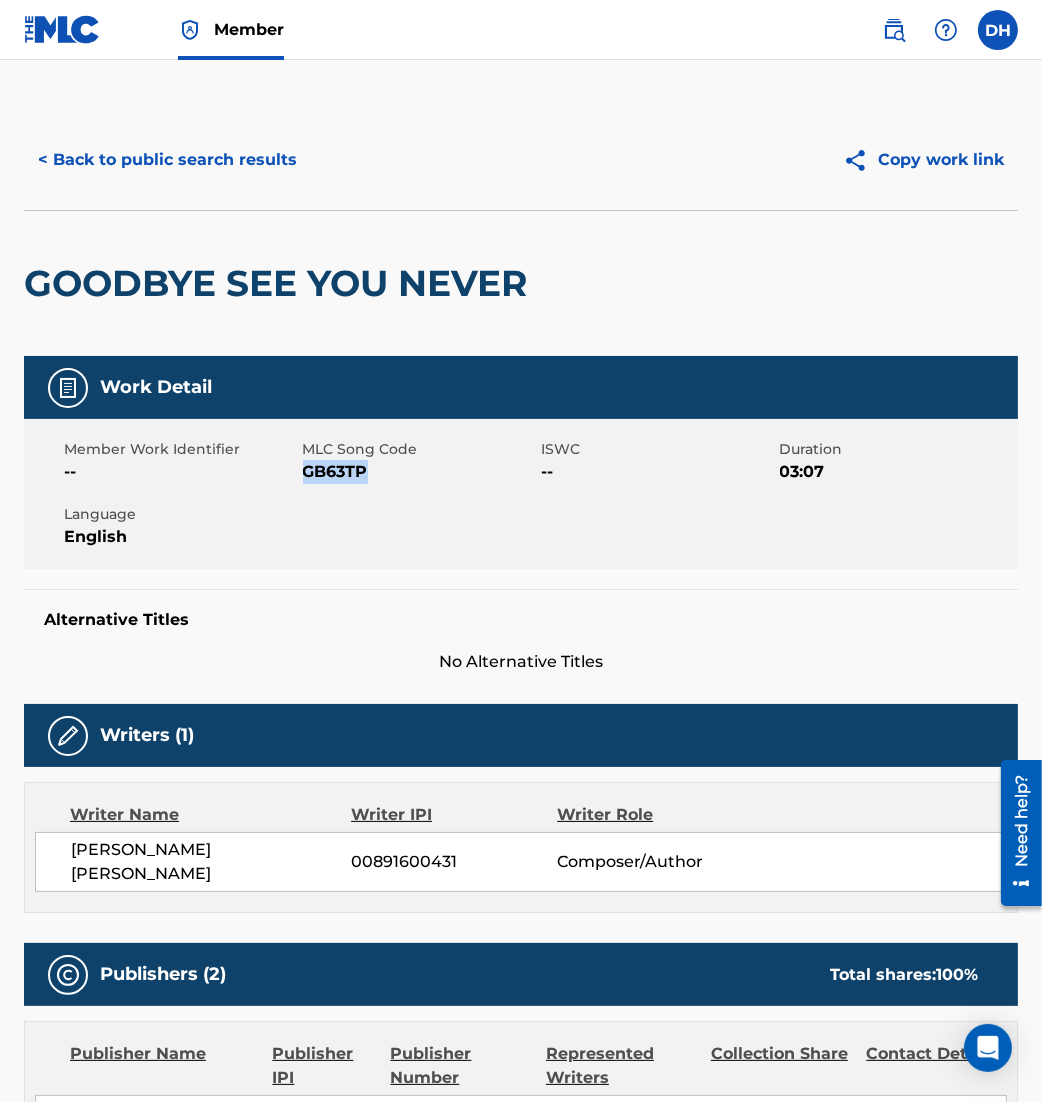 drag, startPoint x: 302, startPoint y: 469, endPoint x: 414, endPoint y: 489, distance: 113.7717 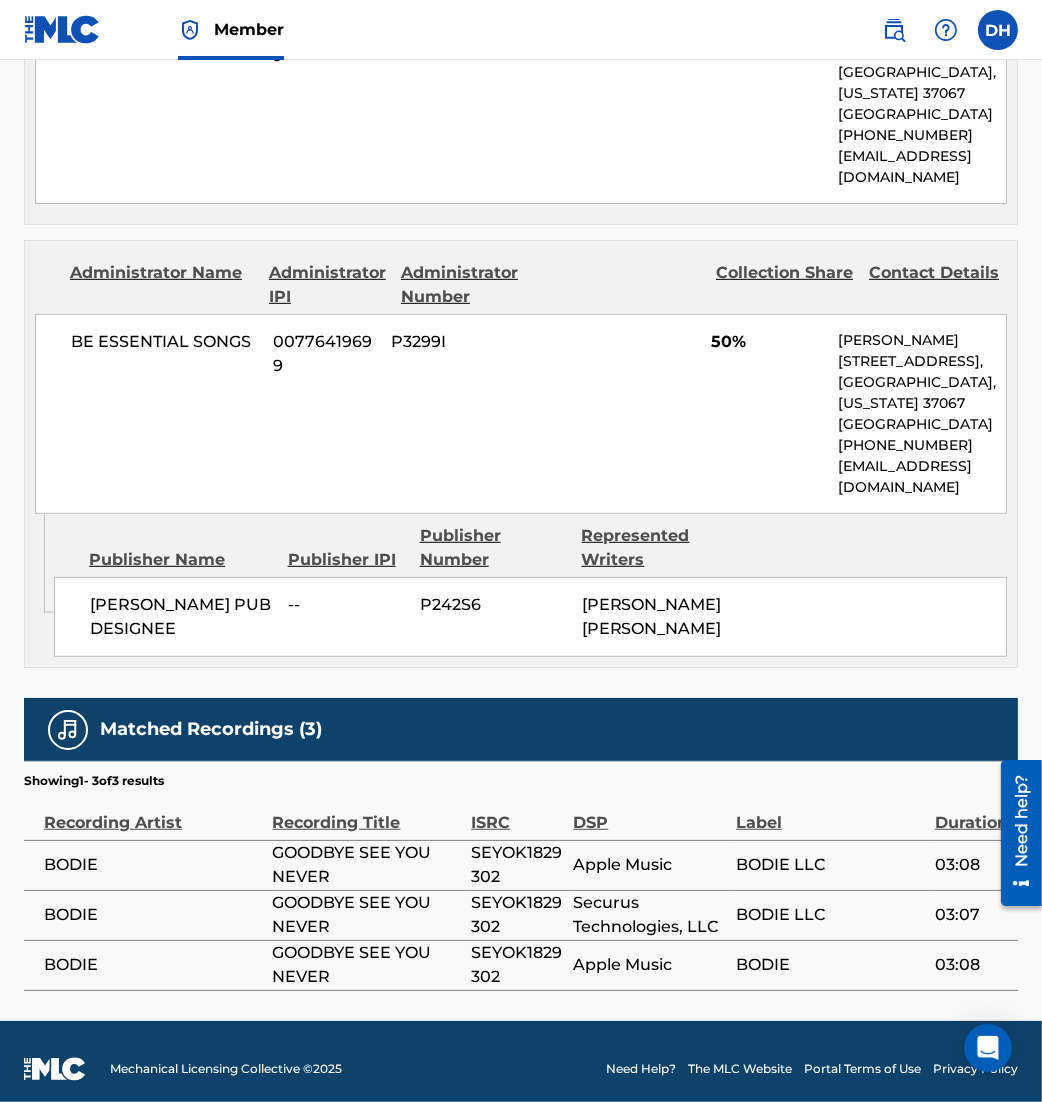 scroll, scrollTop: 1138, scrollLeft: 0, axis: vertical 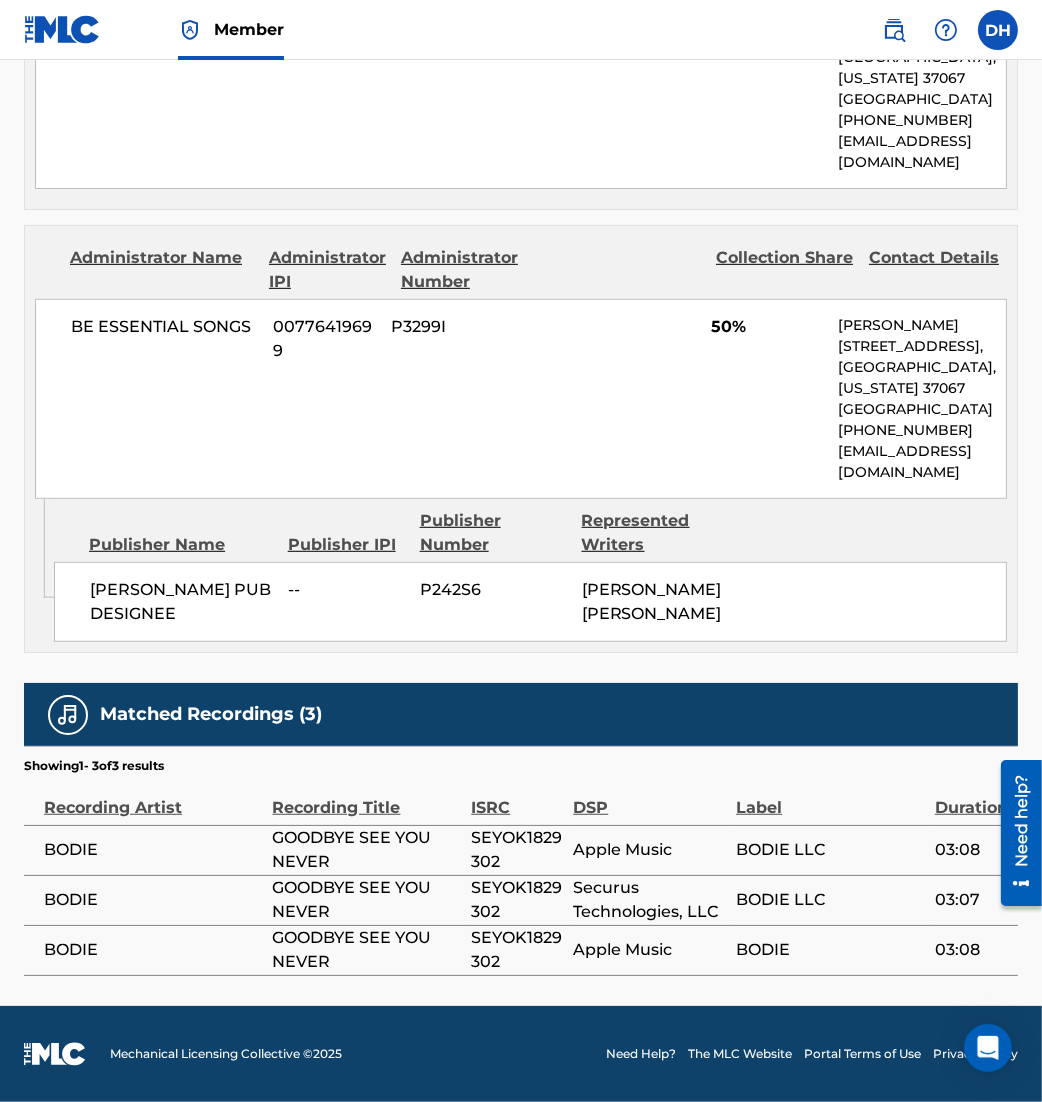 click on "SEYOK1829302" at bounding box center (517, 900) 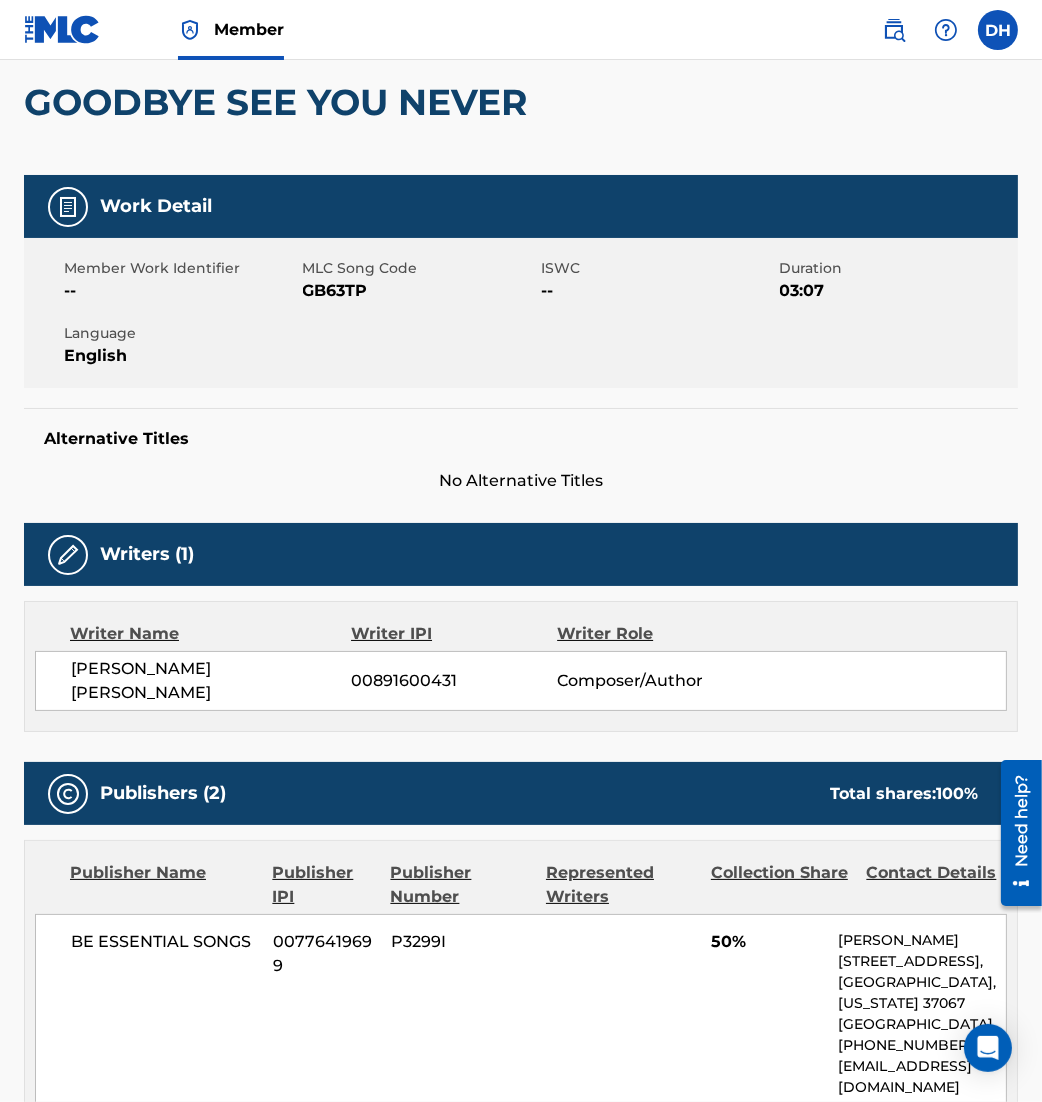 scroll, scrollTop: 0, scrollLeft: 0, axis: both 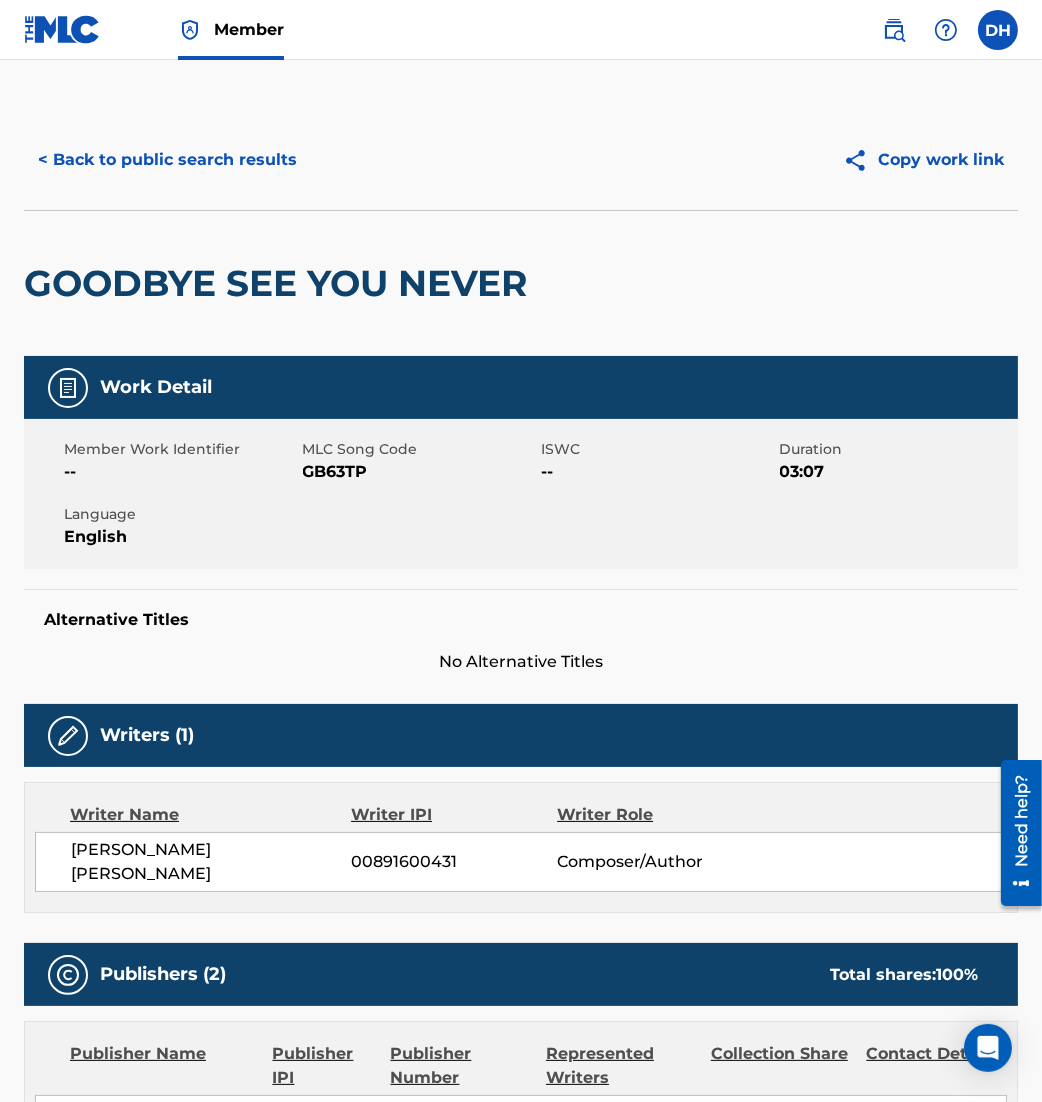 click on "< Back to public search results" at bounding box center [167, 160] 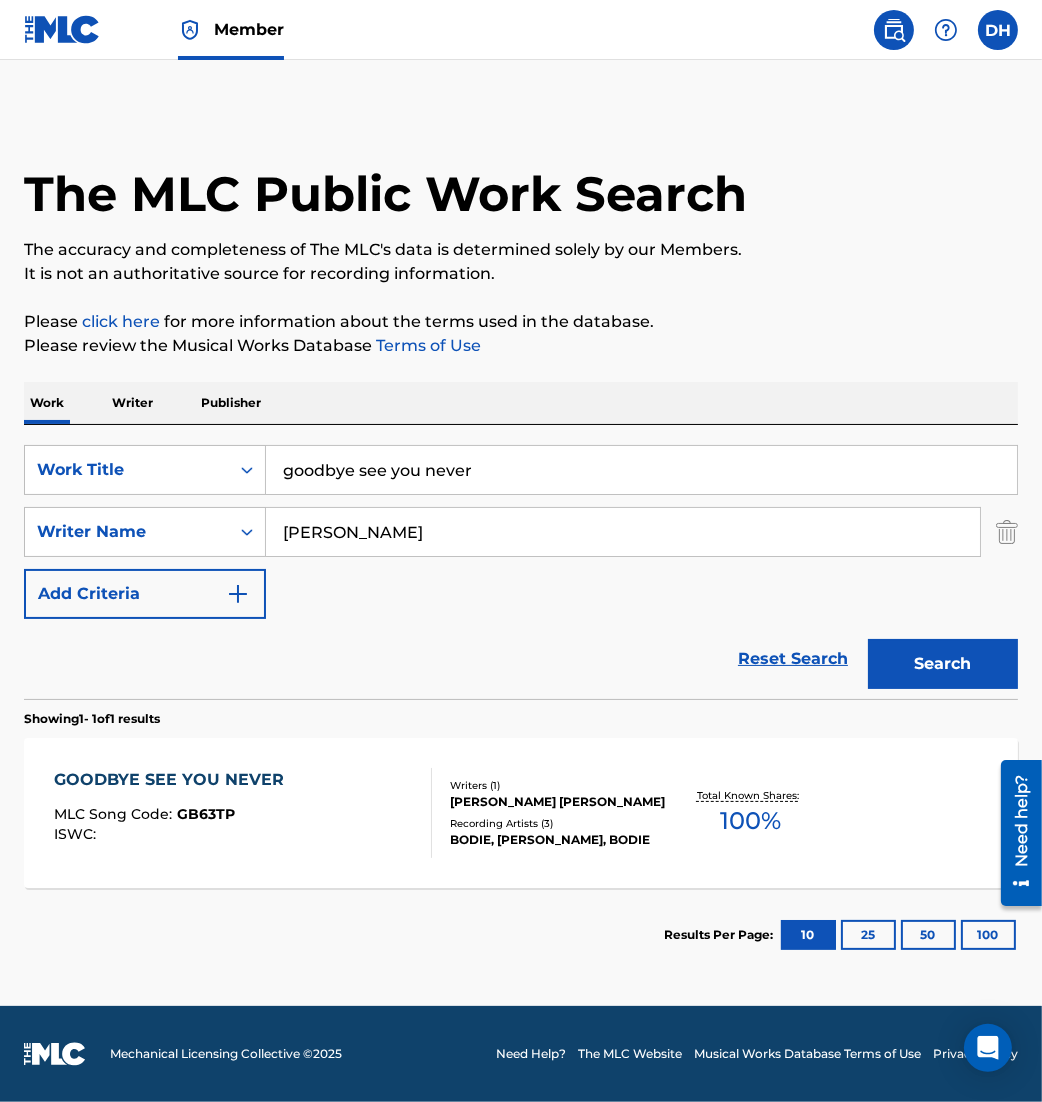 drag, startPoint x: 541, startPoint y: 479, endPoint x: -34, endPoint y: 366, distance: 585.9983 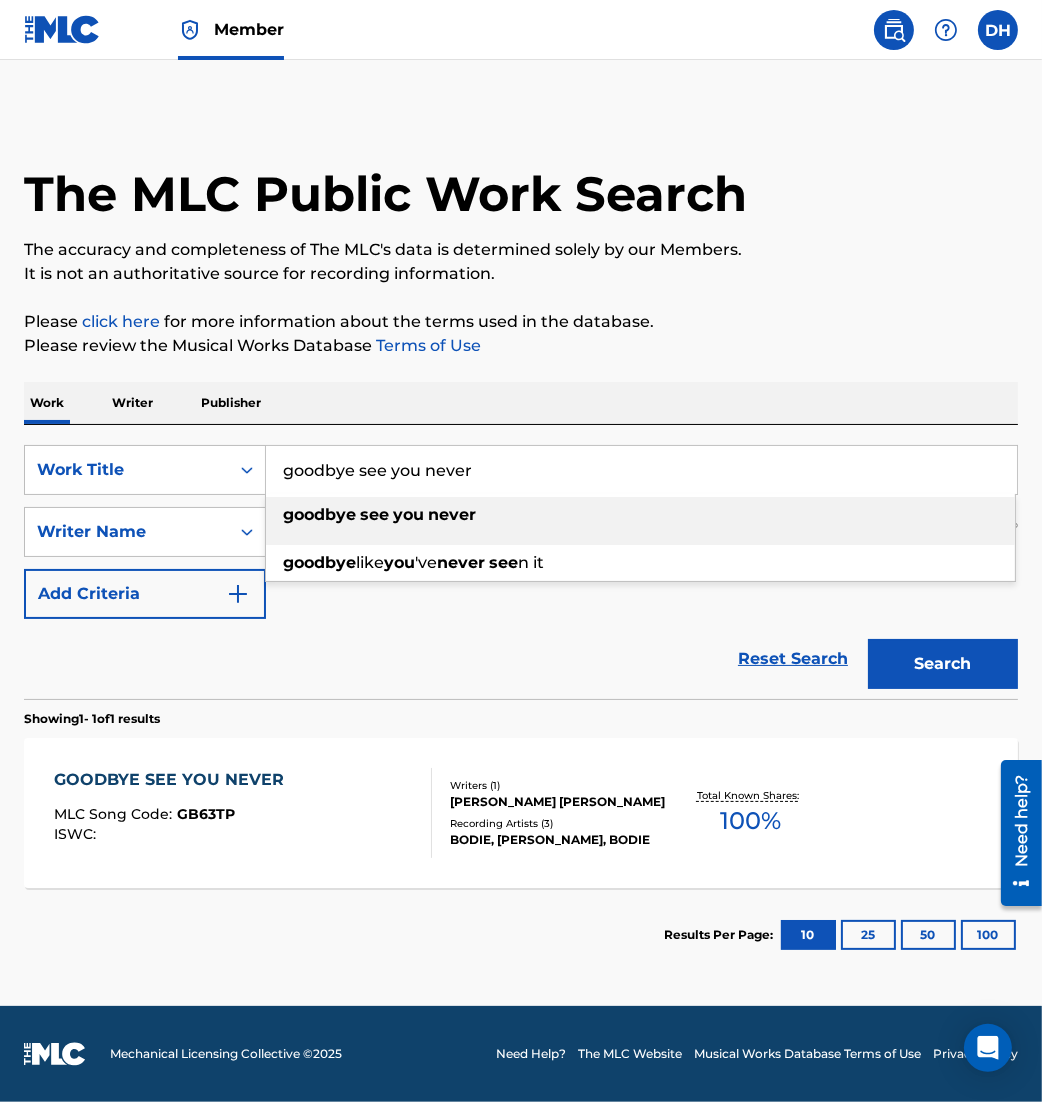 paste on "have it all" 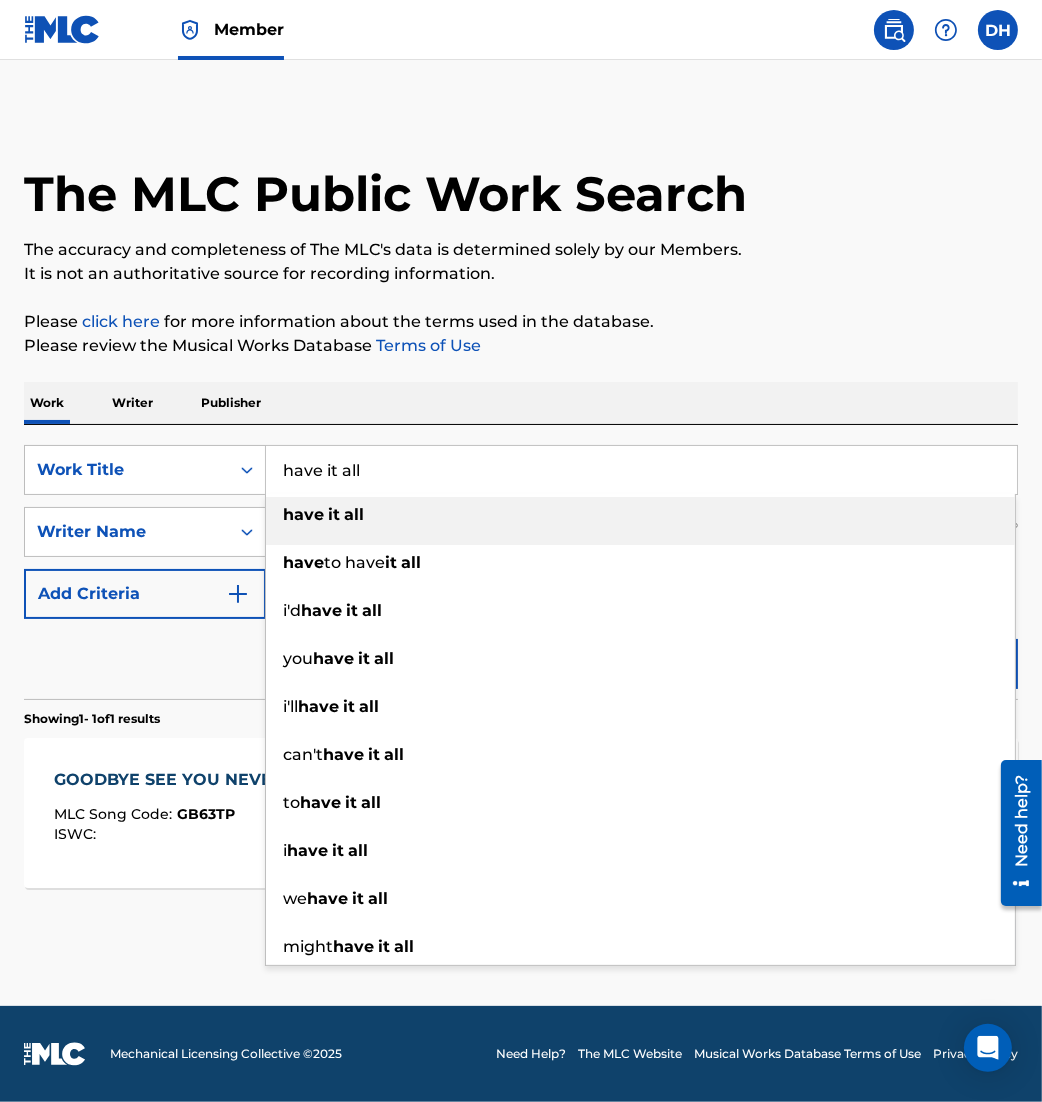 type on "have it all" 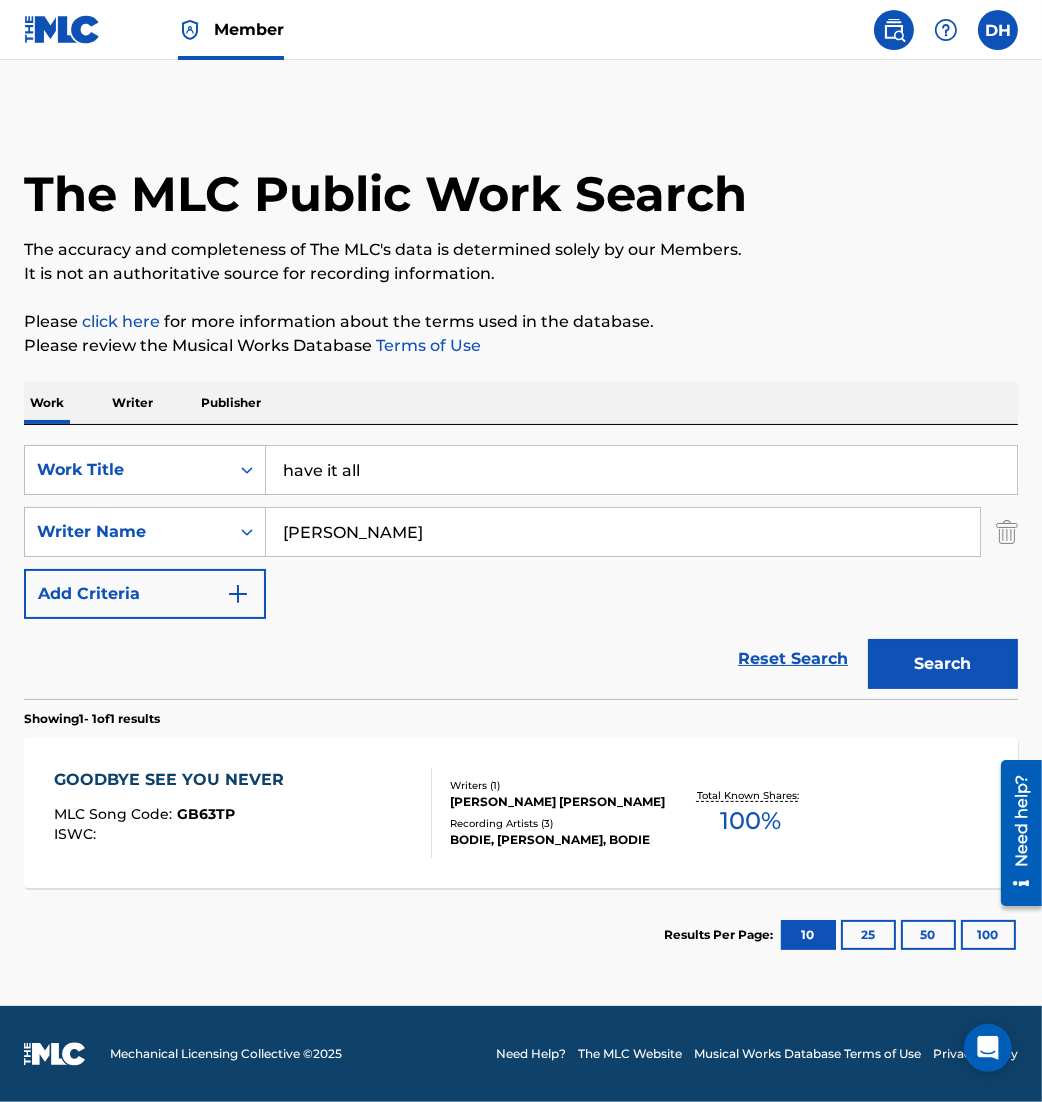 click on "Search" at bounding box center (943, 664) 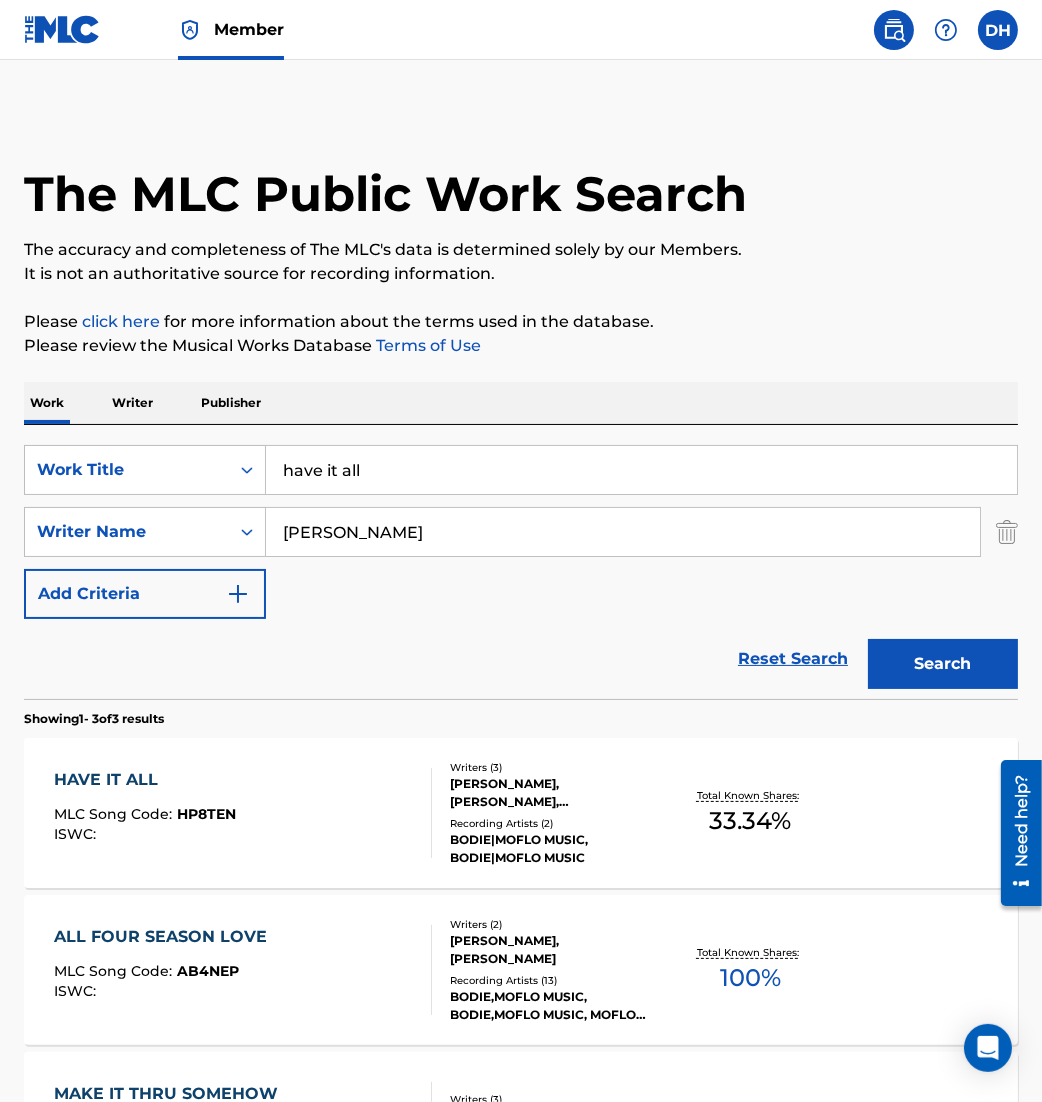 click on "HAVE IT ALL MLC Song Code : HP8TEN ISWC :" at bounding box center (243, 813) 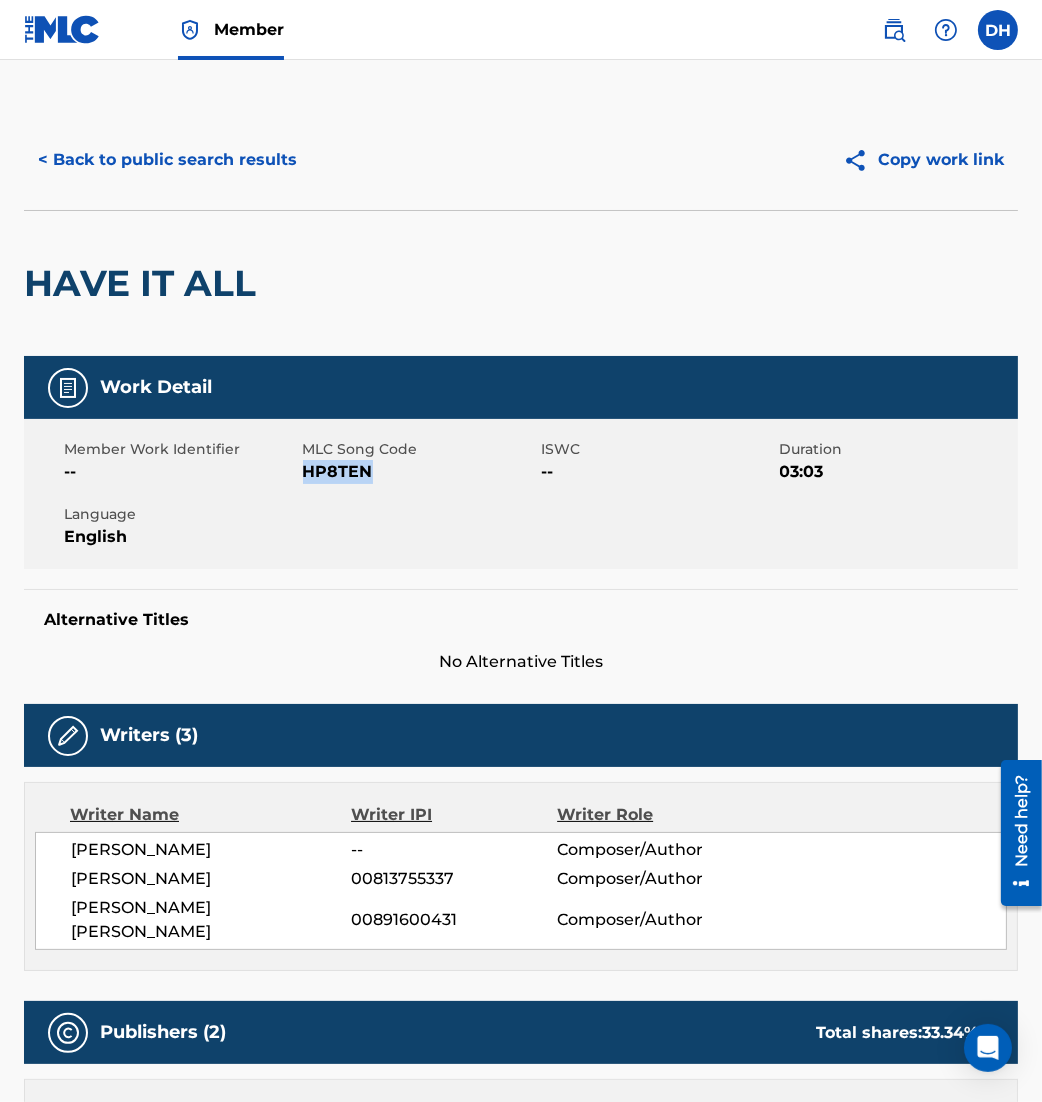 drag, startPoint x: 305, startPoint y: 474, endPoint x: 381, endPoint y: 477, distance: 76.05919 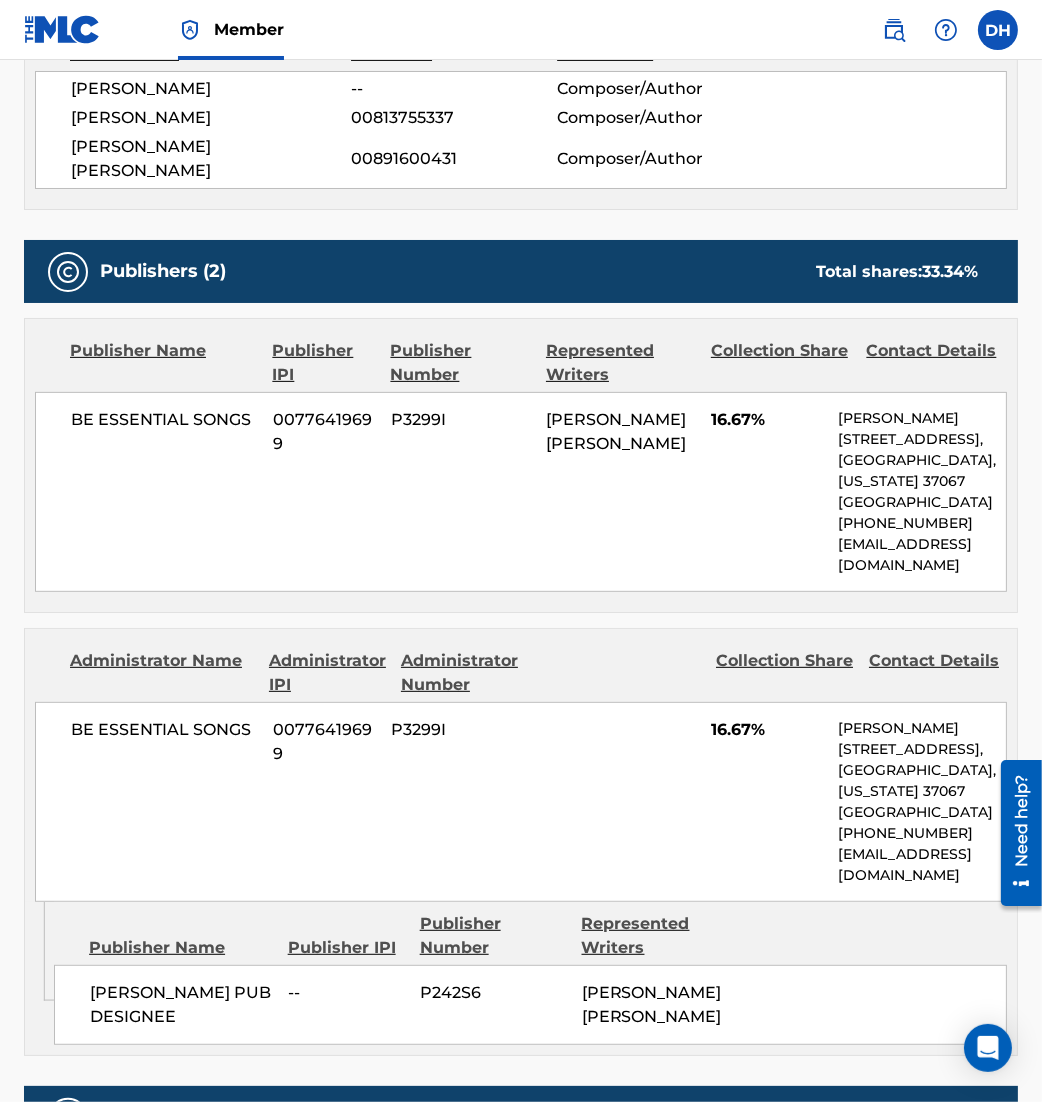 scroll, scrollTop: 1131, scrollLeft: 0, axis: vertical 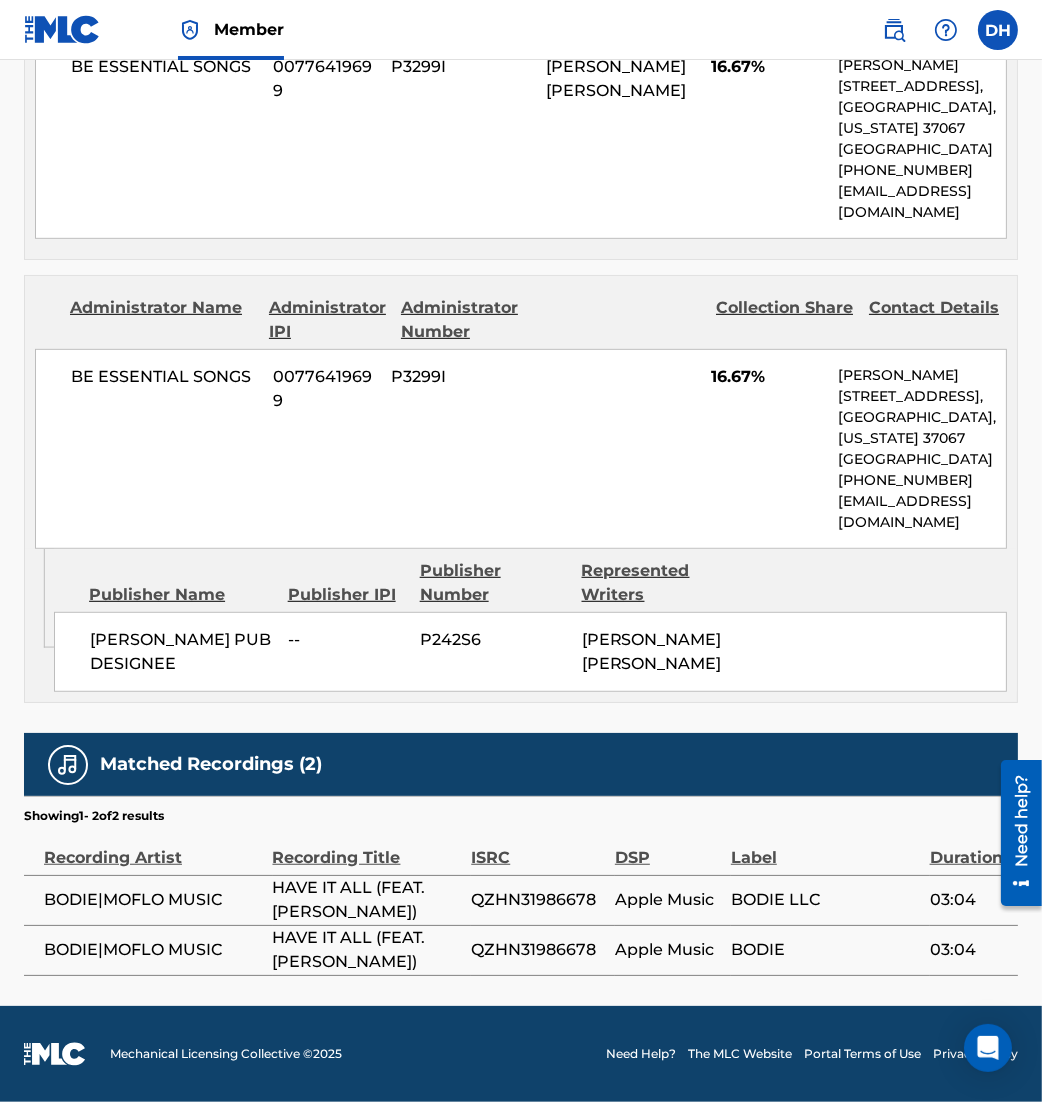 click on "BE ESSENTIAL SONGS 00776419699 P3299I 16.67% [PERSON_NAME] [STREET_ADDRESS][US_STATE] [PHONE_NUMBER] [EMAIL_ADDRESS][DOMAIN_NAME]" at bounding box center [521, 449] 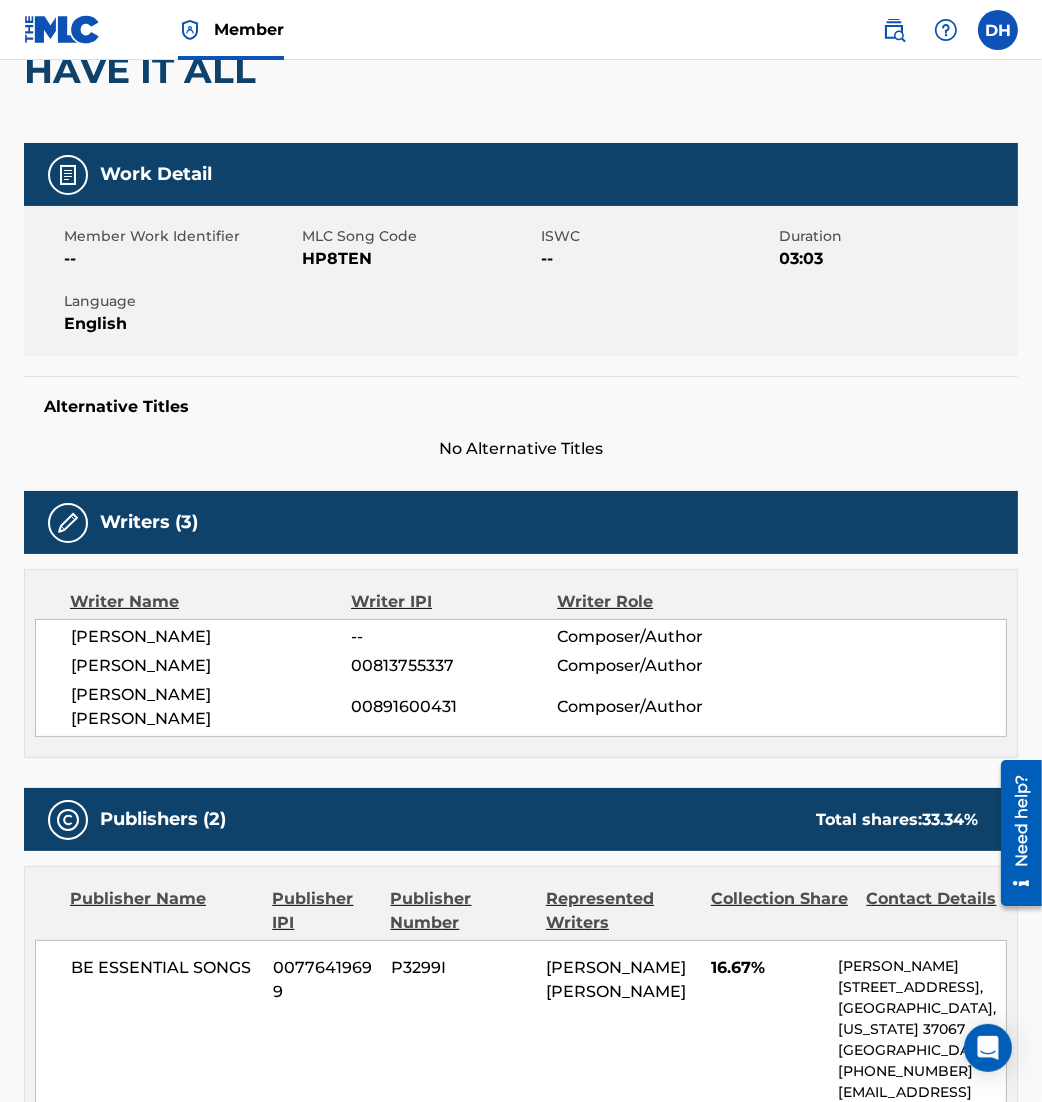 scroll, scrollTop: 0, scrollLeft: 0, axis: both 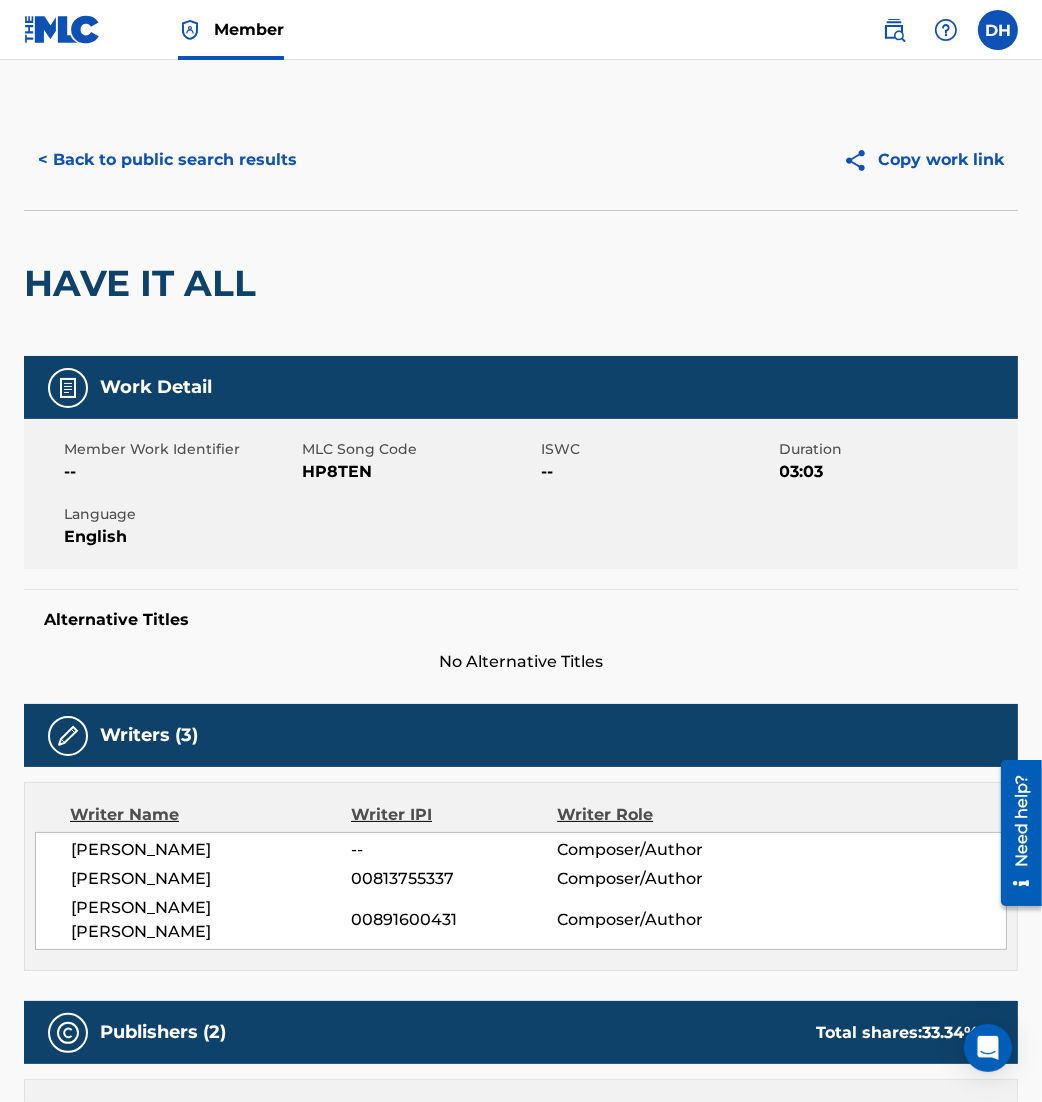click on "< Back to public search results" at bounding box center (167, 160) 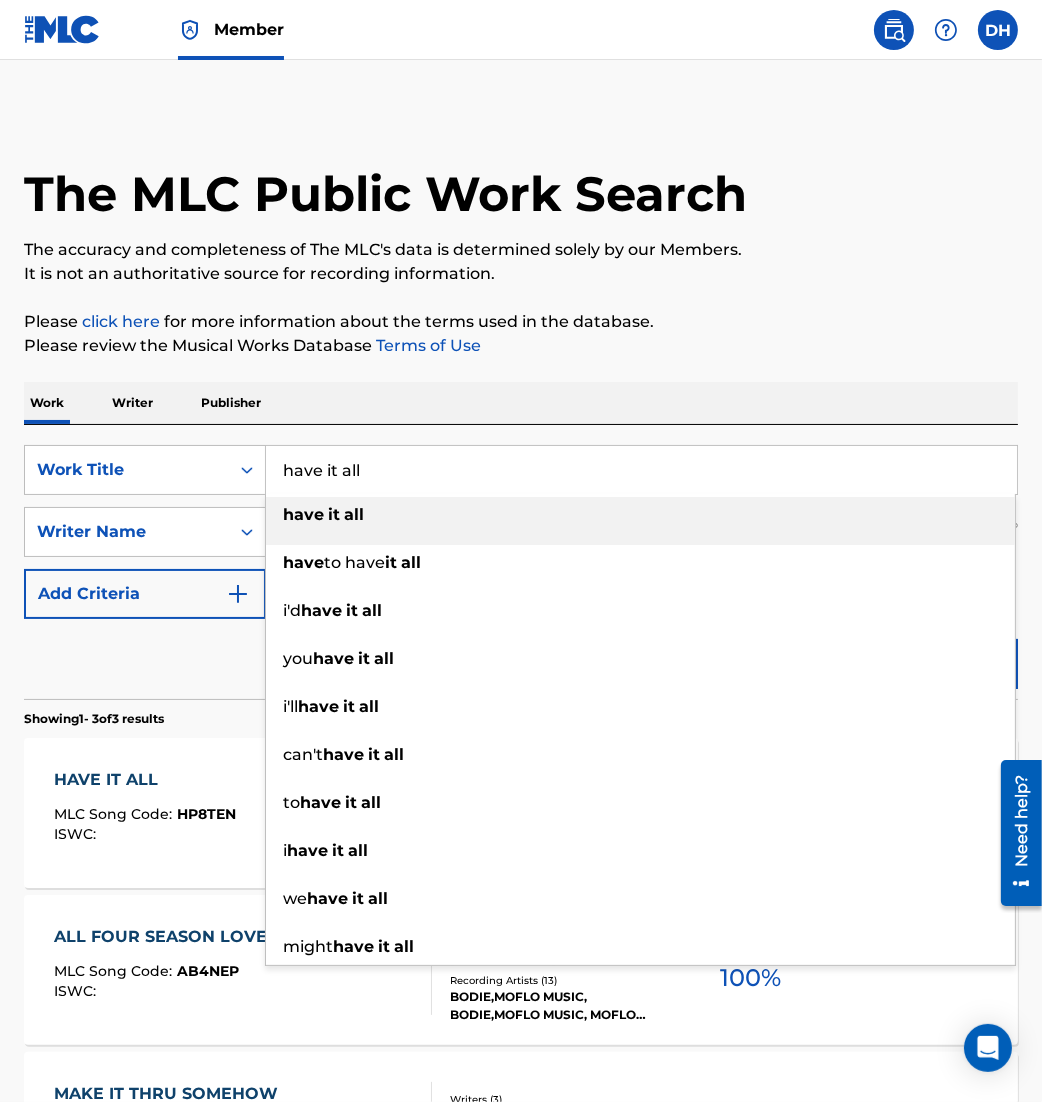 drag, startPoint x: -102, startPoint y: 463, endPoint x: -162, endPoint y: 446, distance: 62.361847 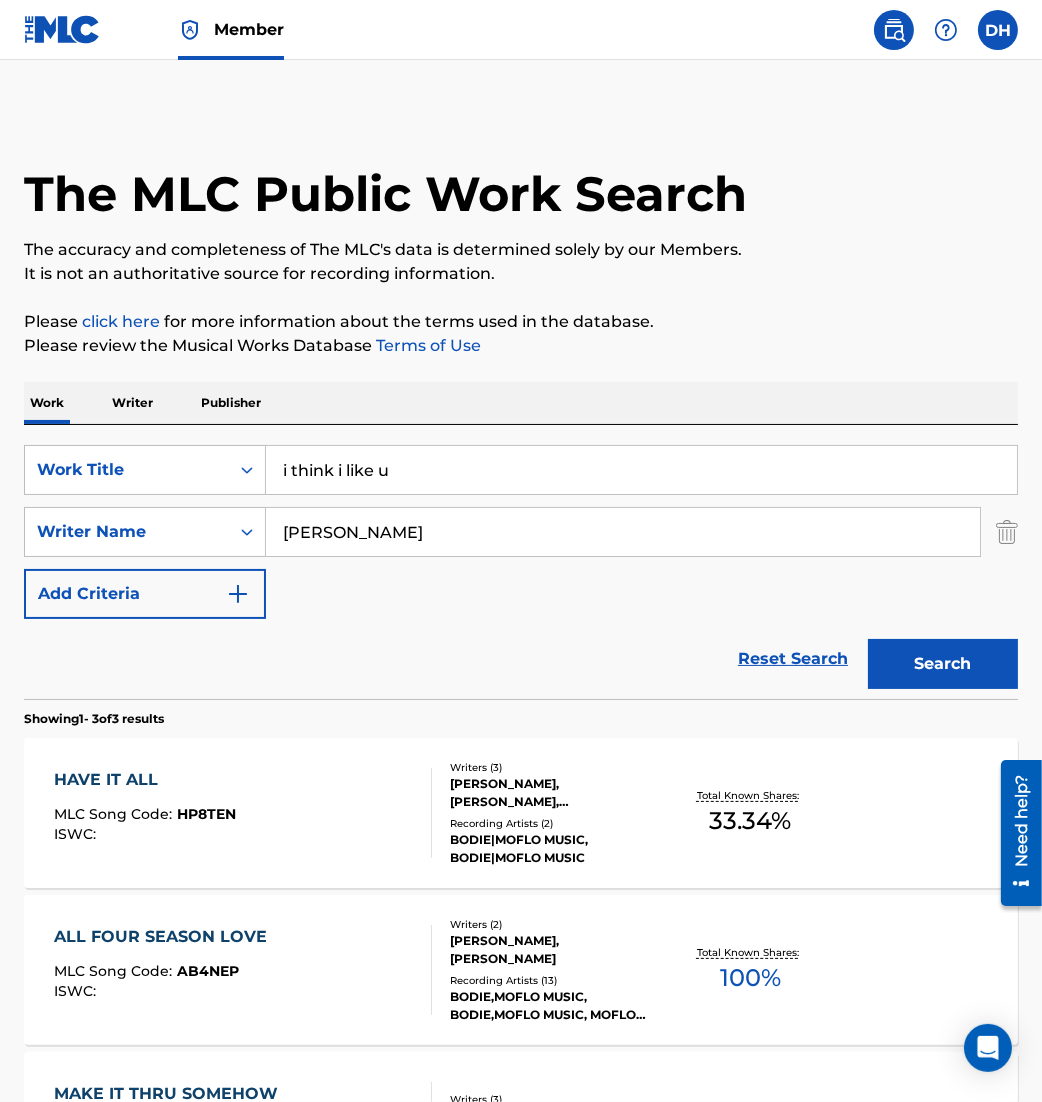 type on "i think i like u" 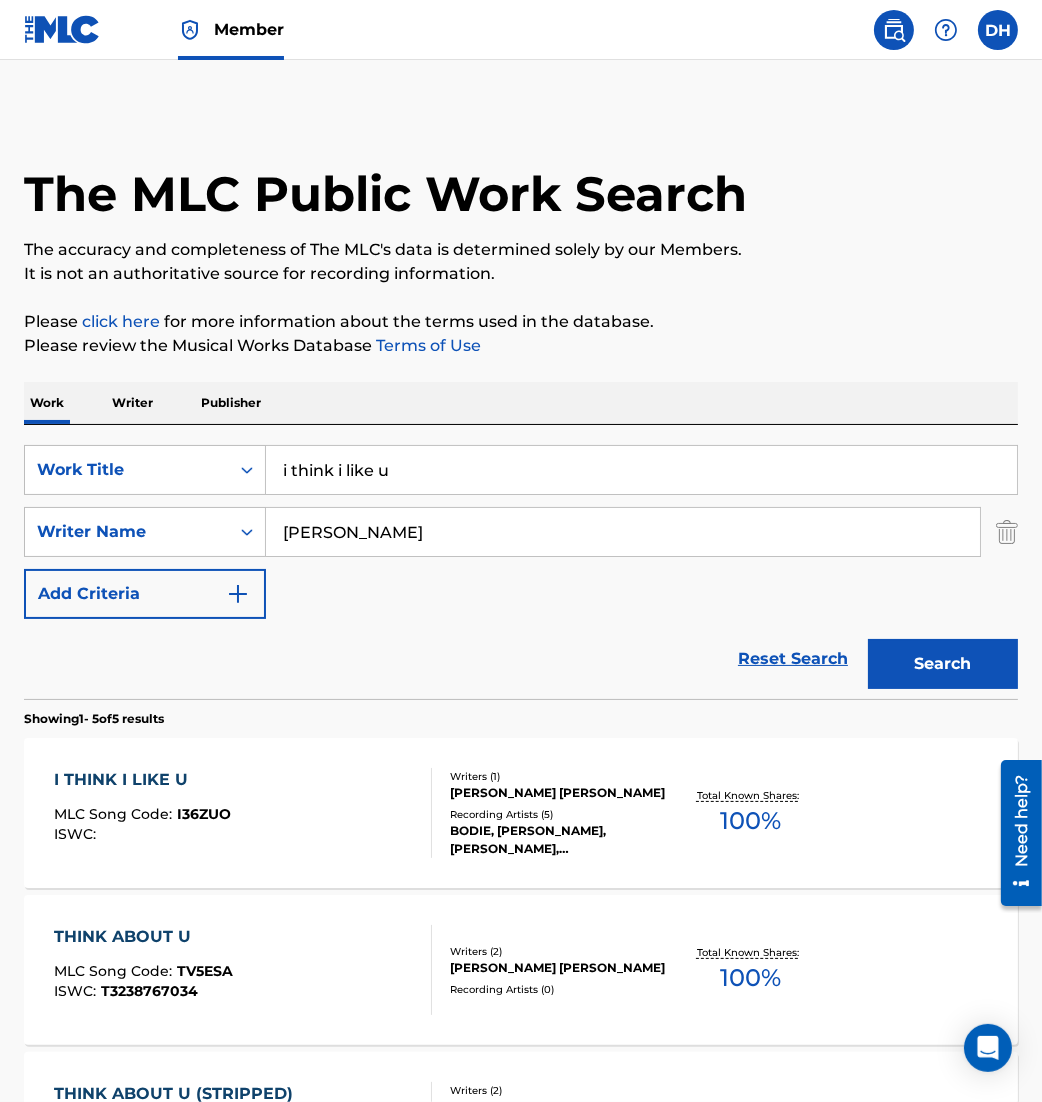 click on "I THINK I LIKE U MLC Song Code : I36ZUO ISWC :" at bounding box center [243, 813] 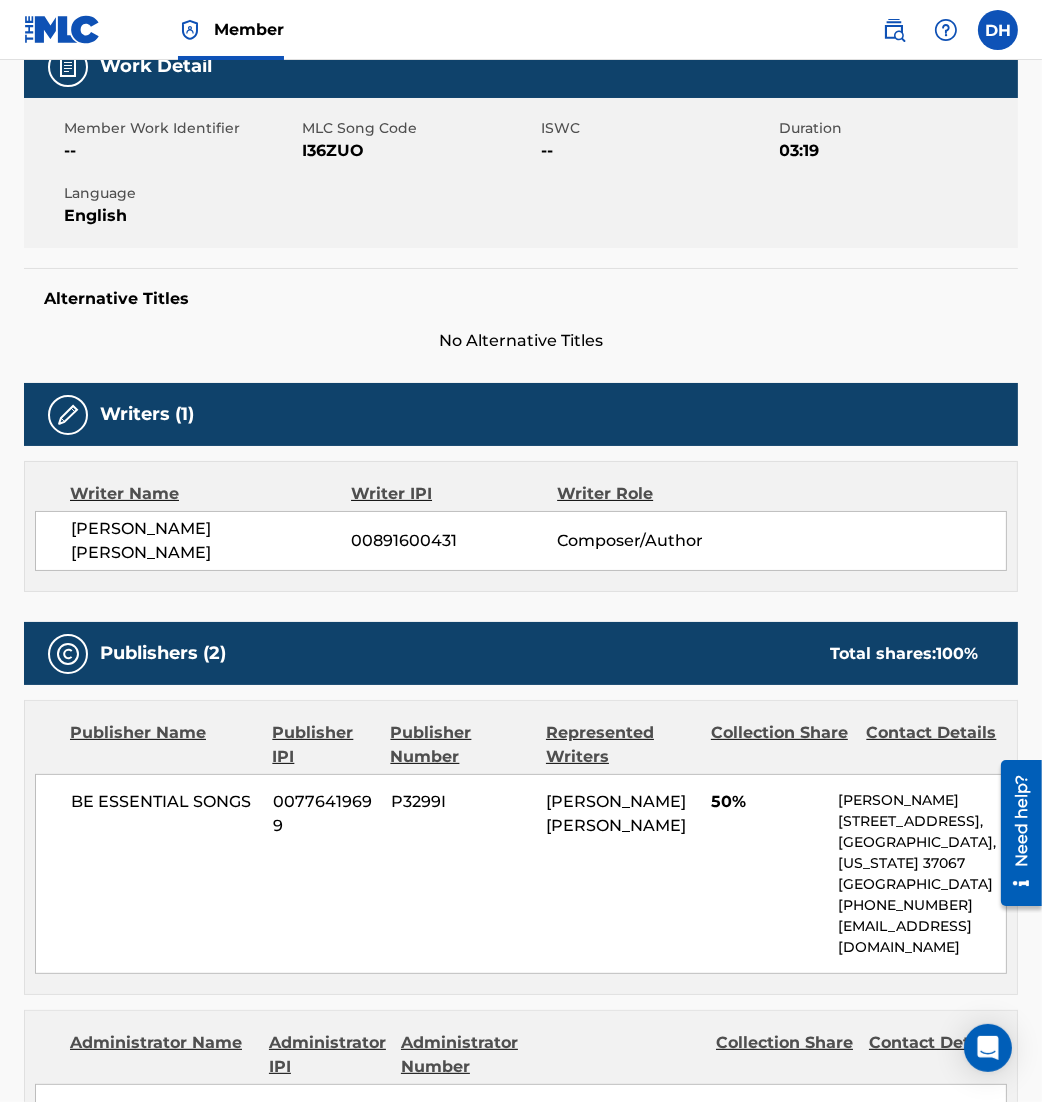 scroll, scrollTop: 0, scrollLeft: 0, axis: both 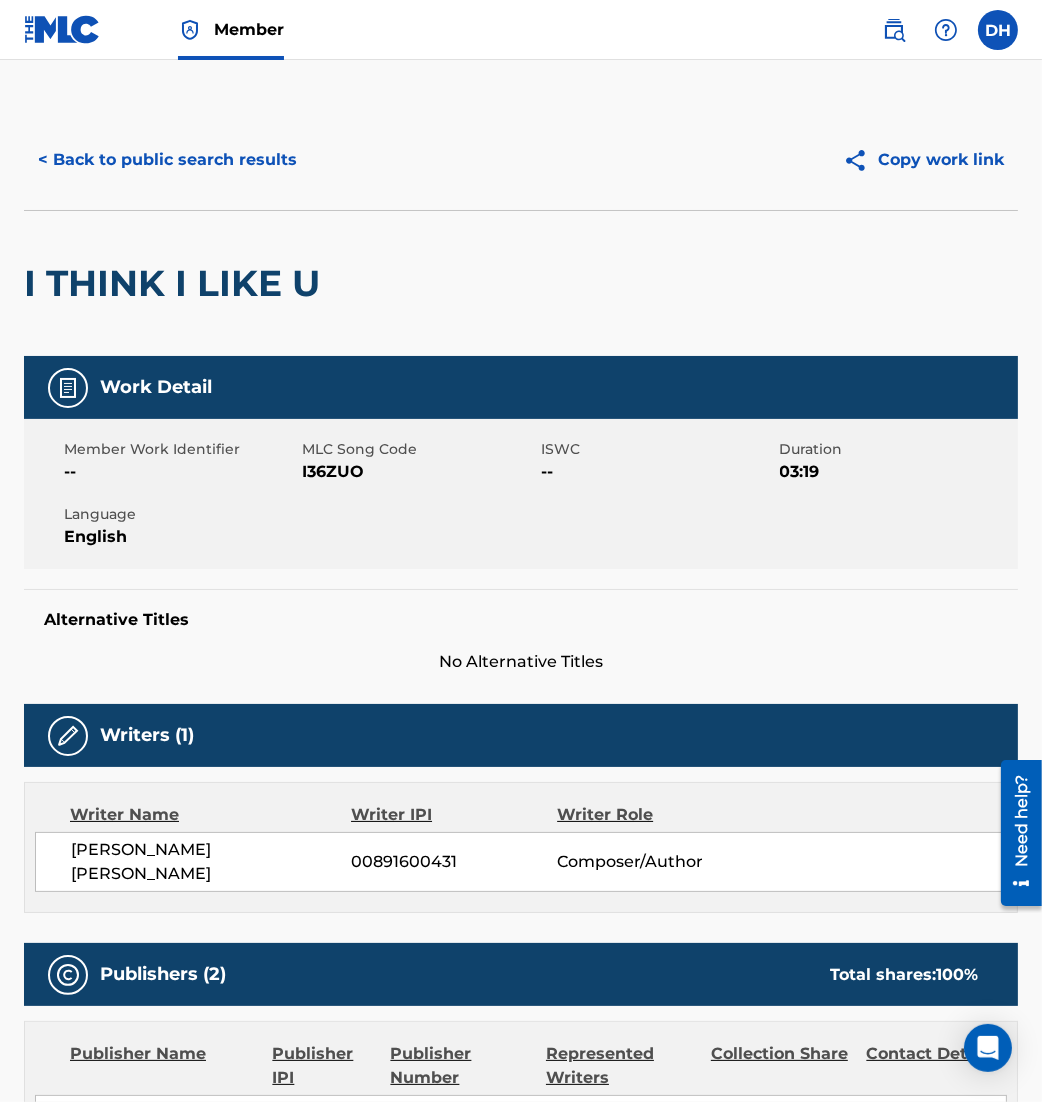 click on "I36ZUO" at bounding box center (420, 472) 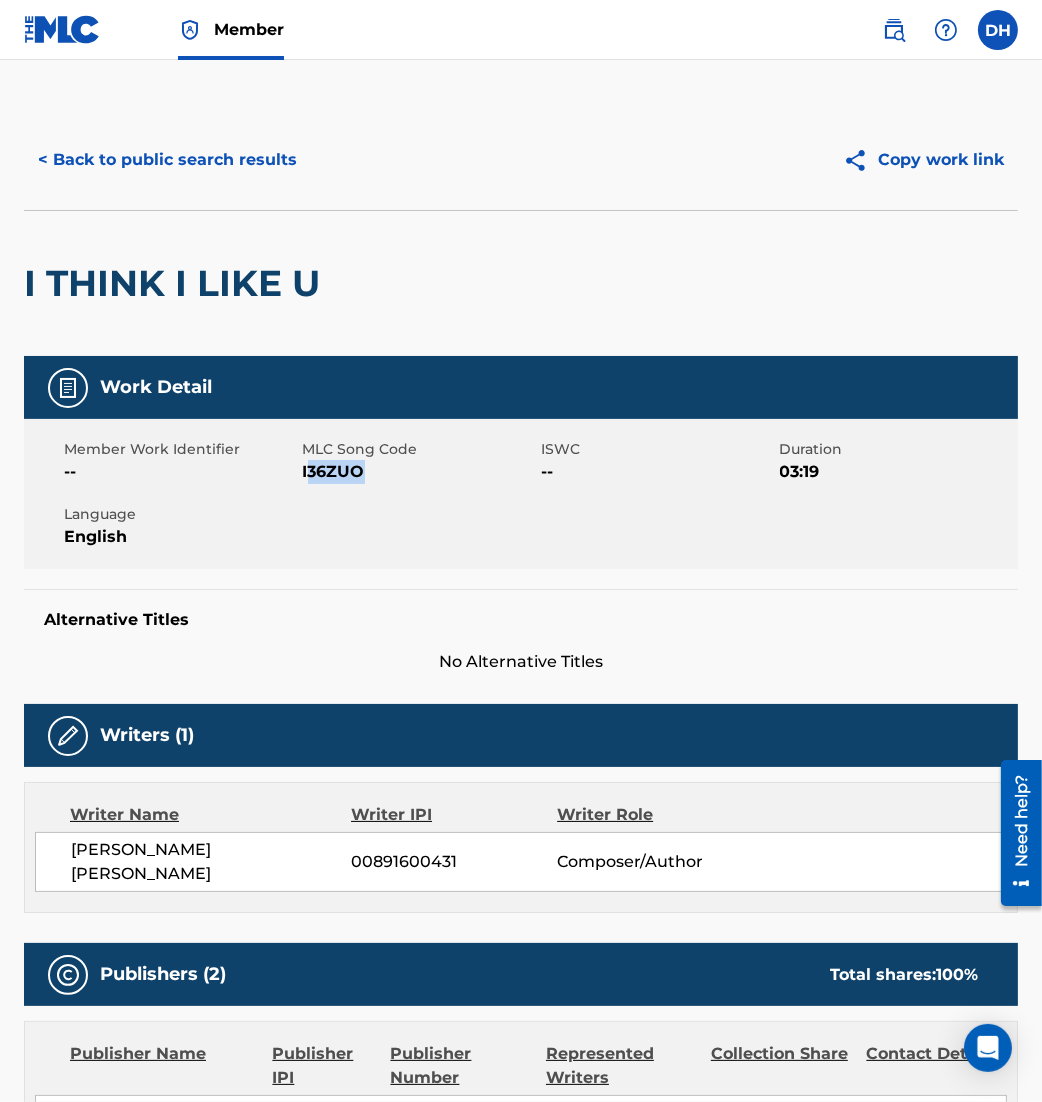 drag, startPoint x: 306, startPoint y: 469, endPoint x: 438, endPoint y: 480, distance: 132.45753 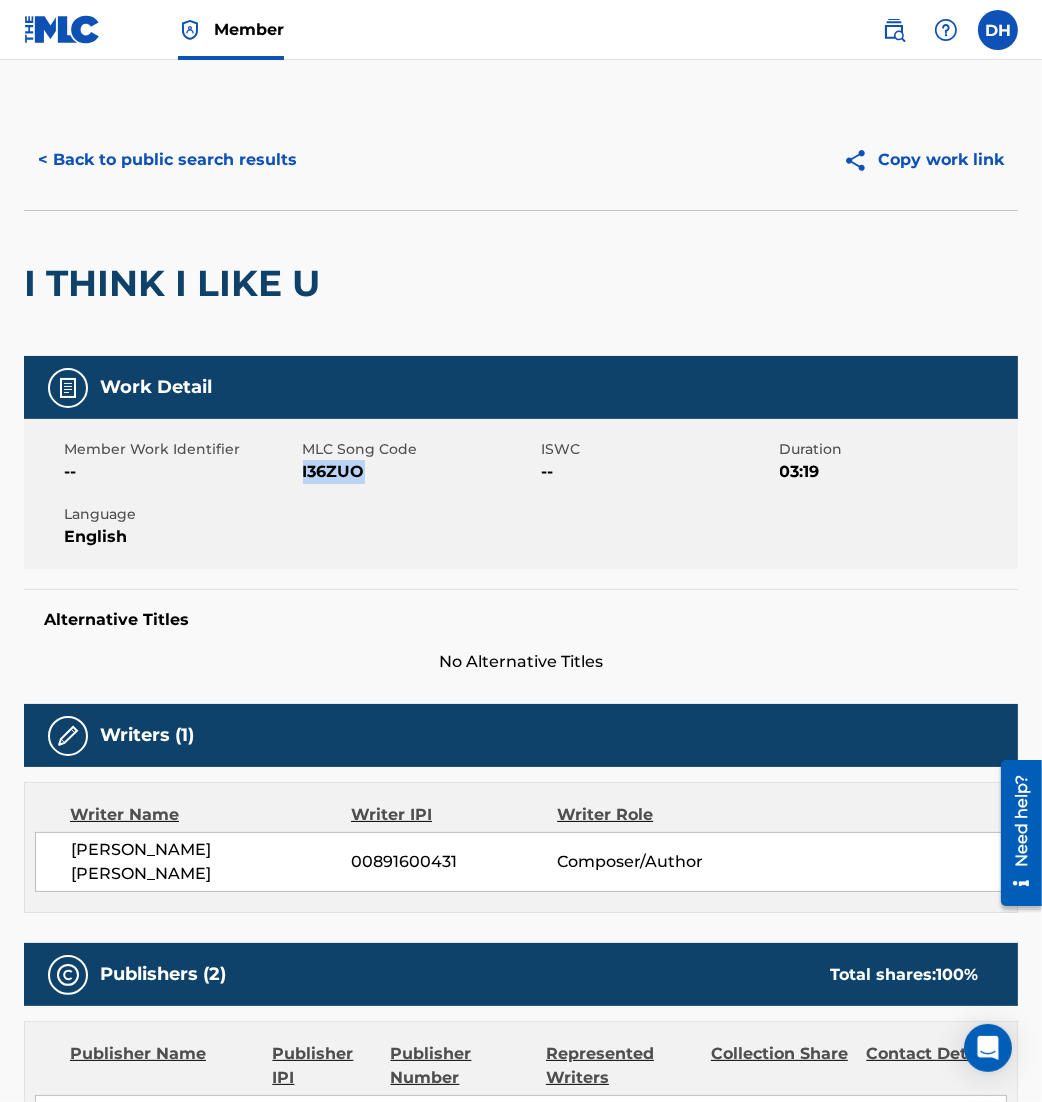 drag, startPoint x: 360, startPoint y: 469, endPoint x: 298, endPoint y: 475, distance: 62.289646 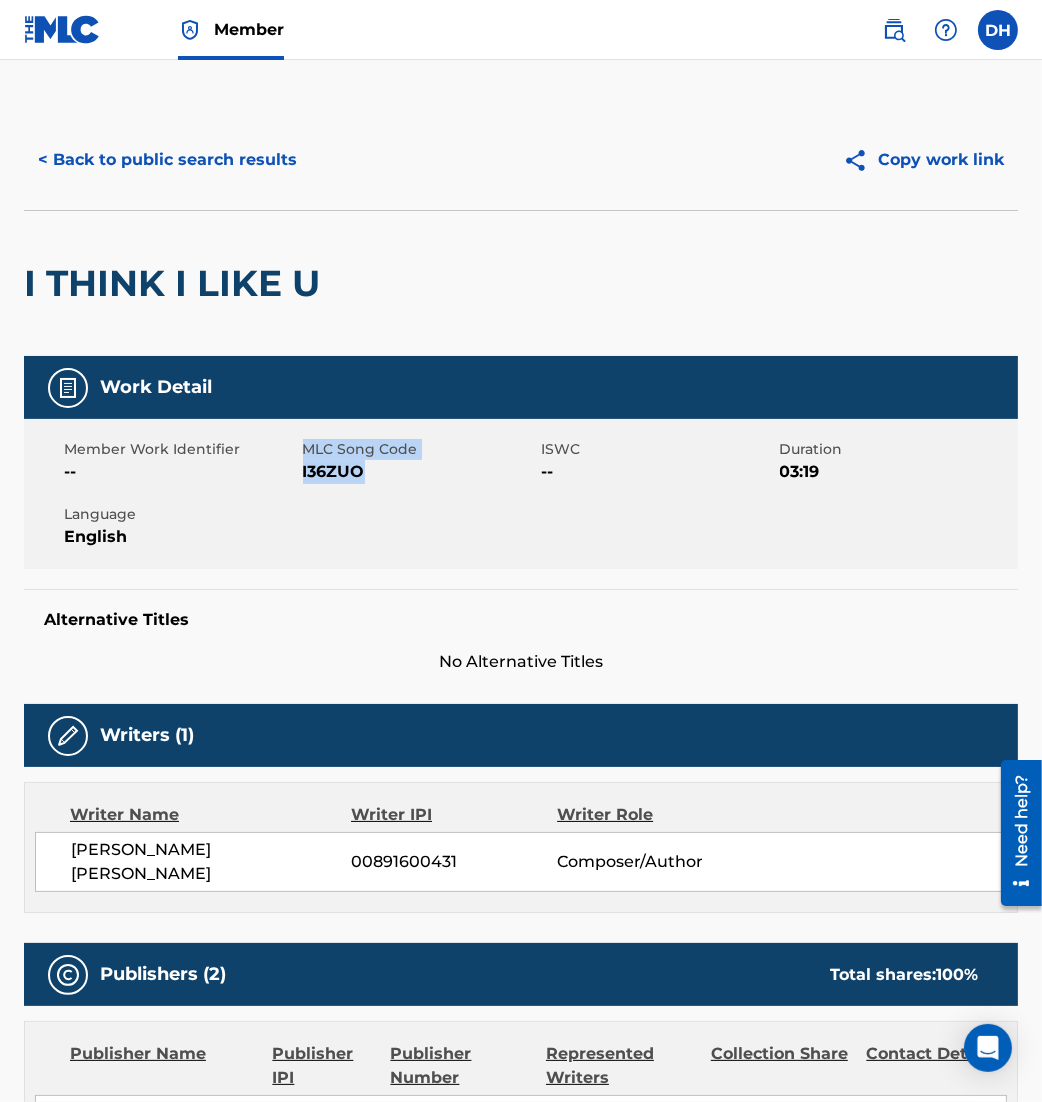 copy on "MLC Song Code I36ZUO" 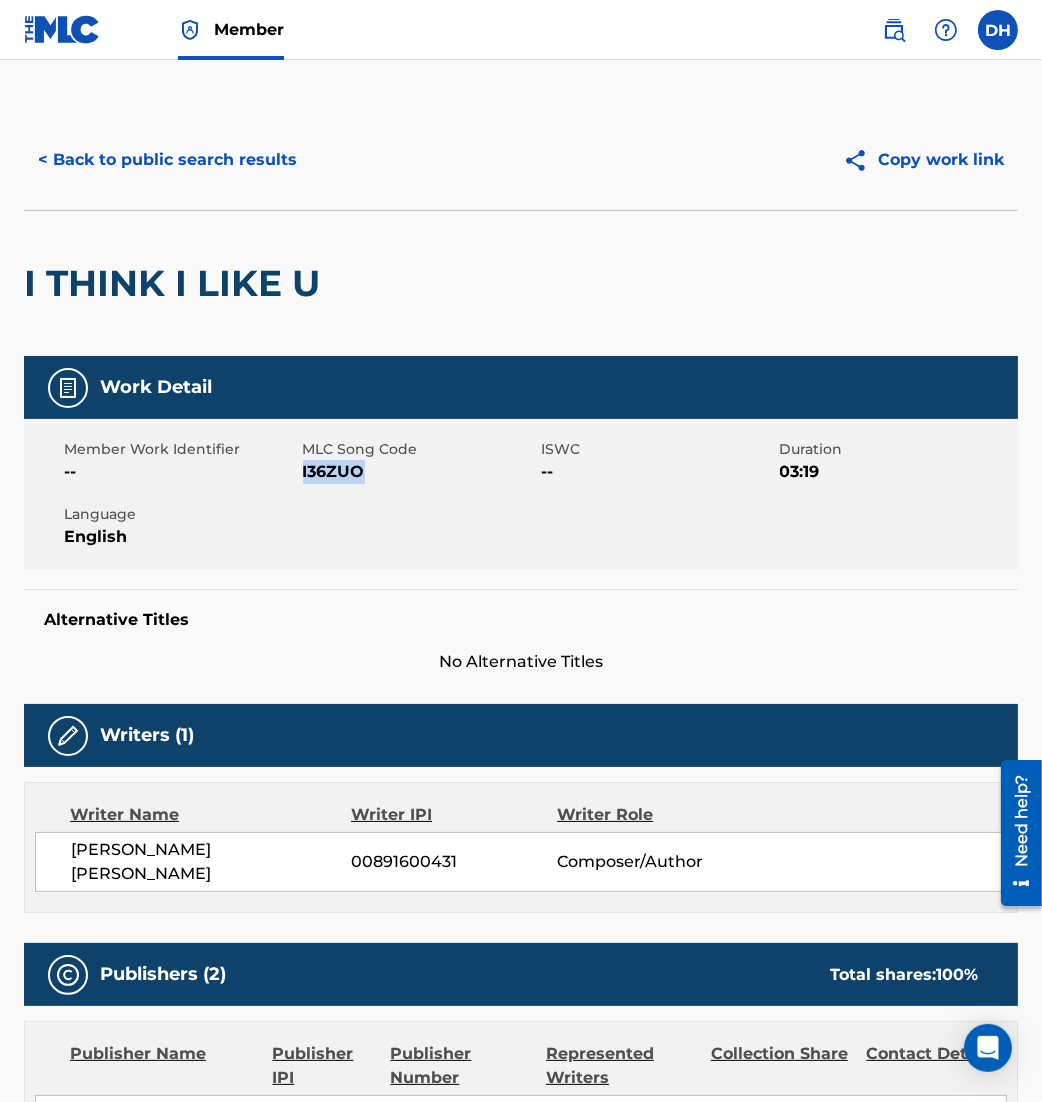 drag, startPoint x: 359, startPoint y: 470, endPoint x: 301, endPoint y: 471, distance: 58.00862 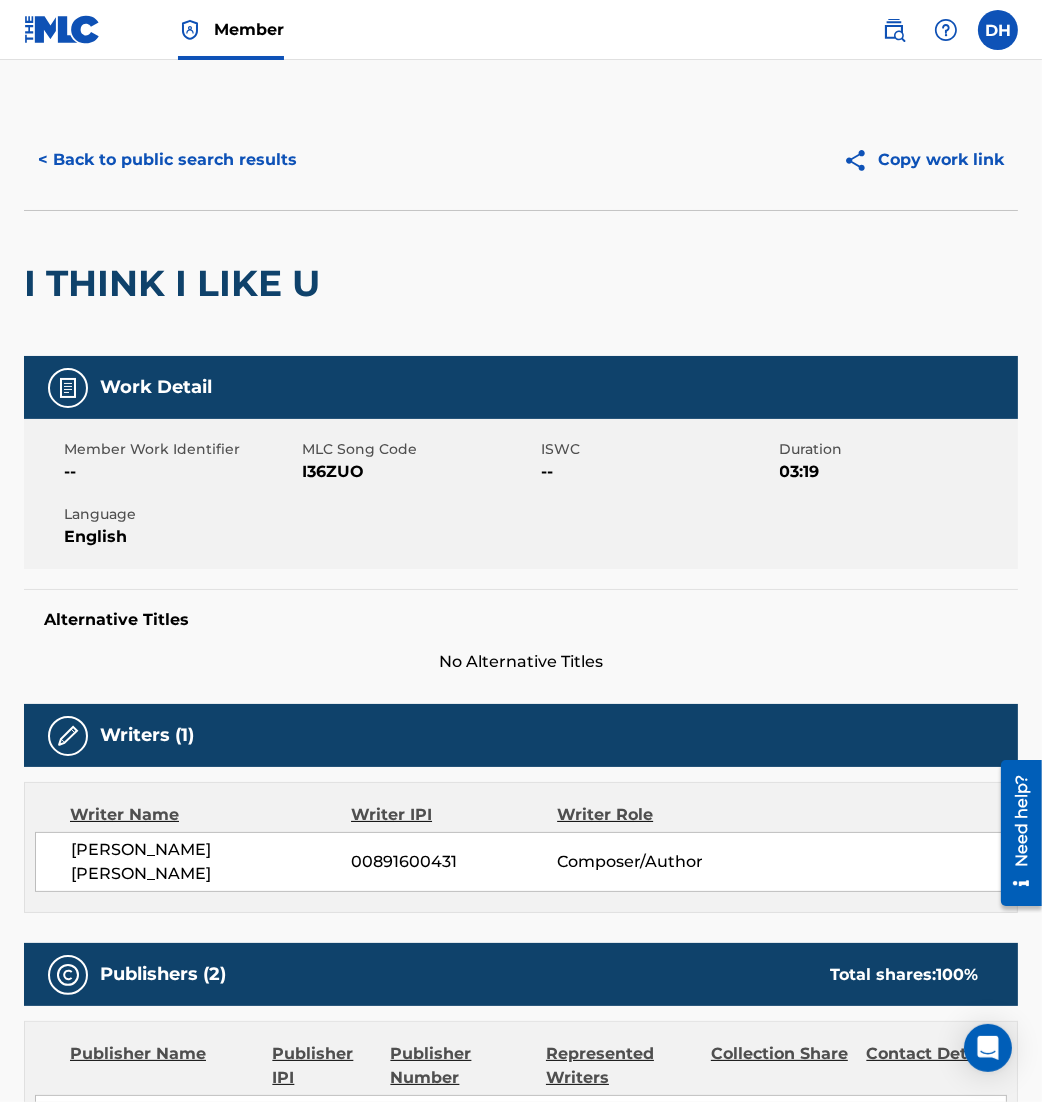 click on "Work Detail" at bounding box center (521, 387) 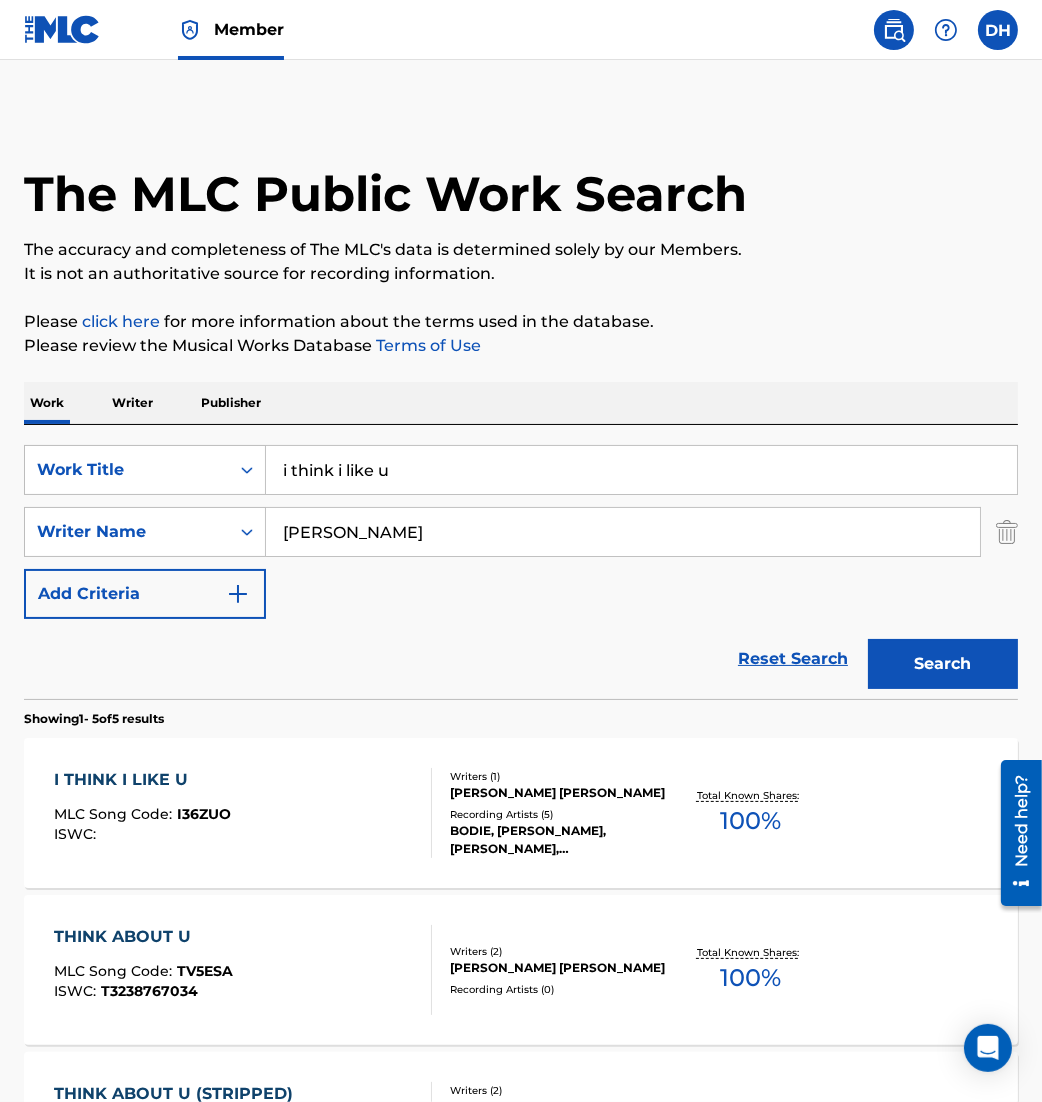 drag, startPoint x: 435, startPoint y: 476, endPoint x: 38, endPoint y: 402, distance: 403.83783 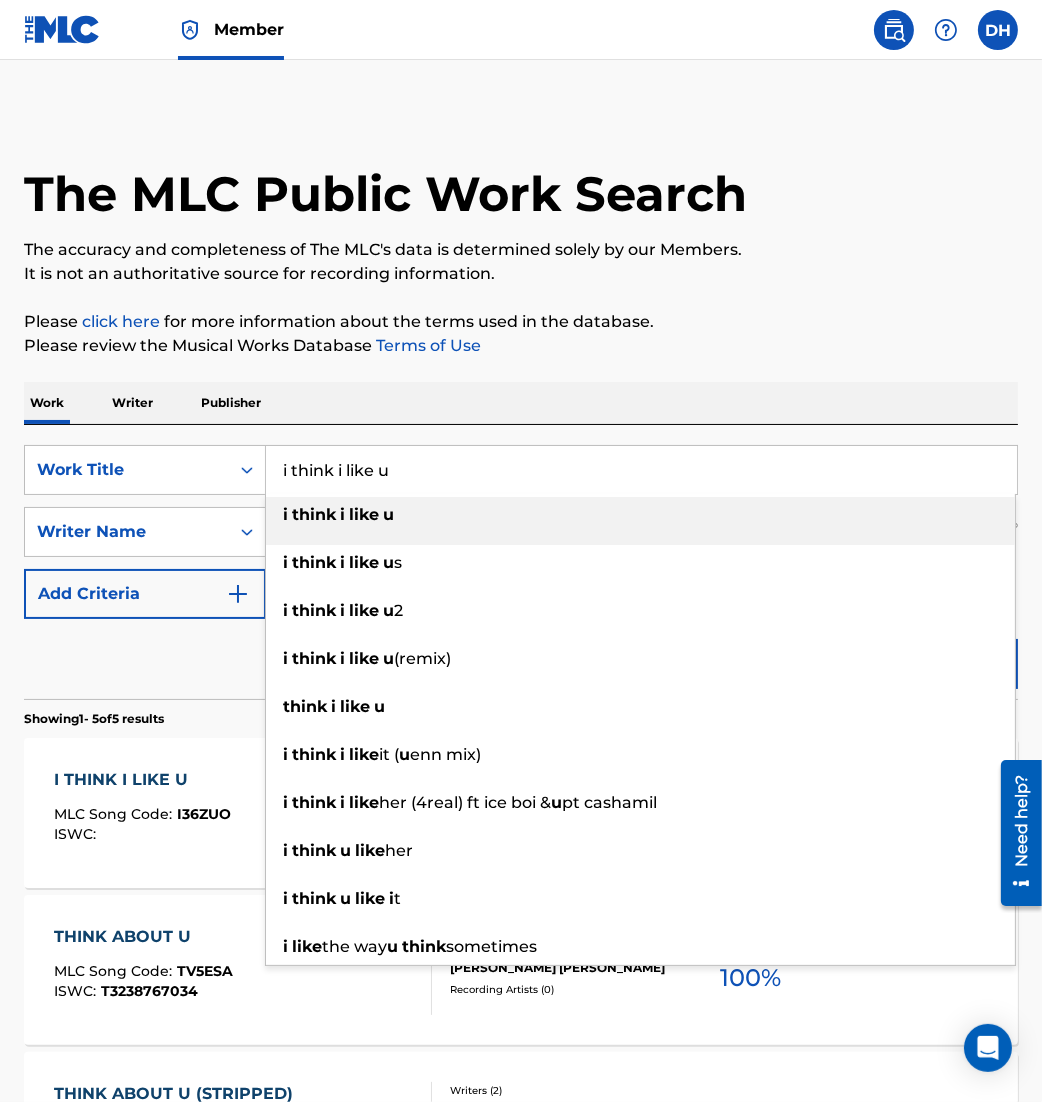 paste on "love me like that" 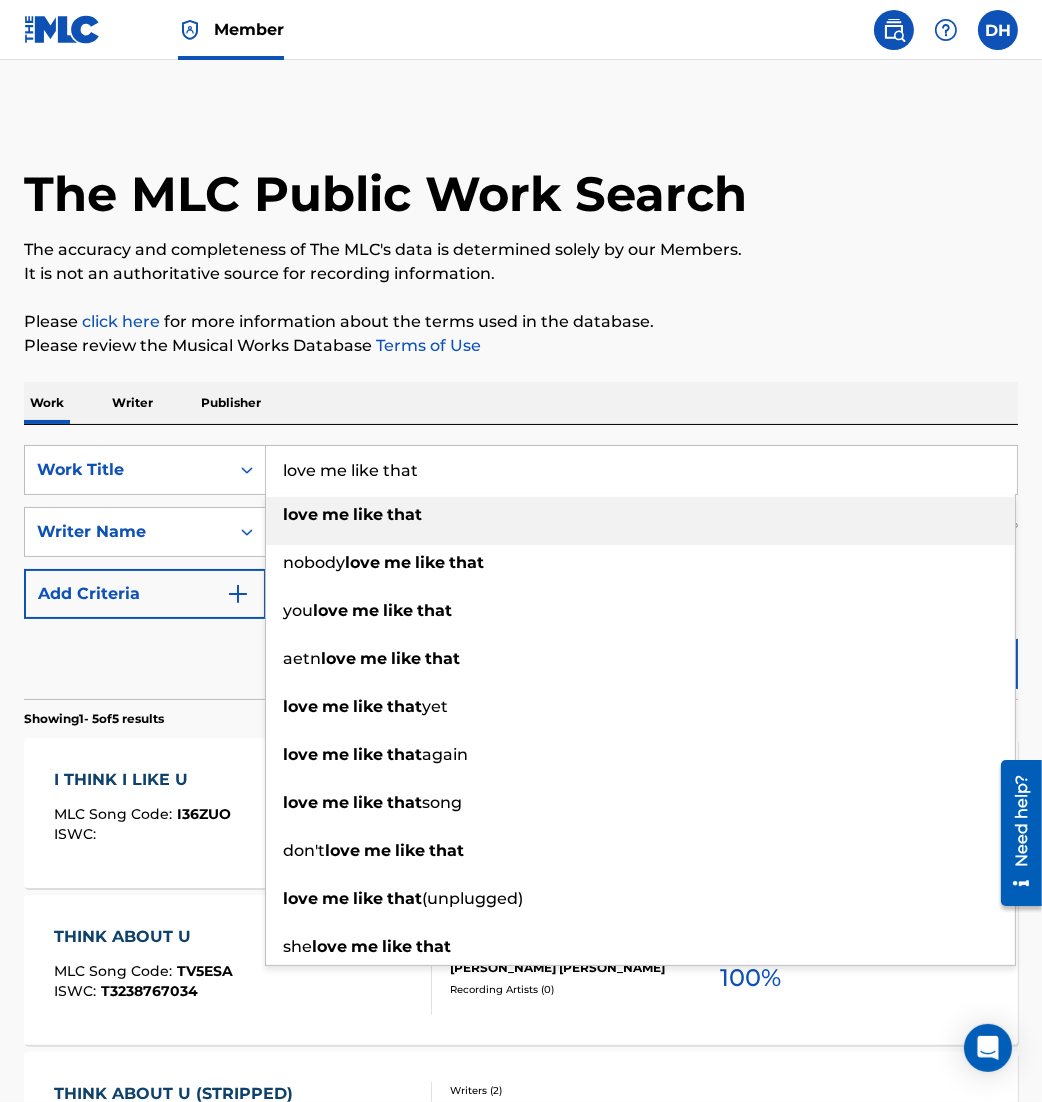 type on "love me like that" 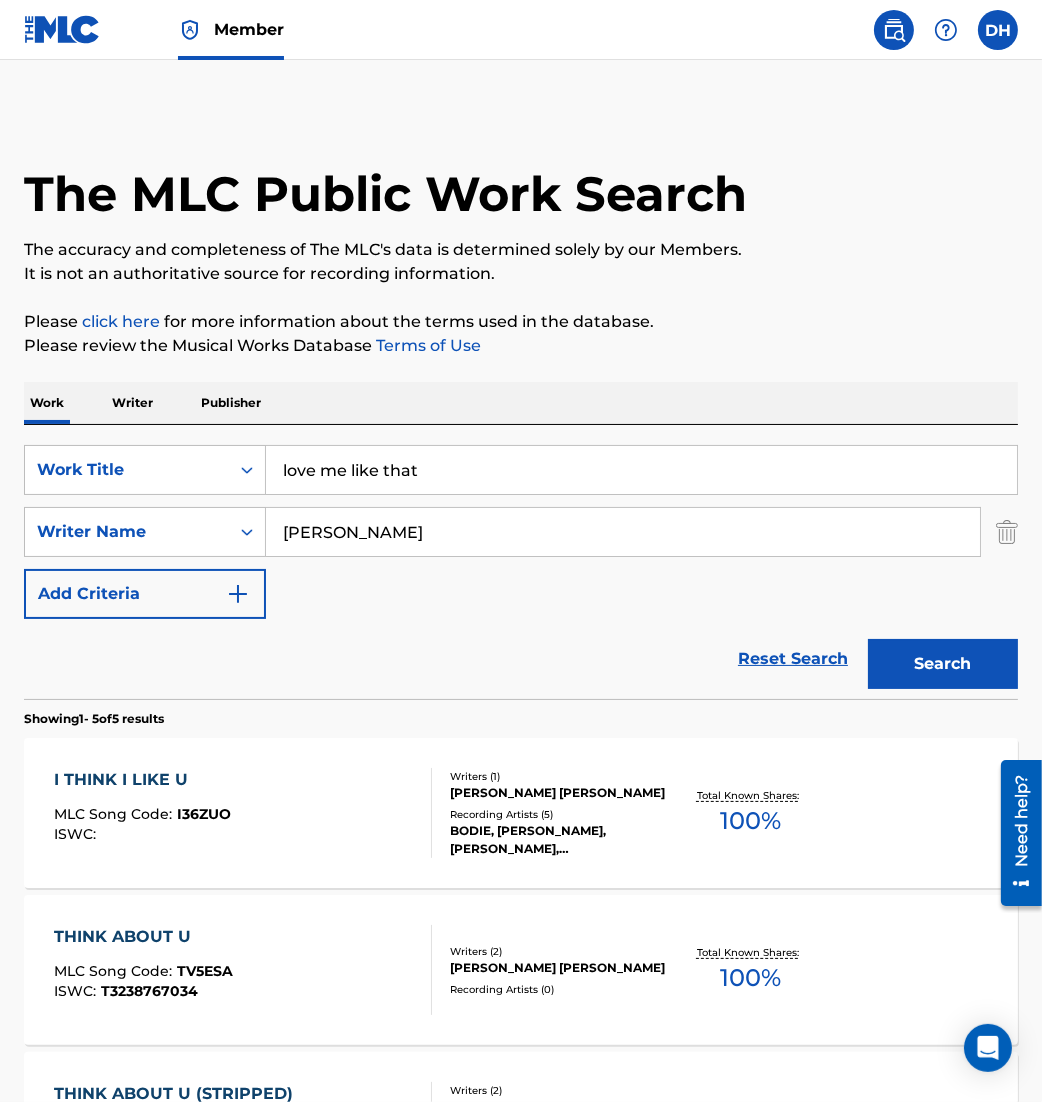 click on "Work Writer Publisher" at bounding box center (521, 403) 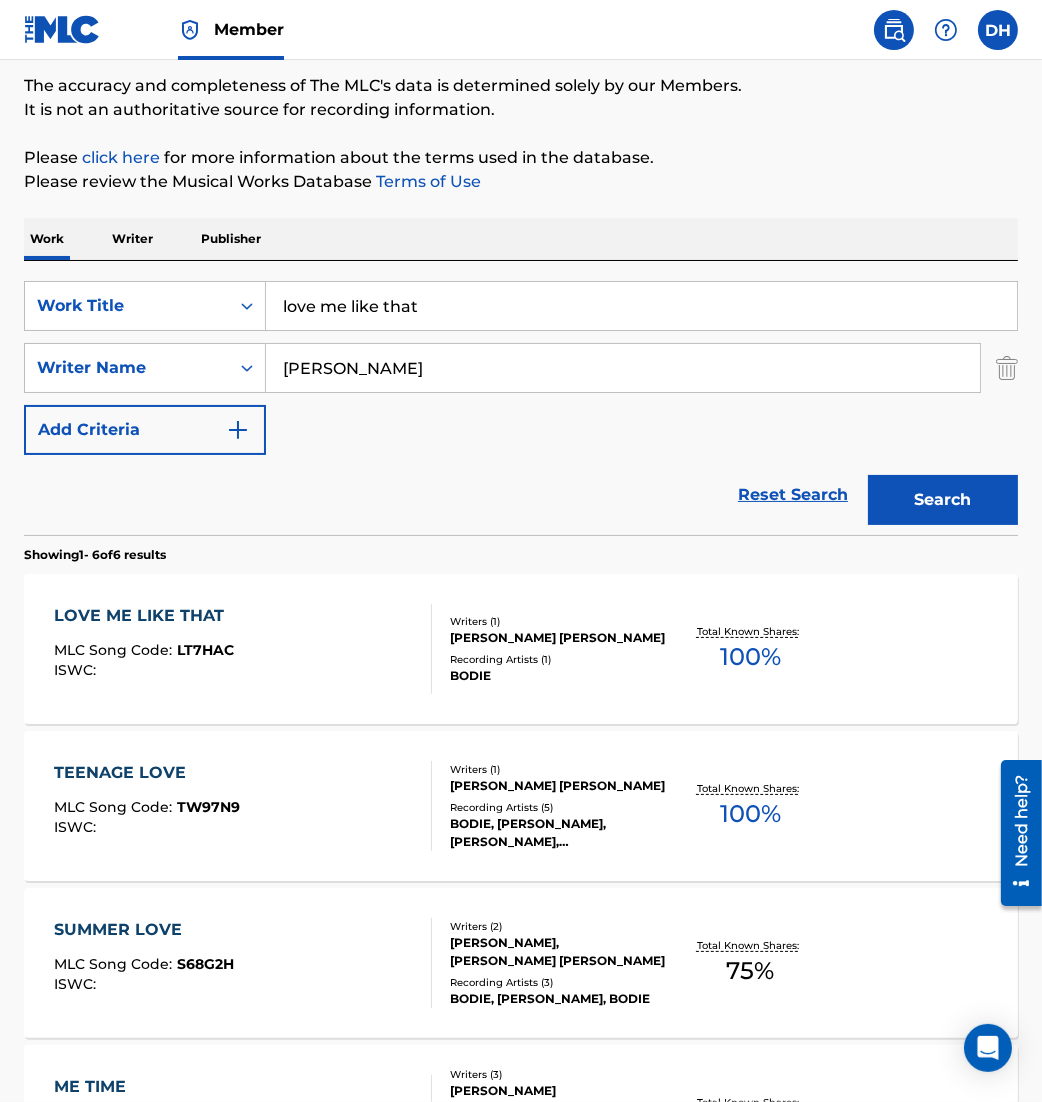 scroll, scrollTop: 169, scrollLeft: 0, axis: vertical 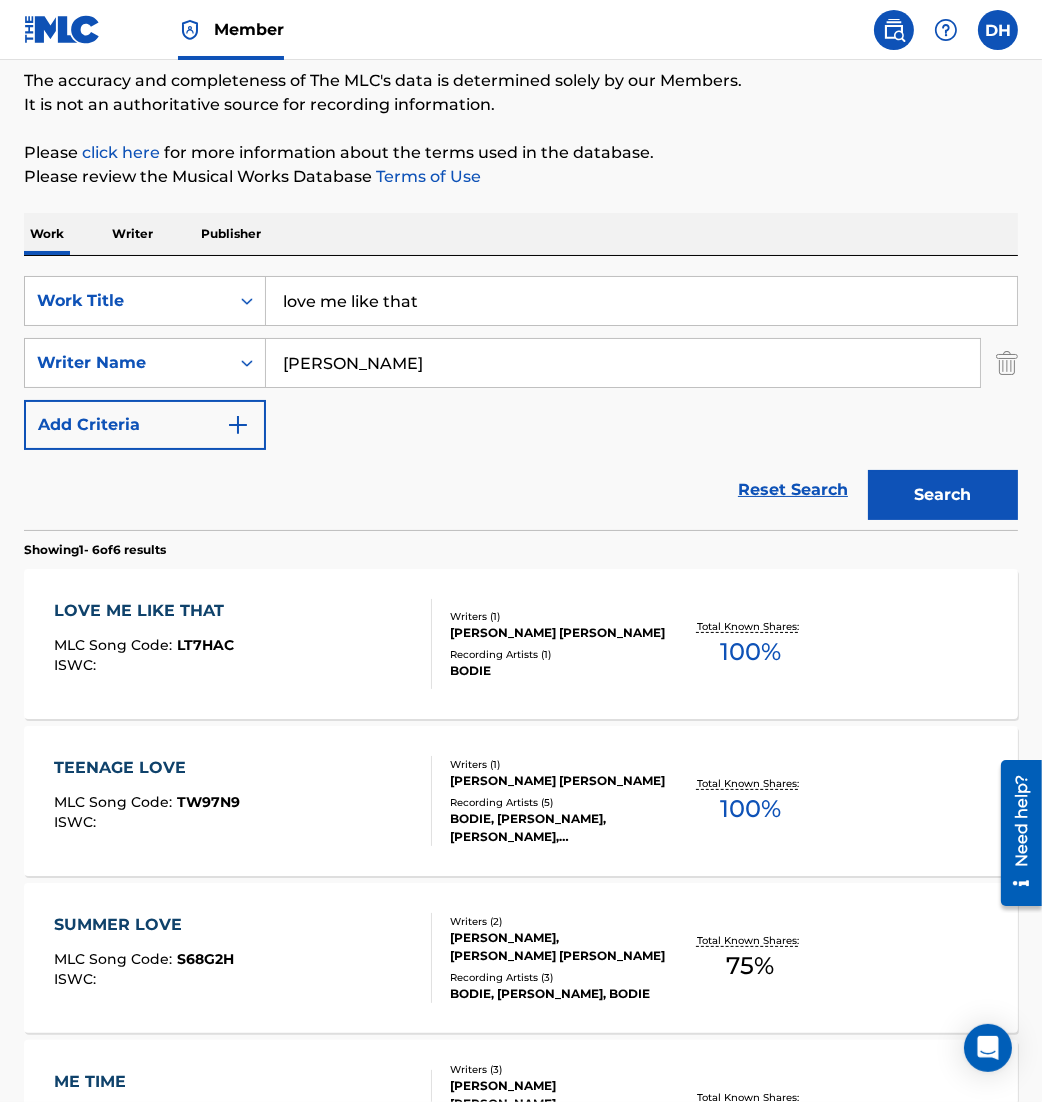 click on "LOVE ME LIKE THAT MLC Song Code : LT7HAC ISWC :" at bounding box center [243, 644] 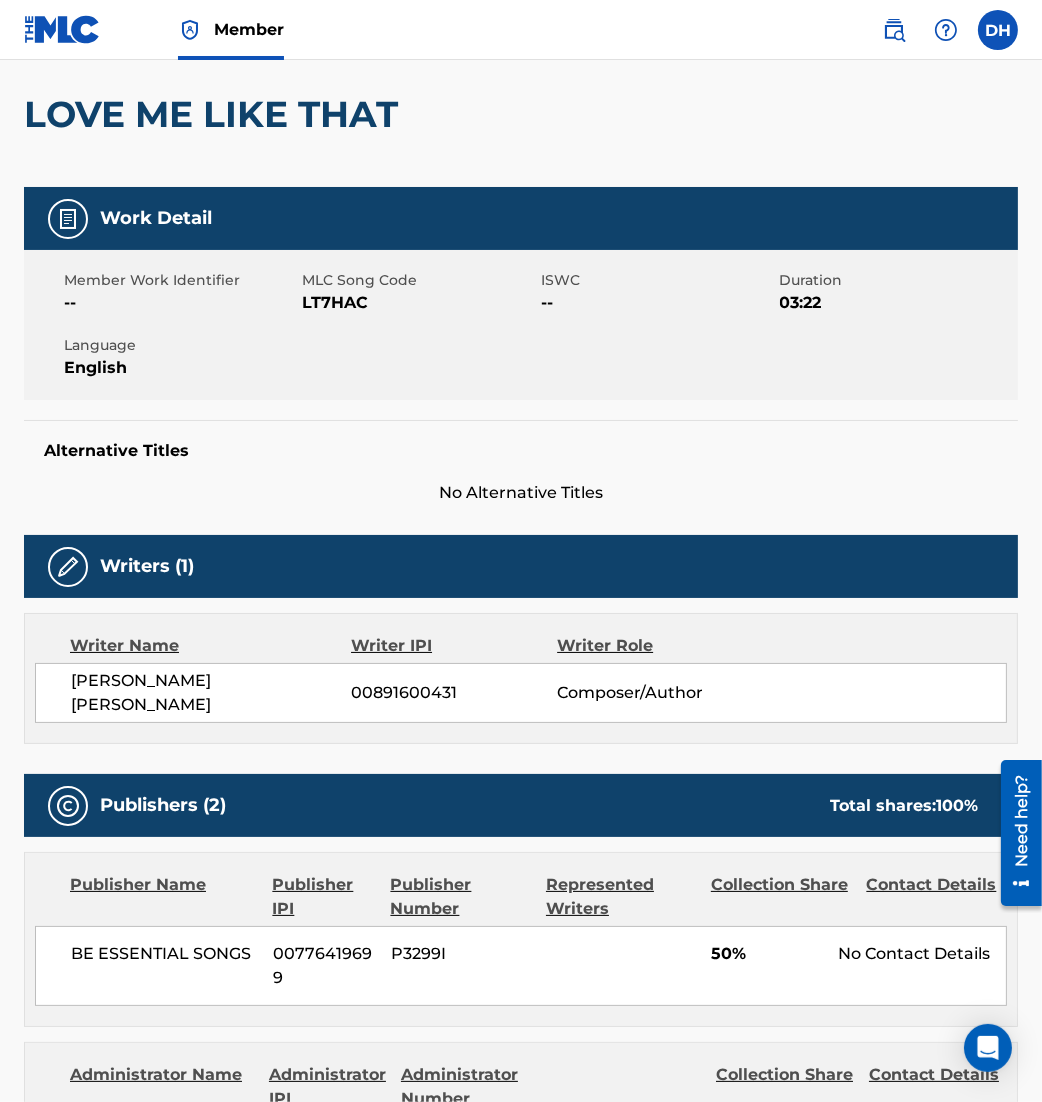 scroll, scrollTop: 0, scrollLeft: 0, axis: both 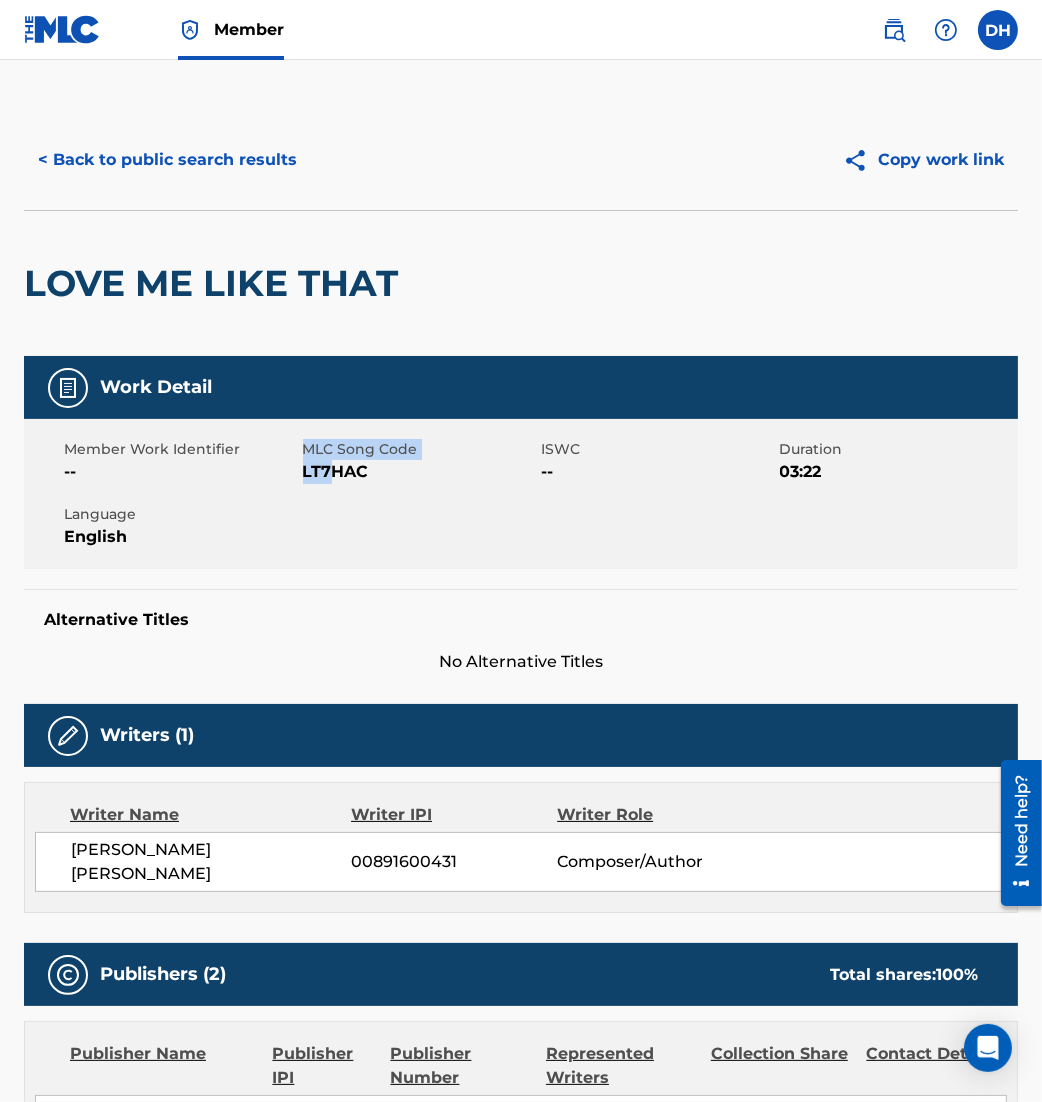 drag, startPoint x: 300, startPoint y: 477, endPoint x: 330, endPoint y: 481, distance: 30.265491 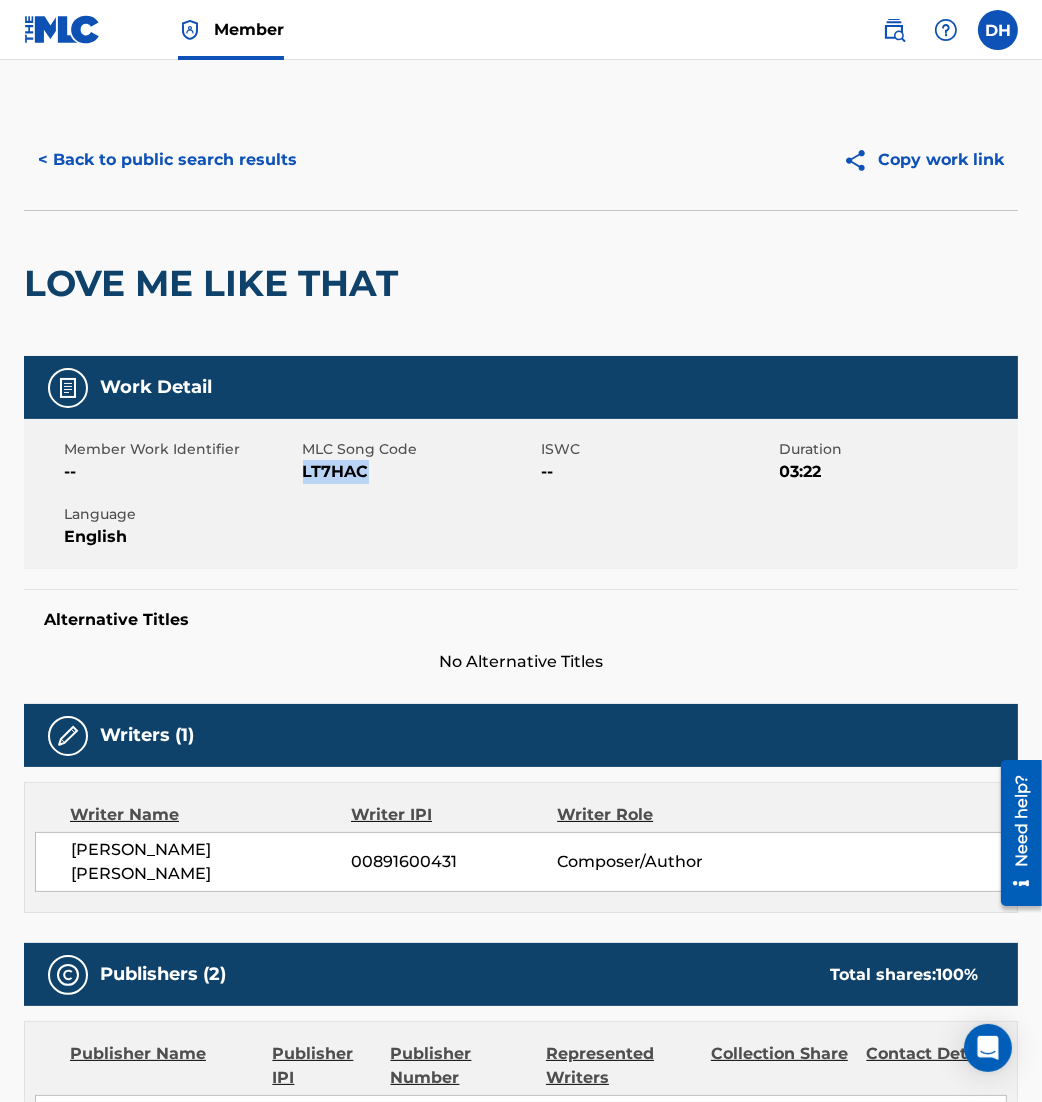 drag, startPoint x: 304, startPoint y: 474, endPoint x: 386, endPoint y: 491, distance: 83.74366 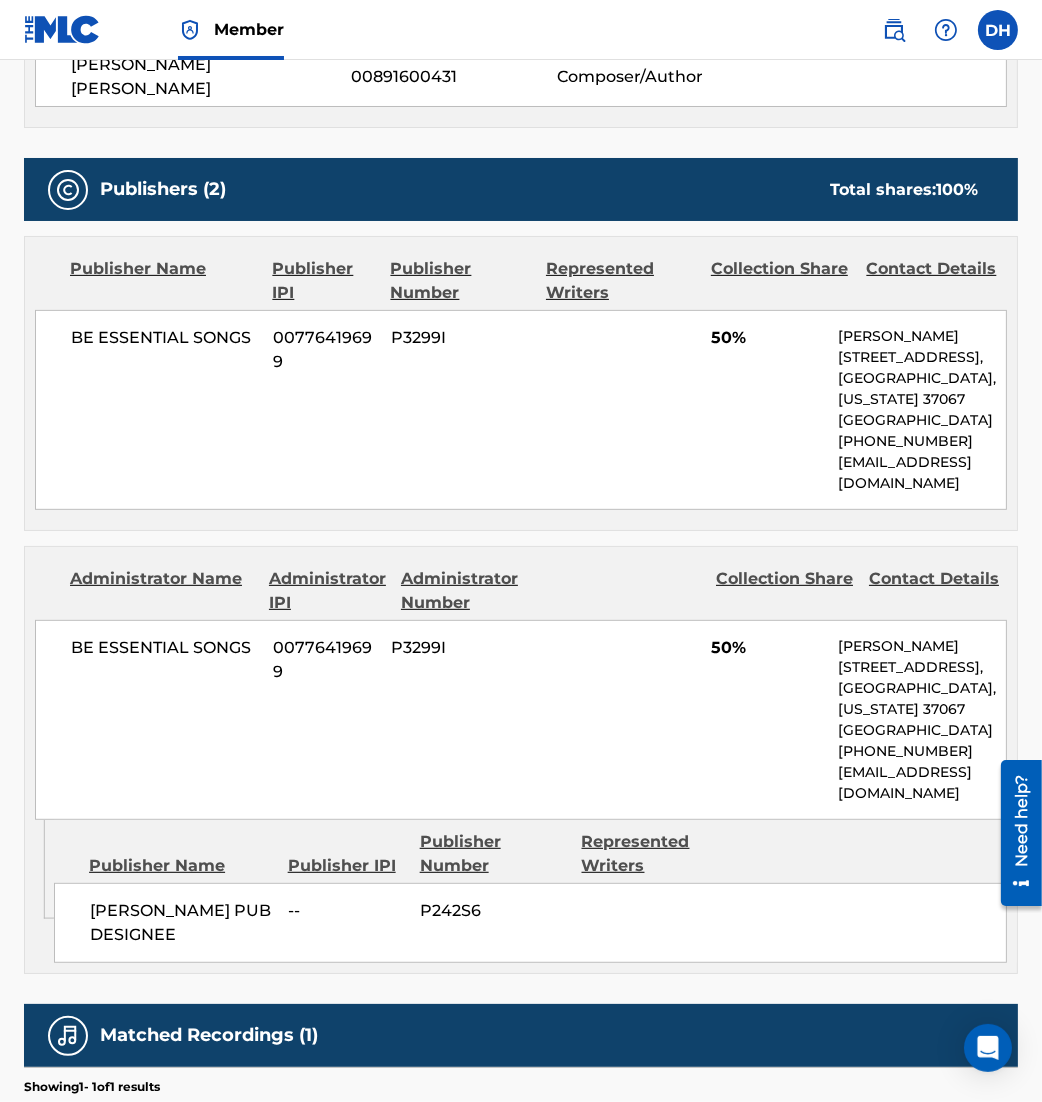 scroll, scrollTop: 1037, scrollLeft: 0, axis: vertical 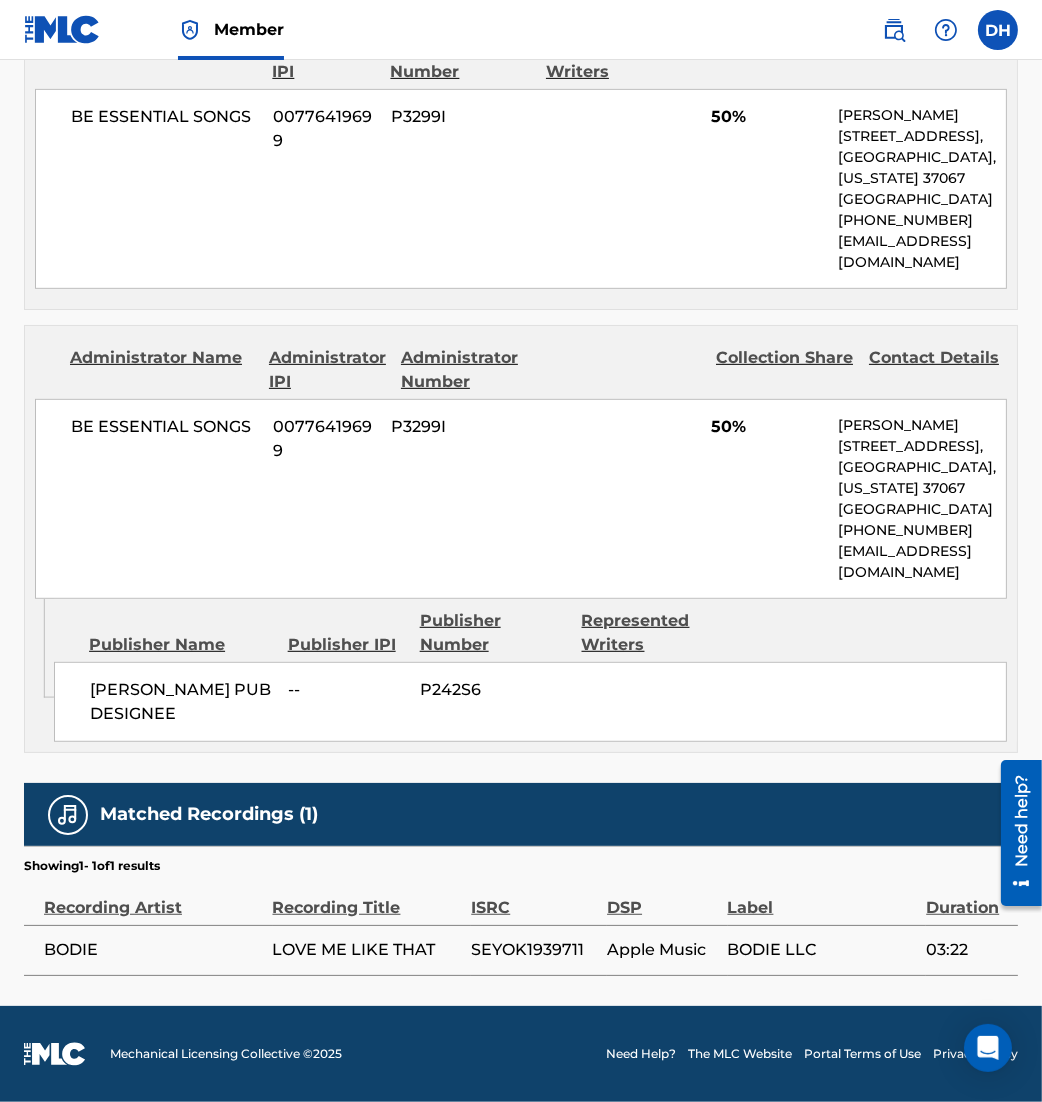click on "BE ESSENTIAL SONGS 00776419699 P3299I 50% [PERSON_NAME] [STREET_ADDRESS][US_STATE] [PHONE_NUMBER] [EMAIL_ADDRESS][DOMAIN_NAME]" at bounding box center [521, 499] 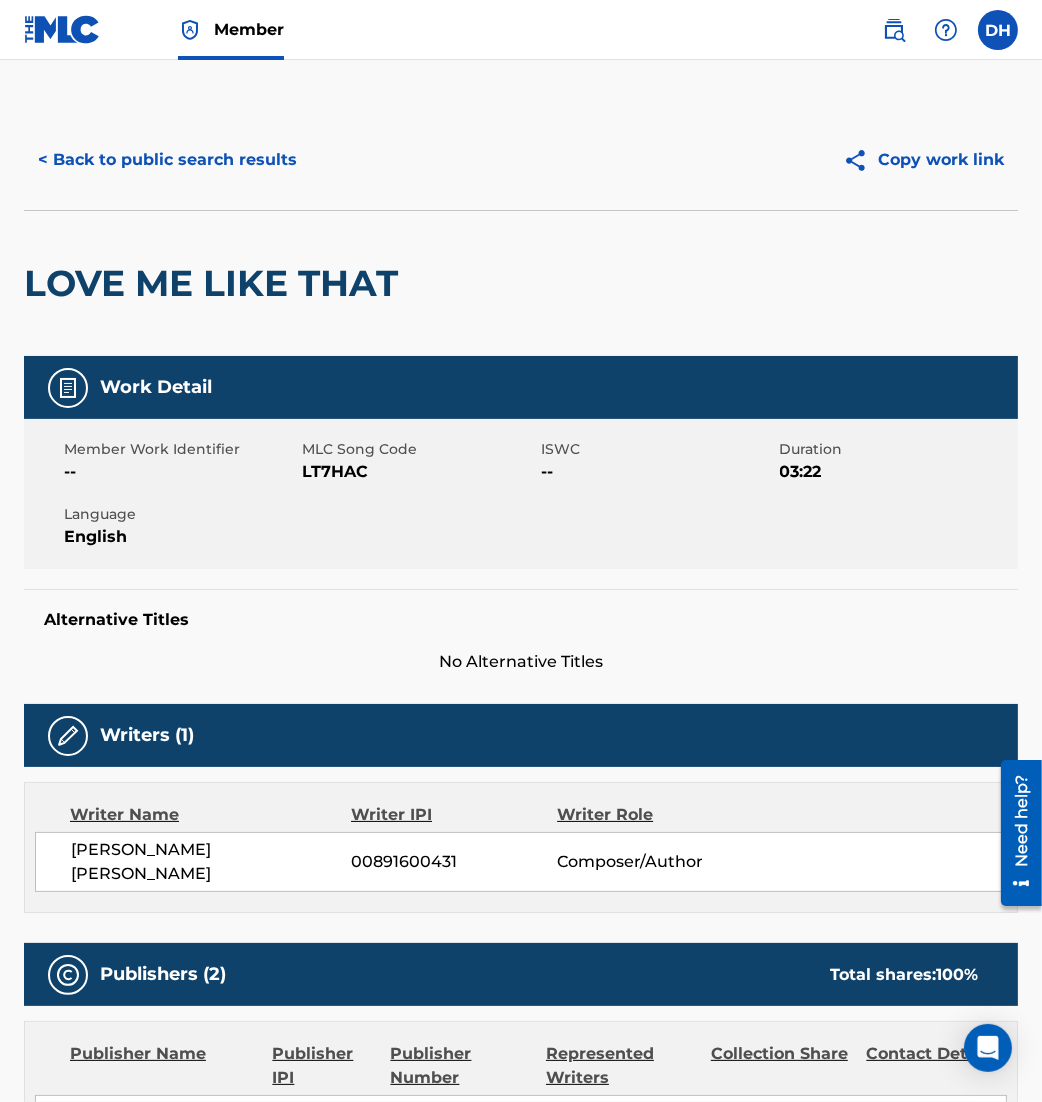 click on "< Back to public search results" at bounding box center [167, 160] 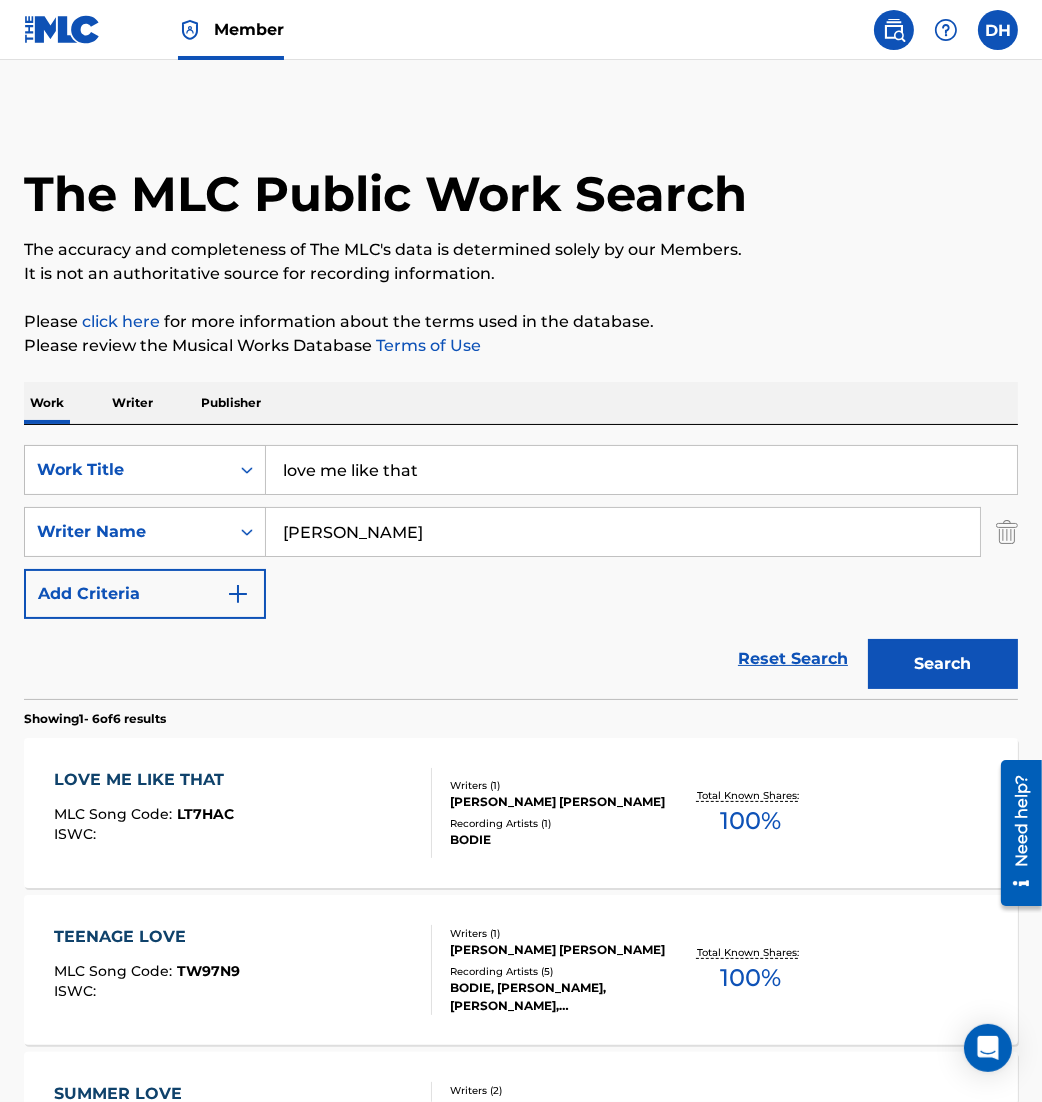 scroll, scrollTop: 169, scrollLeft: 0, axis: vertical 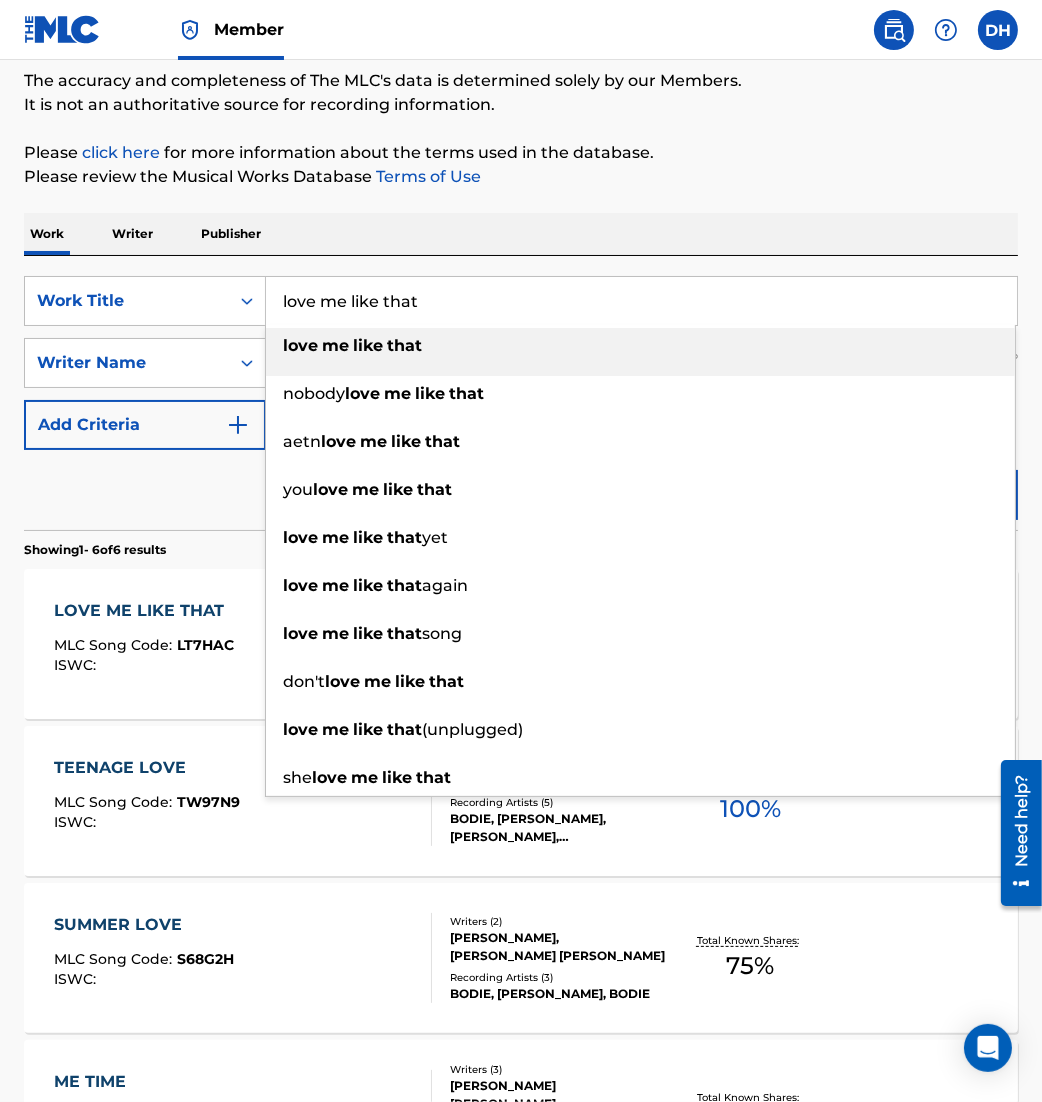 drag, startPoint x: 457, startPoint y: 315, endPoint x: -29, endPoint y: 238, distance: 492.06198 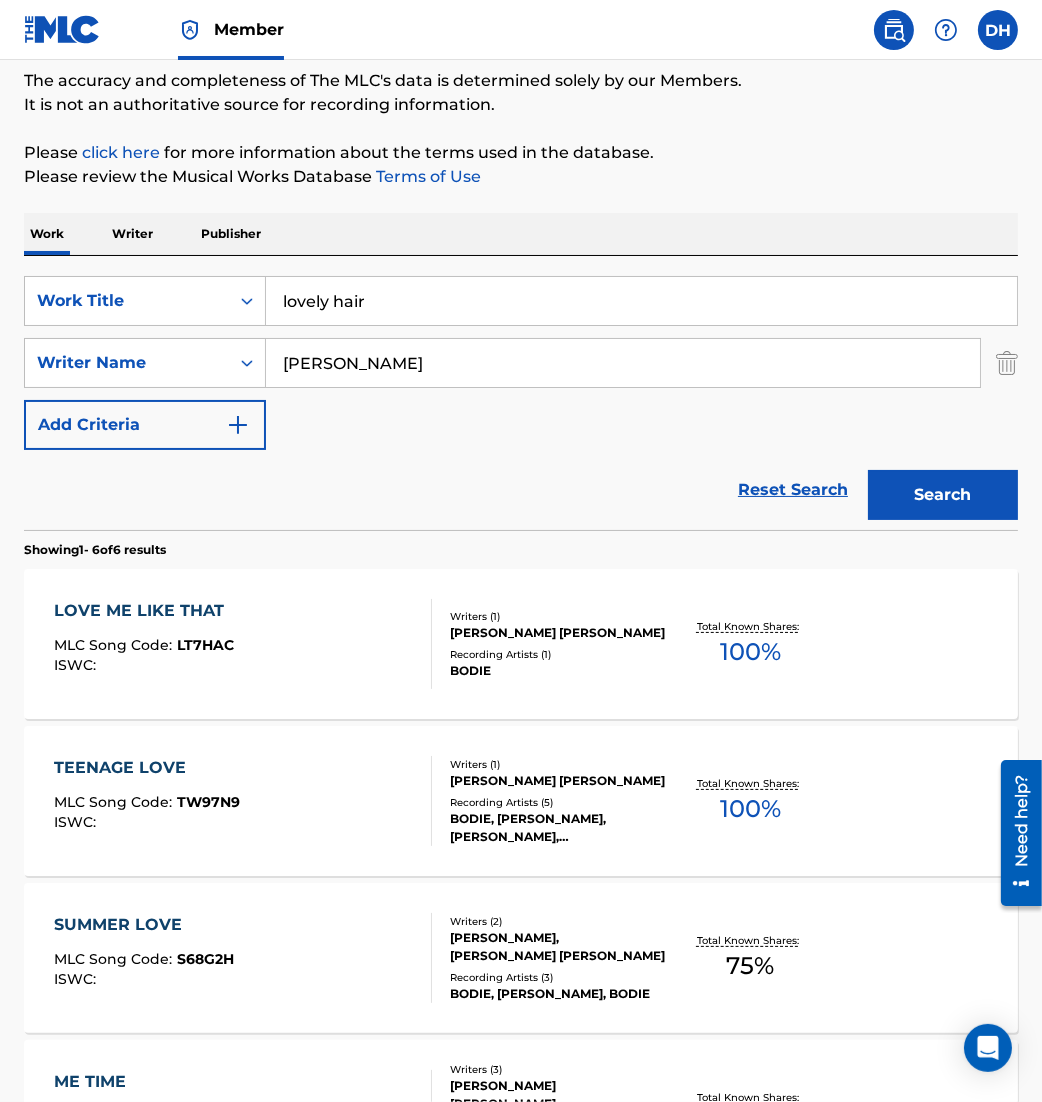 drag, startPoint x: 326, startPoint y: 299, endPoint x: 455, endPoint y: 324, distance: 131.40015 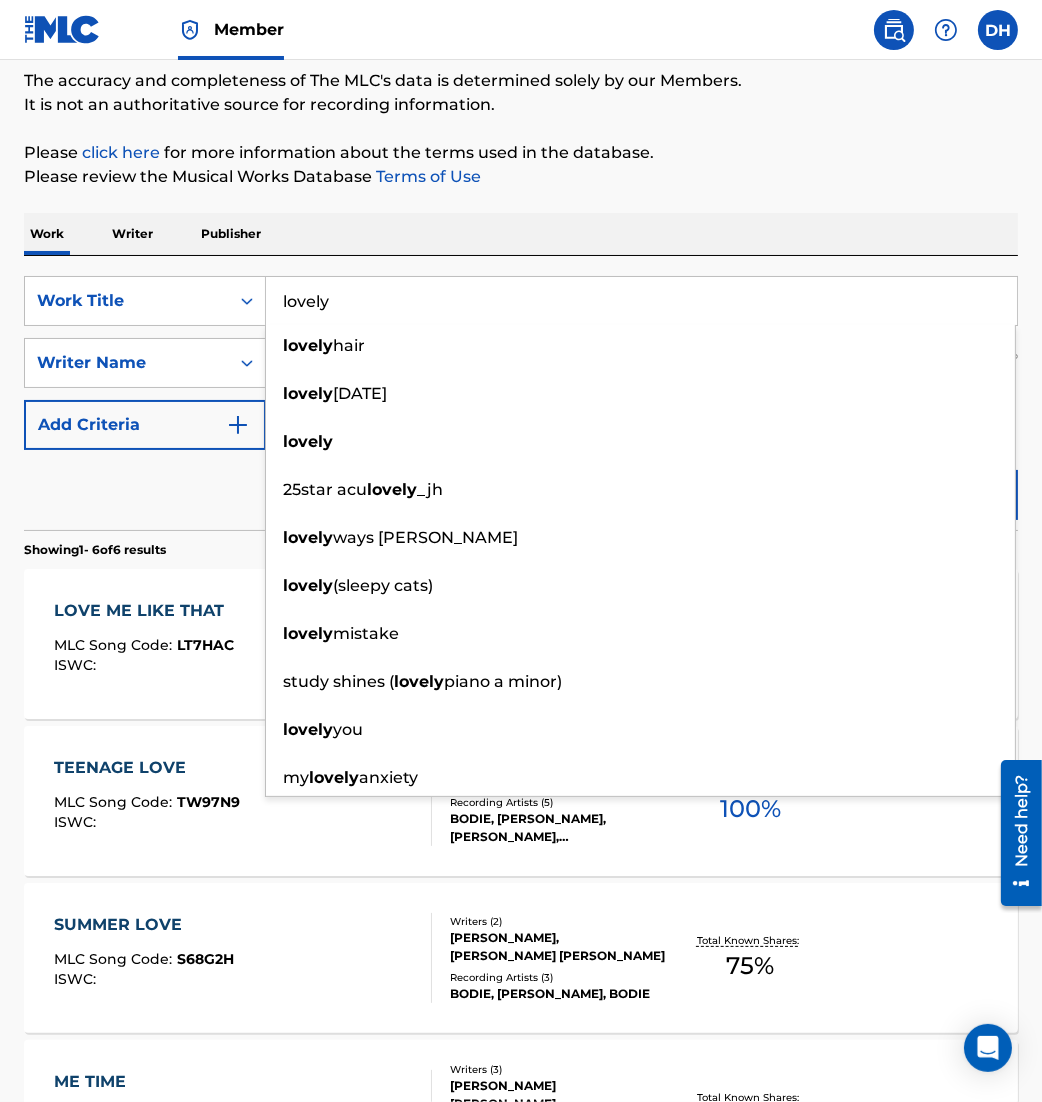 type on "lovely" 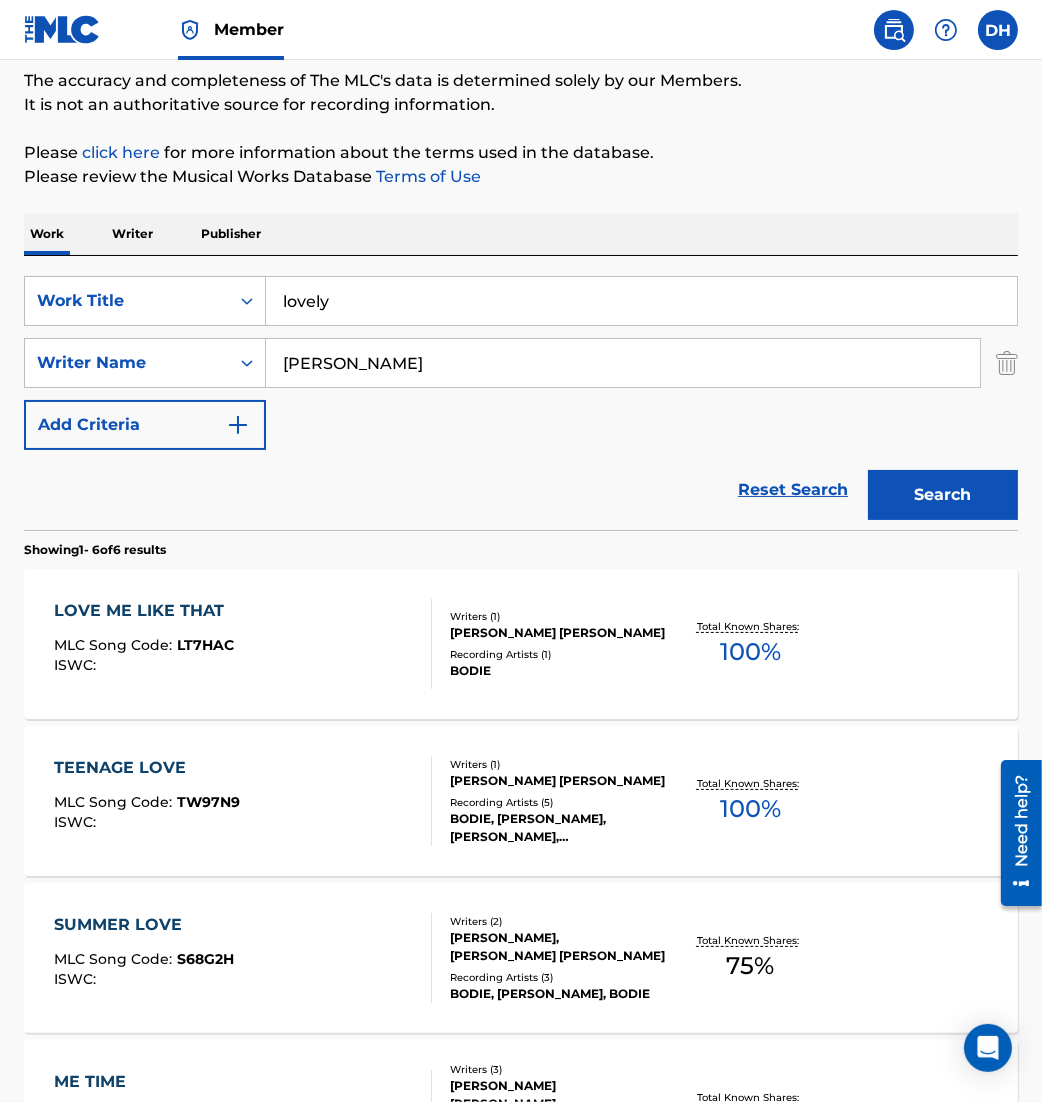 click on "Search" at bounding box center [943, 495] 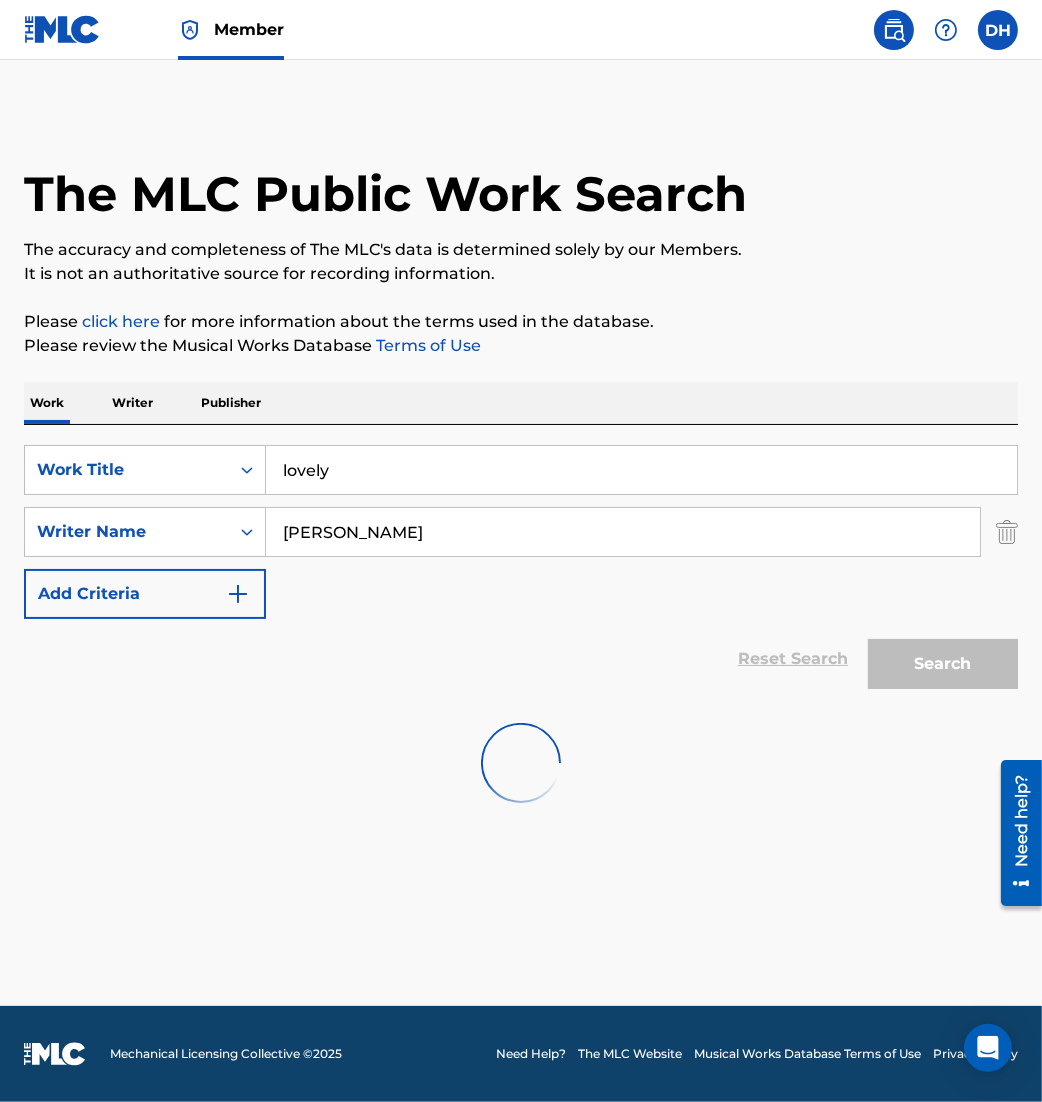 scroll, scrollTop: 0, scrollLeft: 0, axis: both 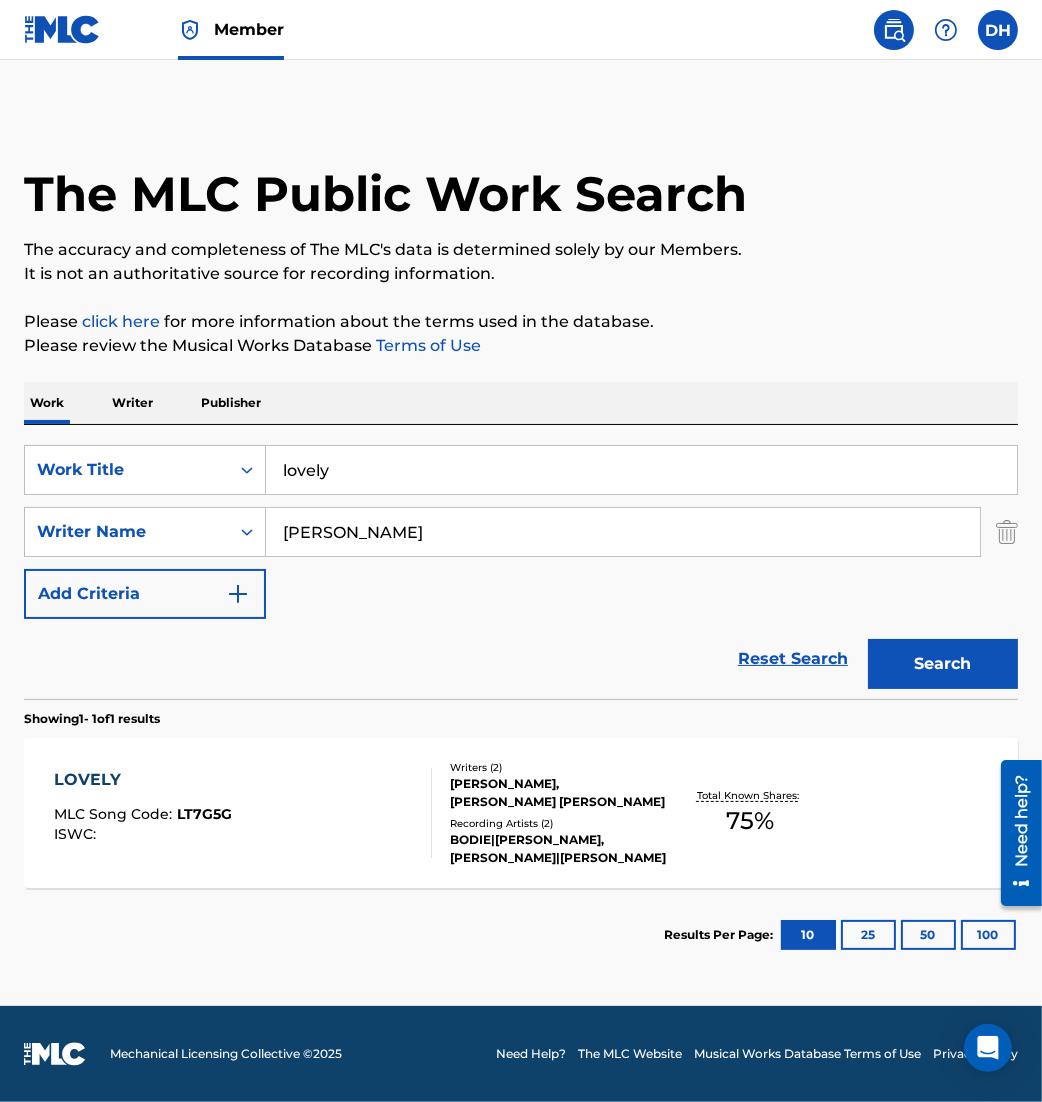 click on "LOVELY MLC Song Code : LT7G5G ISWC :" at bounding box center [143, 813] 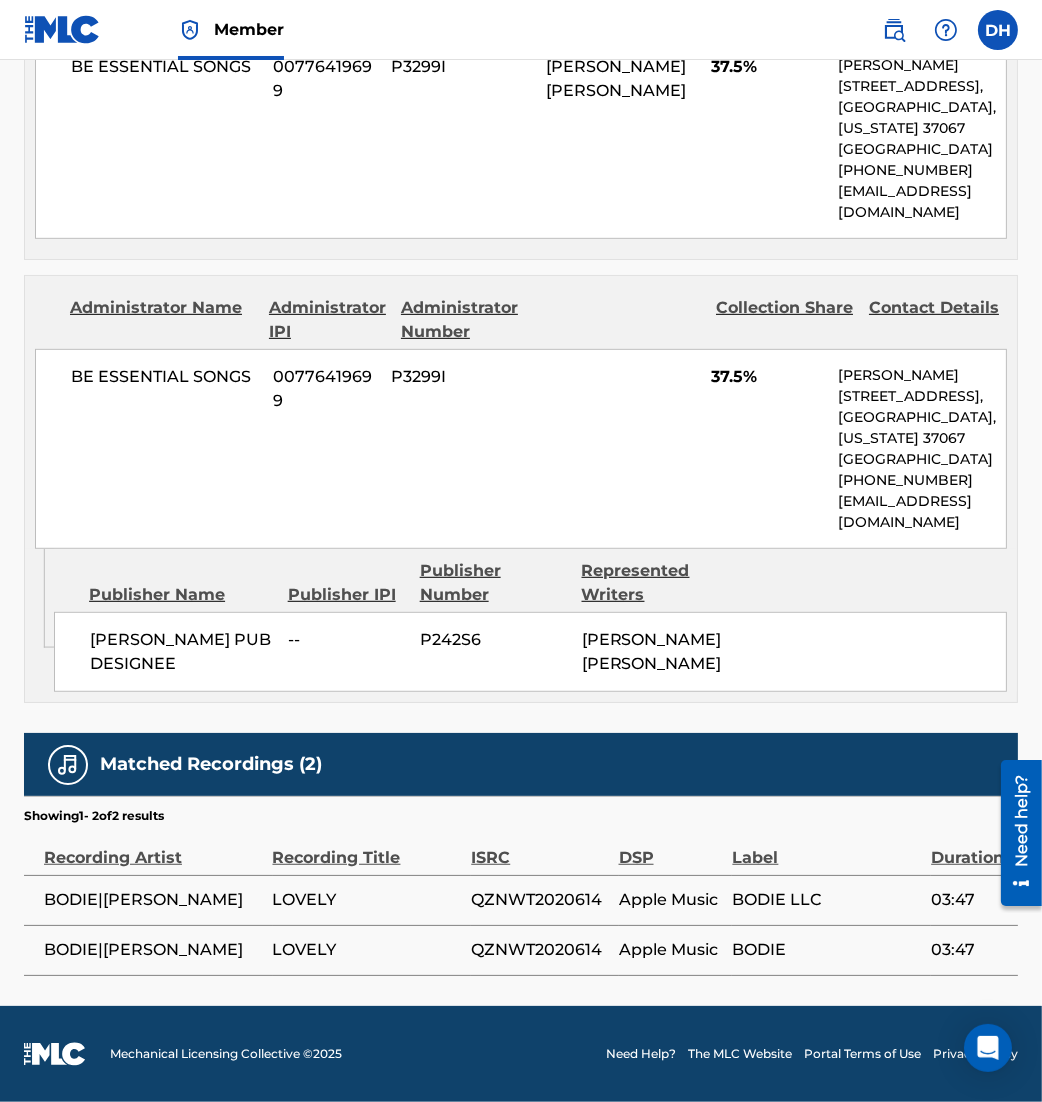 scroll, scrollTop: 0, scrollLeft: 0, axis: both 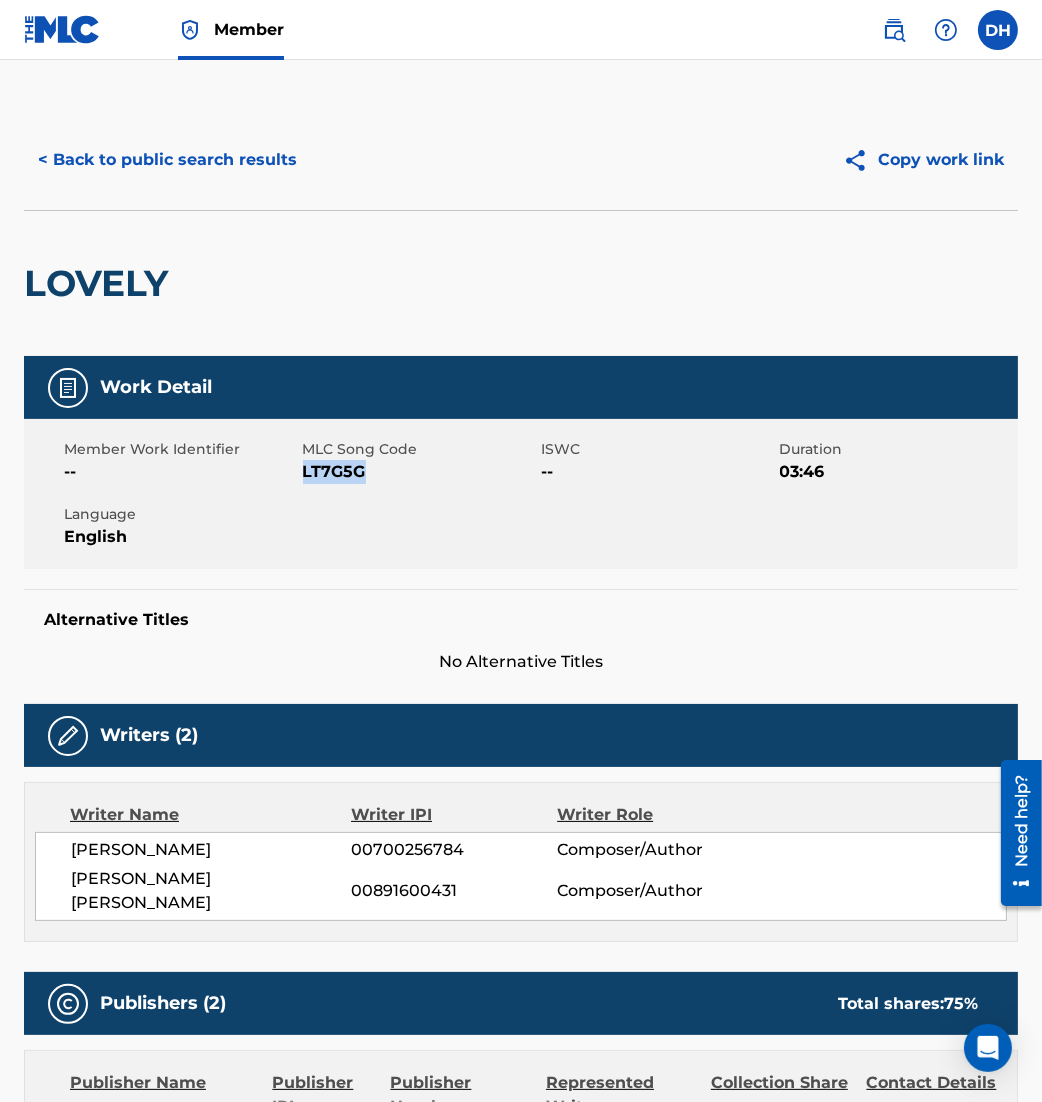 drag, startPoint x: 305, startPoint y: 475, endPoint x: 497, endPoint y: 500, distance: 193.62076 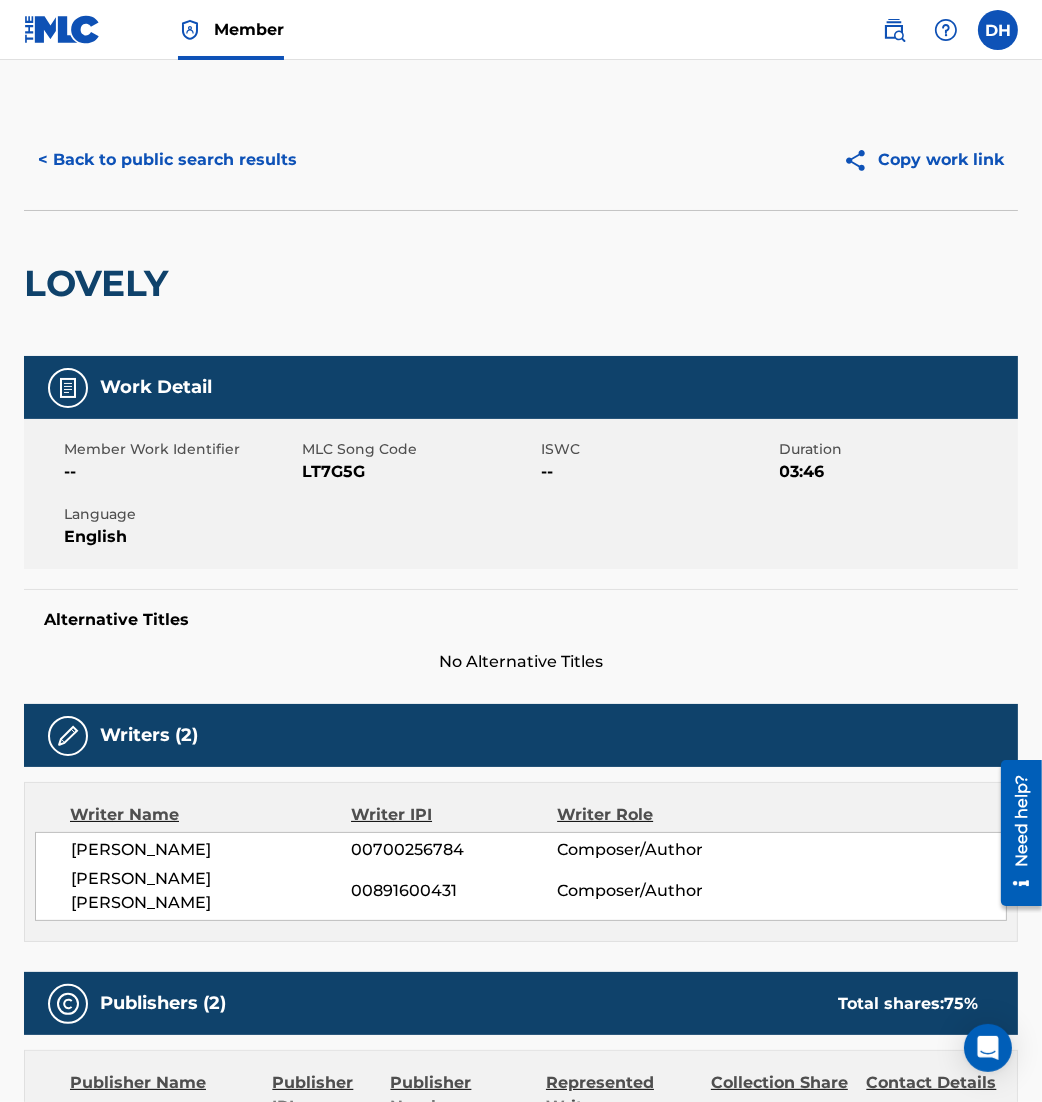 click on "Work Detail" at bounding box center (521, 387) 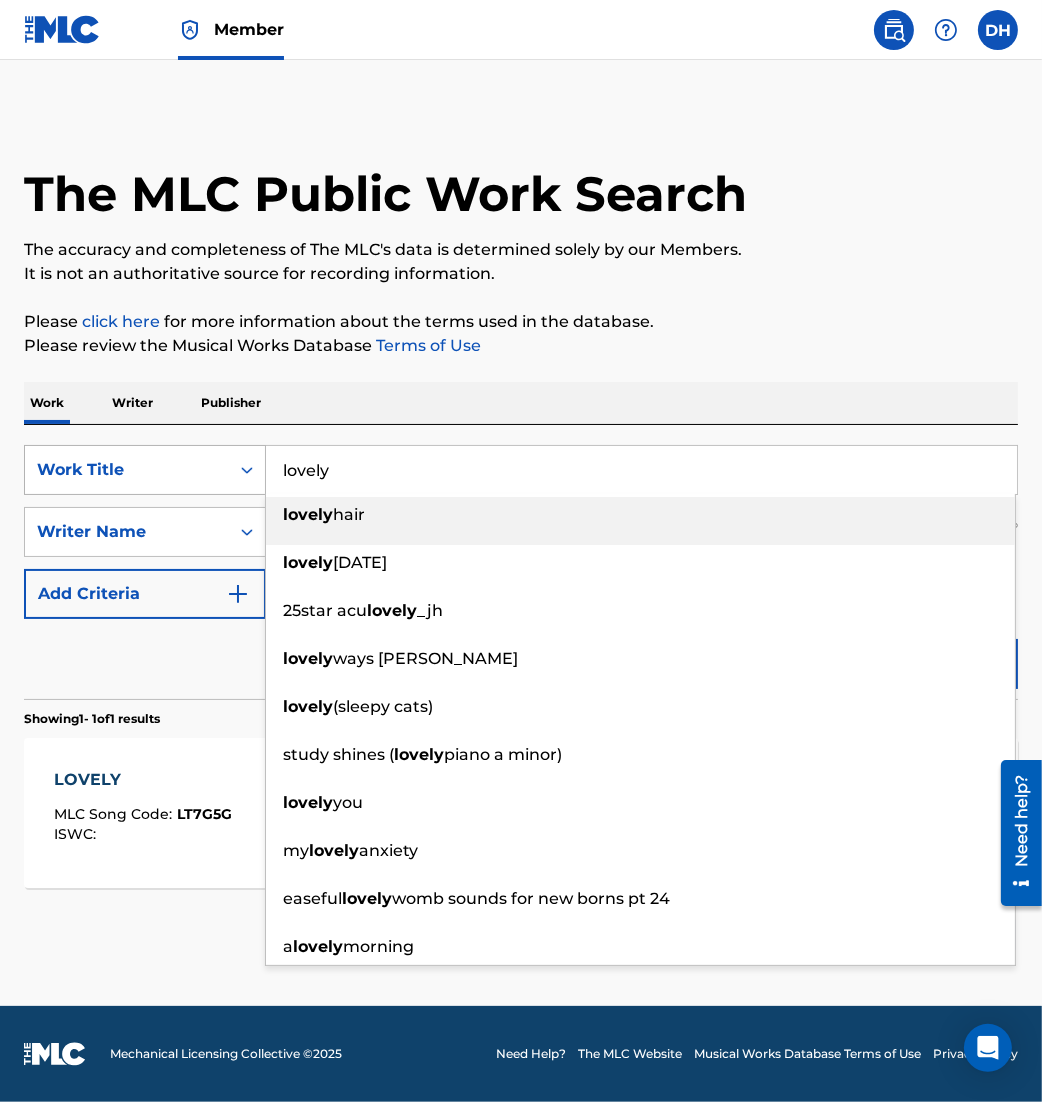 drag, startPoint x: 380, startPoint y: 452, endPoint x: 28, endPoint y: 446, distance: 352.05115 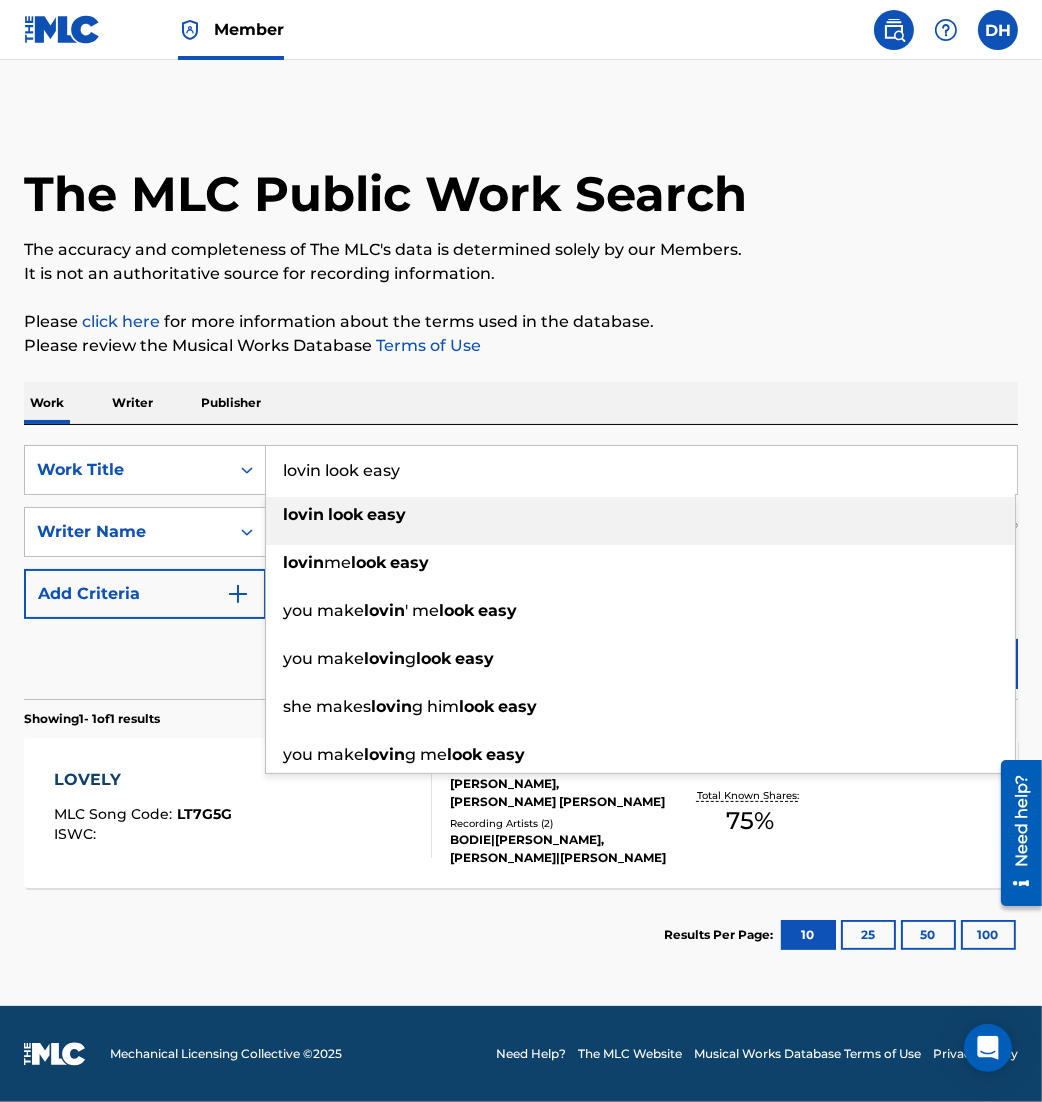 type on "lovin look easy" 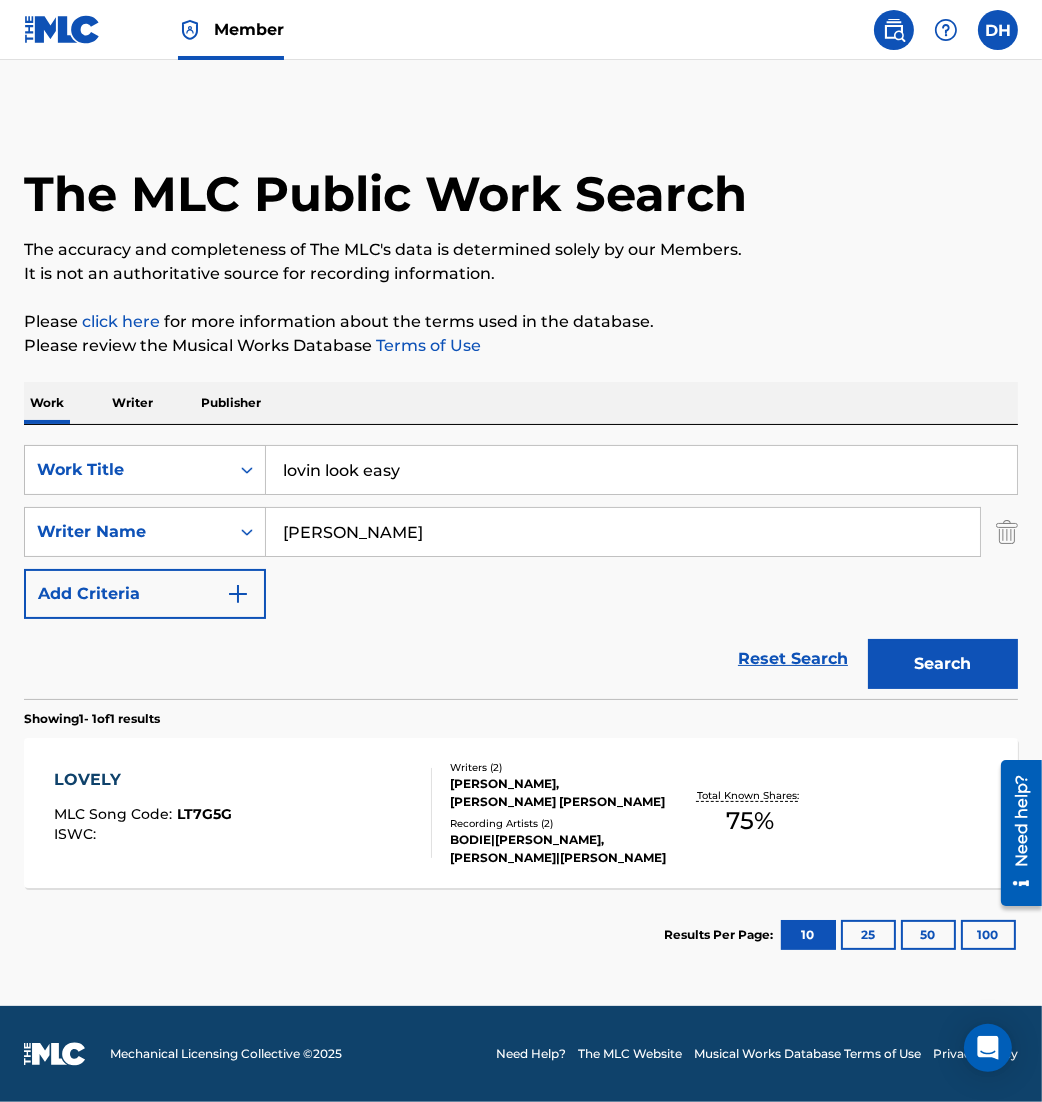 click on "Work Writer Publisher" at bounding box center (521, 403) 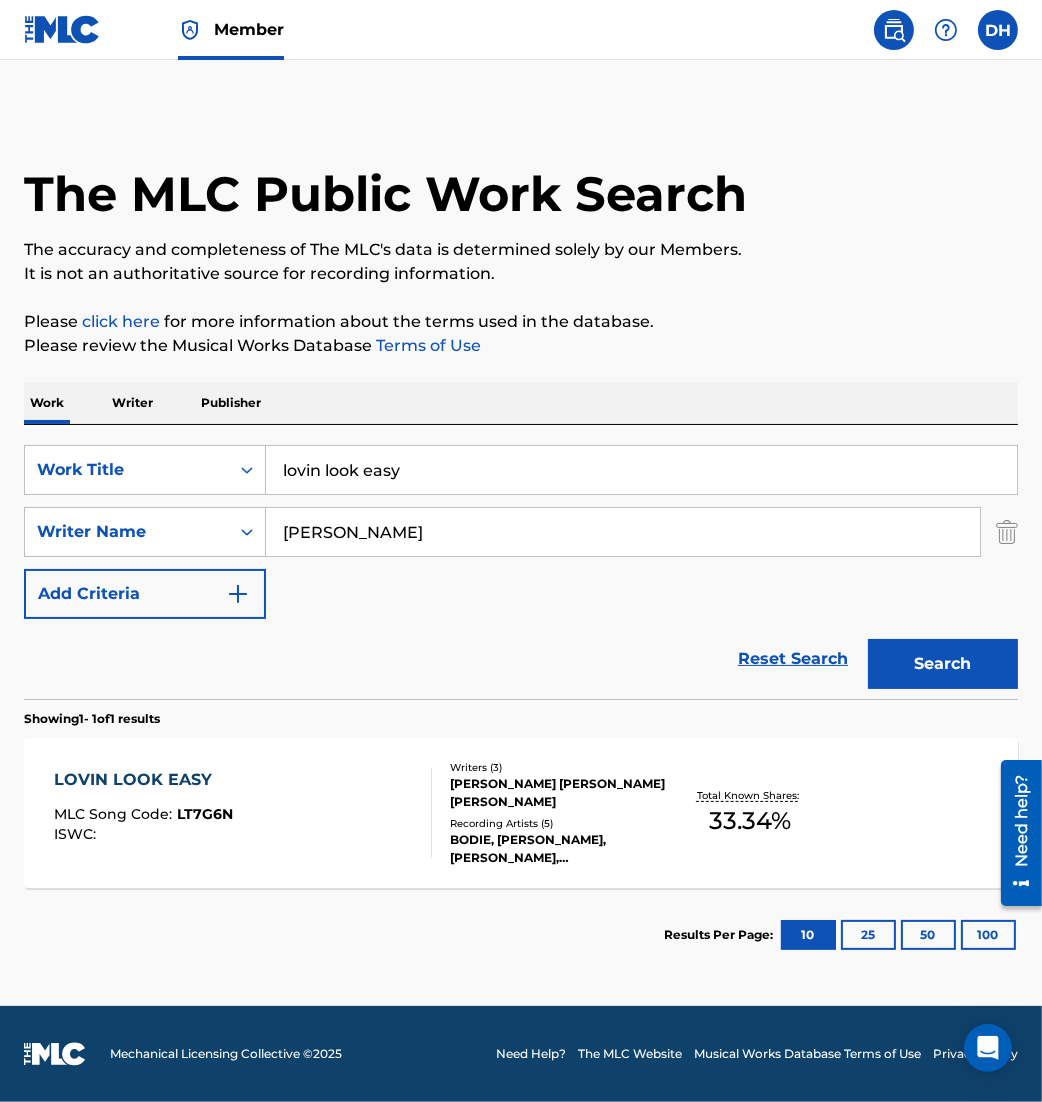 click on "LOVIN LOOK EASY MLC Song Code : LT7G6N ISWC :" at bounding box center (243, 813) 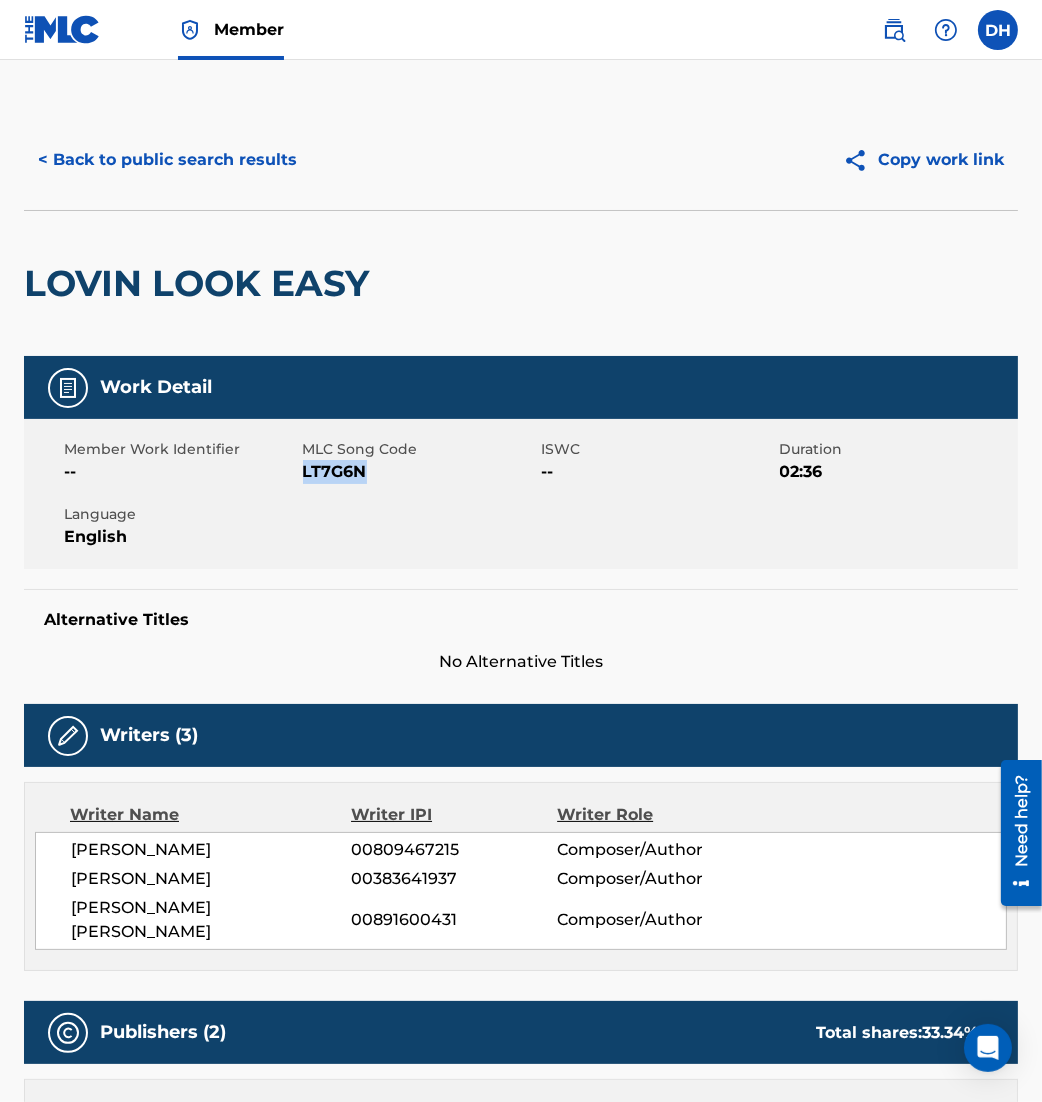 drag, startPoint x: 302, startPoint y: 472, endPoint x: 393, endPoint y: 476, distance: 91.08787 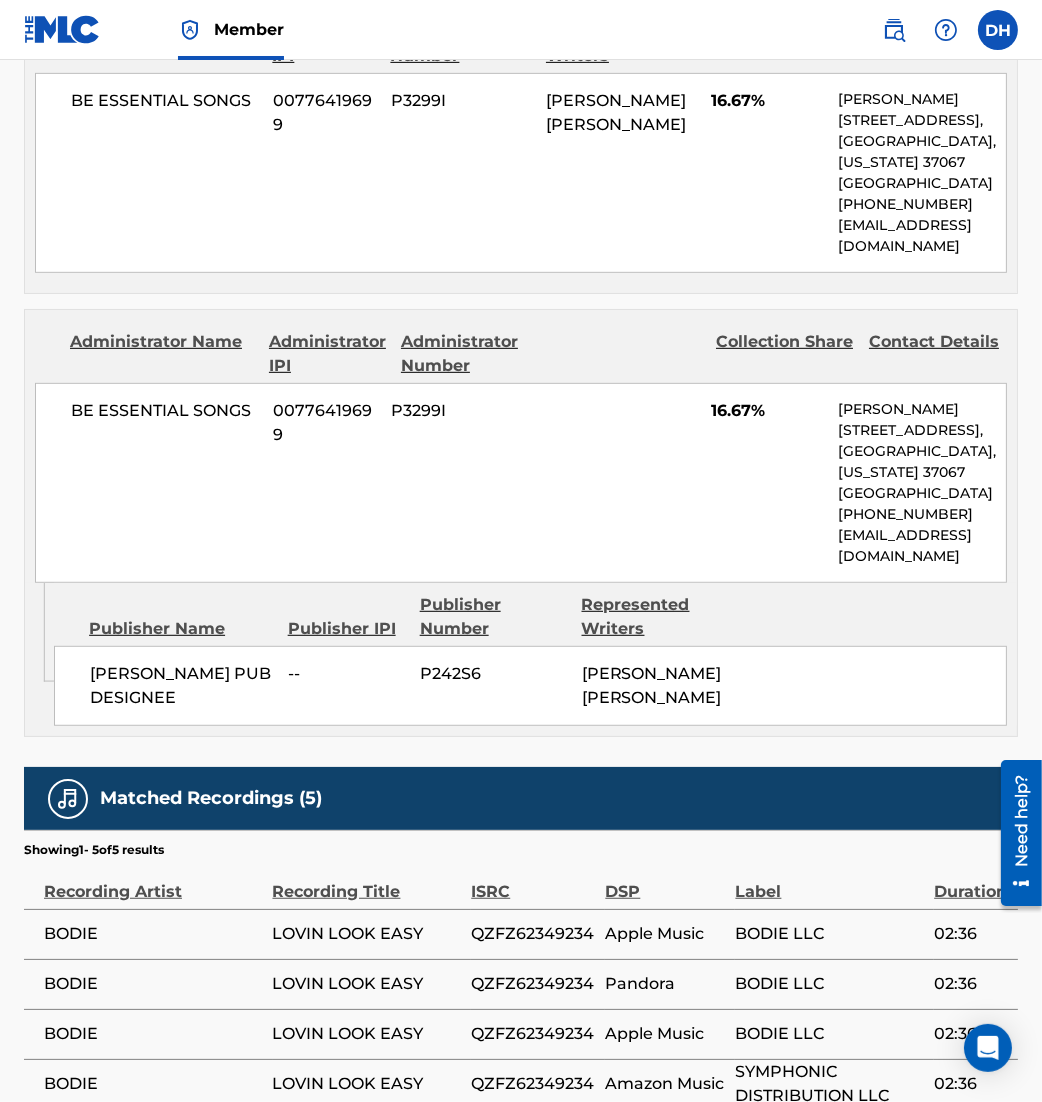 scroll, scrollTop: 1282, scrollLeft: 0, axis: vertical 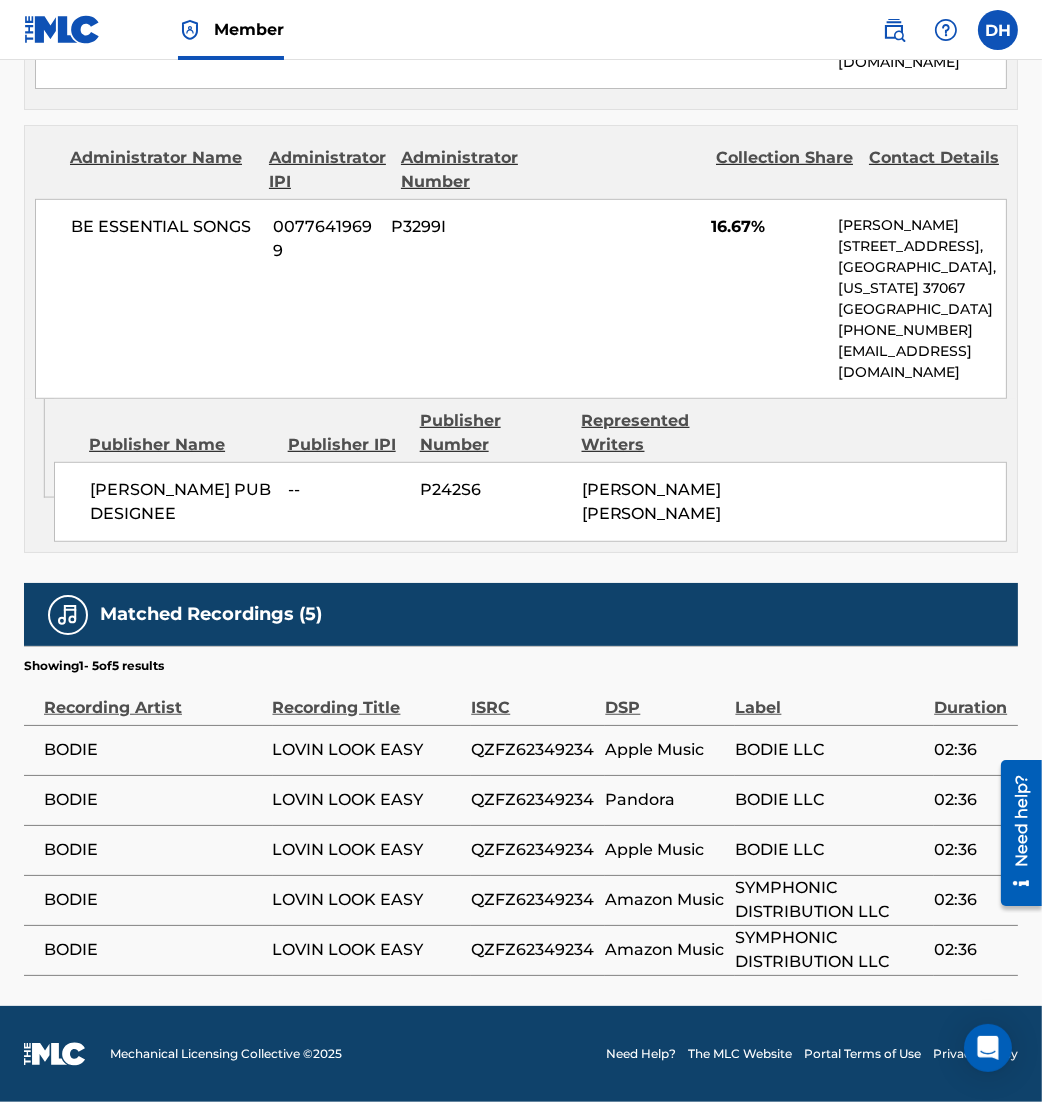 click on "LOVIN LOOK EASY" at bounding box center [367, 950] 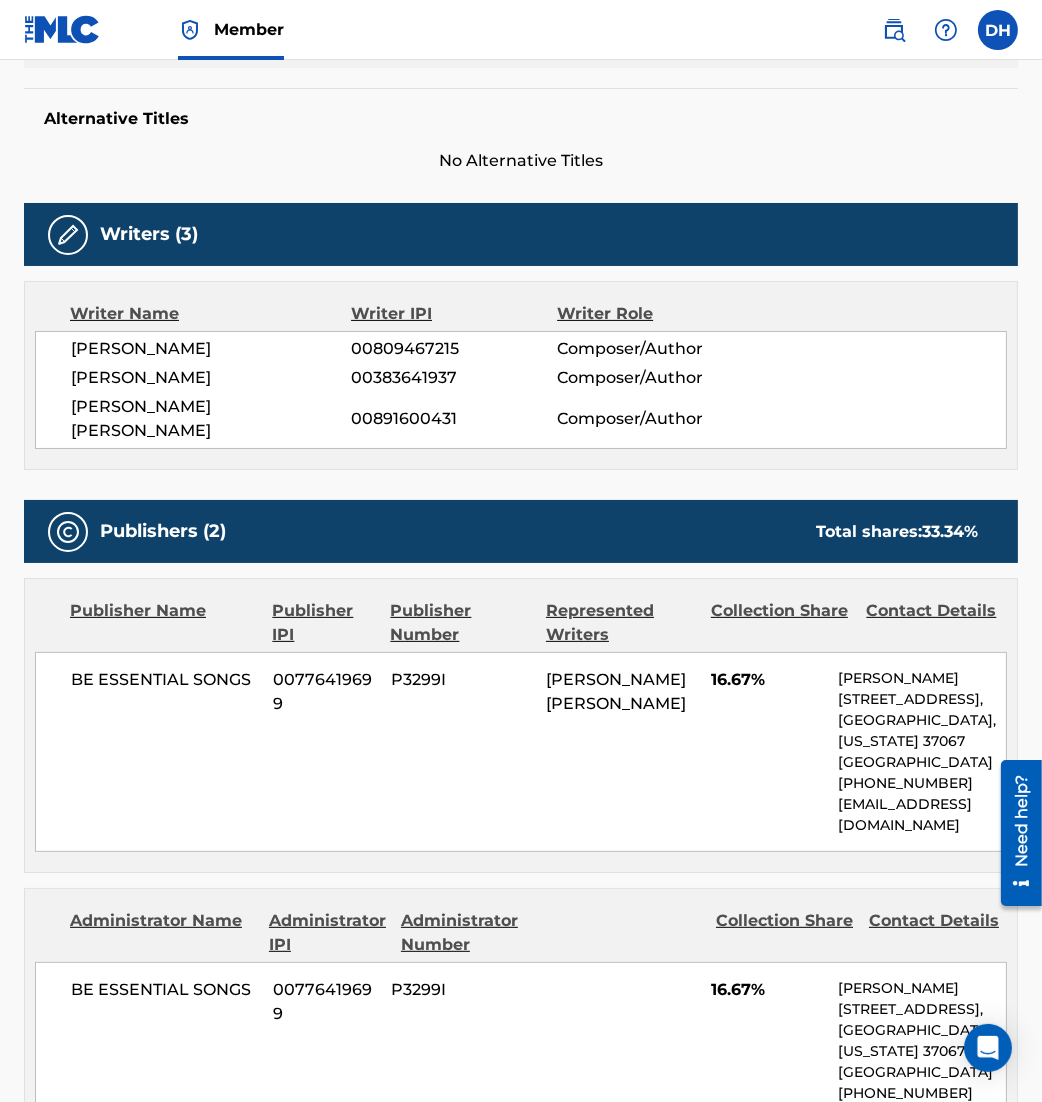 scroll, scrollTop: 0, scrollLeft: 0, axis: both 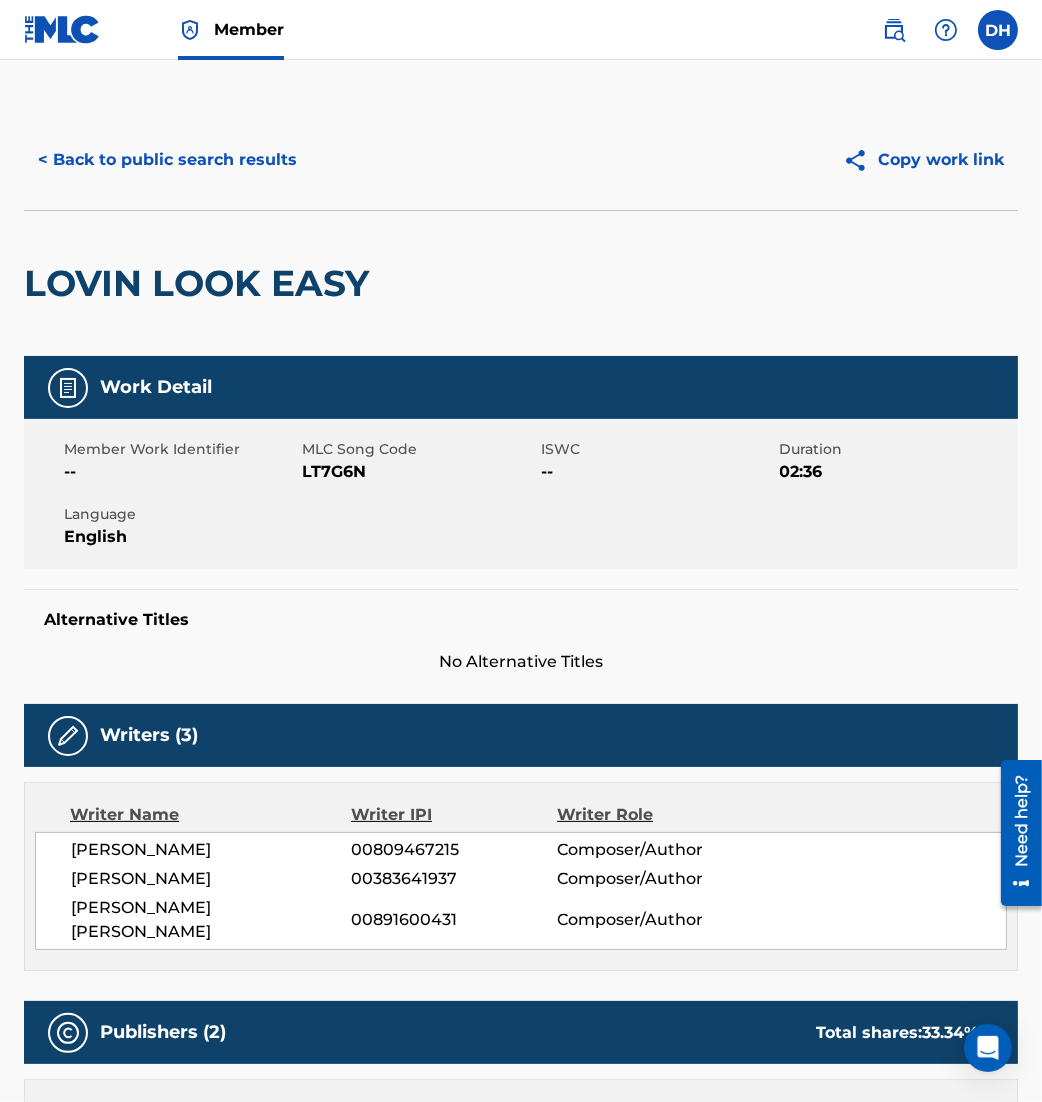 click on "< Back to public search results" at bounding box center [167, 160] 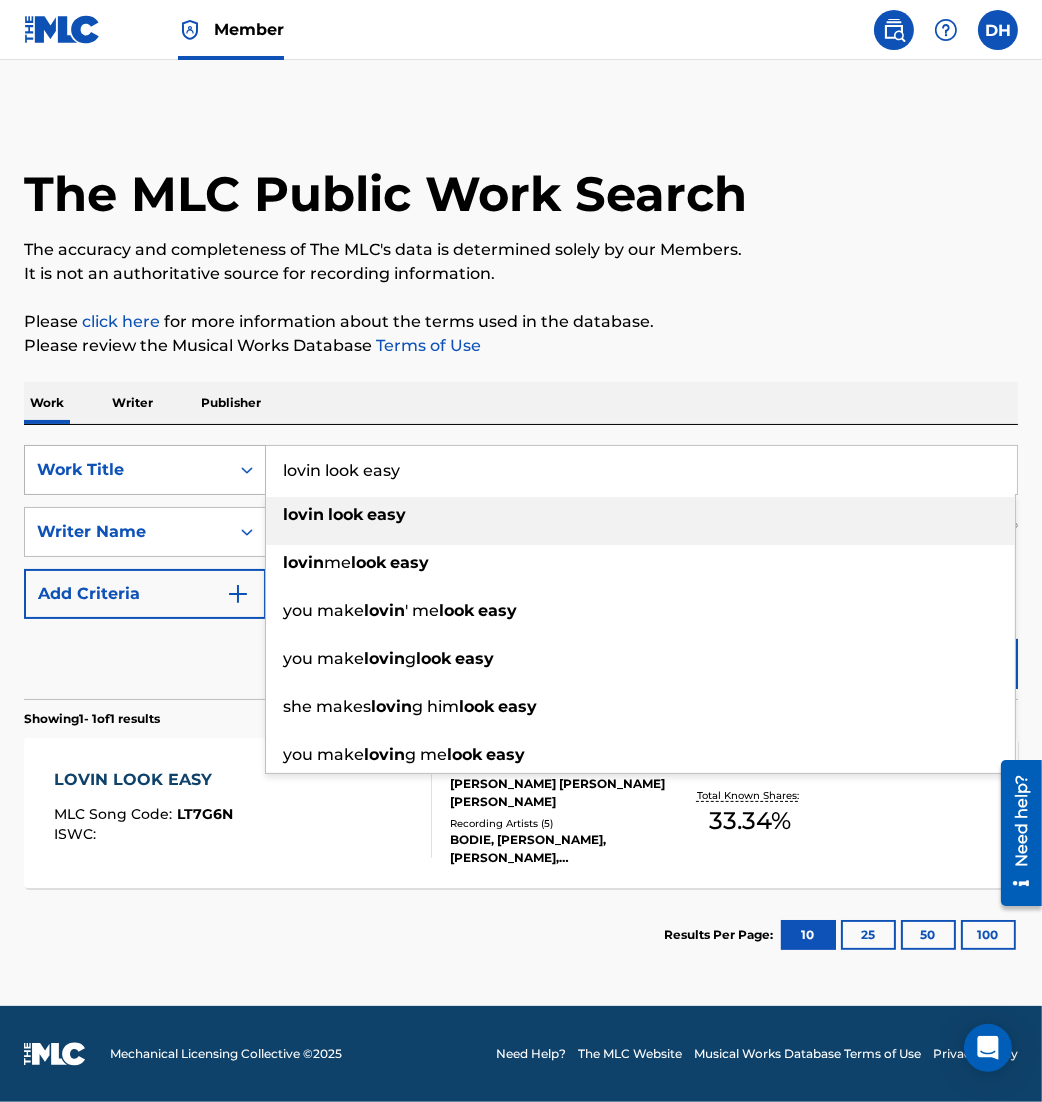 drag, startPoint x: 464, startPoint y: 449, endPoint x: 107, endPoint y: 473, distance: 357.80582 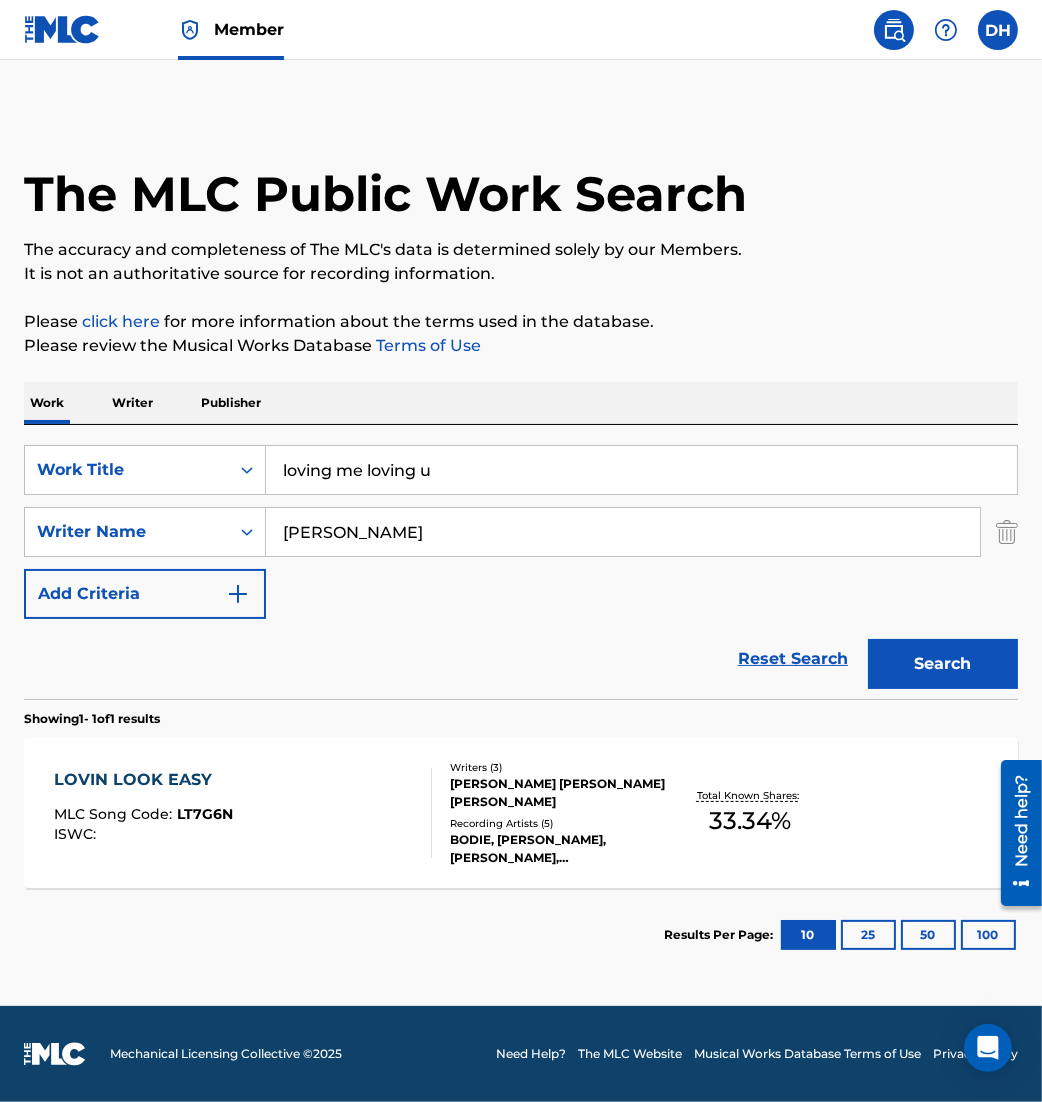 drag, startPoint x: 336, startPoint y: 476, endPoint x: 585, endPoint y: 514, distance: 251.8829 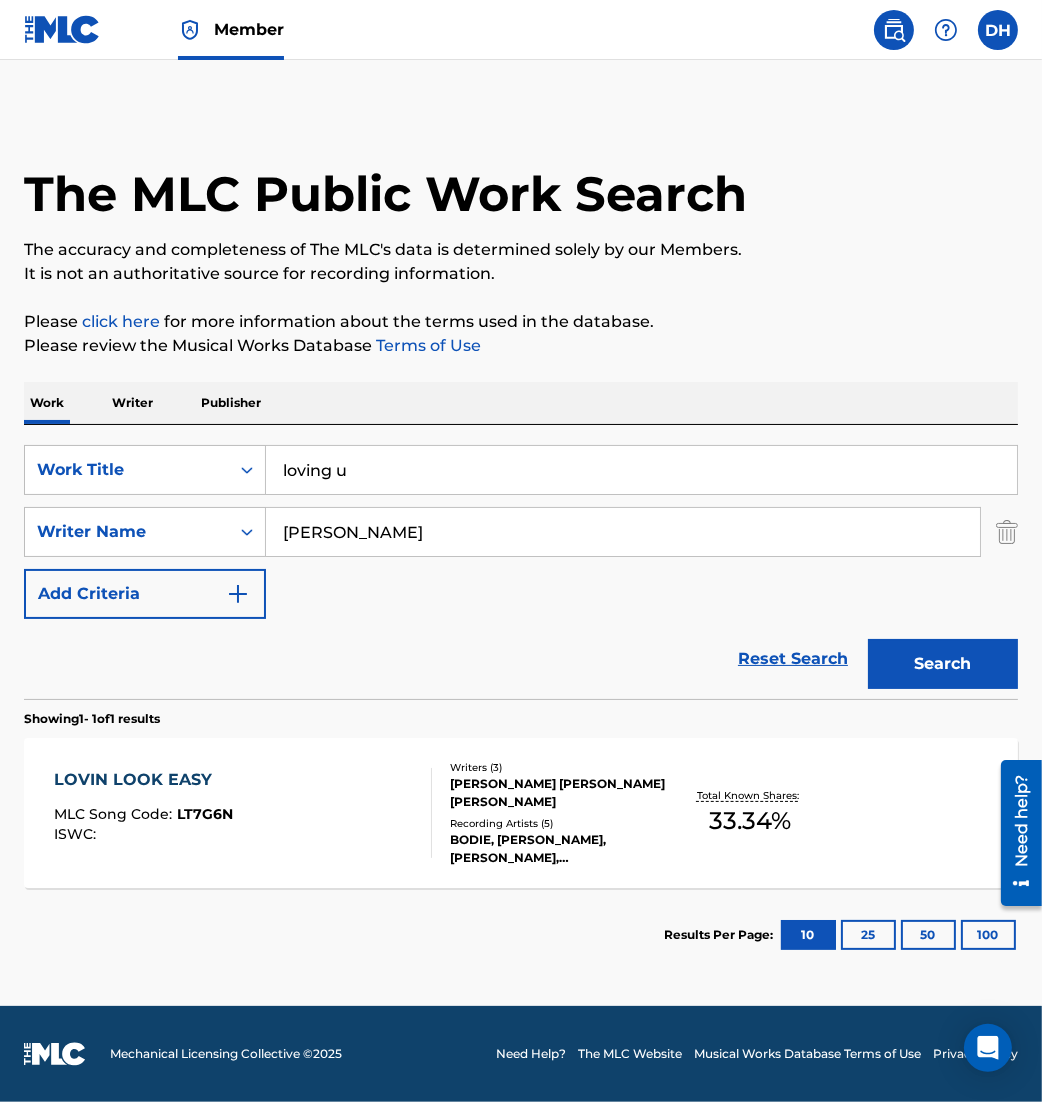 type on "loving u" 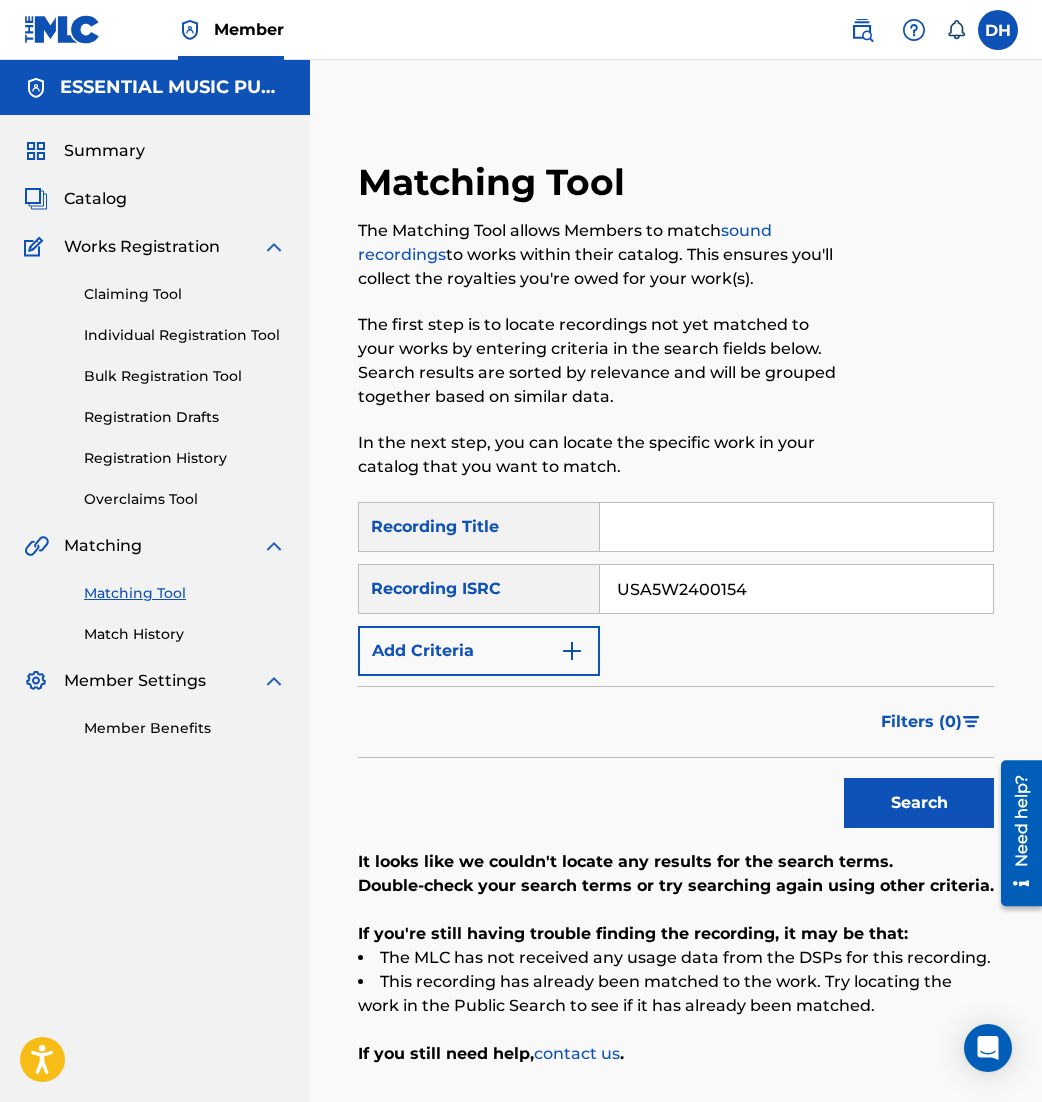 scroll, scrollTop: 158, scrollLeft: 0, axis: vertical 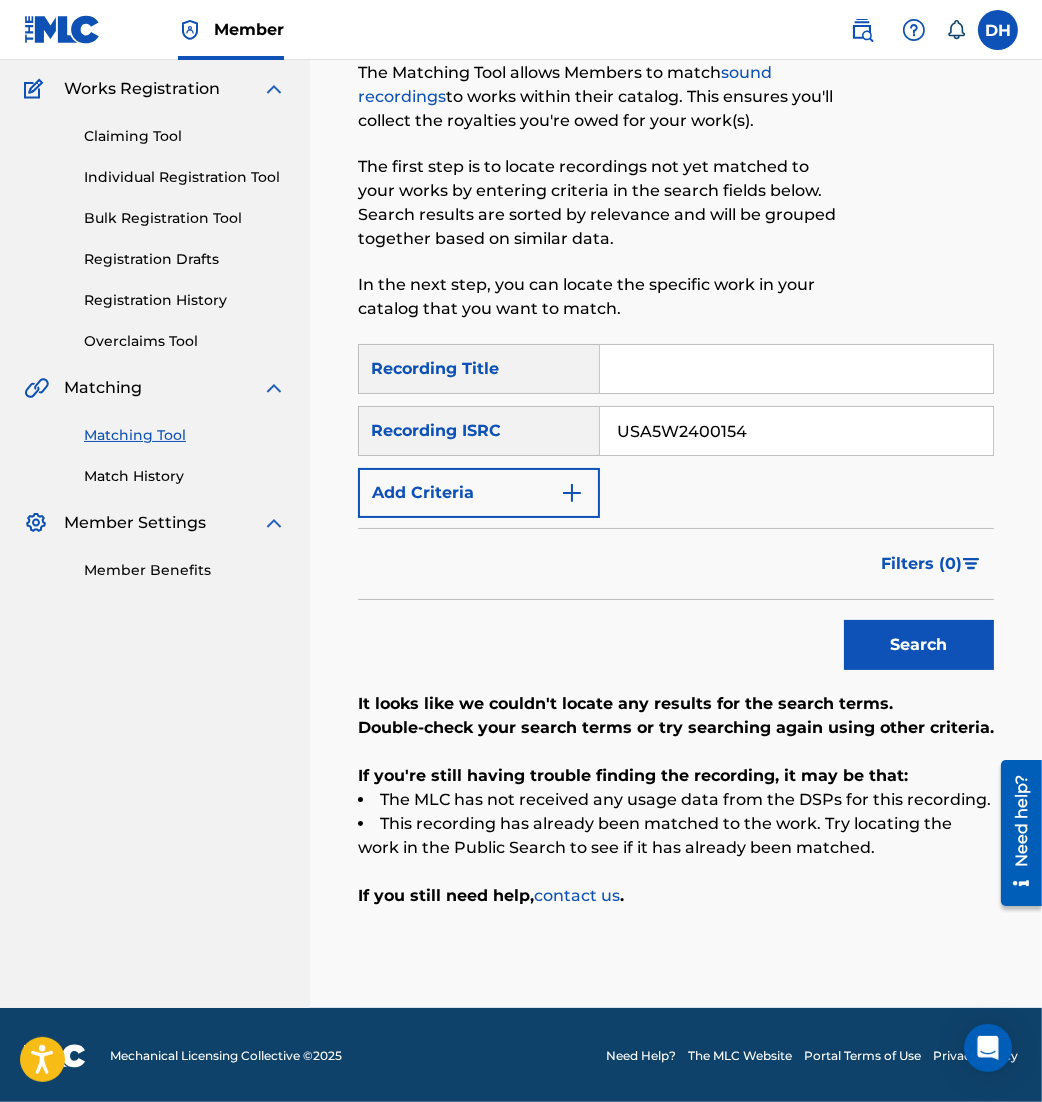 drag, startPoint x: 896, startPoint y: 442, endPoint x: 151, endPoint y: 305, distance: 757.49194 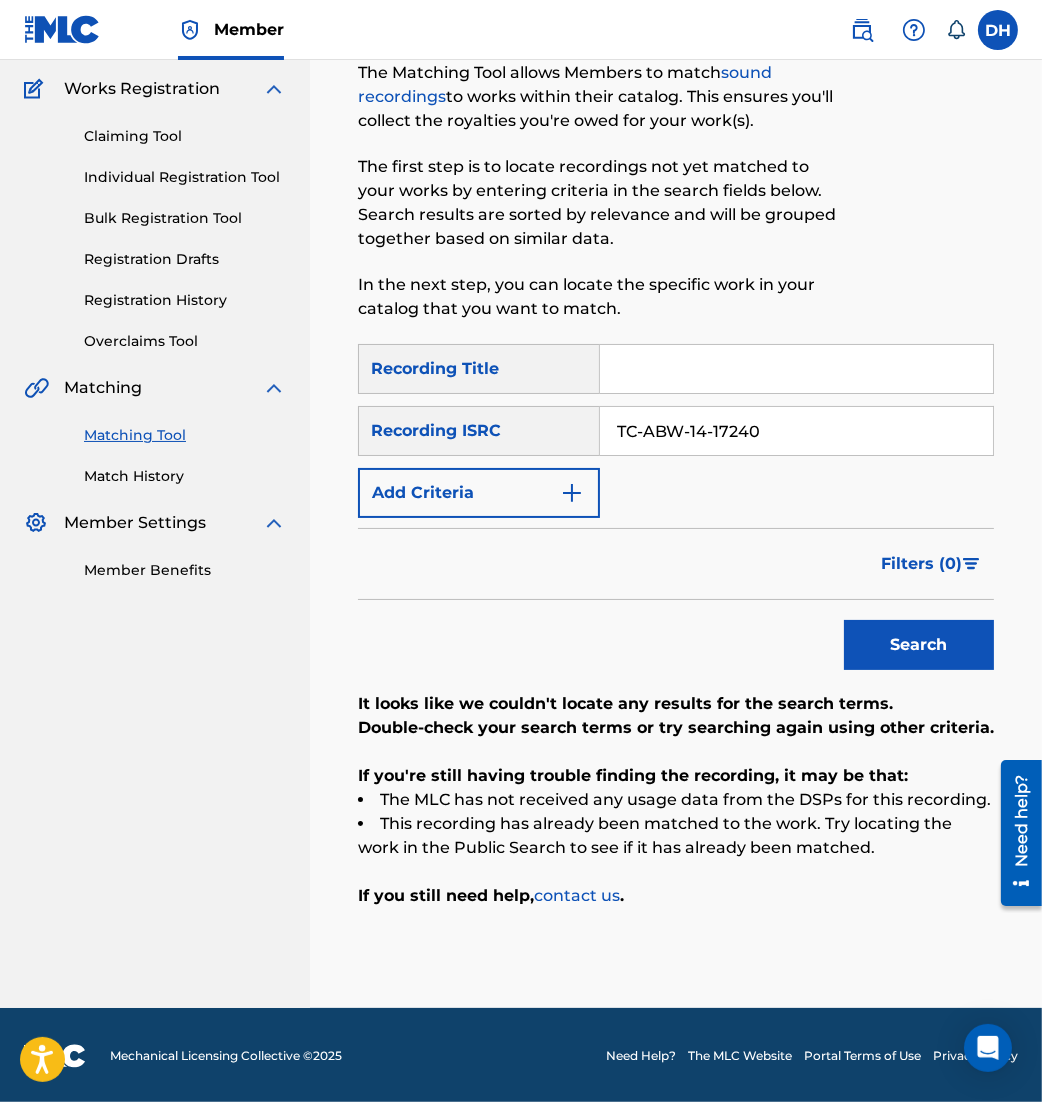 click on "TC-ABW-14-17240" at bounding box center [796, 431] 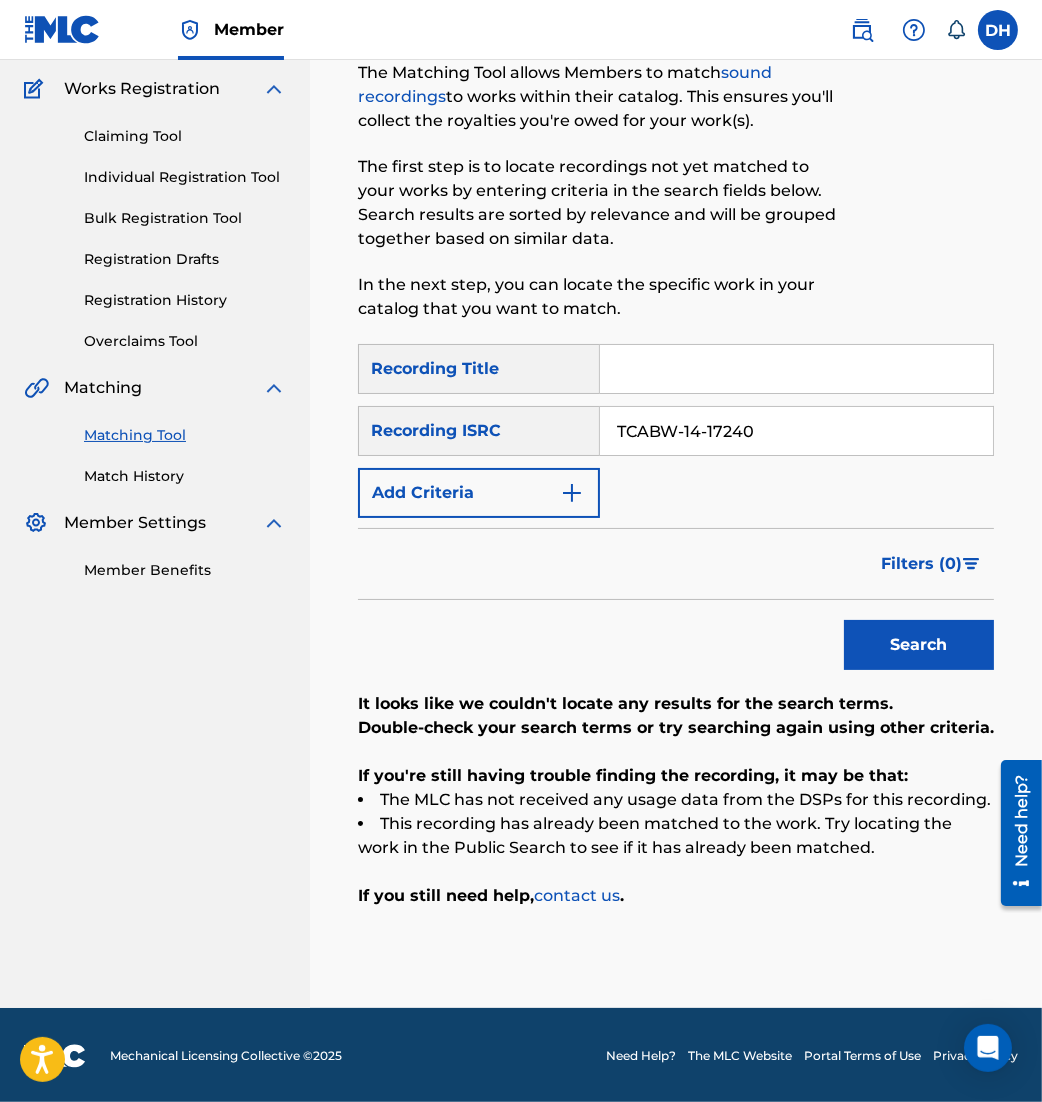 click on "TCABW-14-17240" at bounding box center (796, 431) 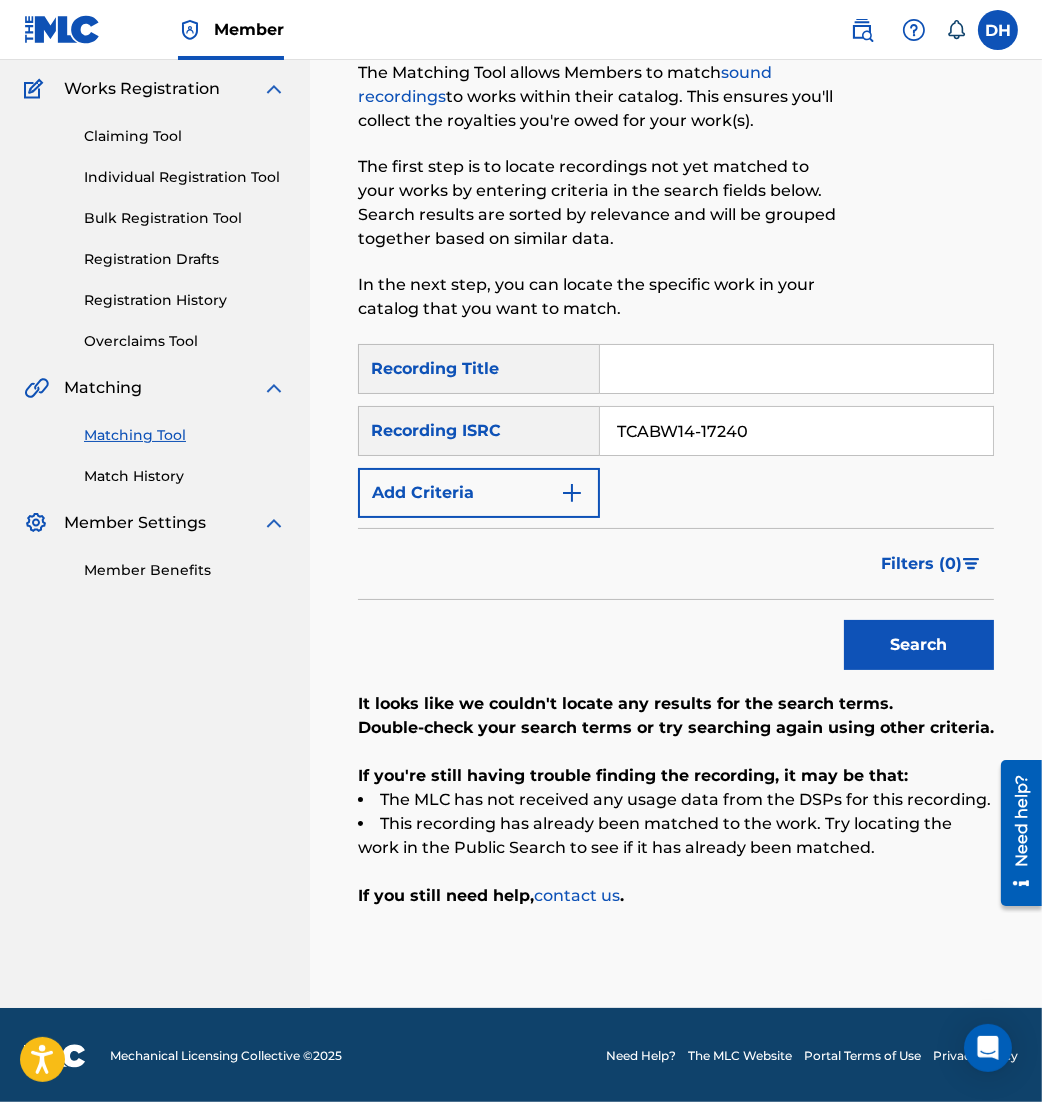 click on "TCABW14-17240" at bounding box center (796, 431) 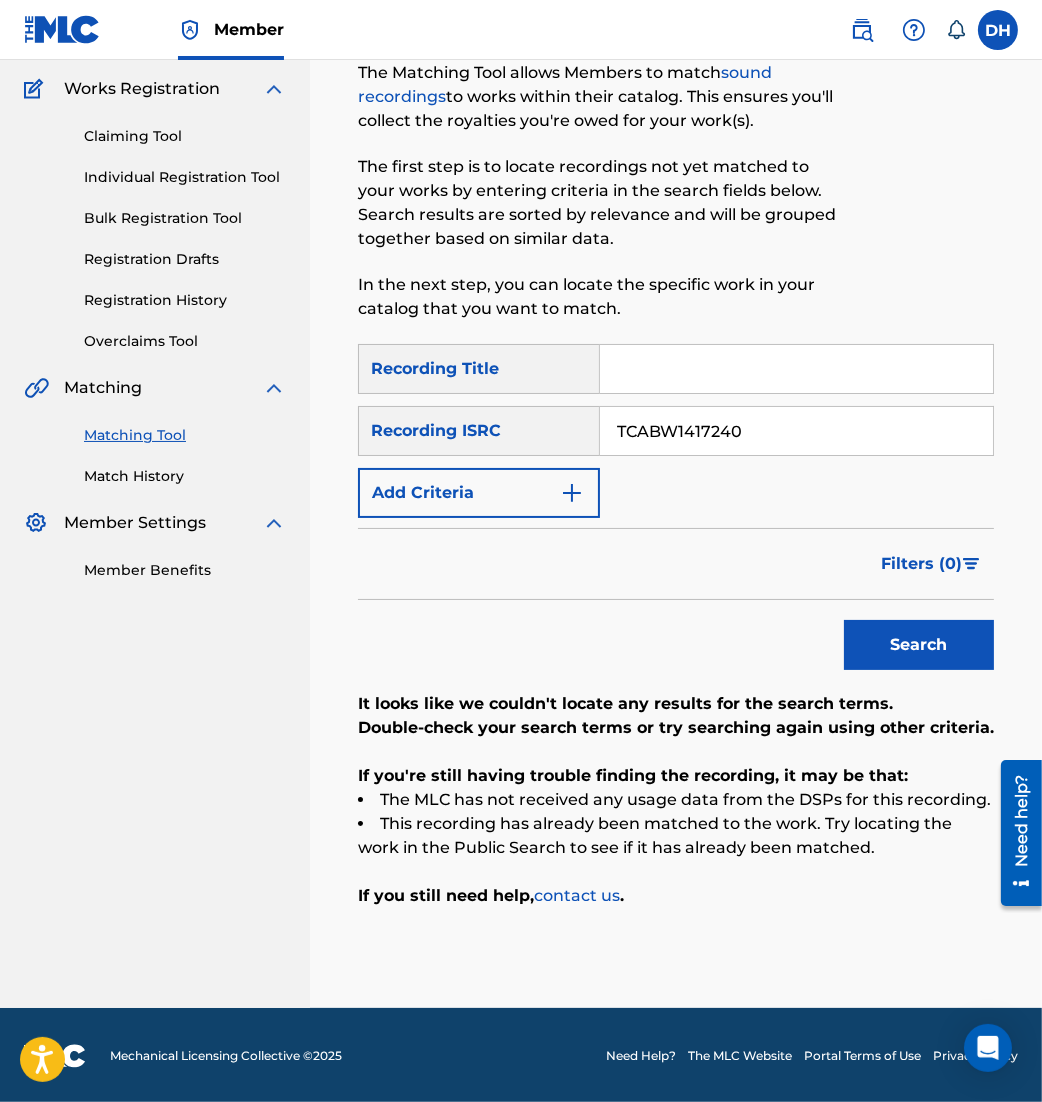 type on "TCABW1417240" 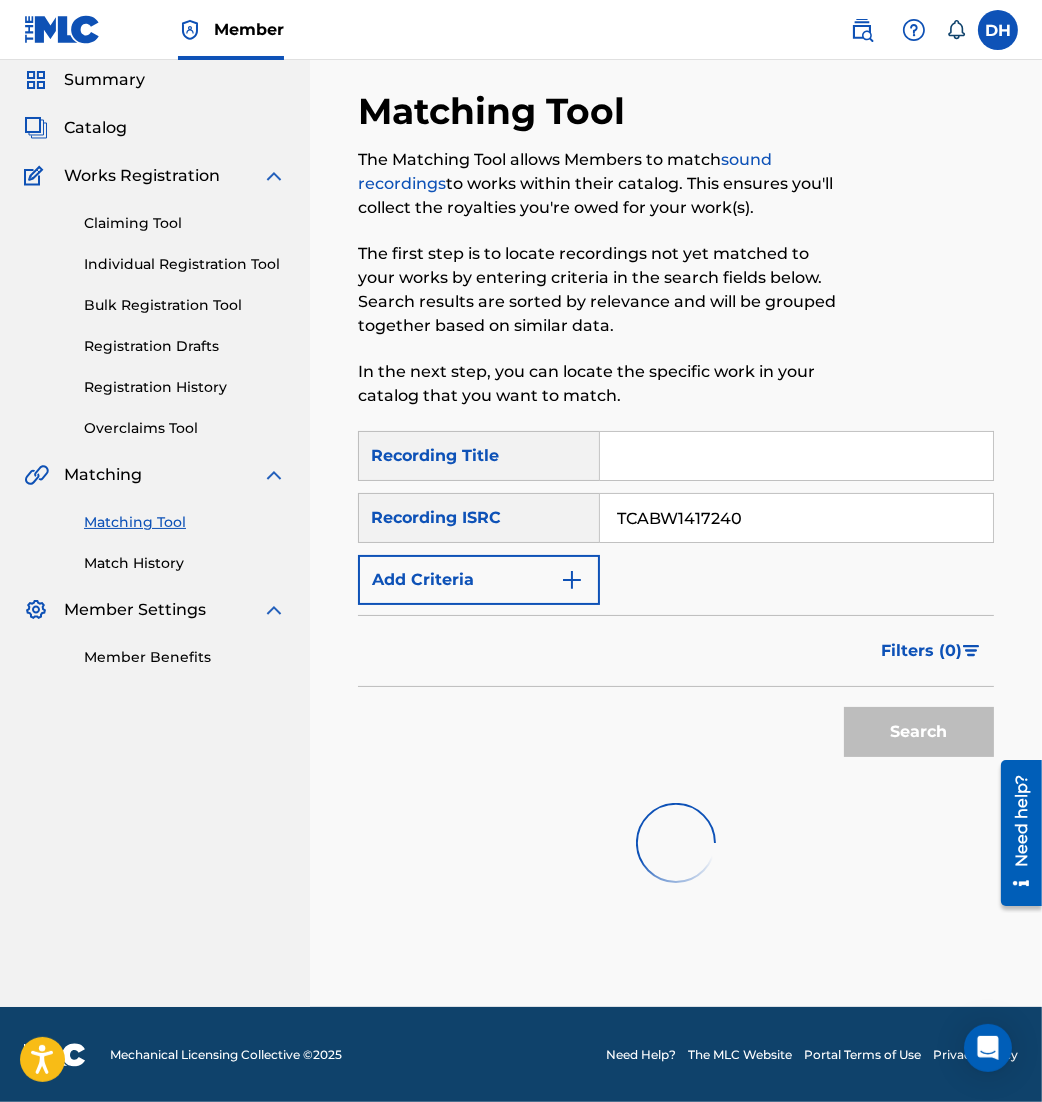 scroll, scrollTop: 91, scrollLeft: 0, axis: vertical 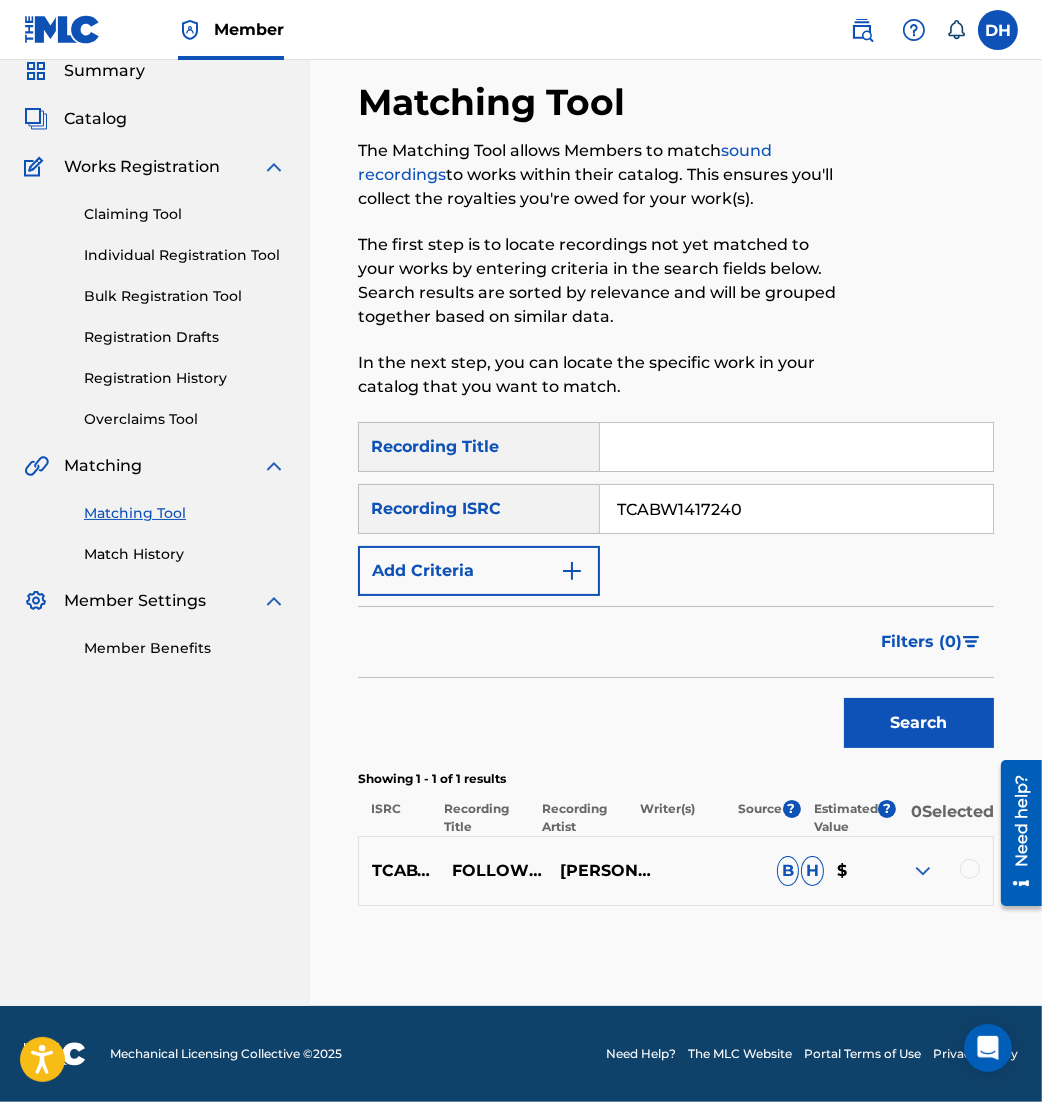 click at bounding box center [970, 869] 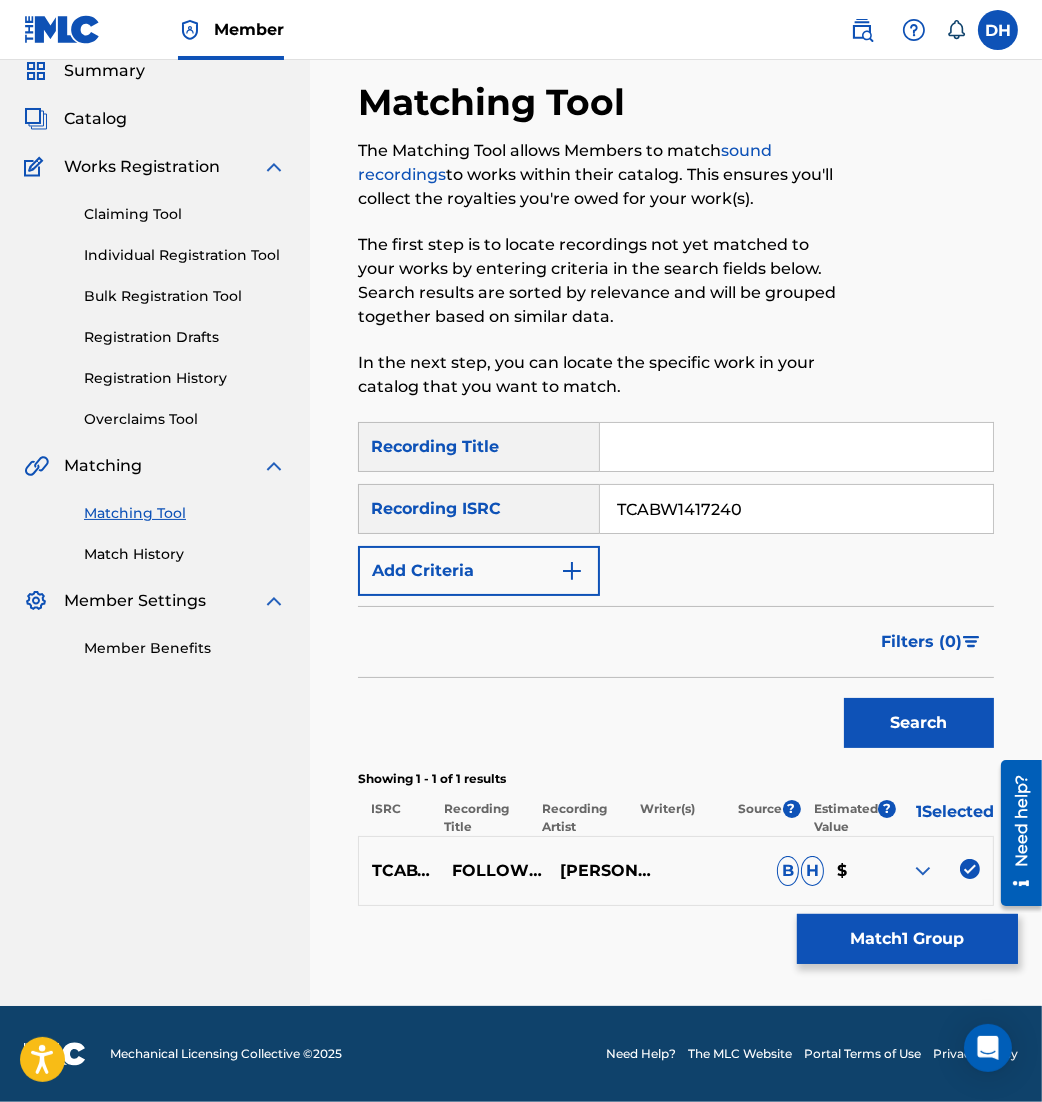 scroll, scrollTop: 78, scrollLeft: 0, axis: vertical 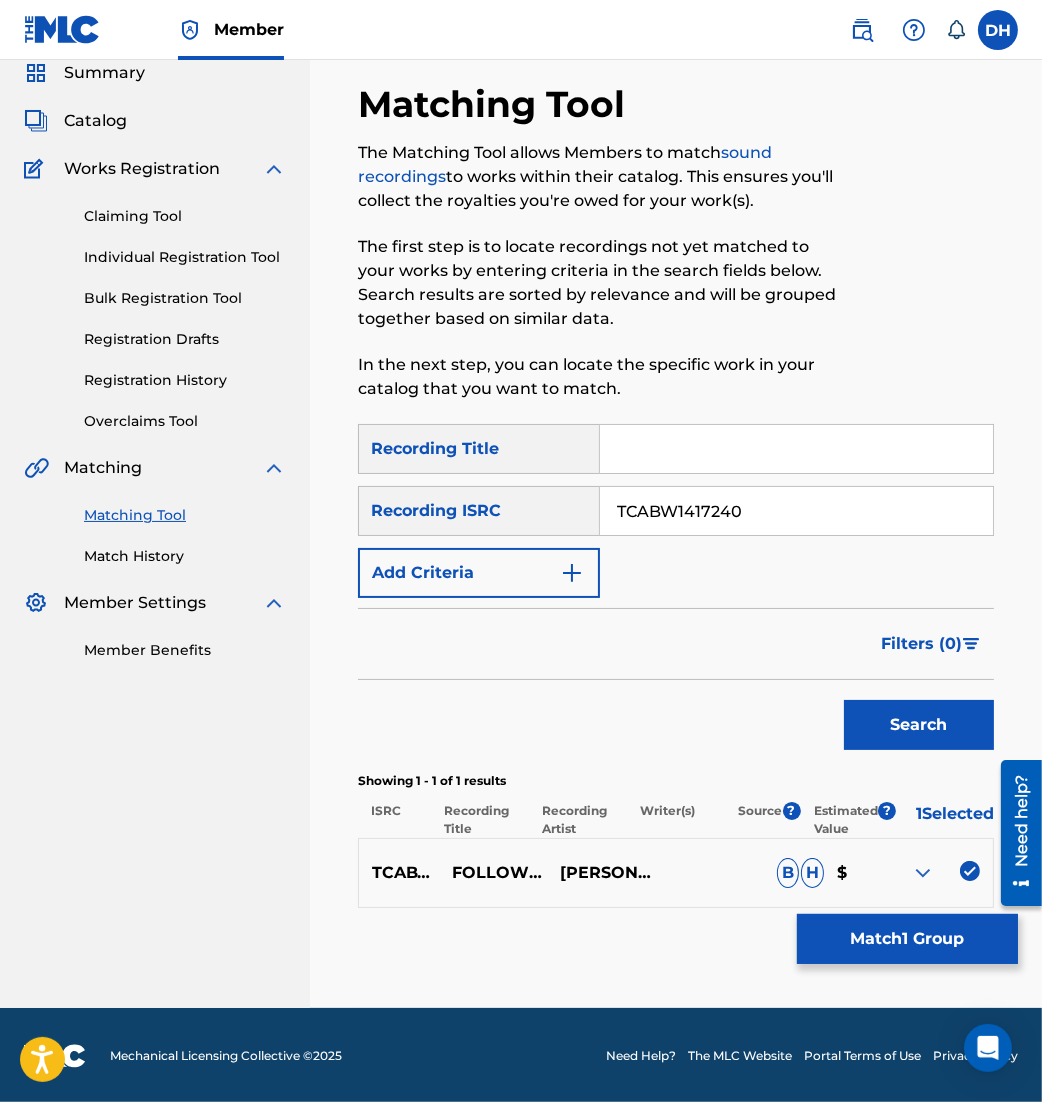 click on "Match  1 Group" at bounding box center [907, 939] 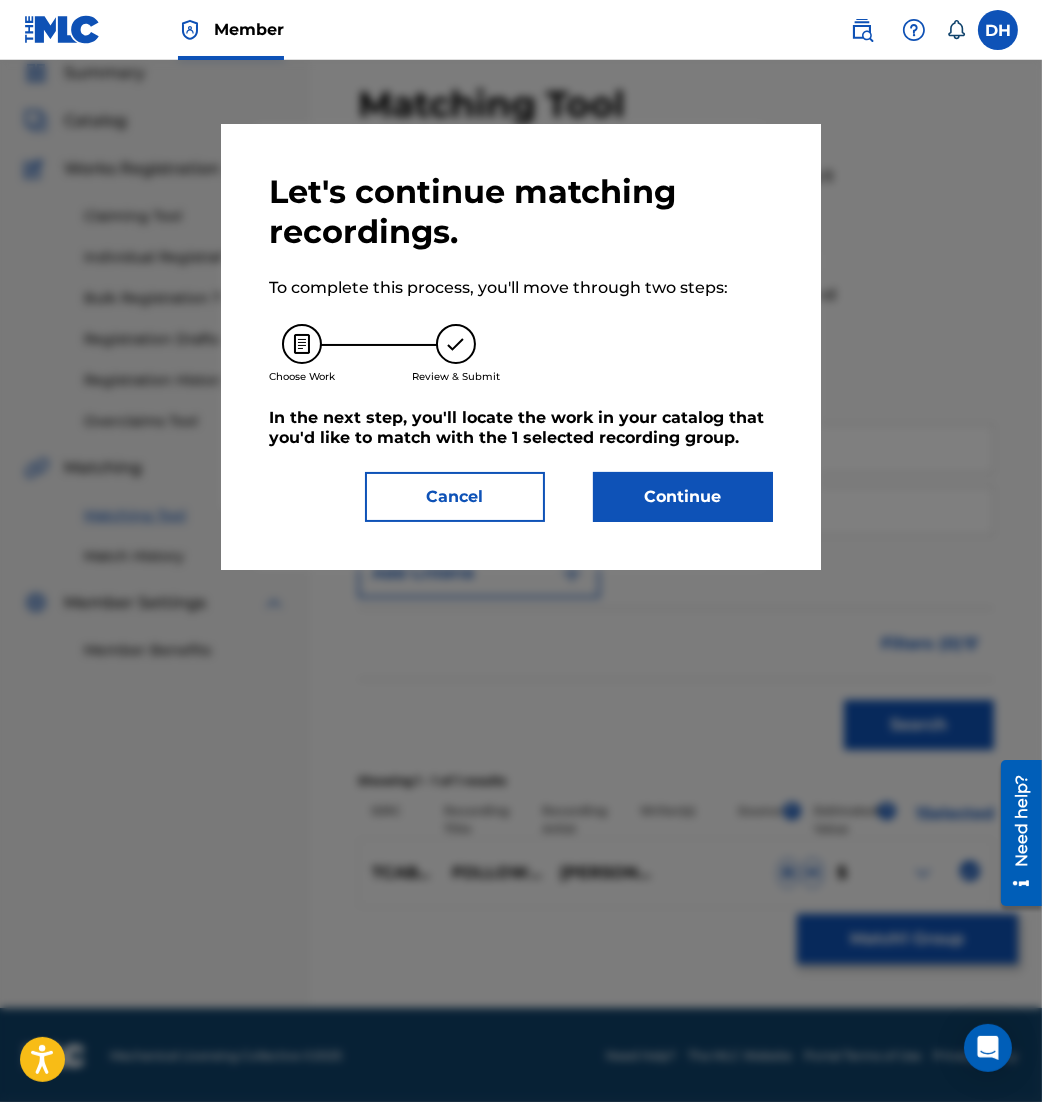 click on "Continue" at bounding box center (683, 497) 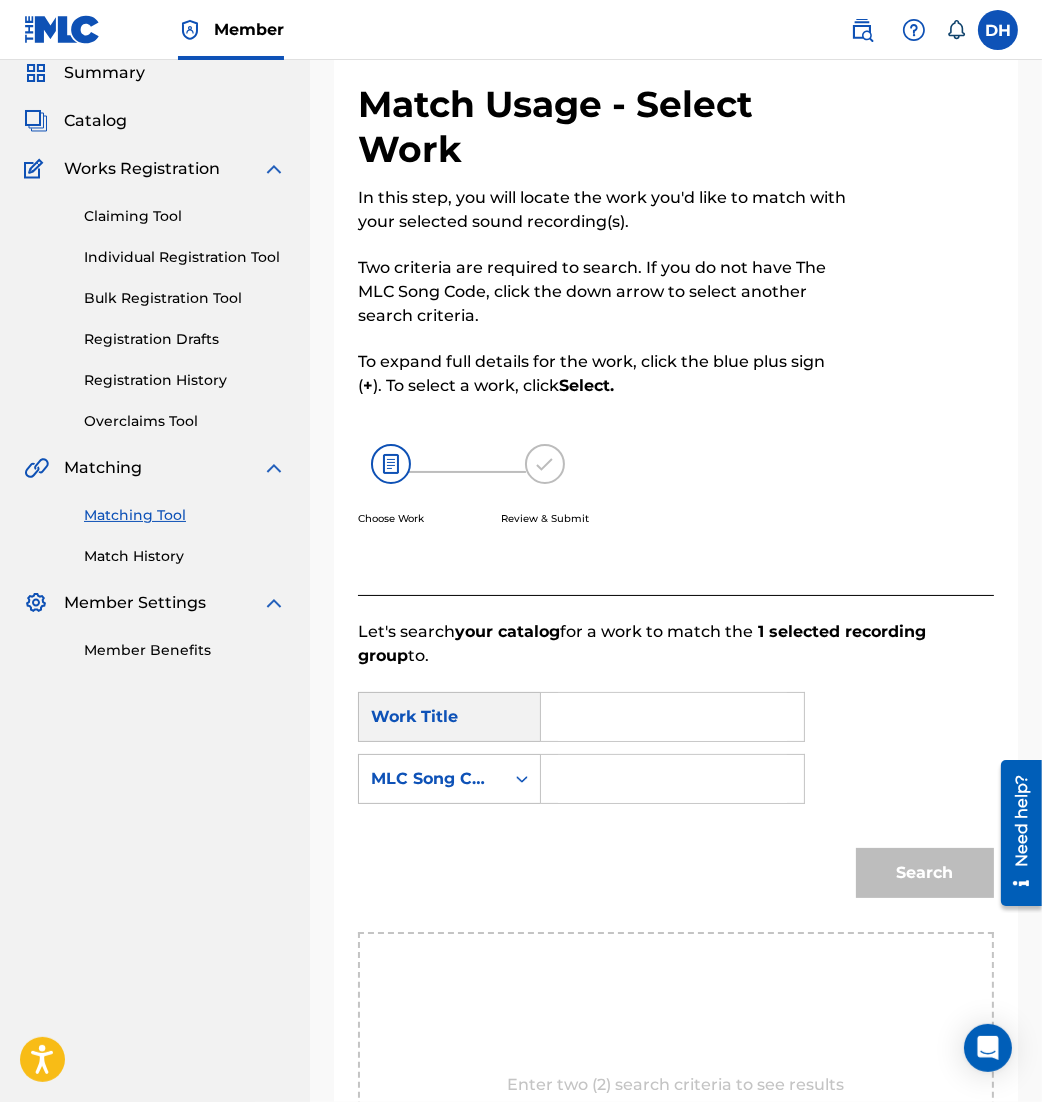 click at bounding box center (672, 717) 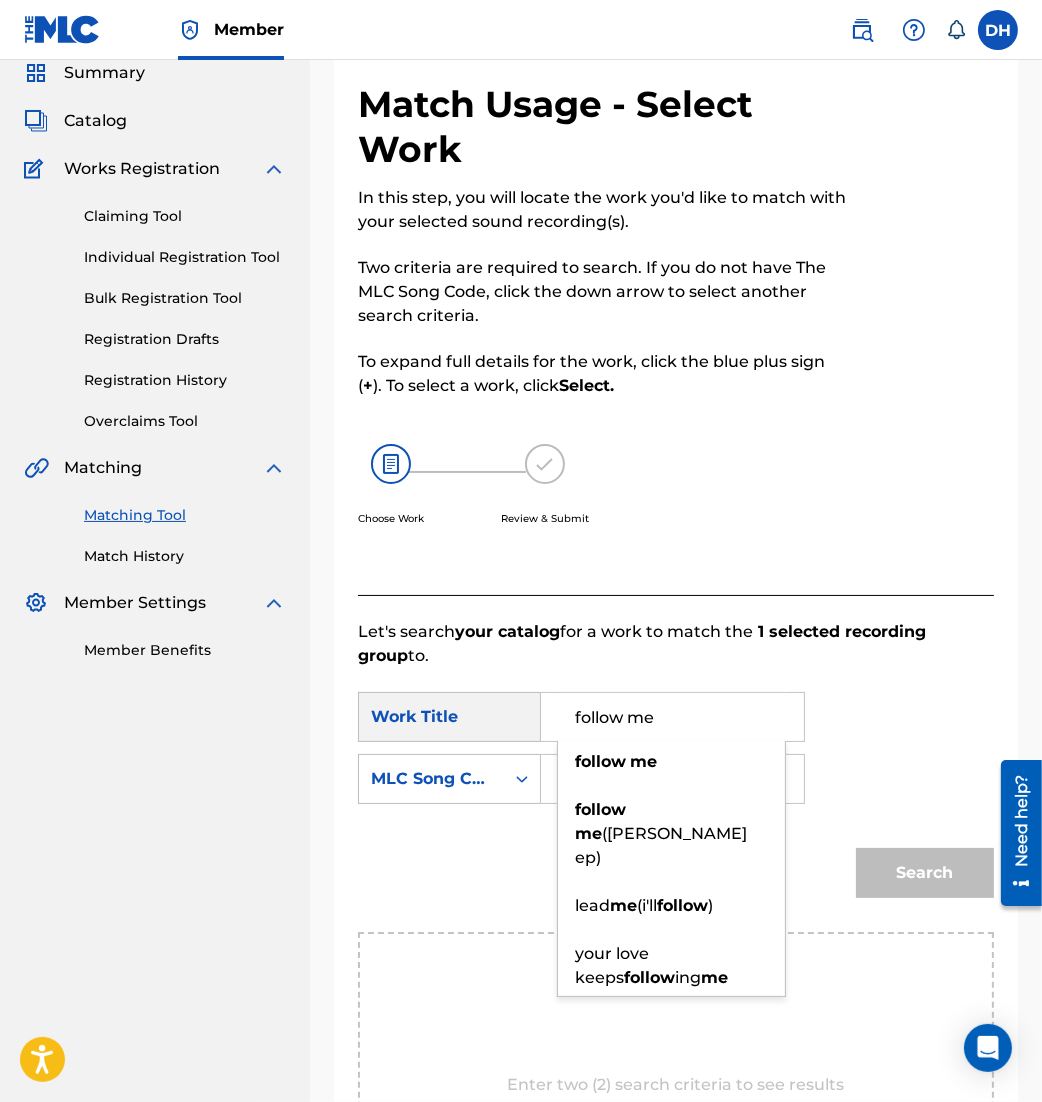 type on "follow me" 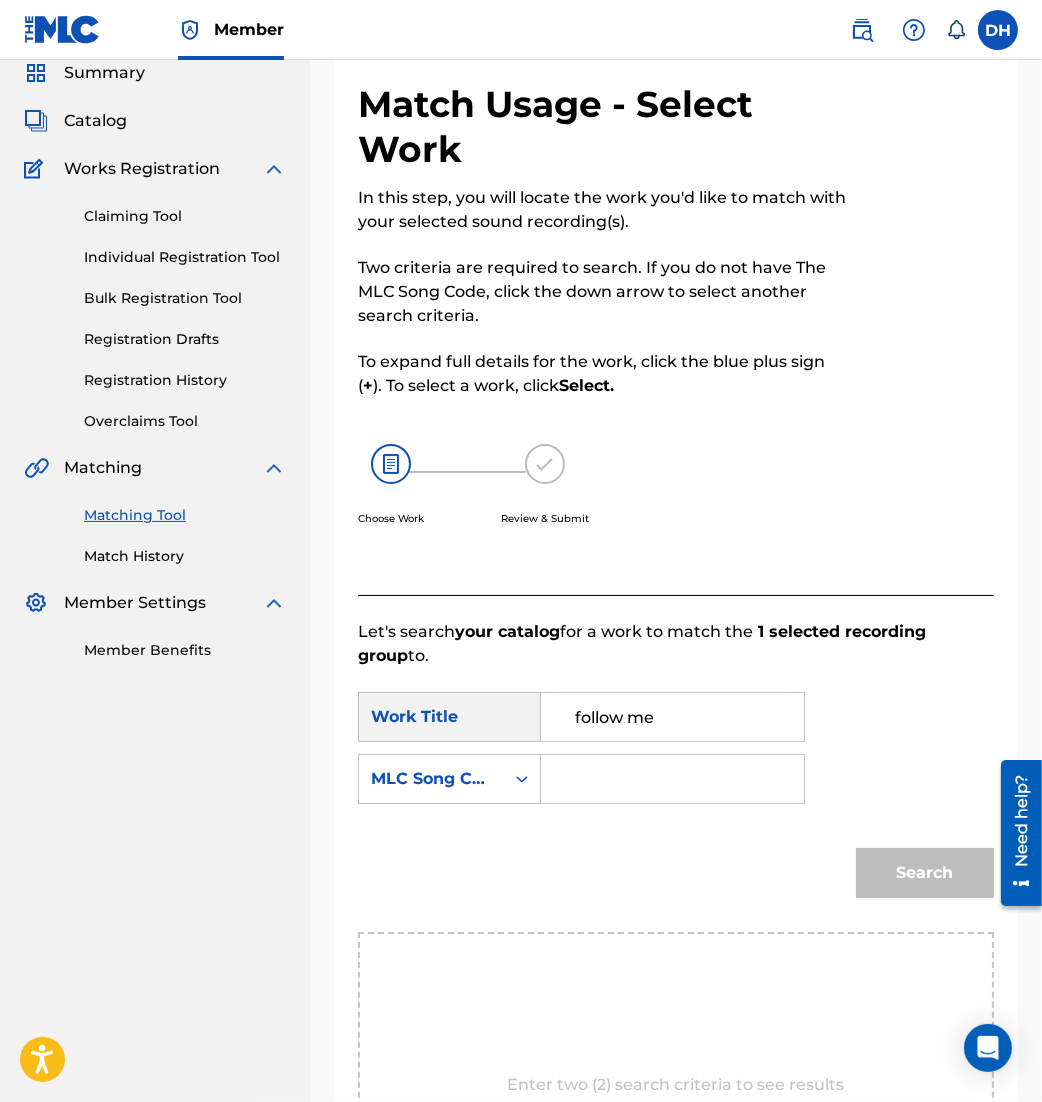 click on "SearchWithCriteria791d3911-b513-4b8d-b53d-99d2ca7be7c4 Work Title follow me SearchWithCriteria865625db-54e9-4ebd-9867-a849dfb6eefb MLC Song Code" at bounding box center [676, 754] 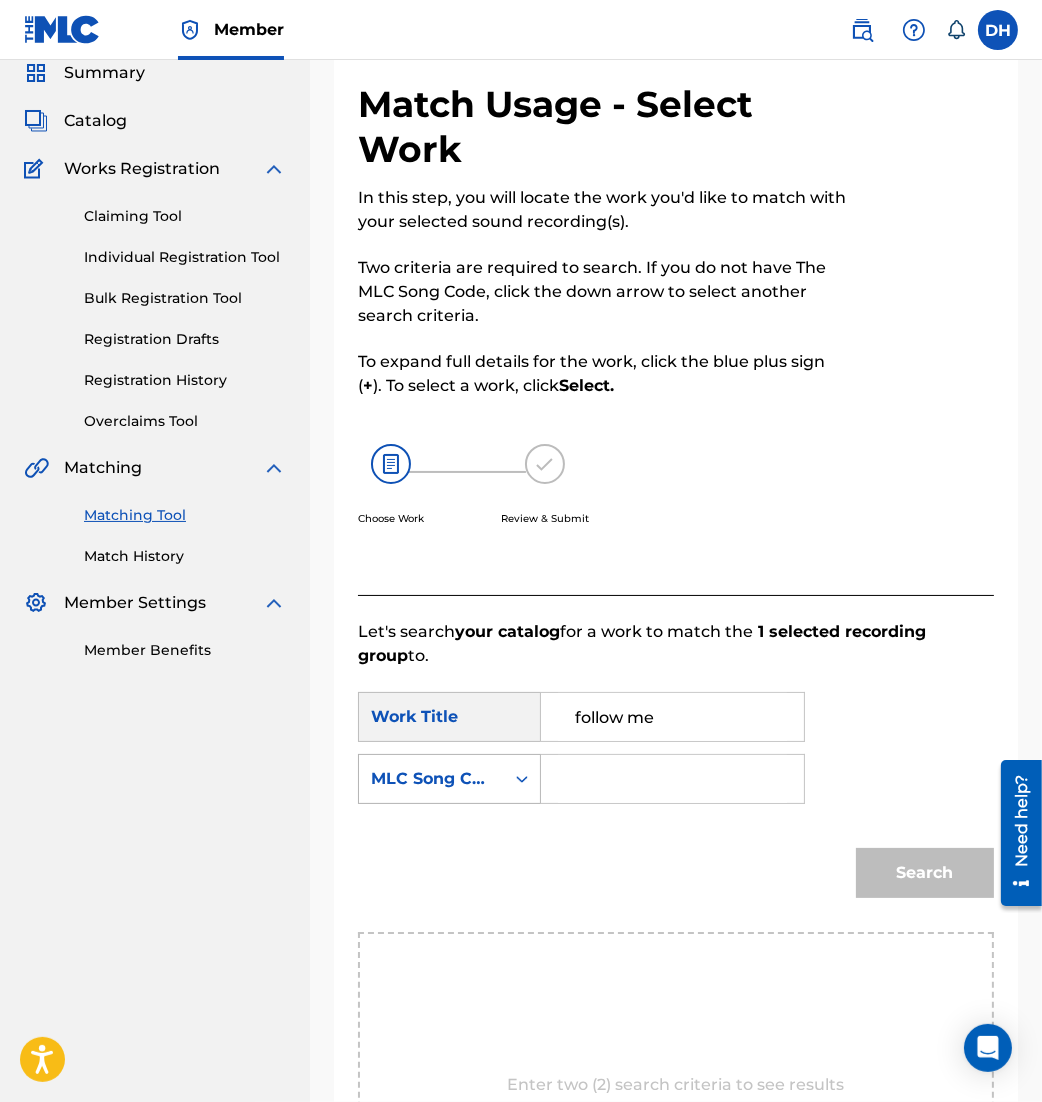 click on "MLC Song Code" at bounding box center [431, 779] 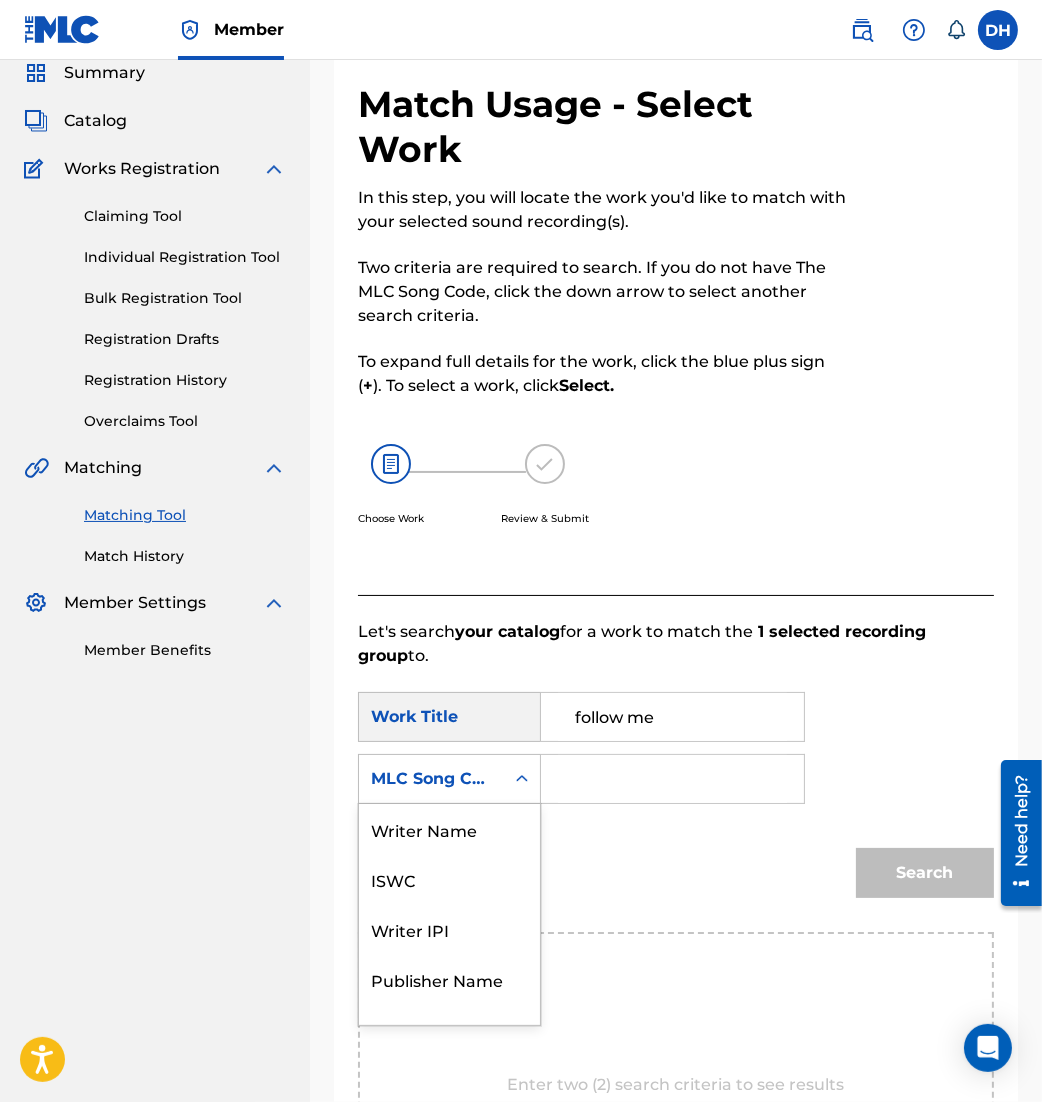 scroll, scrollTop: 81, scrollLeft: 0, axis: vertical 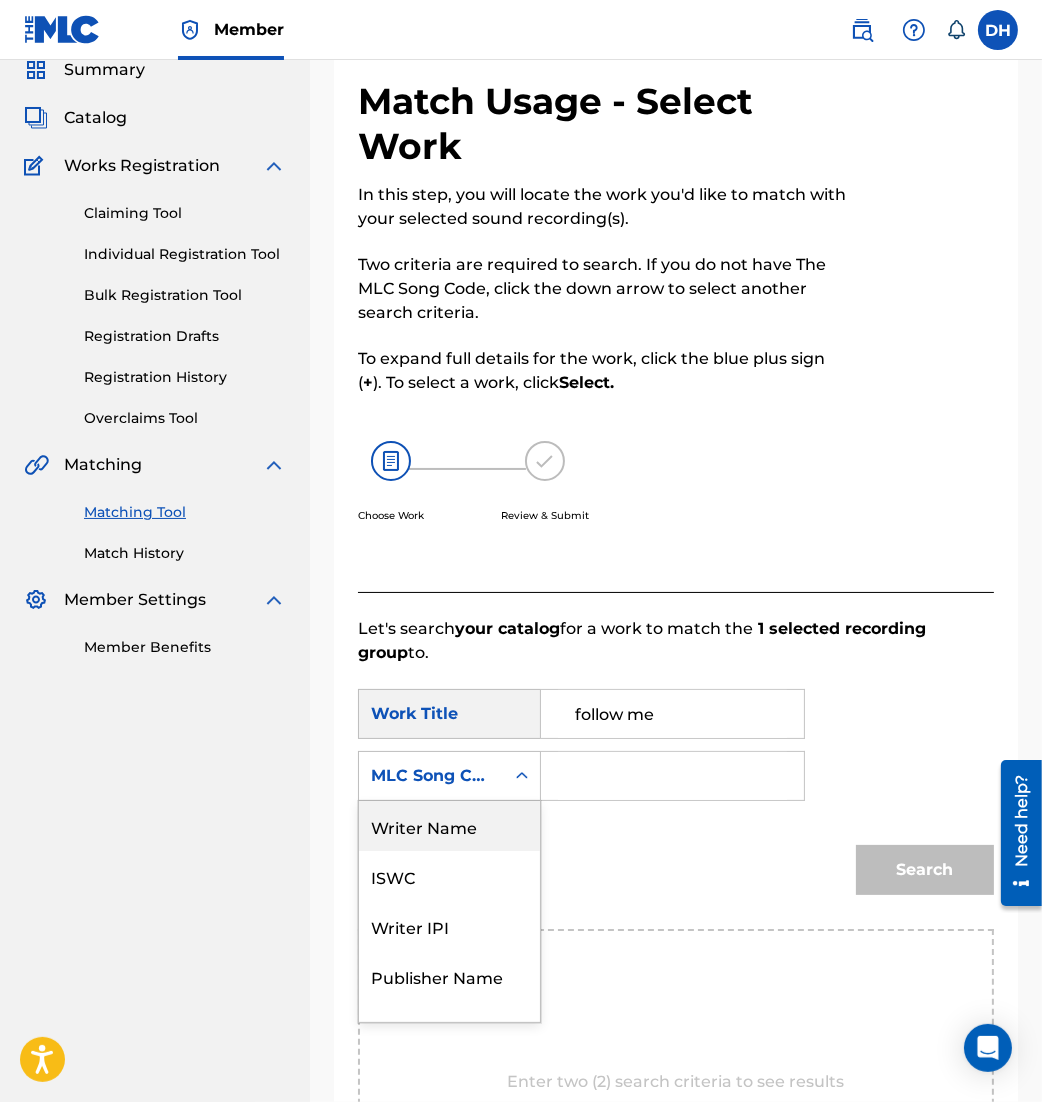 click on "Writer Name" at bounding box center (449, 826) 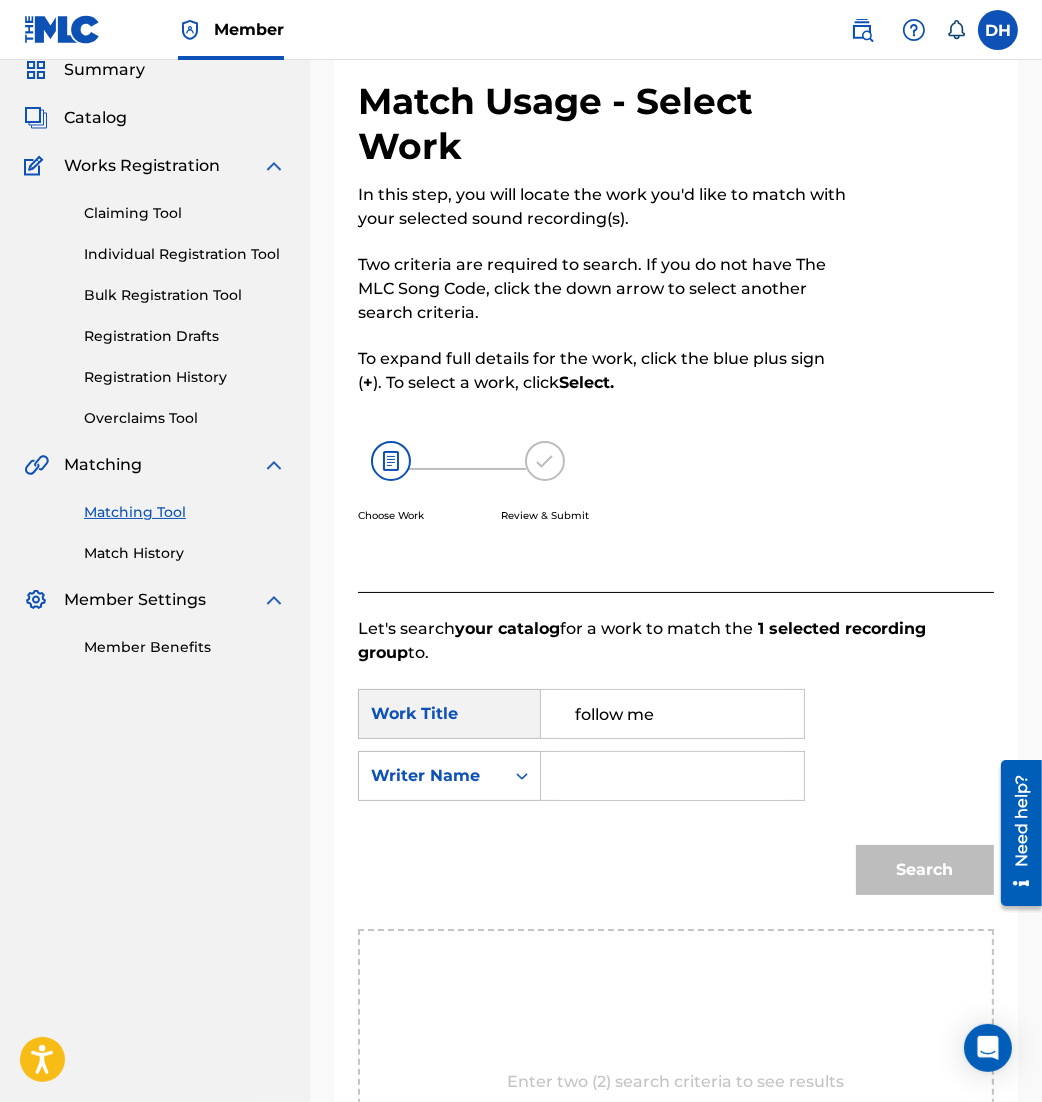 click at bounding box center (672, 776) 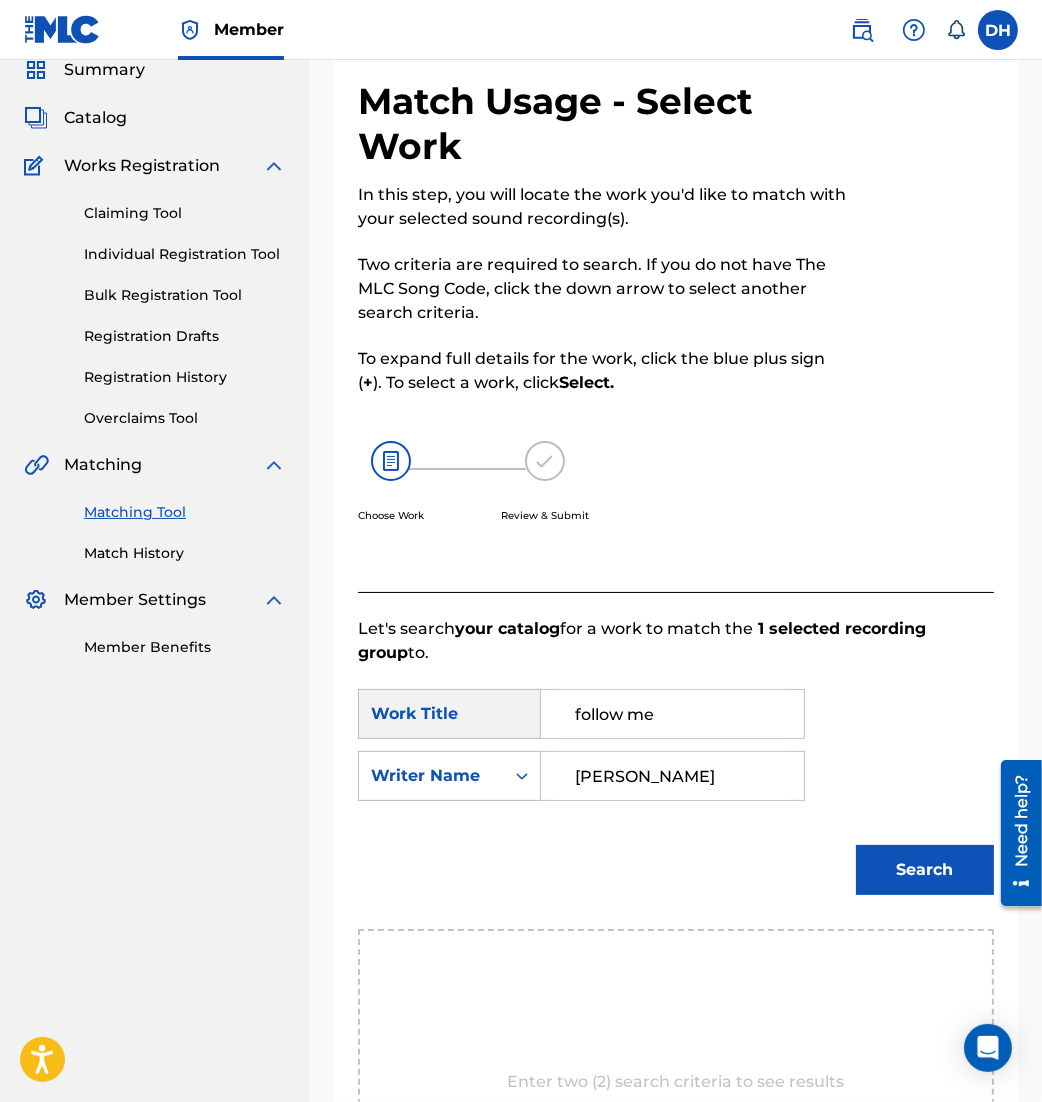 click on "Search" at bounding box center (925, 870) 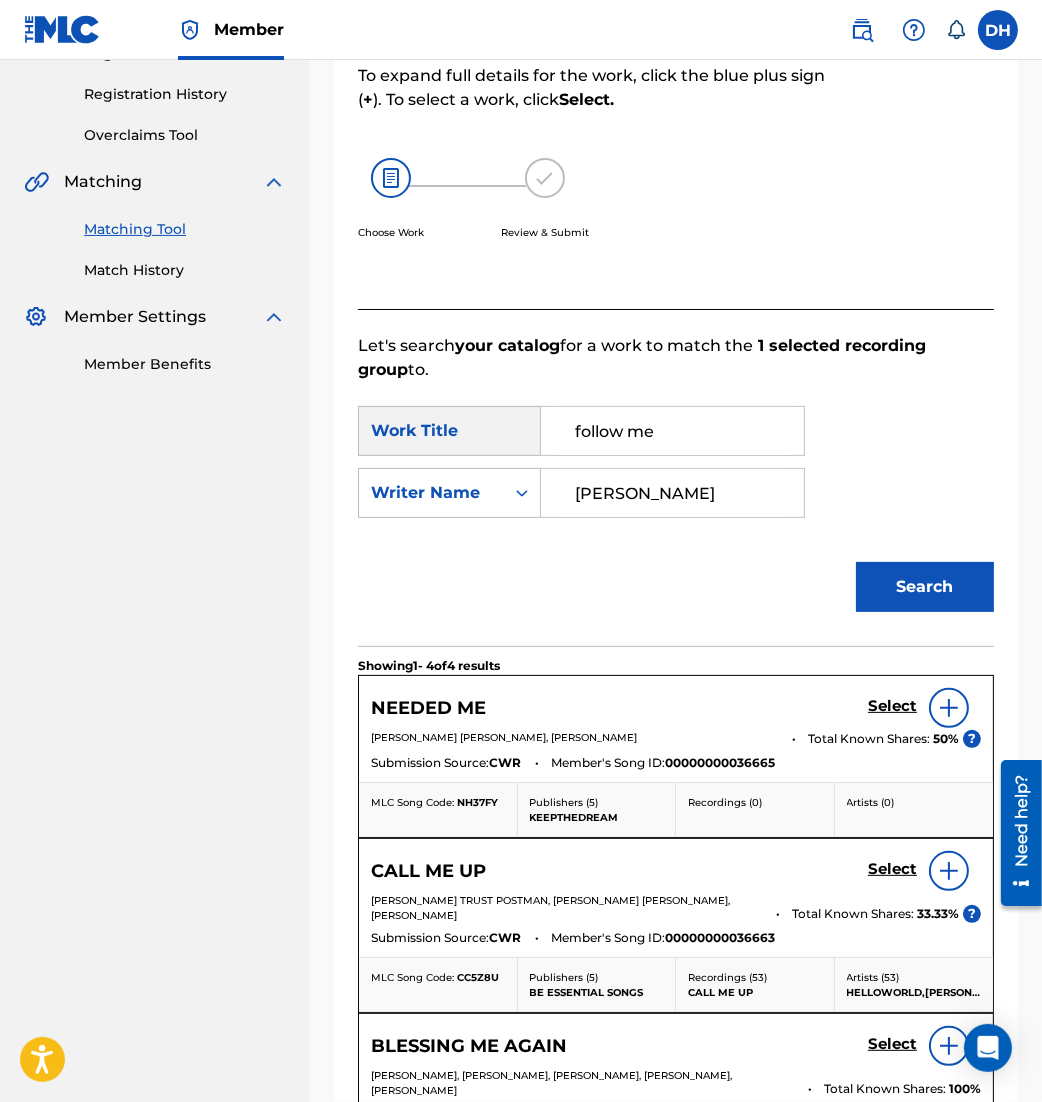 scroll, scrollTop: 473, scrollLeft: 0, axis: vertical 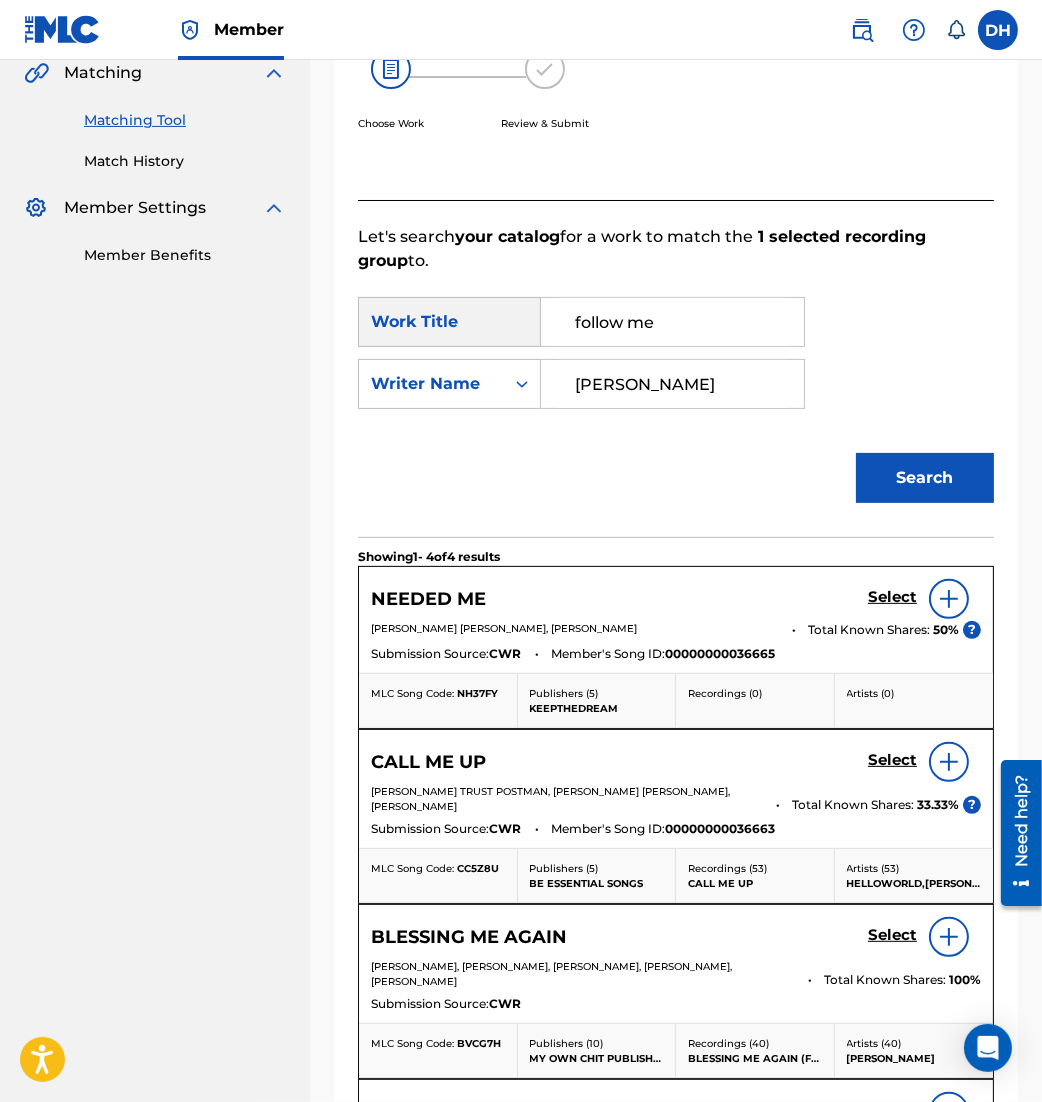 drag, startPoint x: 679, startPoint y: 396, endPoint x: 293, endPoint y: 391, distance: 386.03238 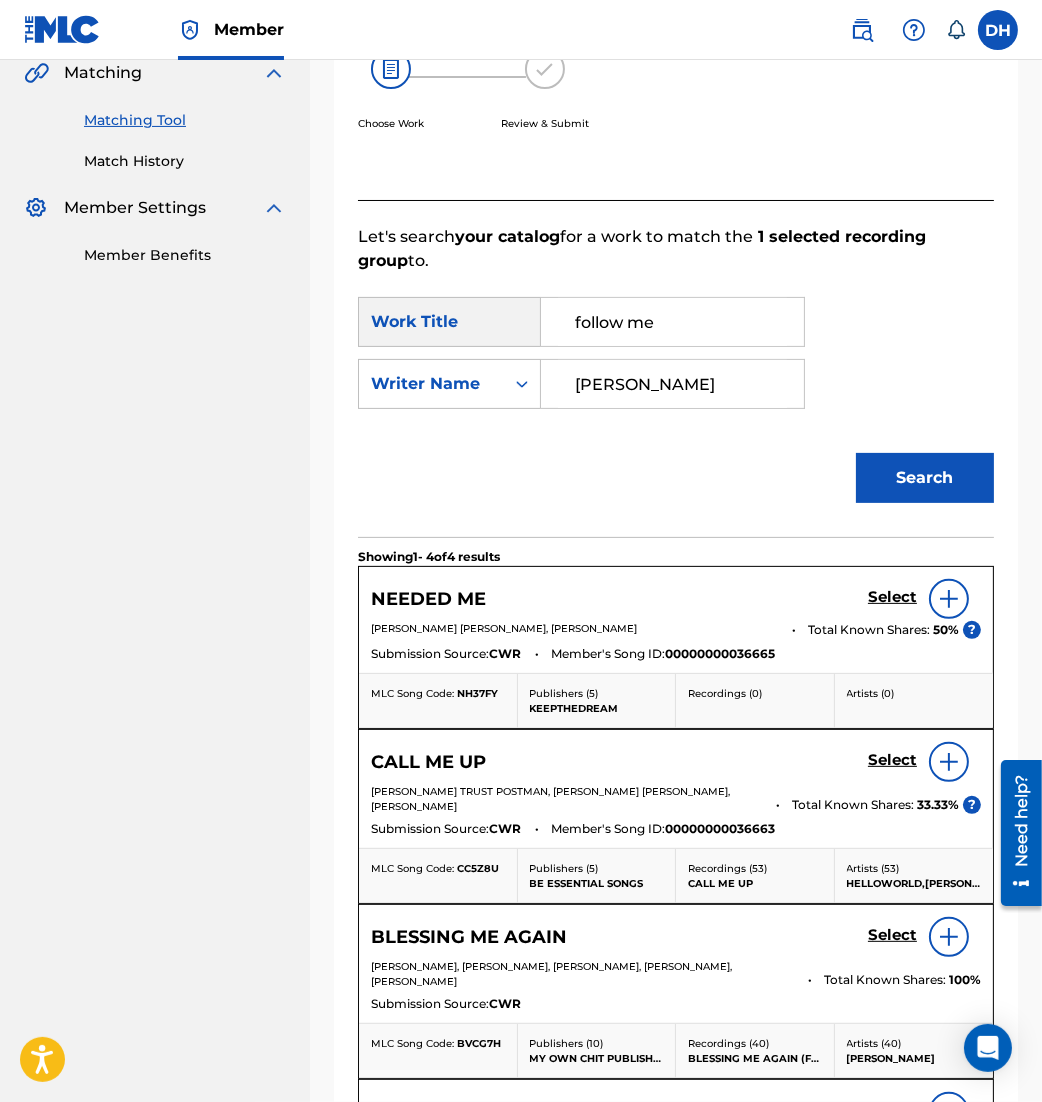 type on "farris" 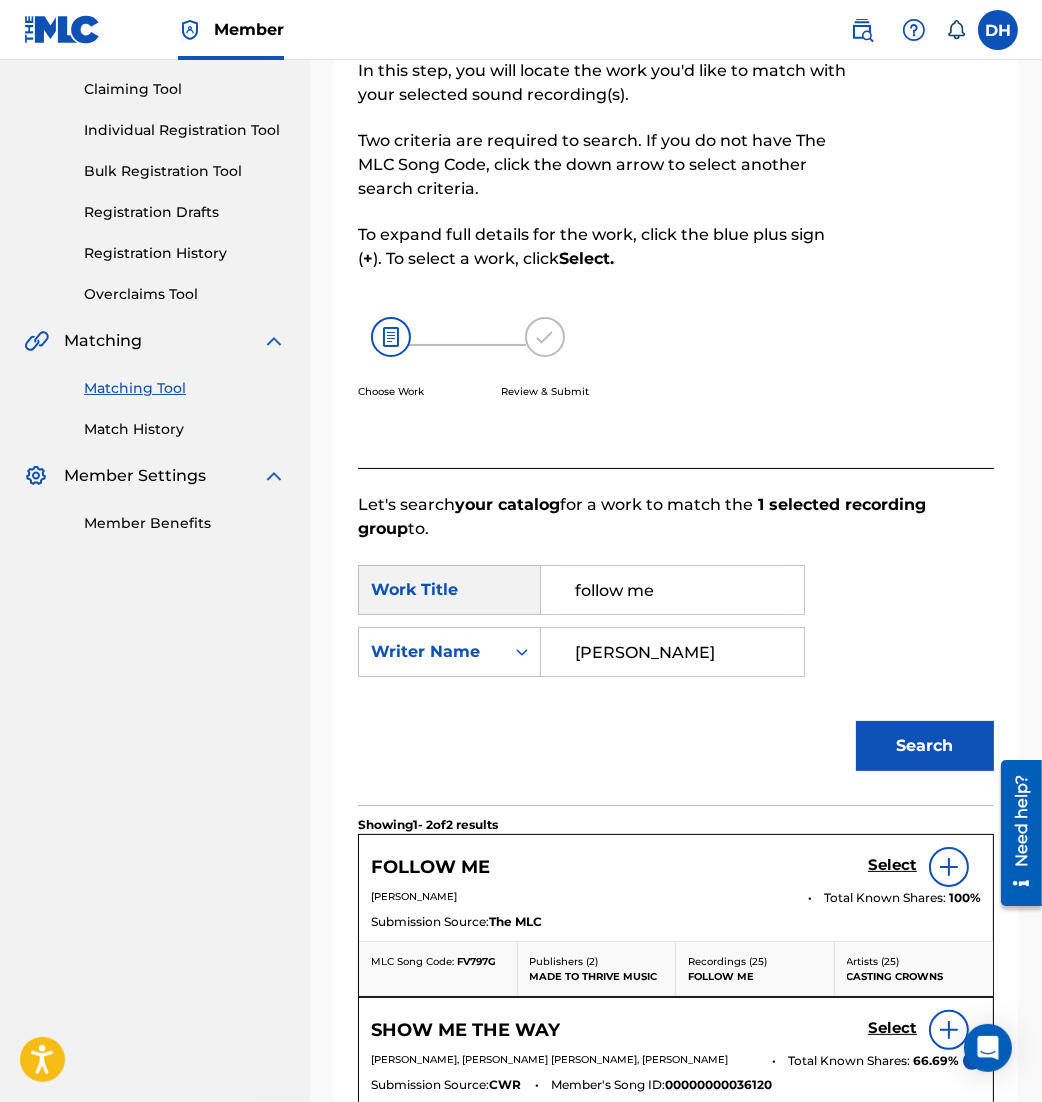 scroll, scrollTop: 473, scrollLeft: 0, axis: vertical 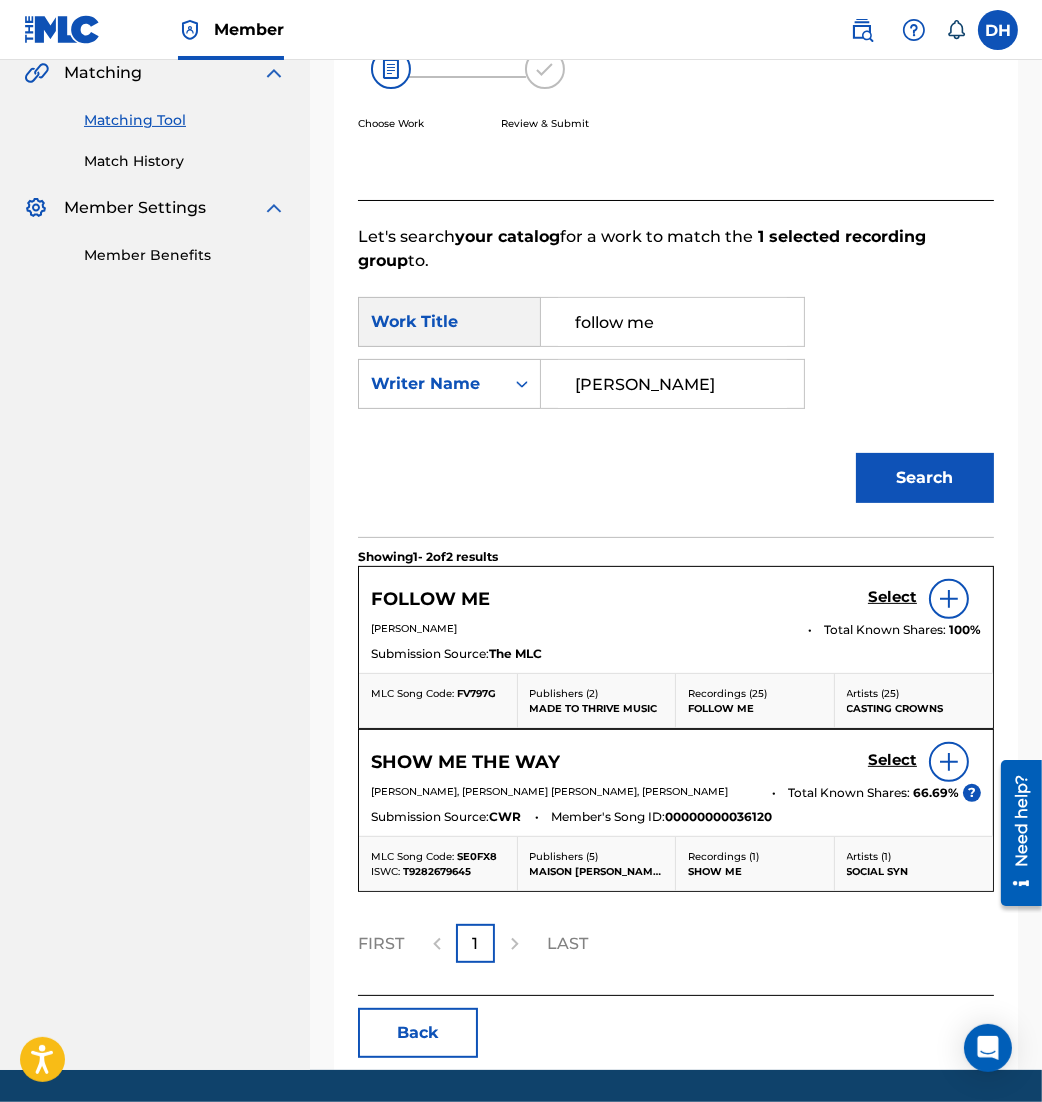 click on "Select" at bounding box center [892, 597] 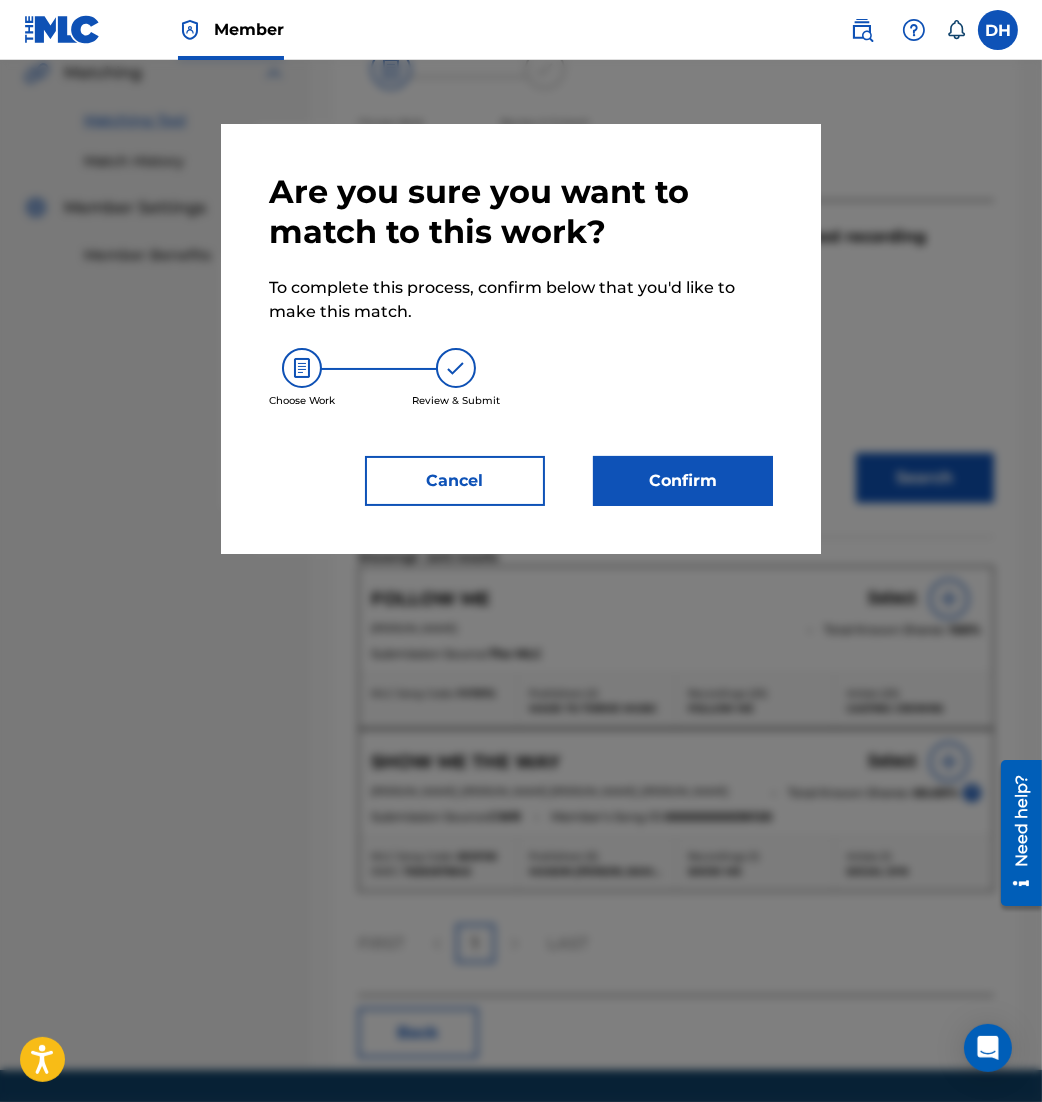 click on "Confirm" at bounding box center [683, 481] 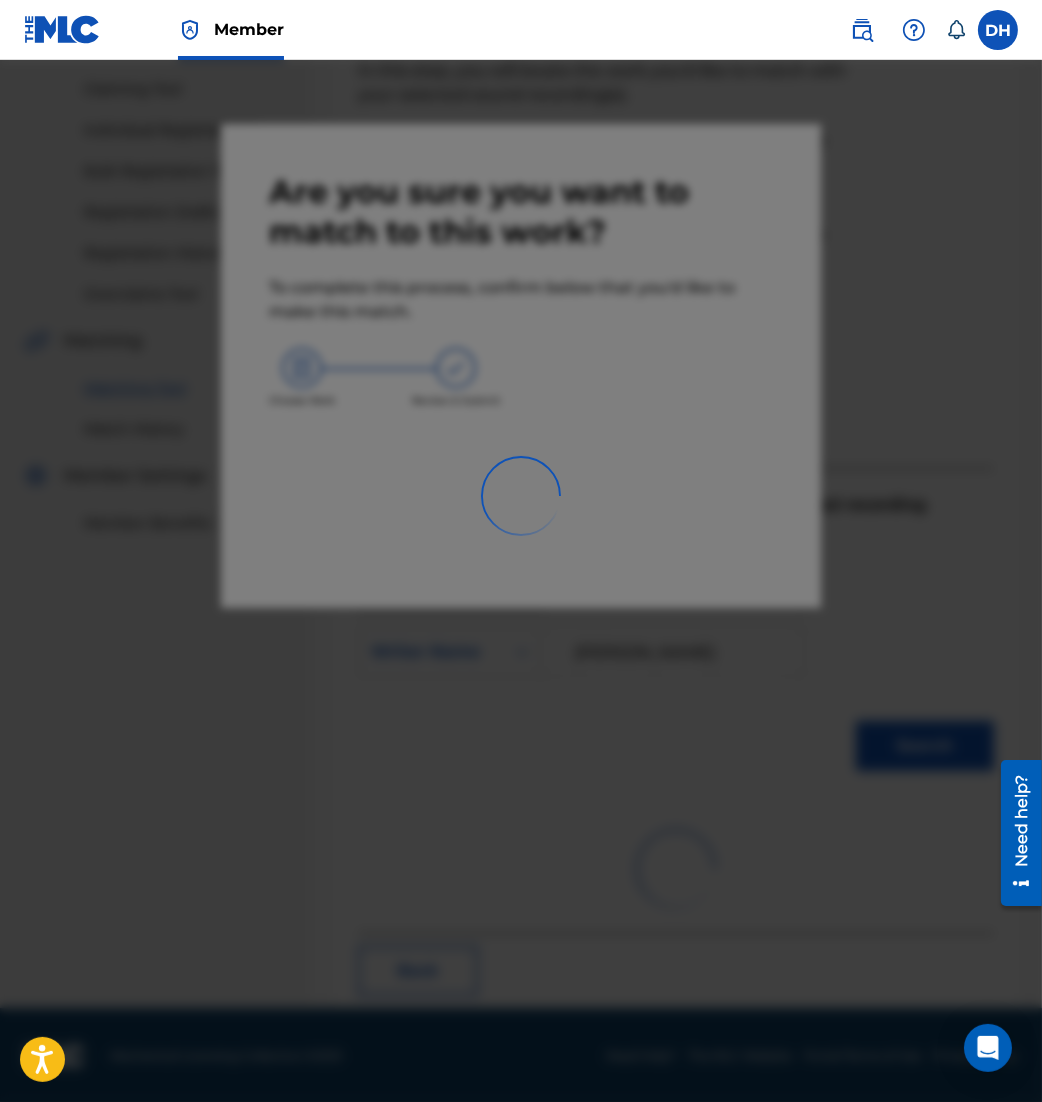 scroll, scrollTop: 13, scrollLeft: 0, axis: vertical 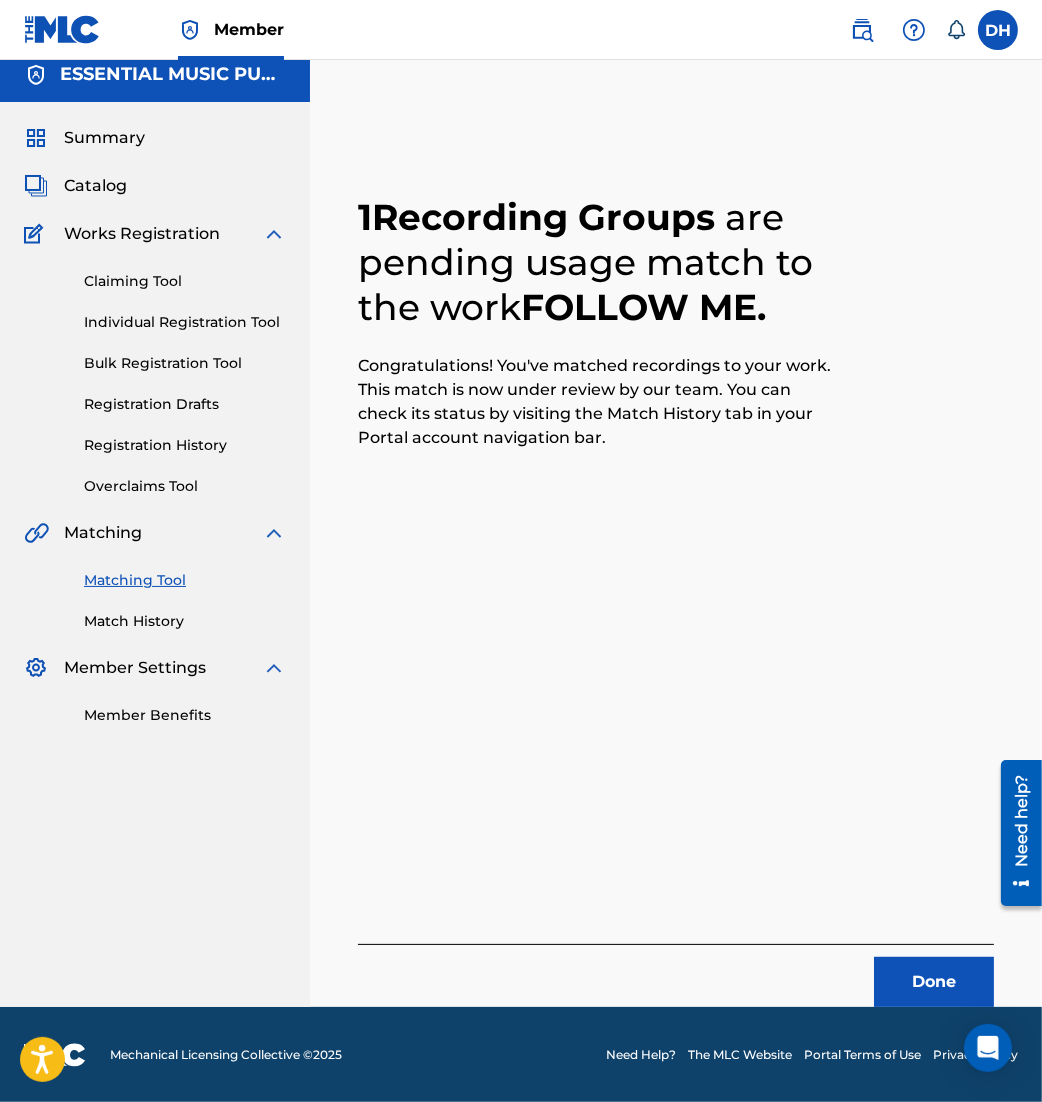 click on "Matching Tool" at bounding box center (185, 580) 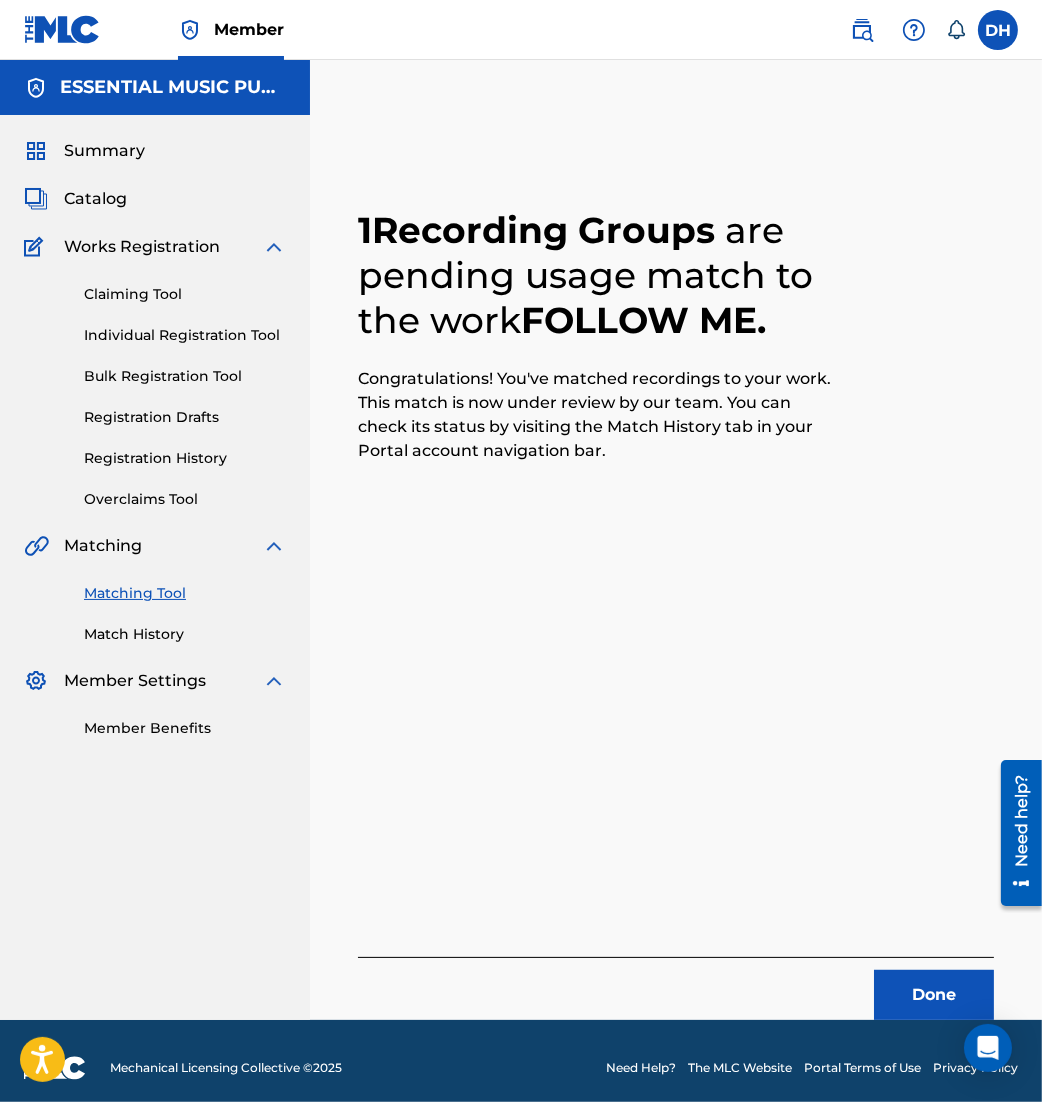 click on "Done" at bounding box center [934, 995] 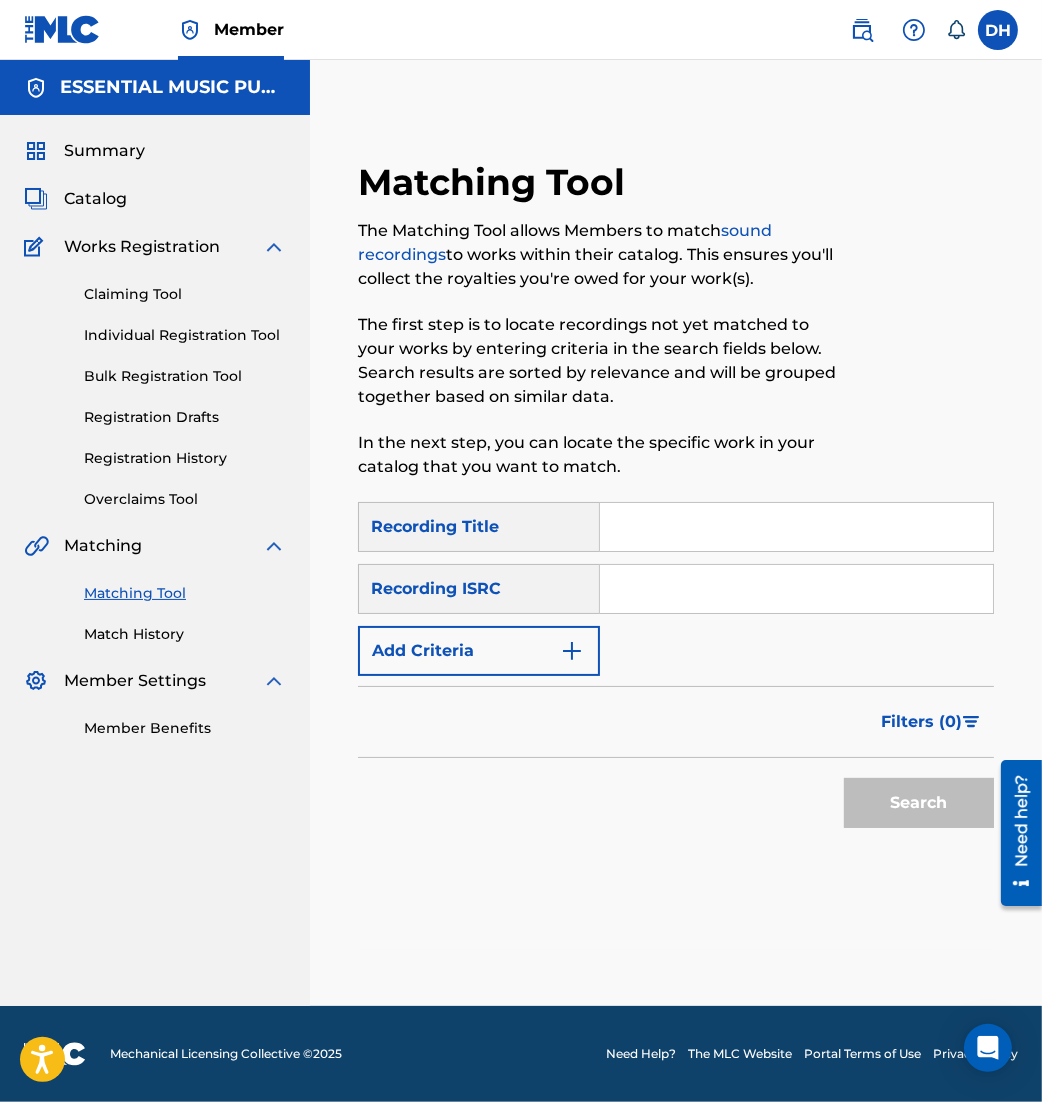click at bounding box center [796, 589] 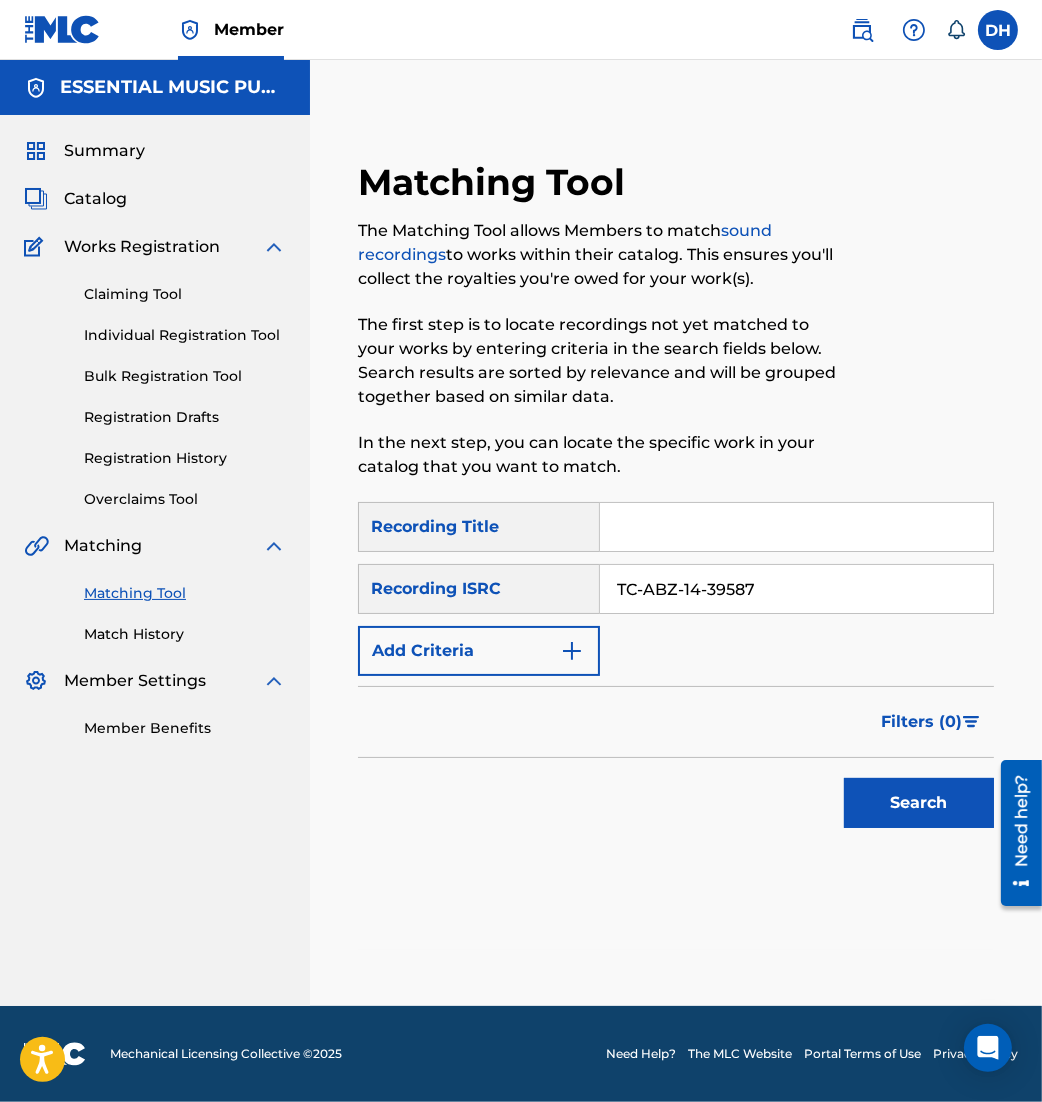 click on "TC-ABZ-14-39587" at bounding box center (796, 589) 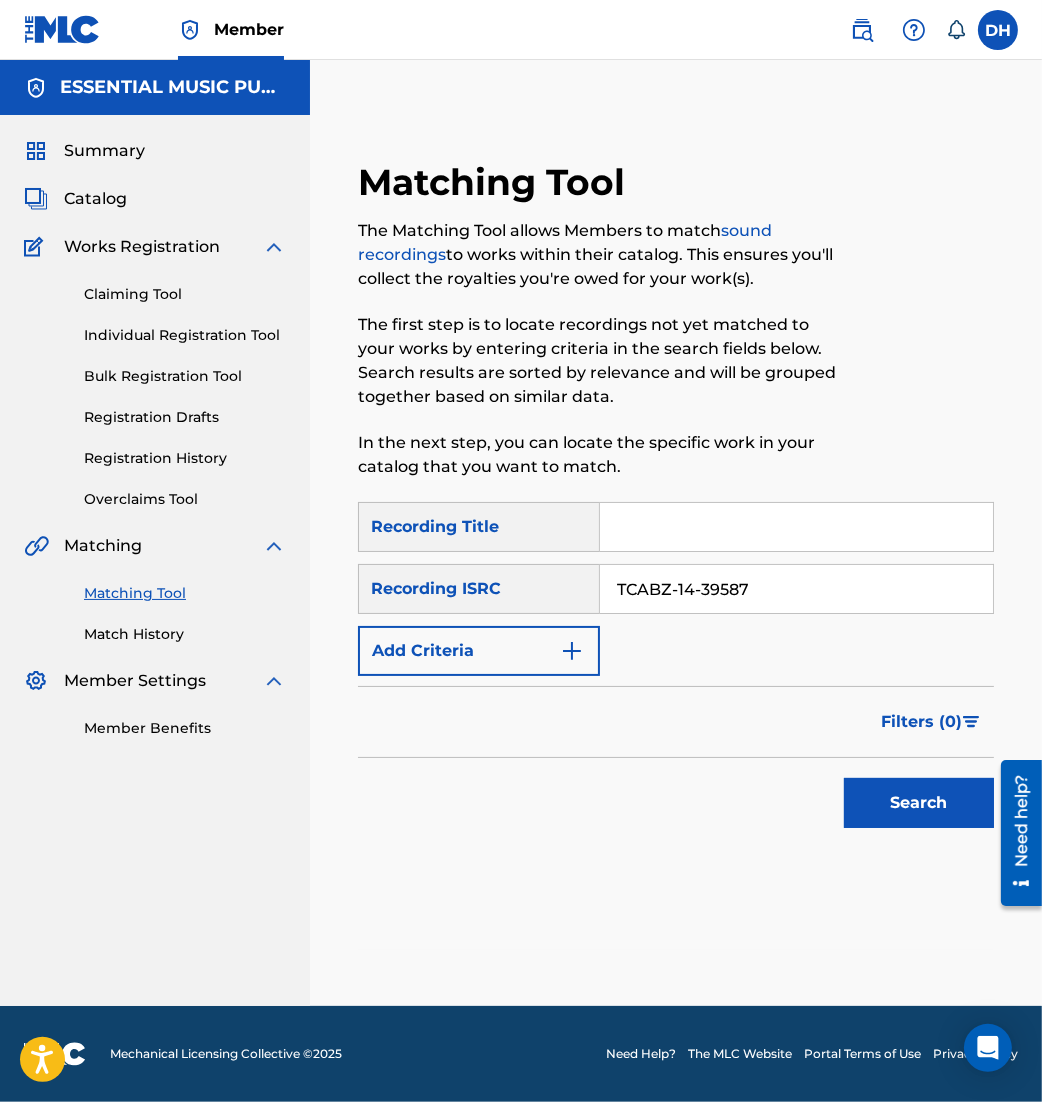 click on "TCABZ-14-39587" at bounding box center (796, 589) 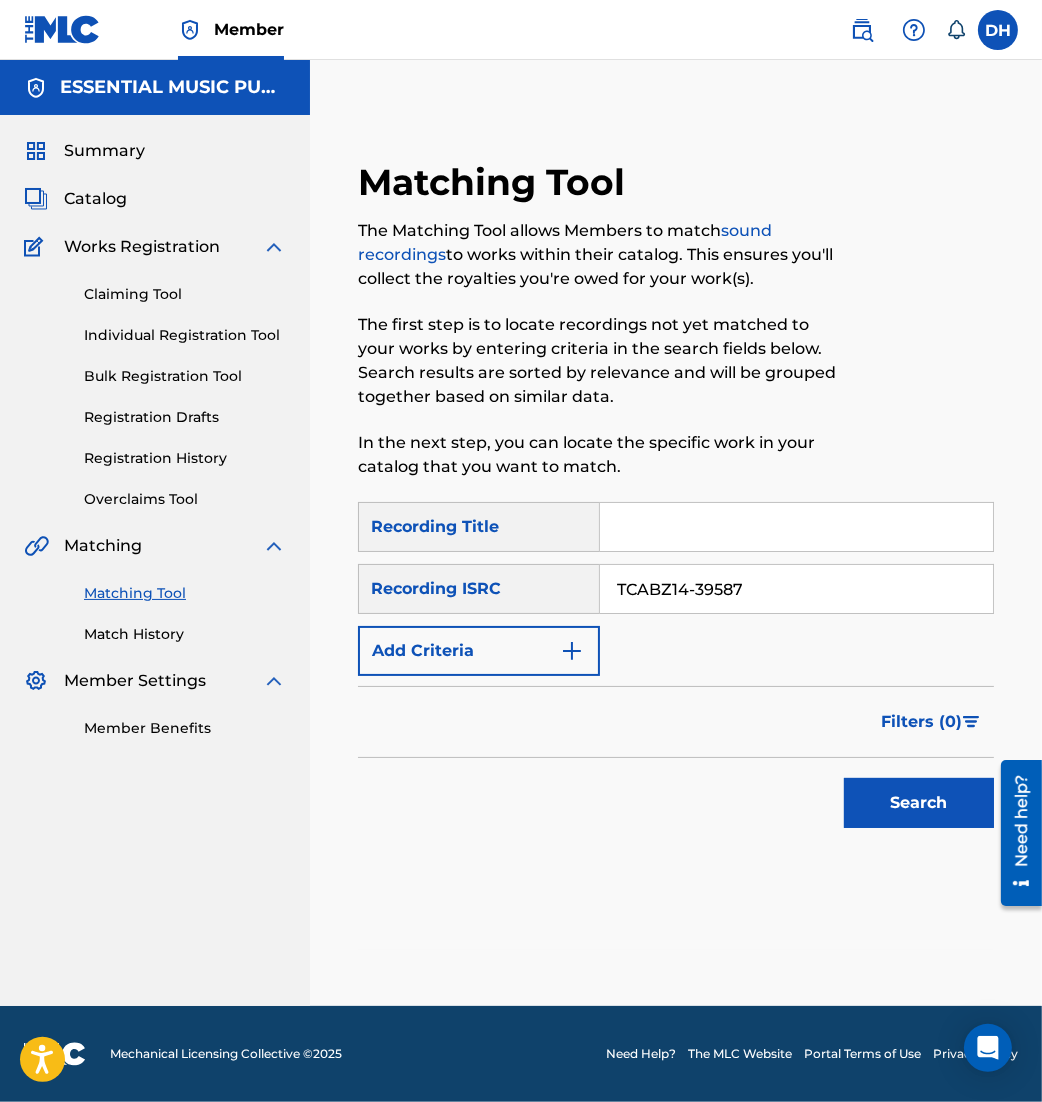 click on "TCABZ14-39587" at bounding box center [796, 589] 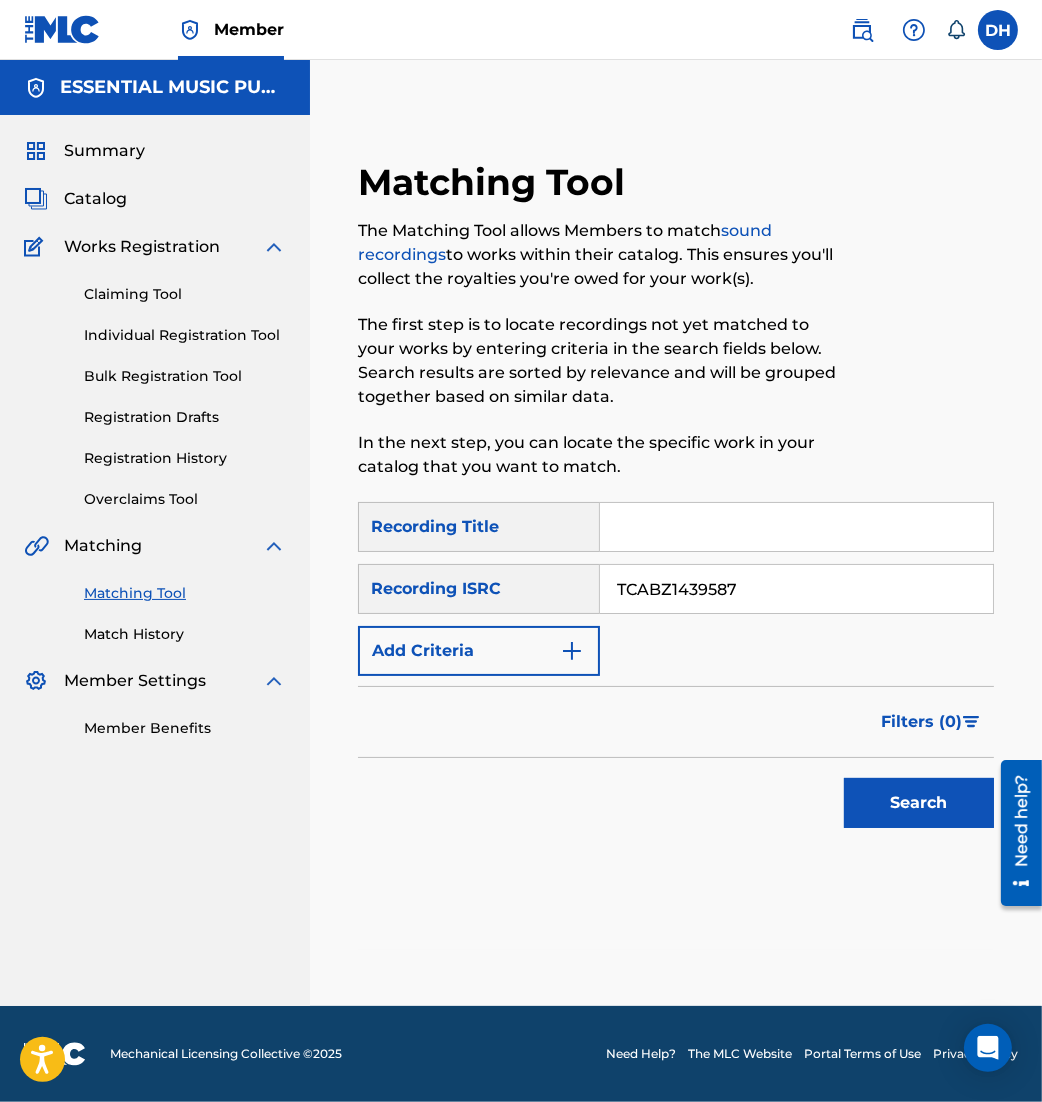 type on "TCABZ1439587" 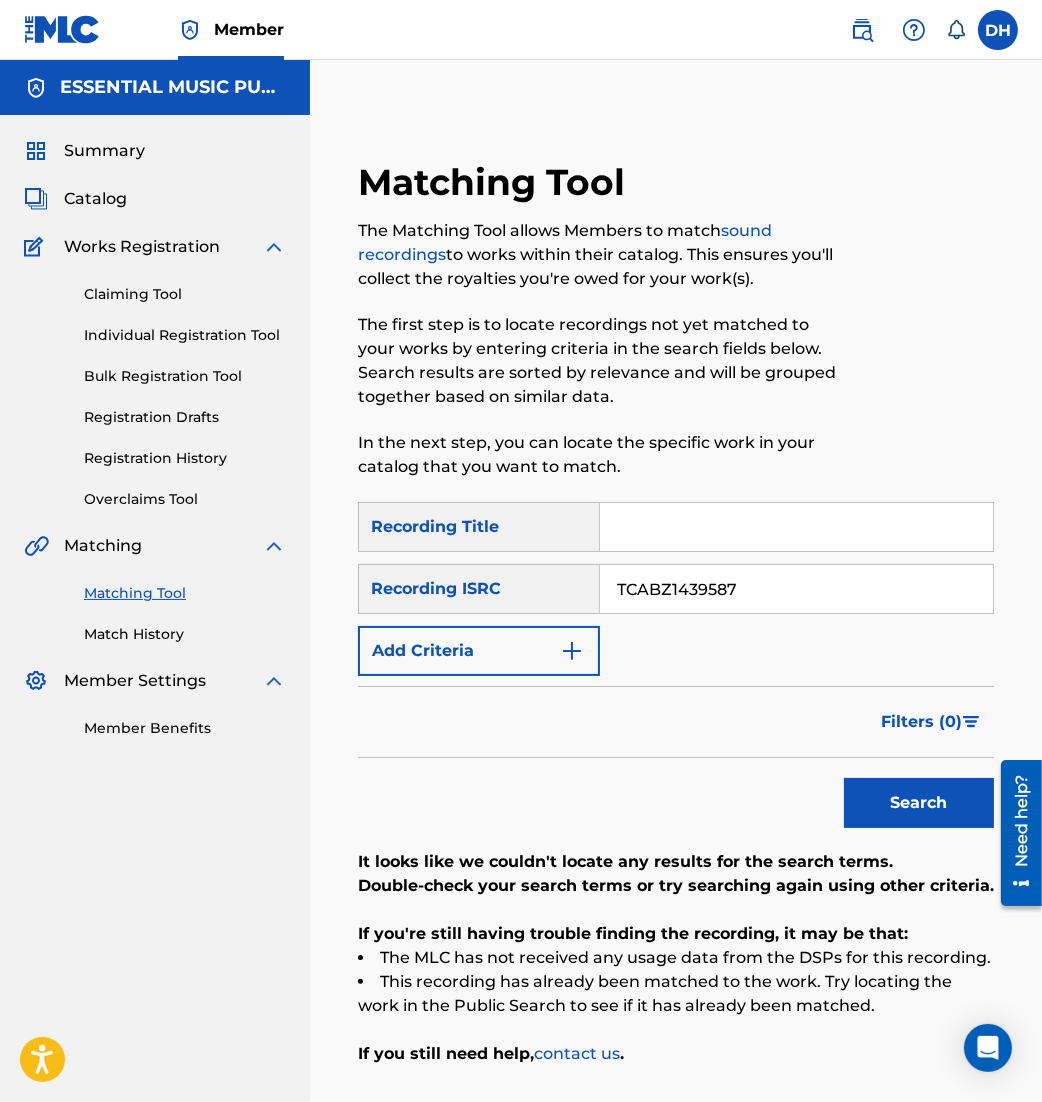 scroll, scrollTop: 106, scrollLeft: 0, axis: vertical 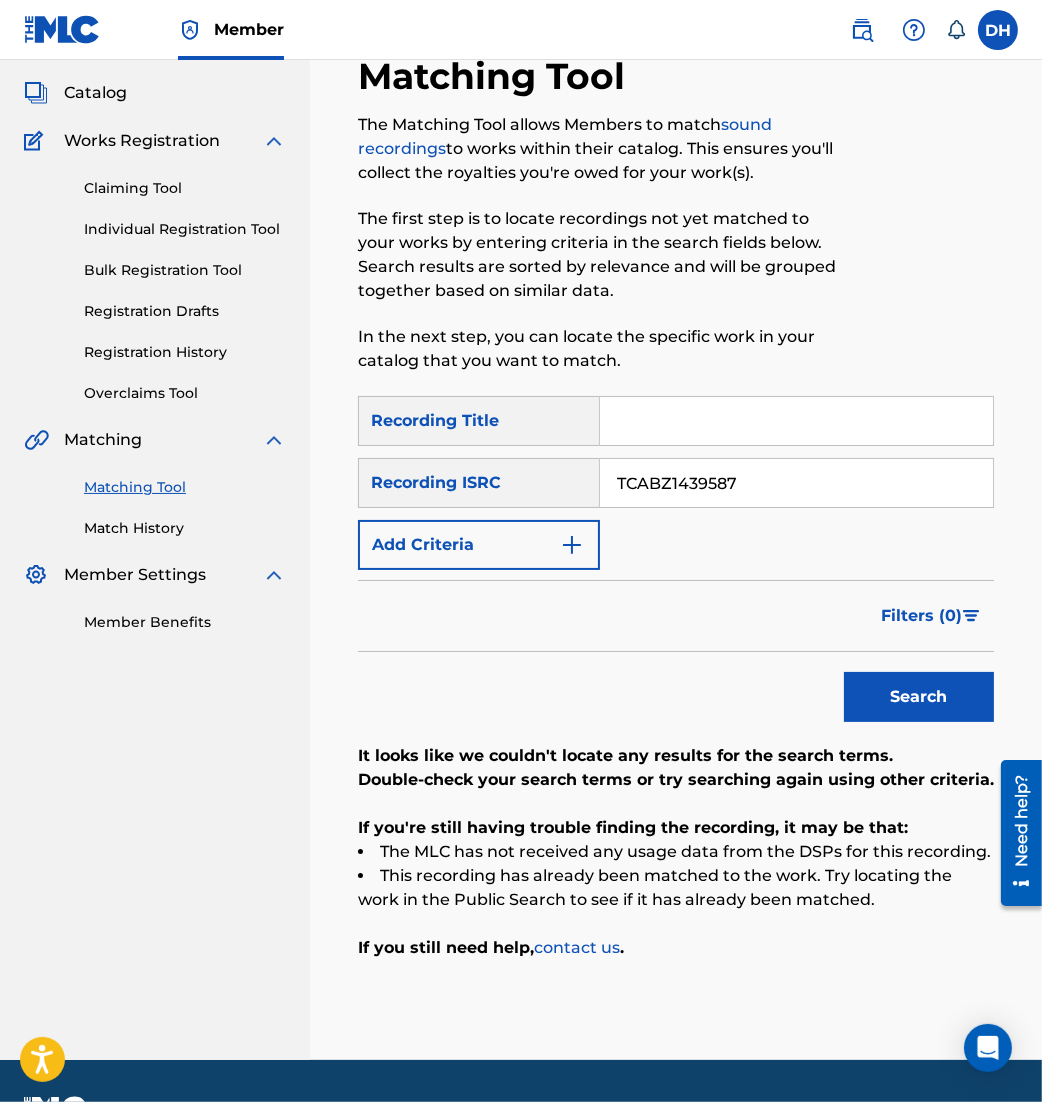 click on "TCABZ1439587" at bounding box center [796, 483] 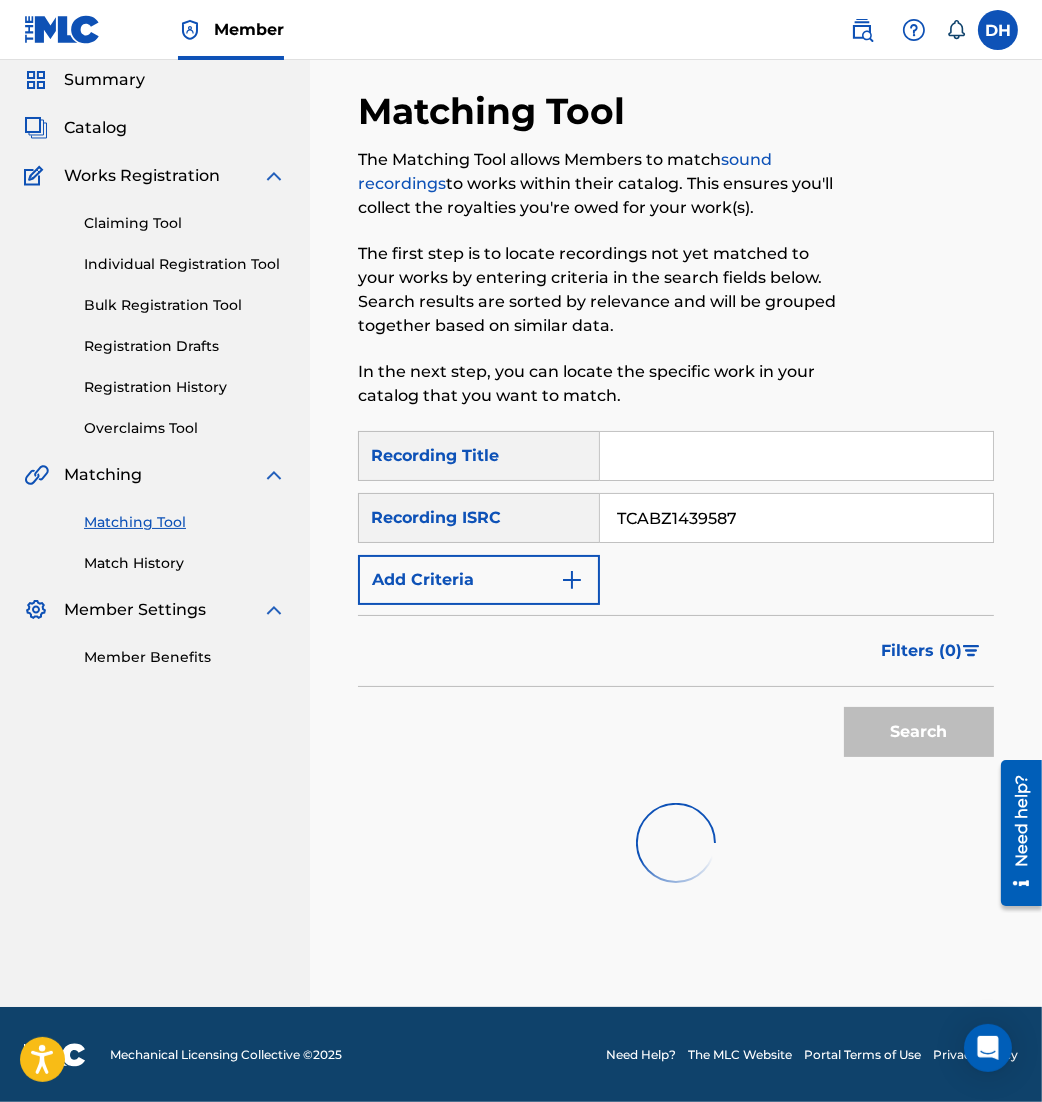 scroll, scrollTop: 106, scrollLeft: 0, axis: vertical 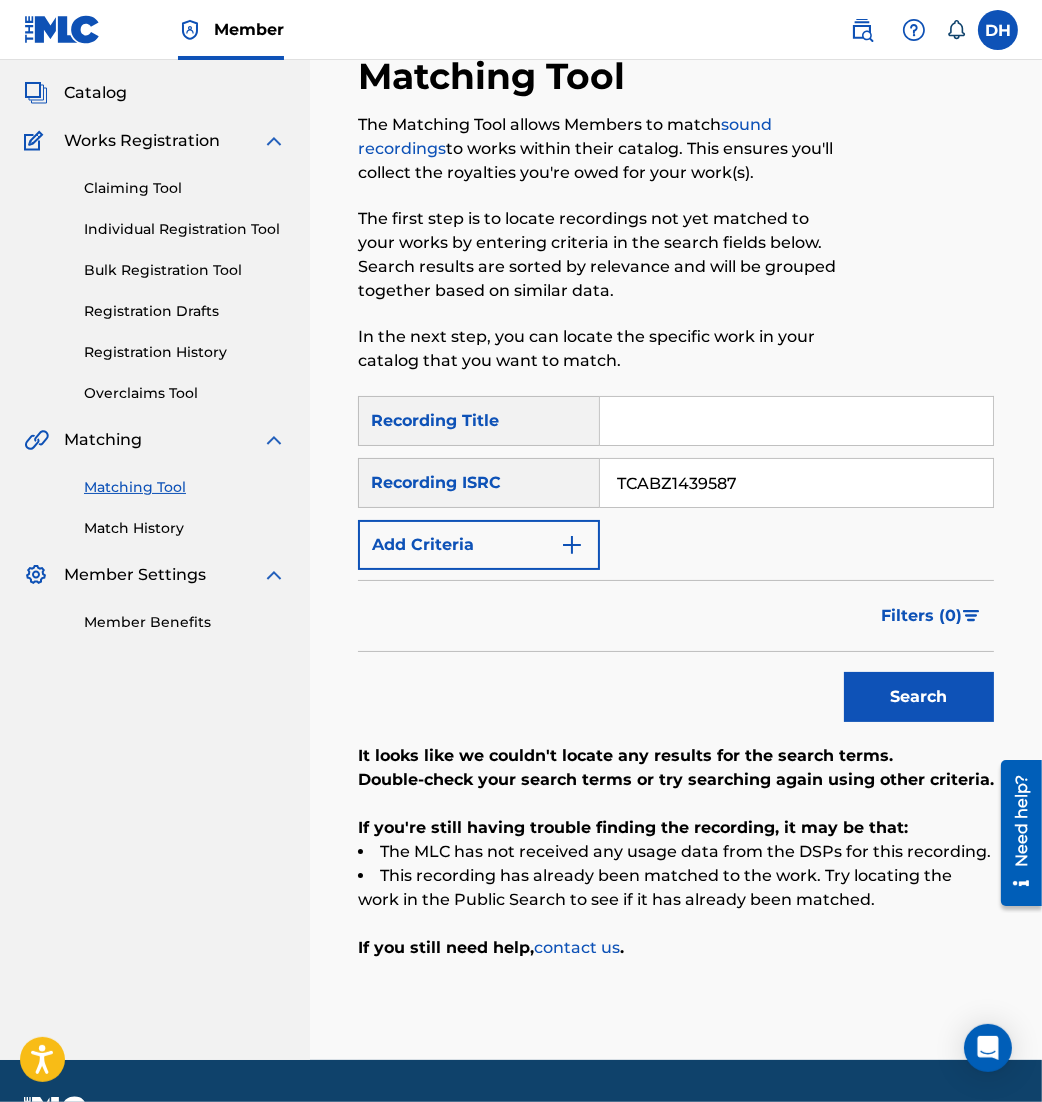 drag, startPoint x: 740, startPoint y: 489, endPoint x: 413, endPoint y: 474, distance: 327.34384 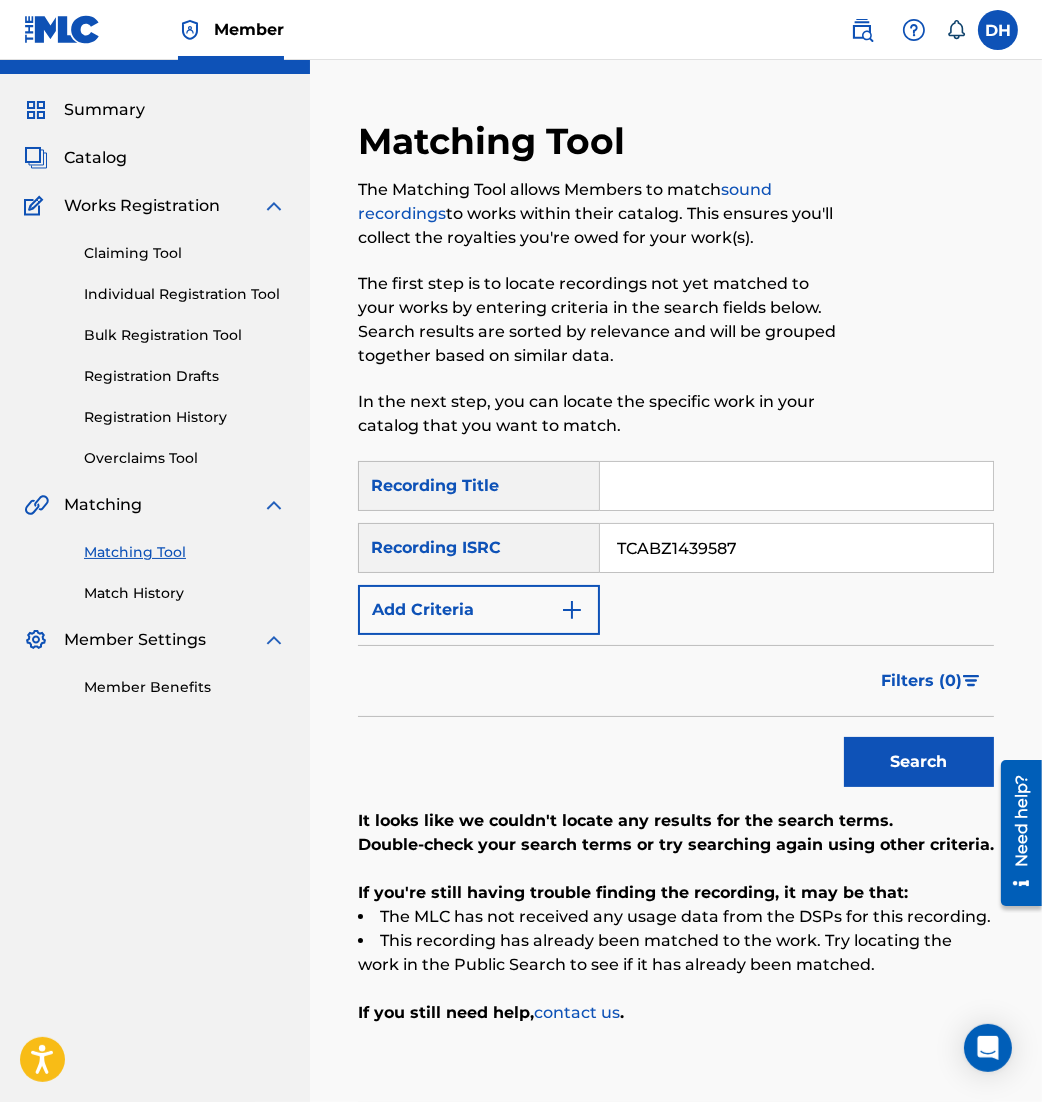 click on "Catalog" at bounding box center [95, 158] 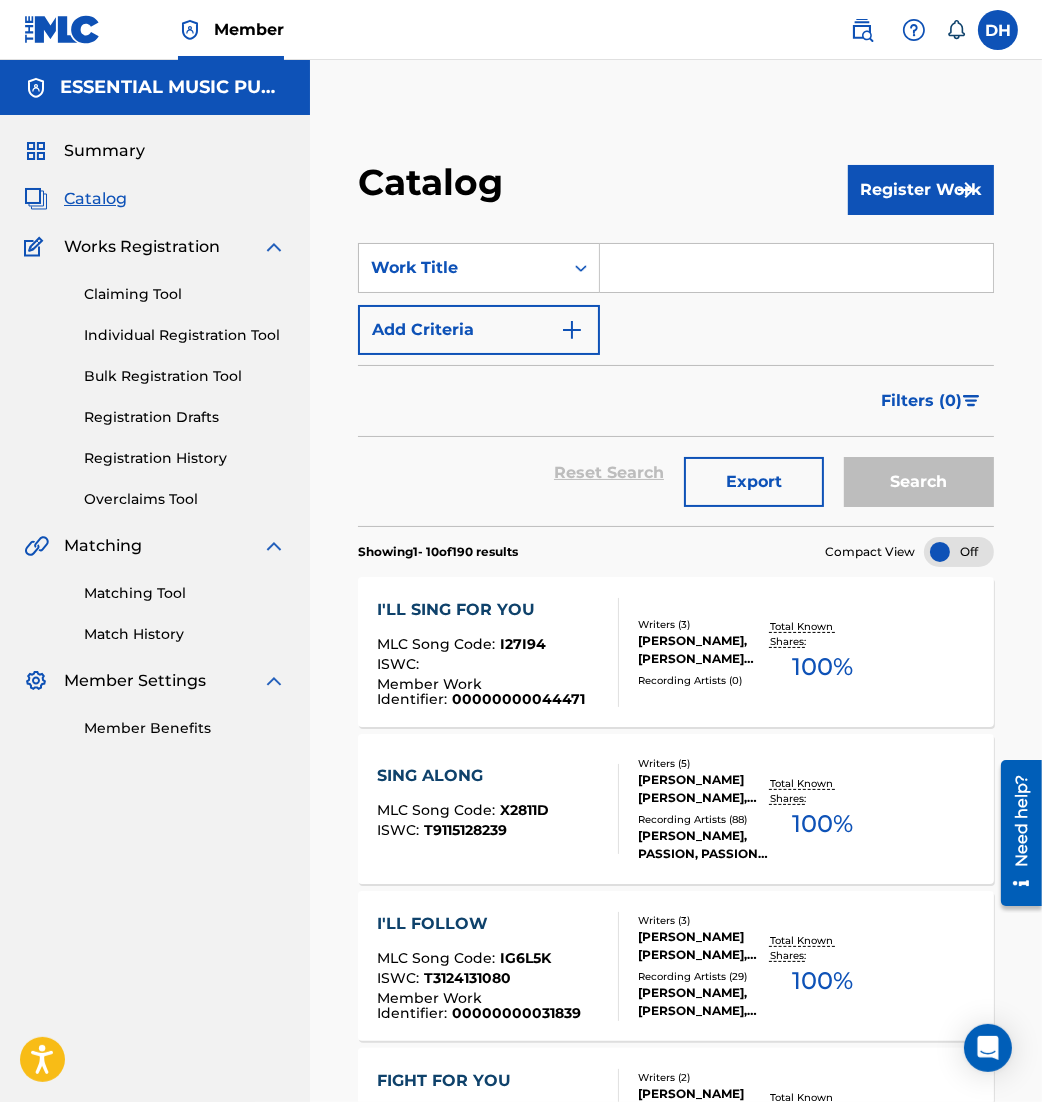 click at bounding box center (796, 268) 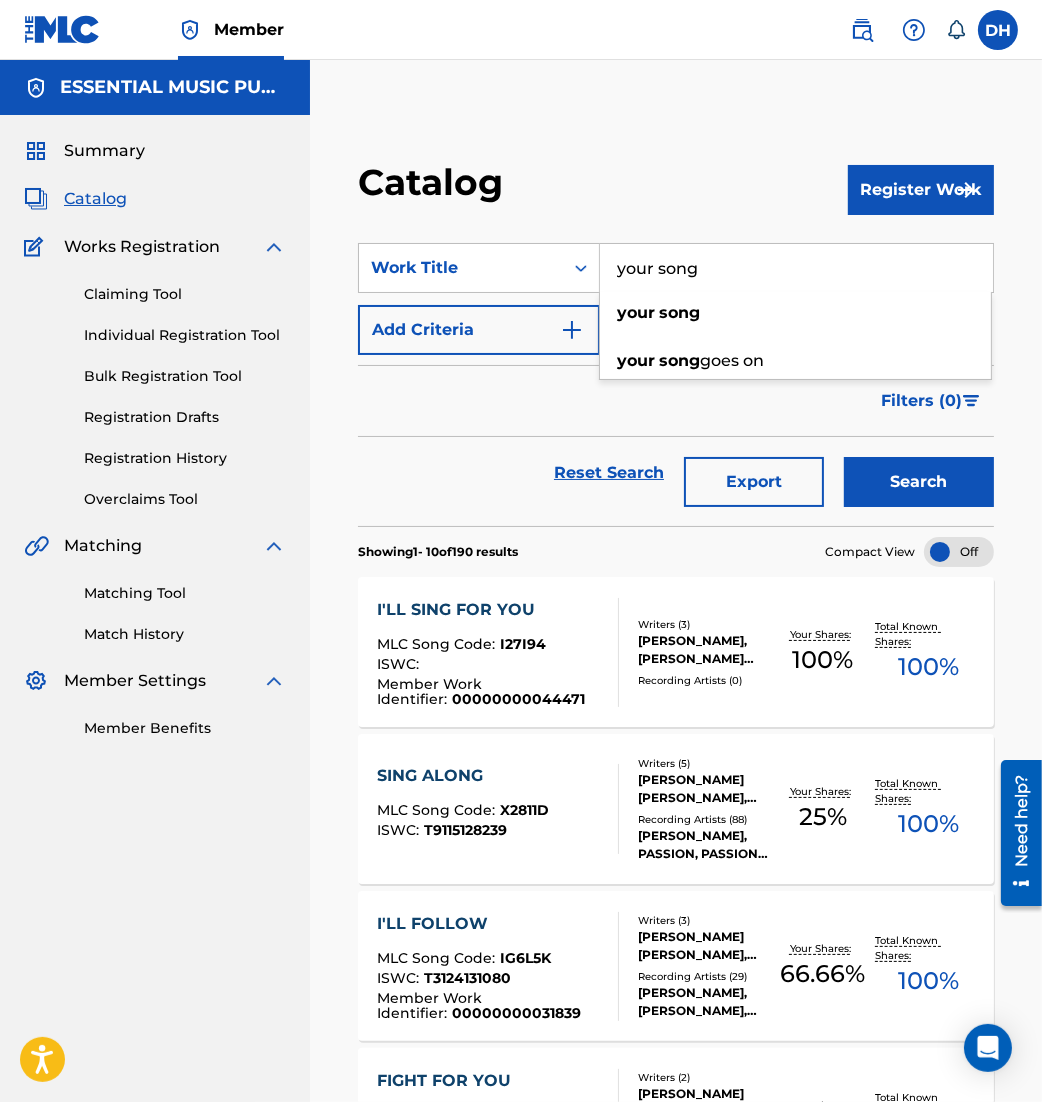 type on "your song" 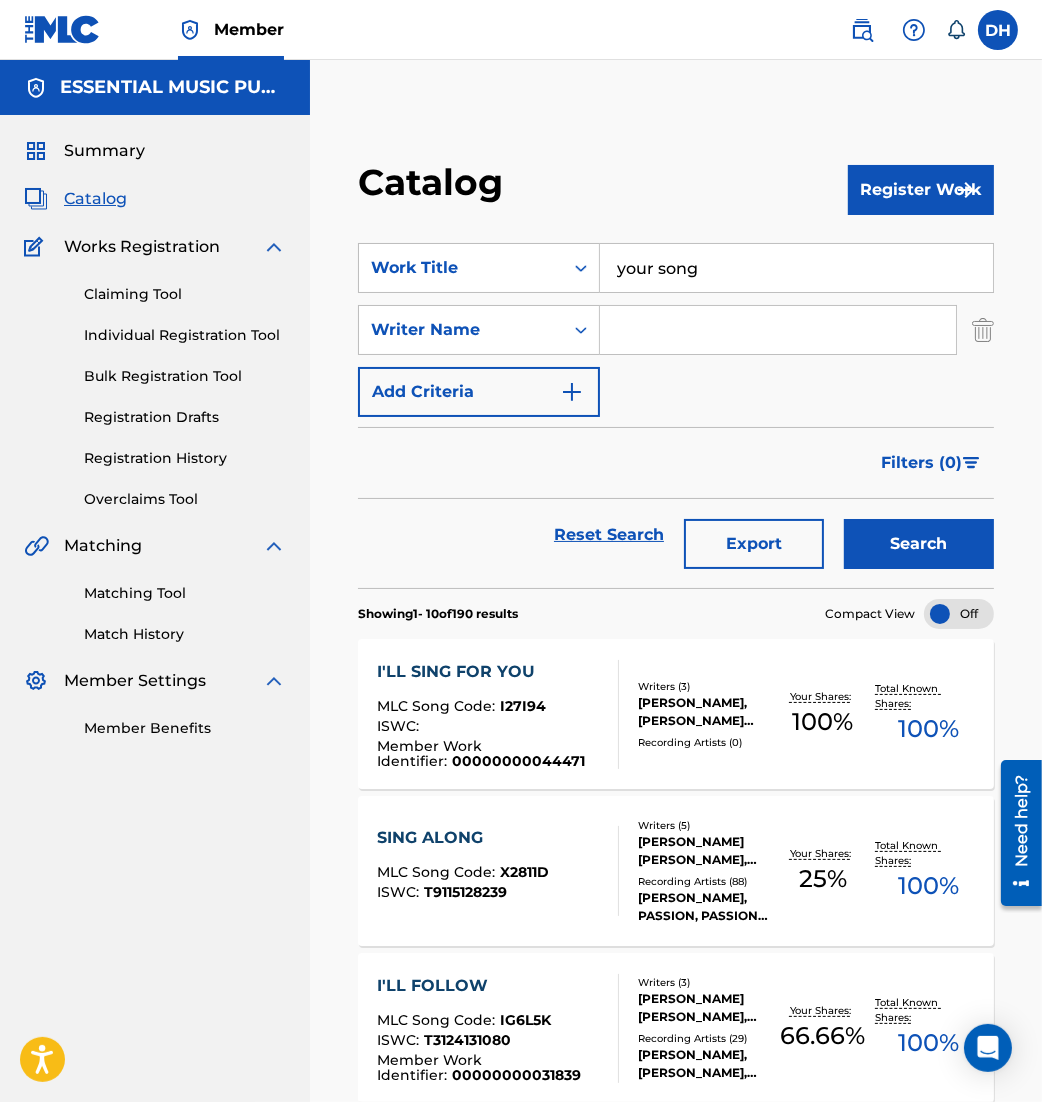 click at bounding box center [778, 330] 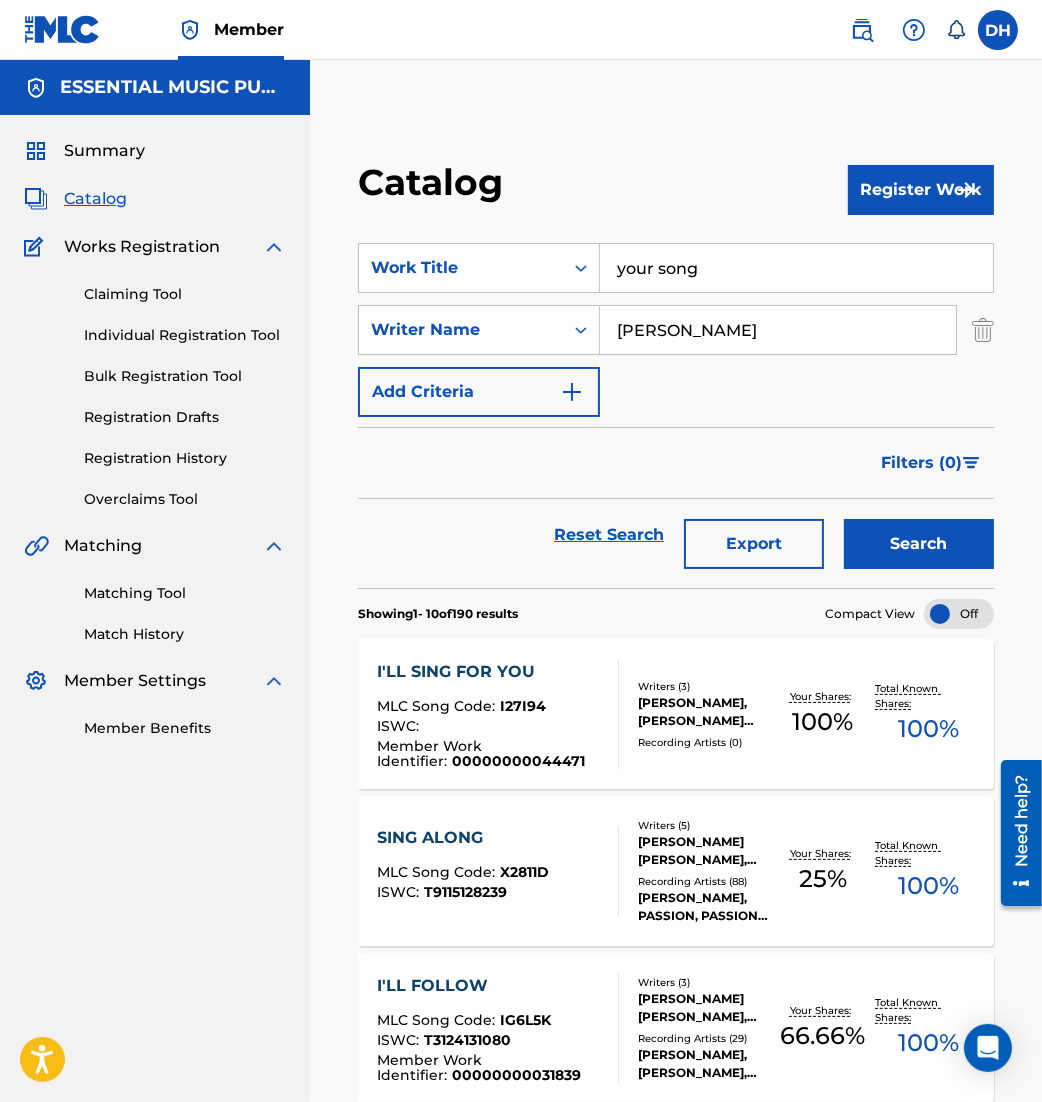 type on "farris" 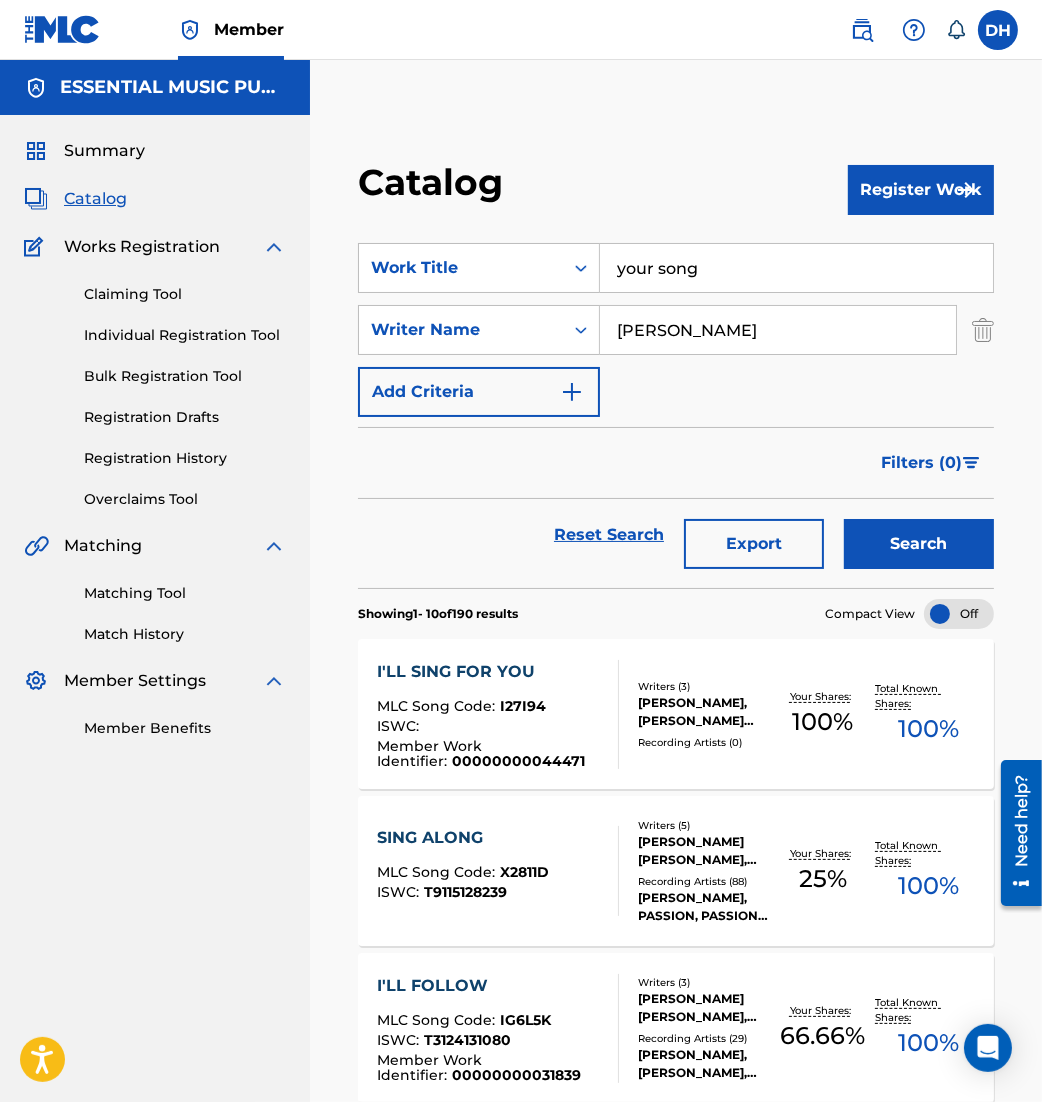 click on "Search" at bounding box center [919, 544] 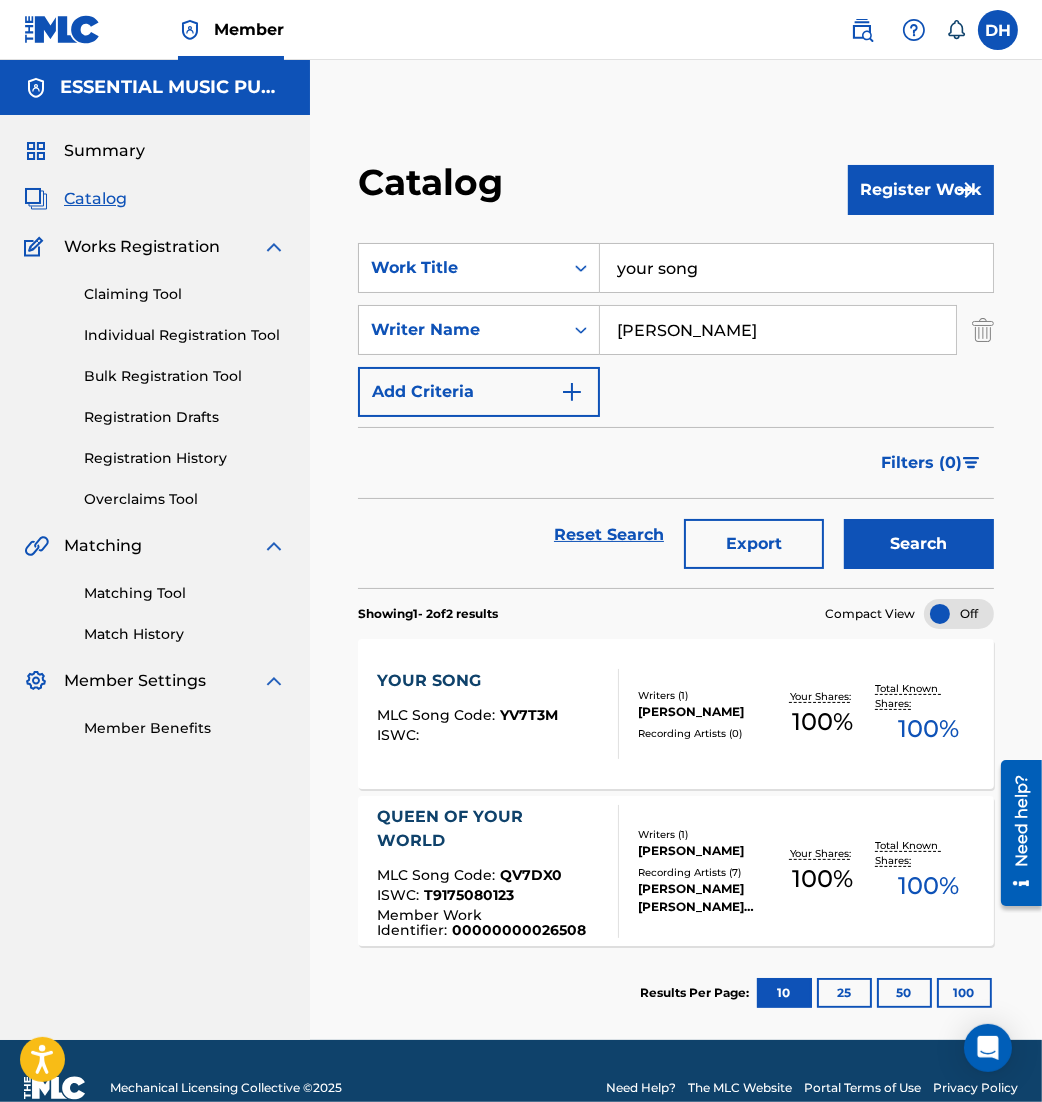 click on "YOUR SONG" at bounding box center [467, 681] 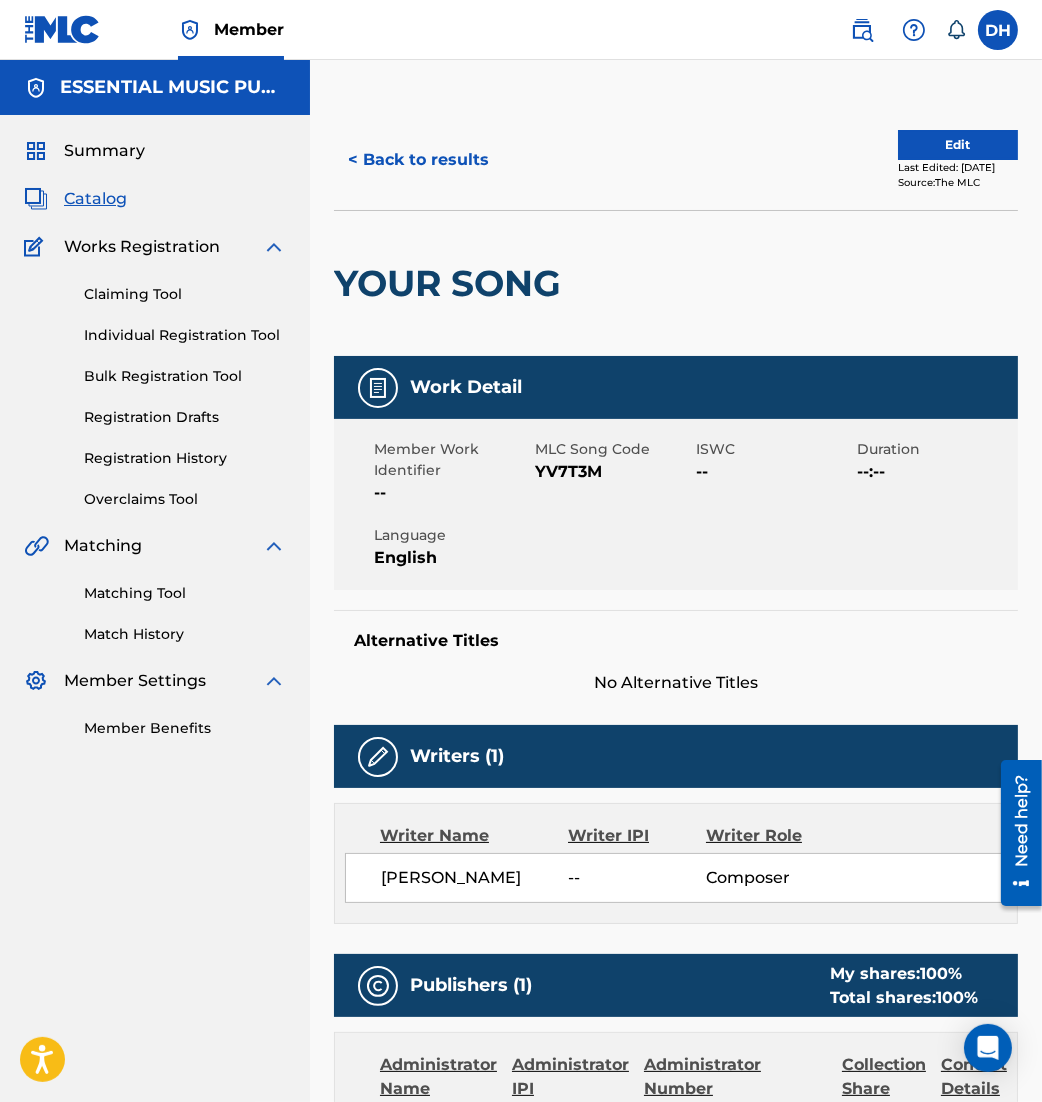 click on "Edit" at bounding box center (958, 145) 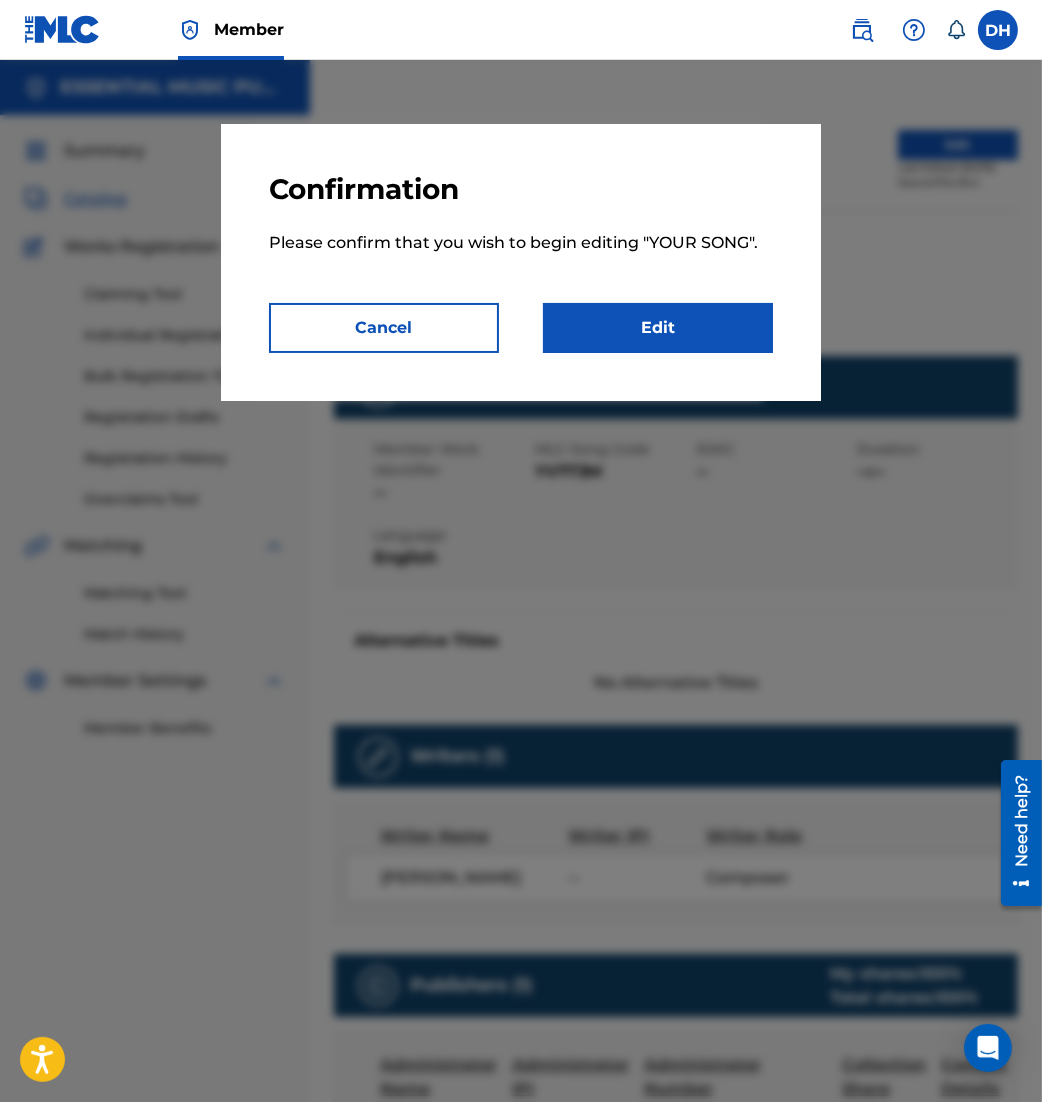 click on "Confirmation Please confirm that you wish to begin editing " YOUR SONG ". Cancel Edit" at bounding box center [521, 262] 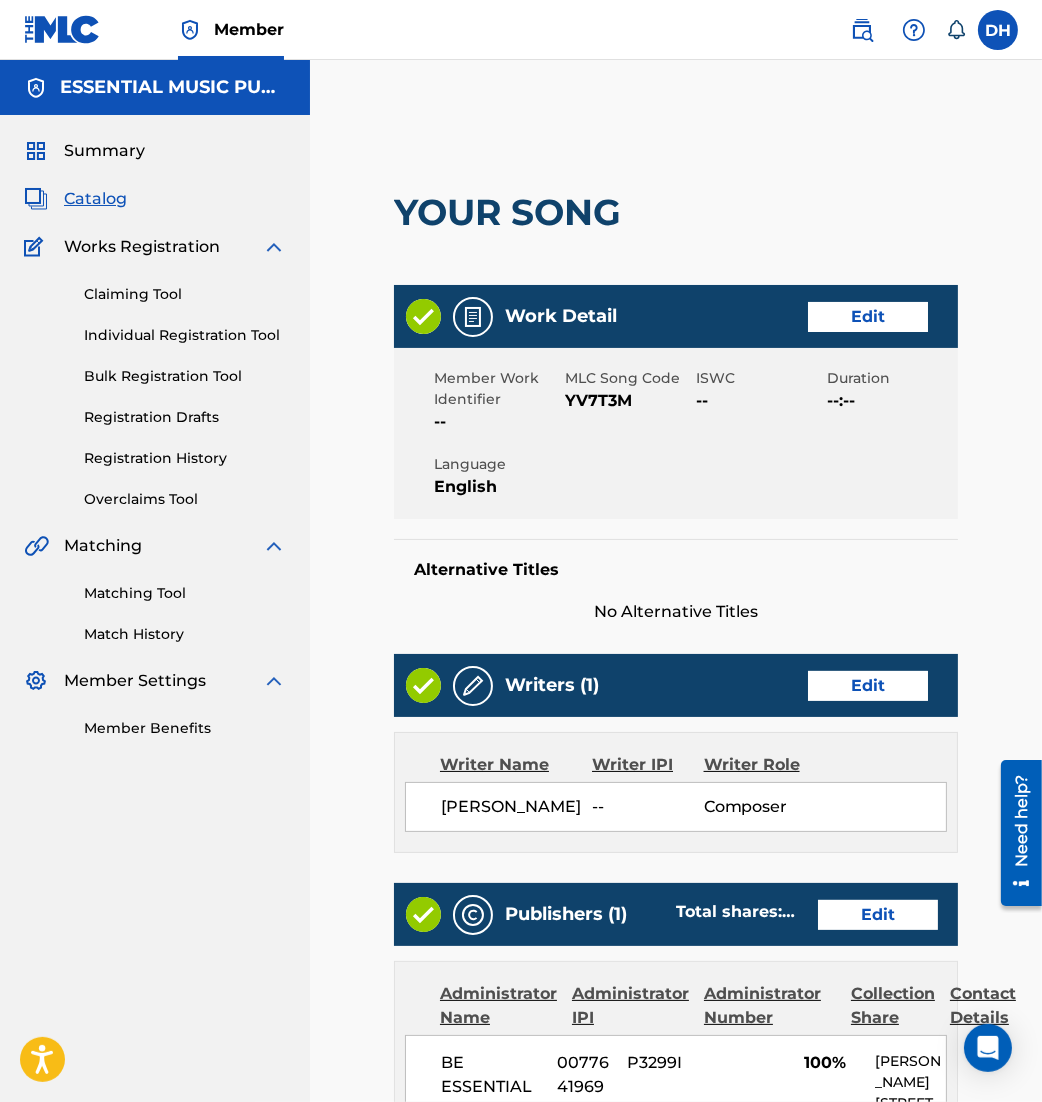 scroll, scrollTop: 903, scrollLeft: 0, axis: vertical 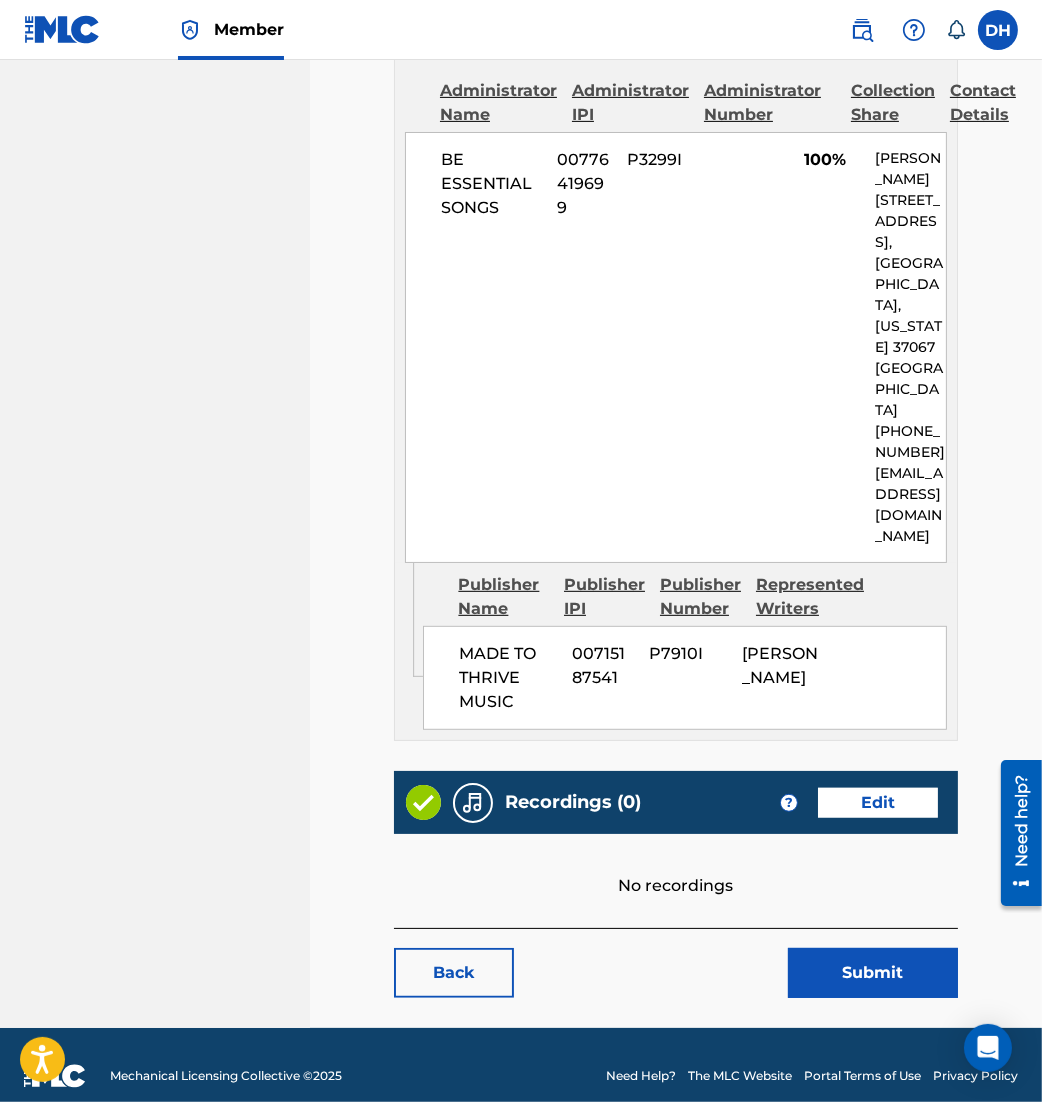 click on "Edit" at bounding box center [878, 803] 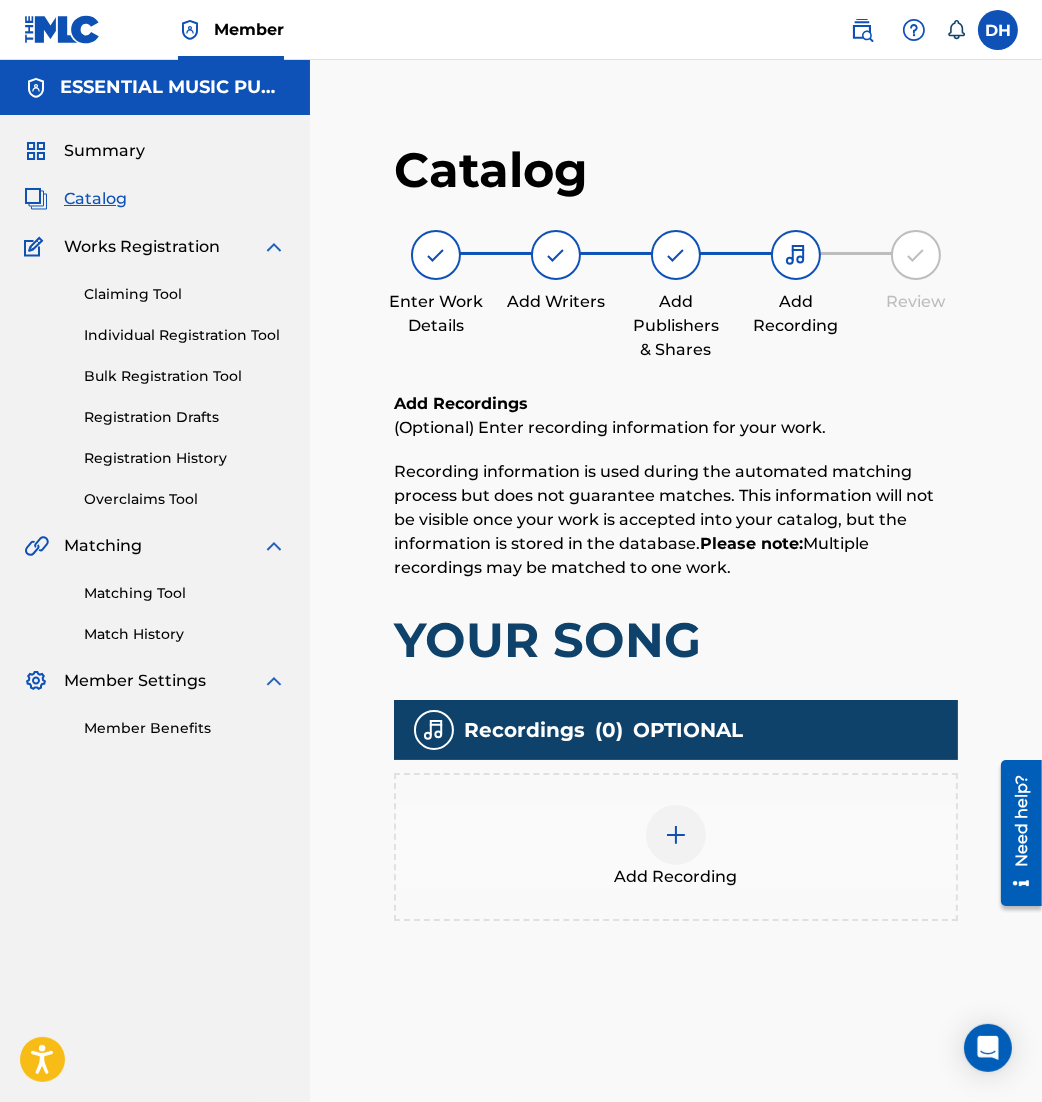 scroll, scrollTop: 205, scrollLeft: 0, axis: vertical 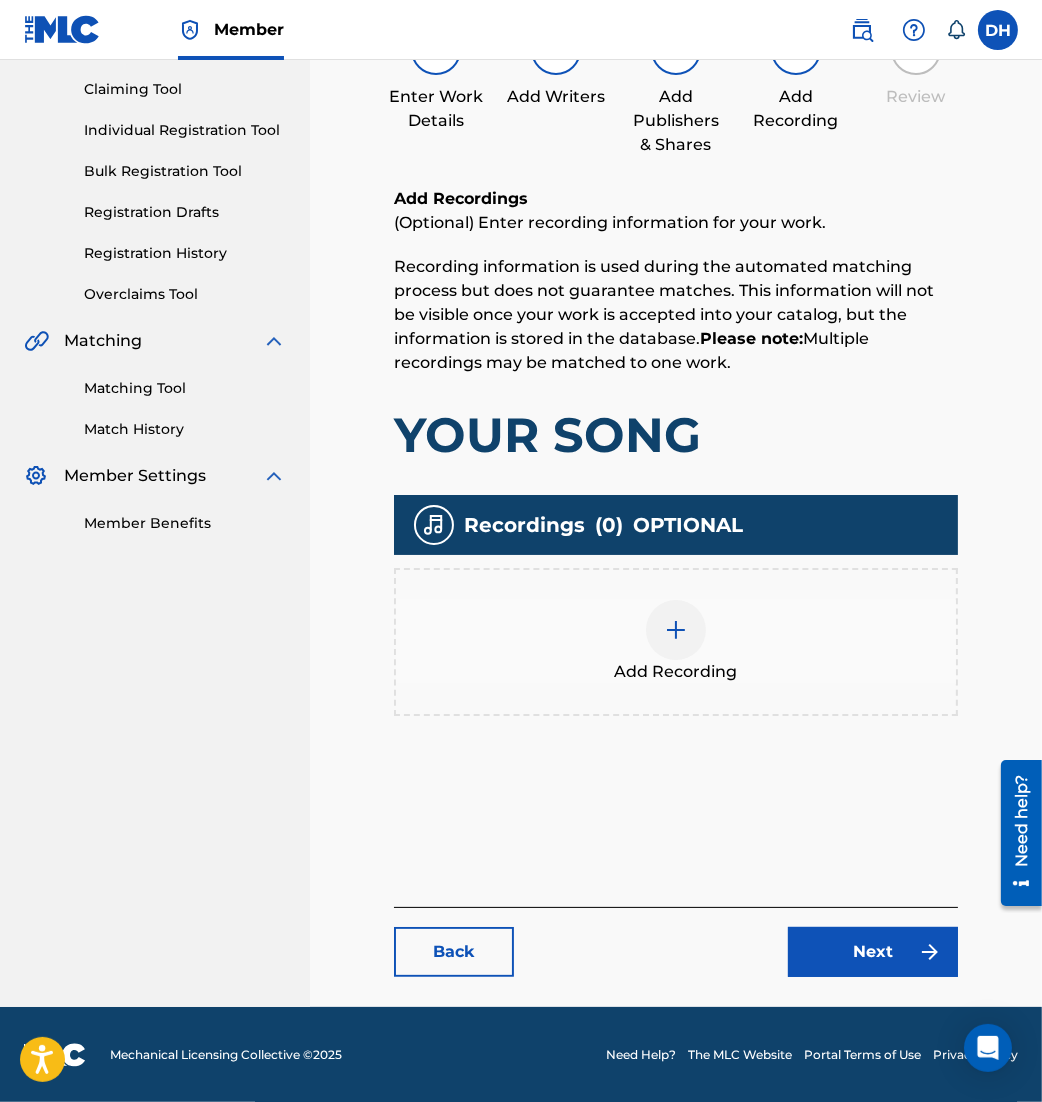 click on "Add Recording" at bounding box center [676, 642] 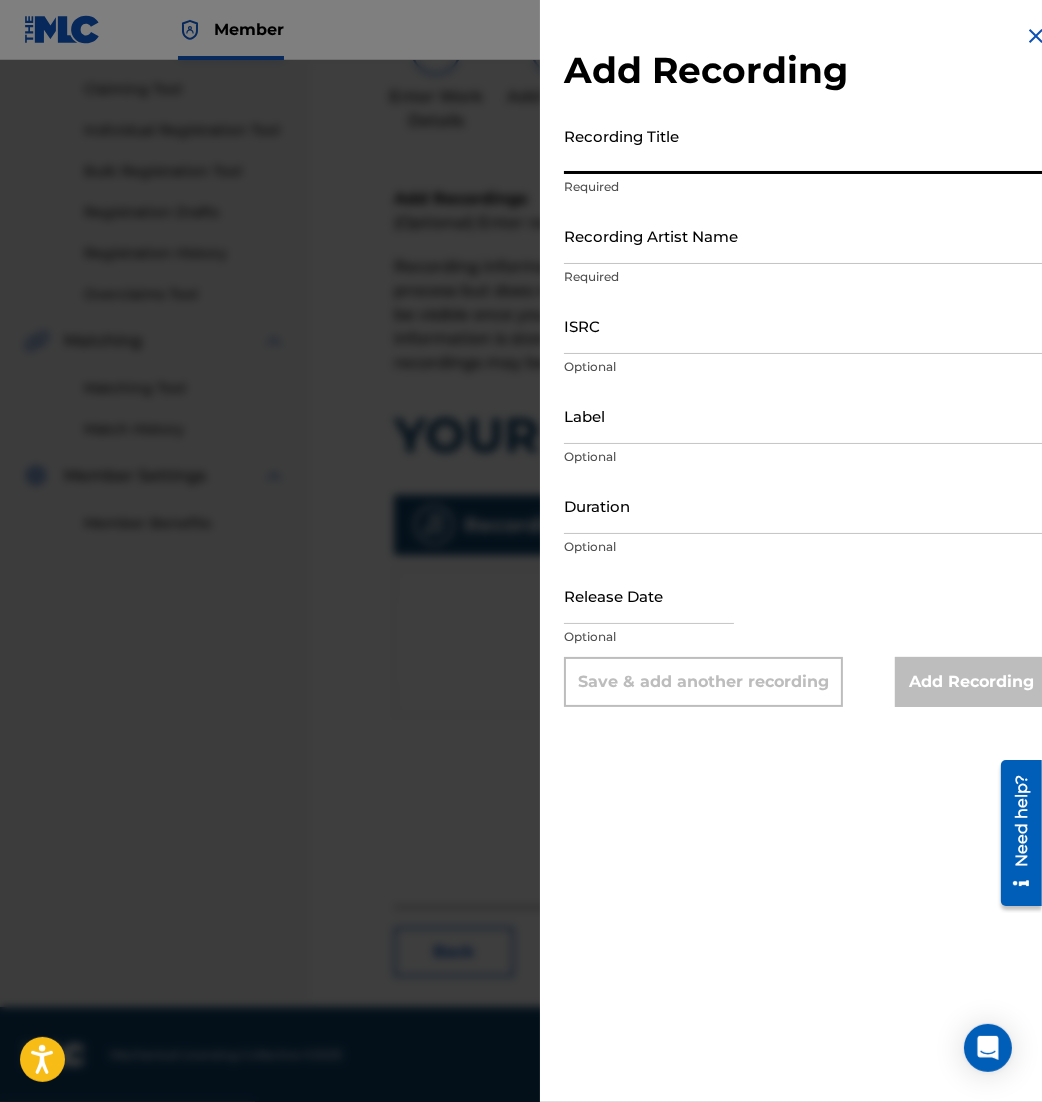 click on "Recording Title" at bounding box center [806, 145] 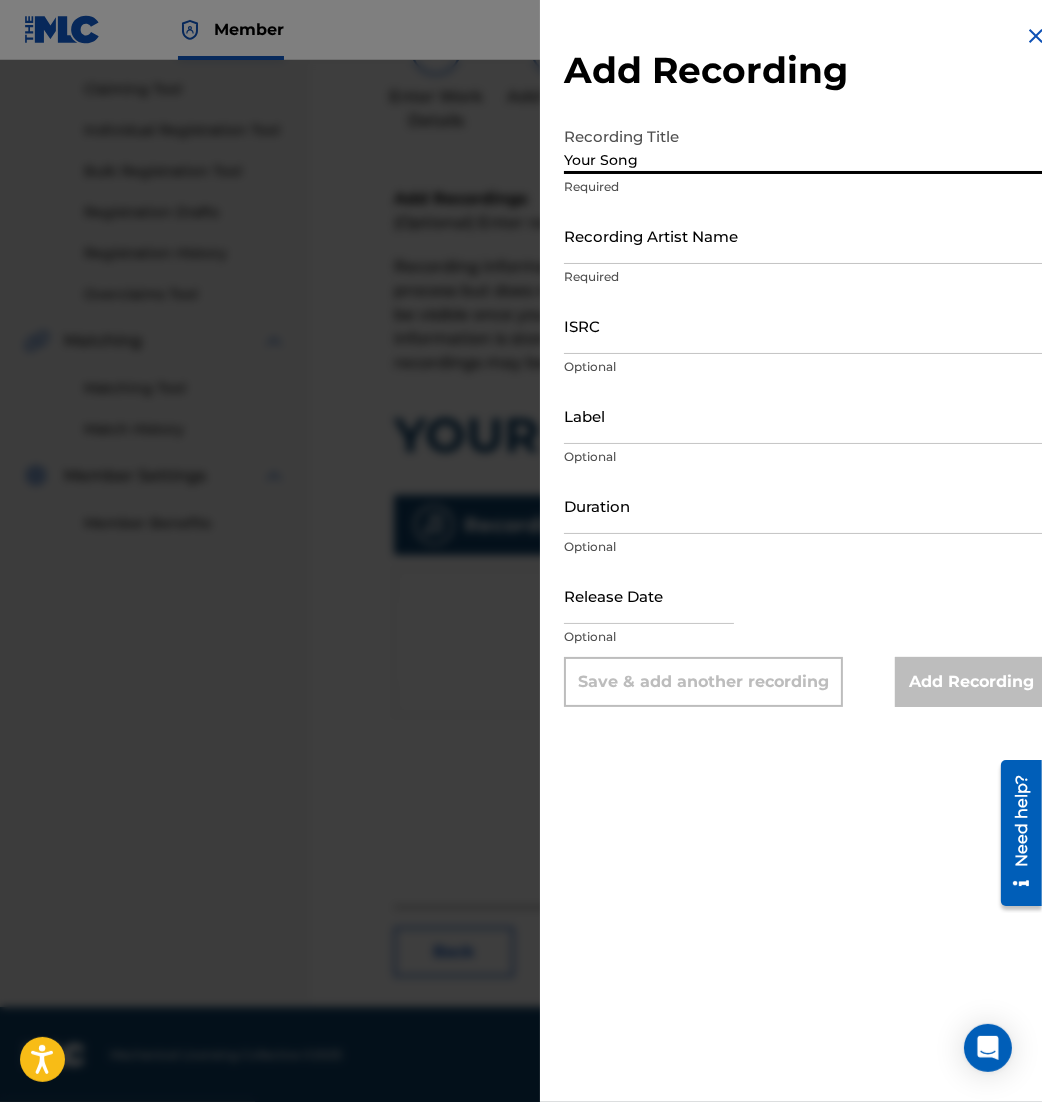 type on "Your Song" 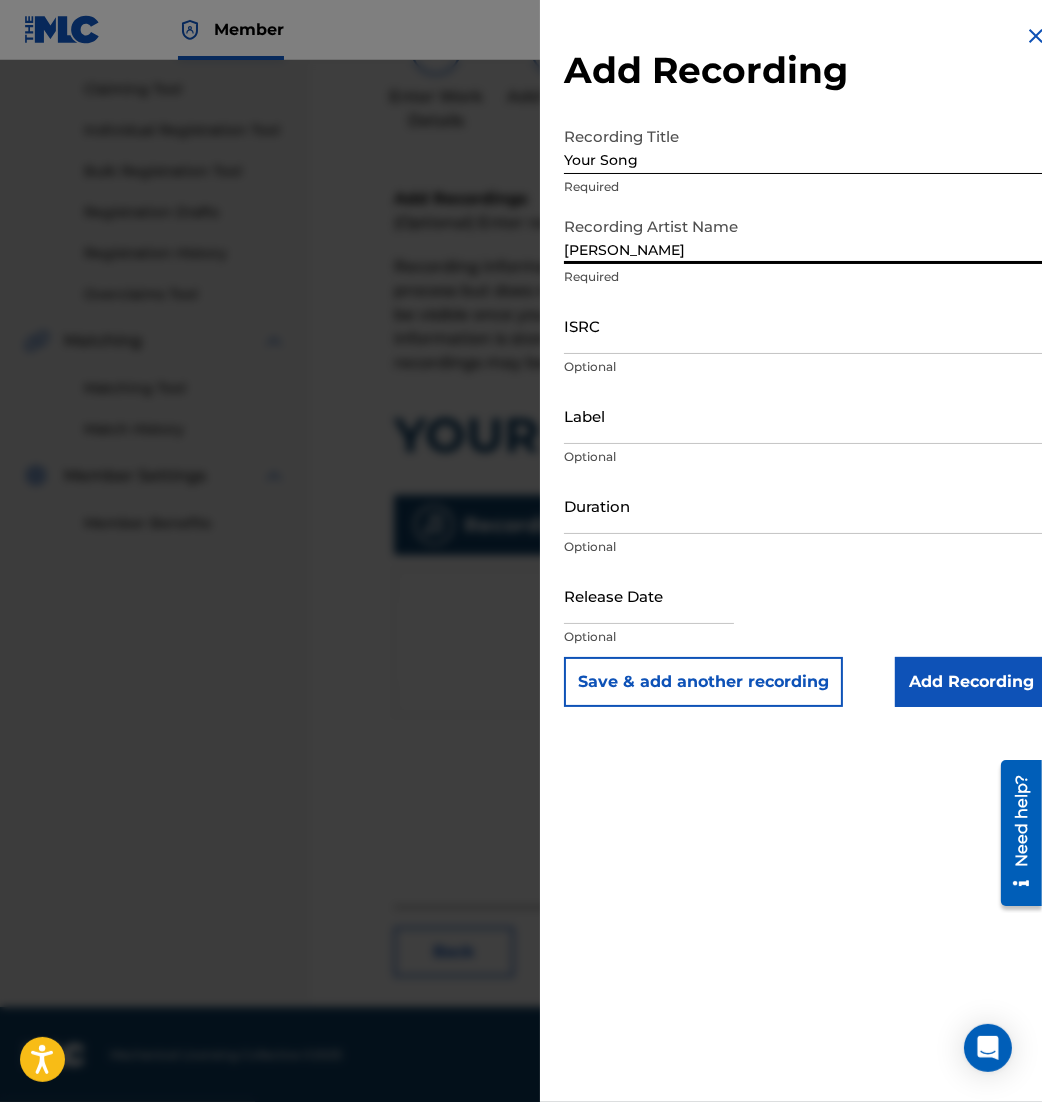 type on "Beth Hazel Farris" 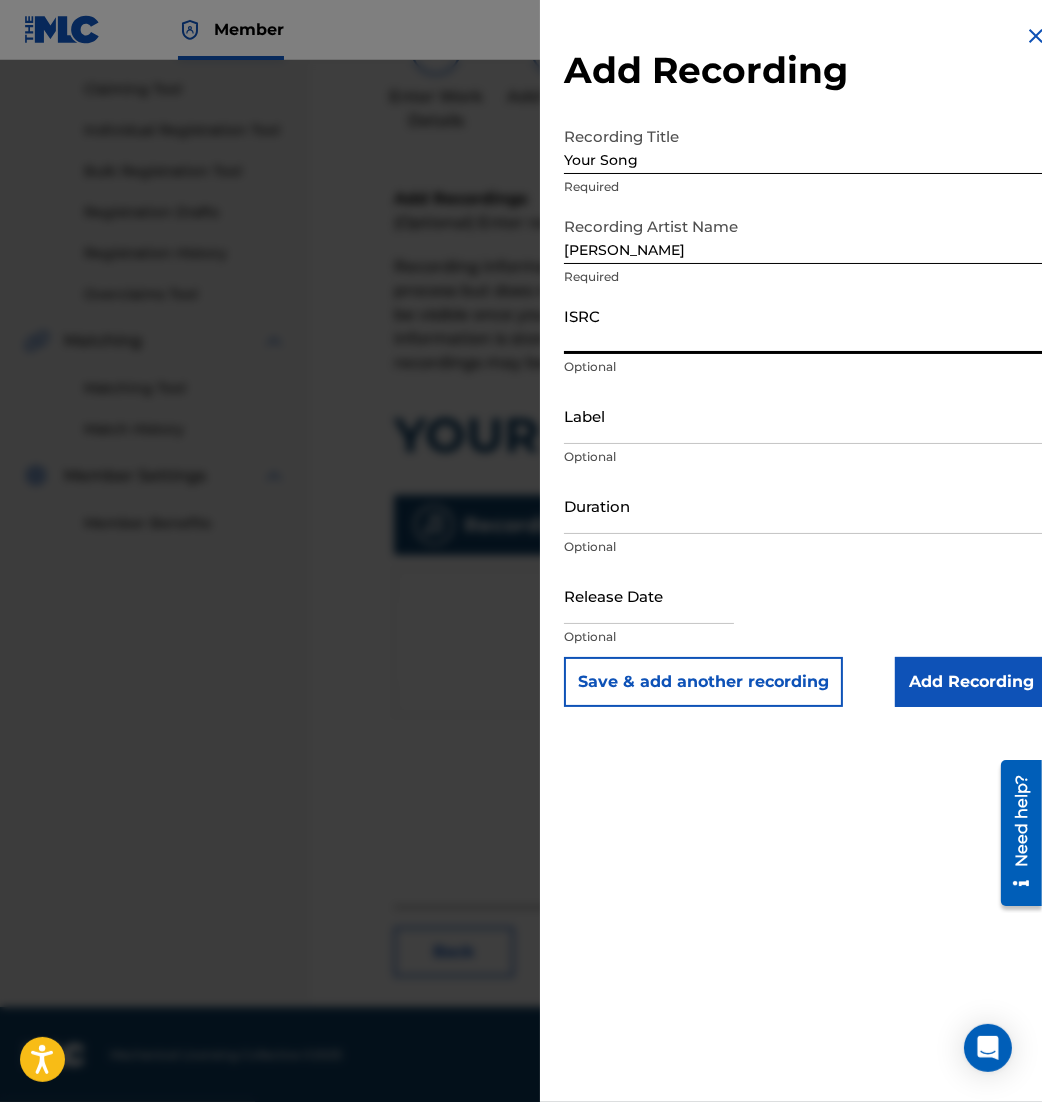 paste on "TCABZ1439587" 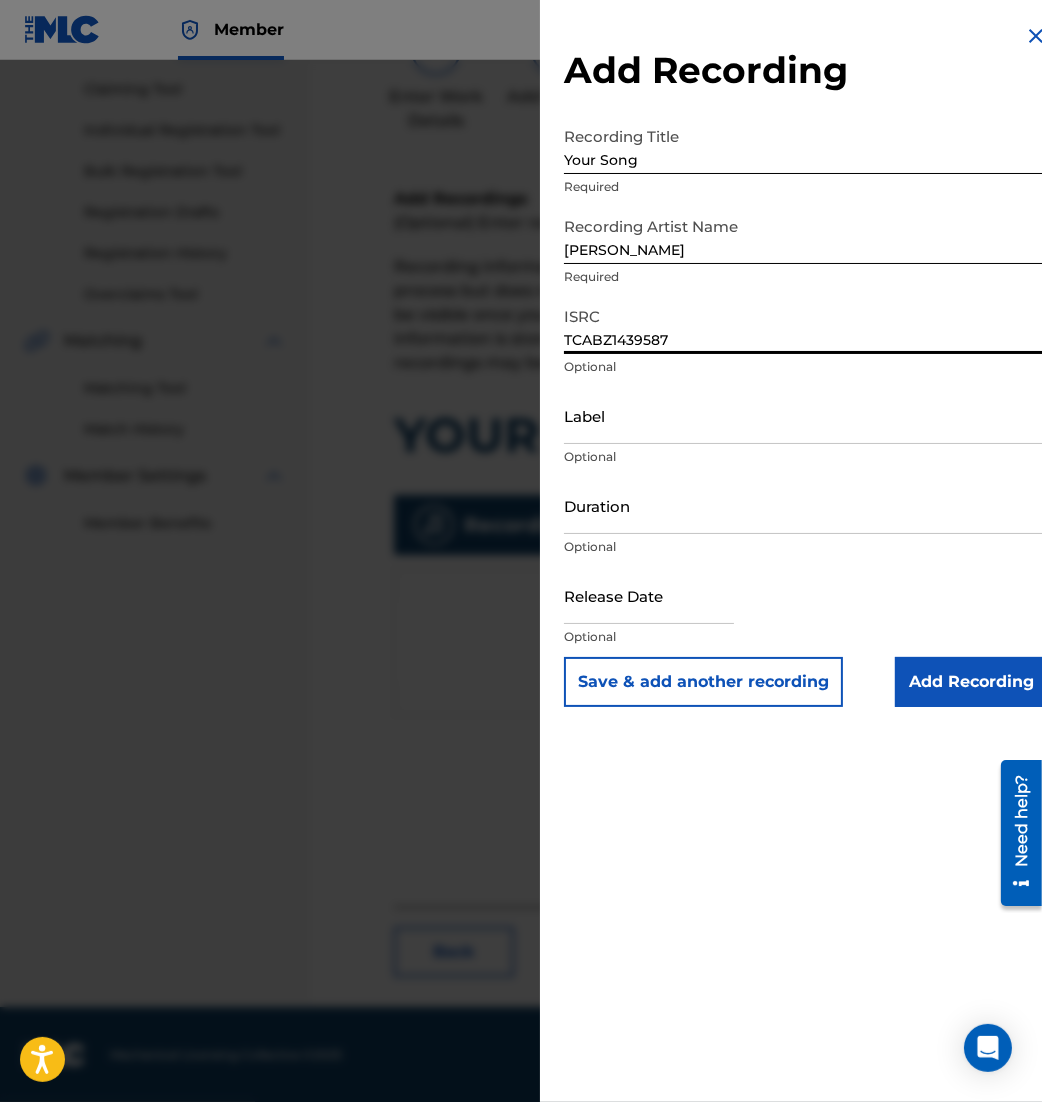 type on "TCABZ1439587" 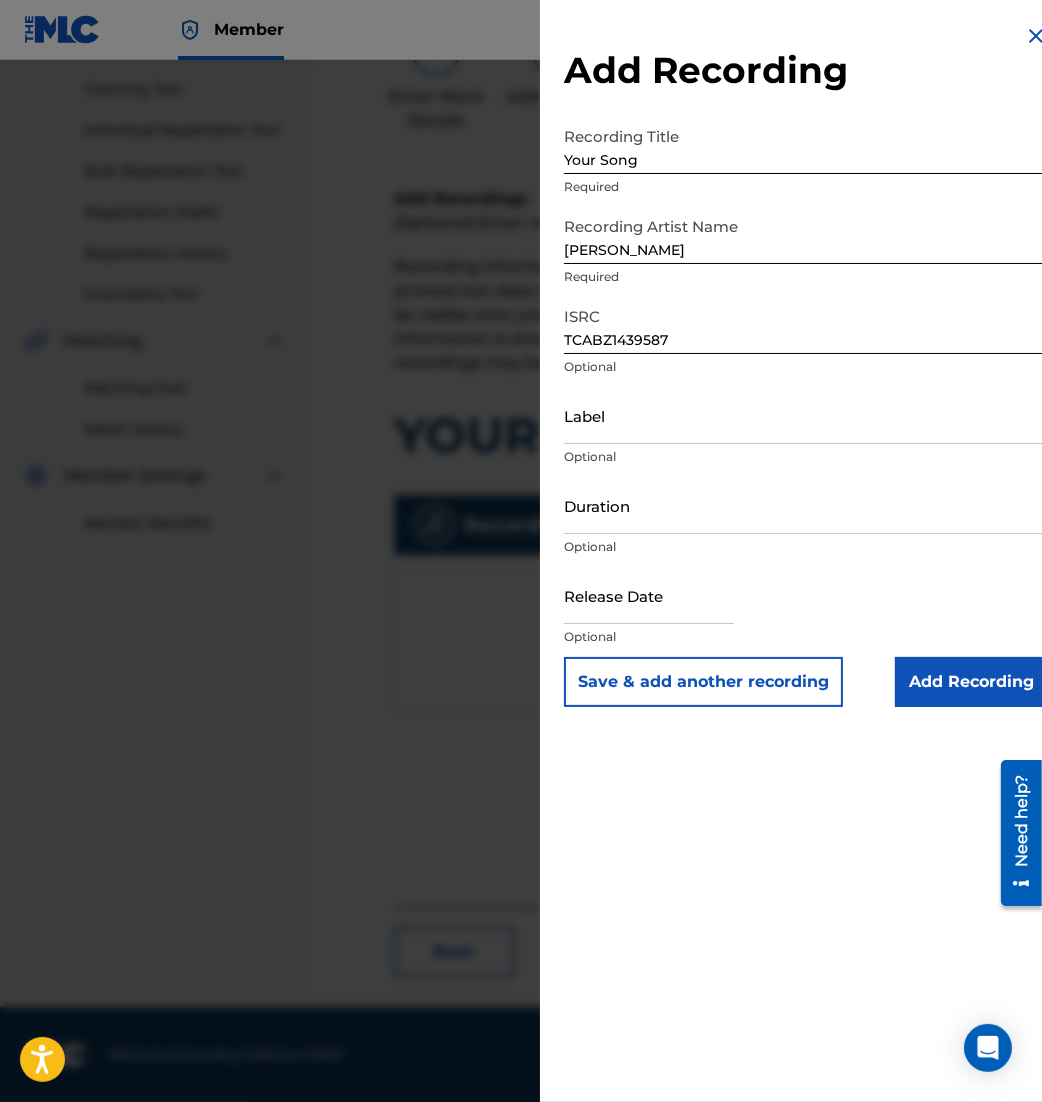 click at bounding box center [649, 595] 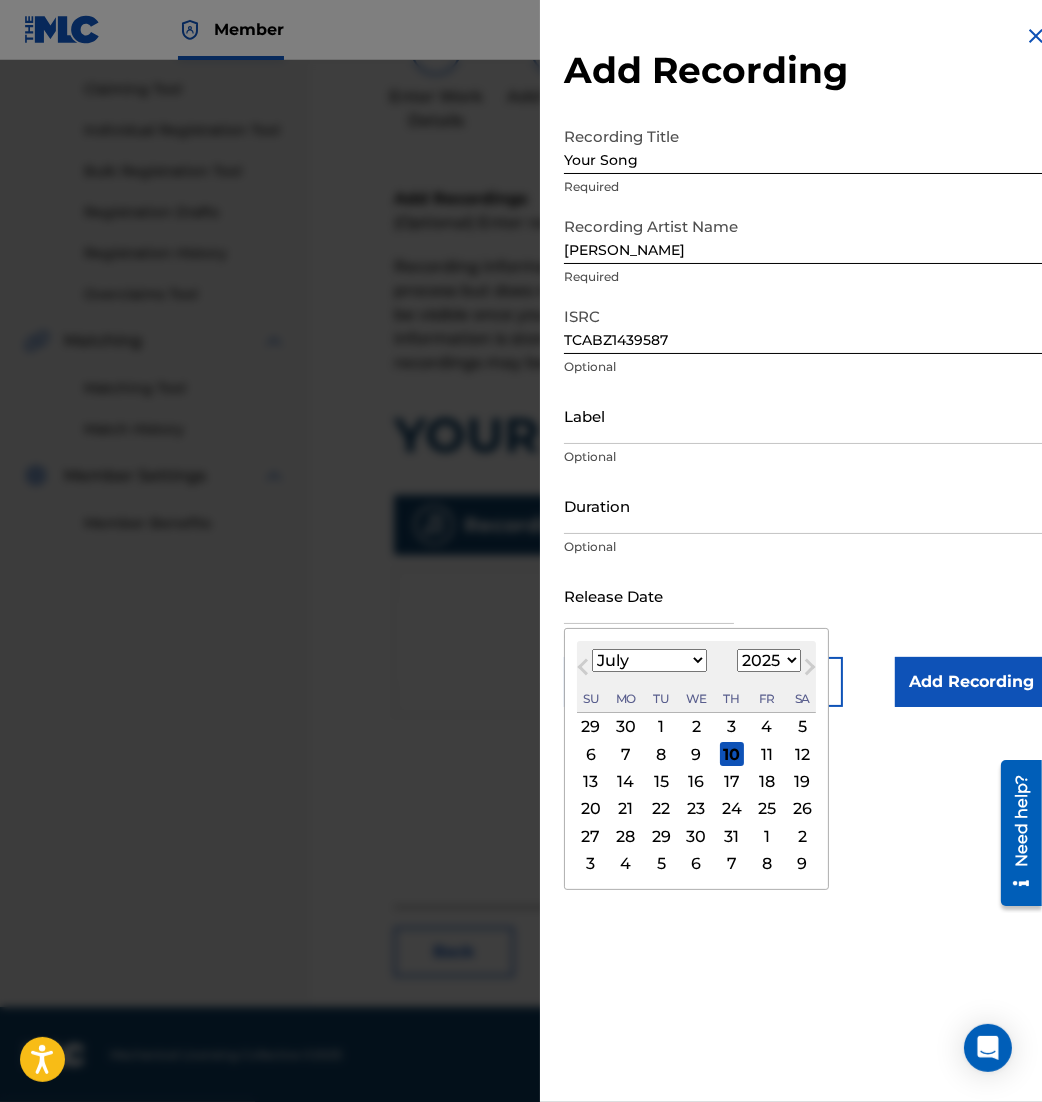 click on "January February March April May June July August September October November December" at bounding box center [649, 660] 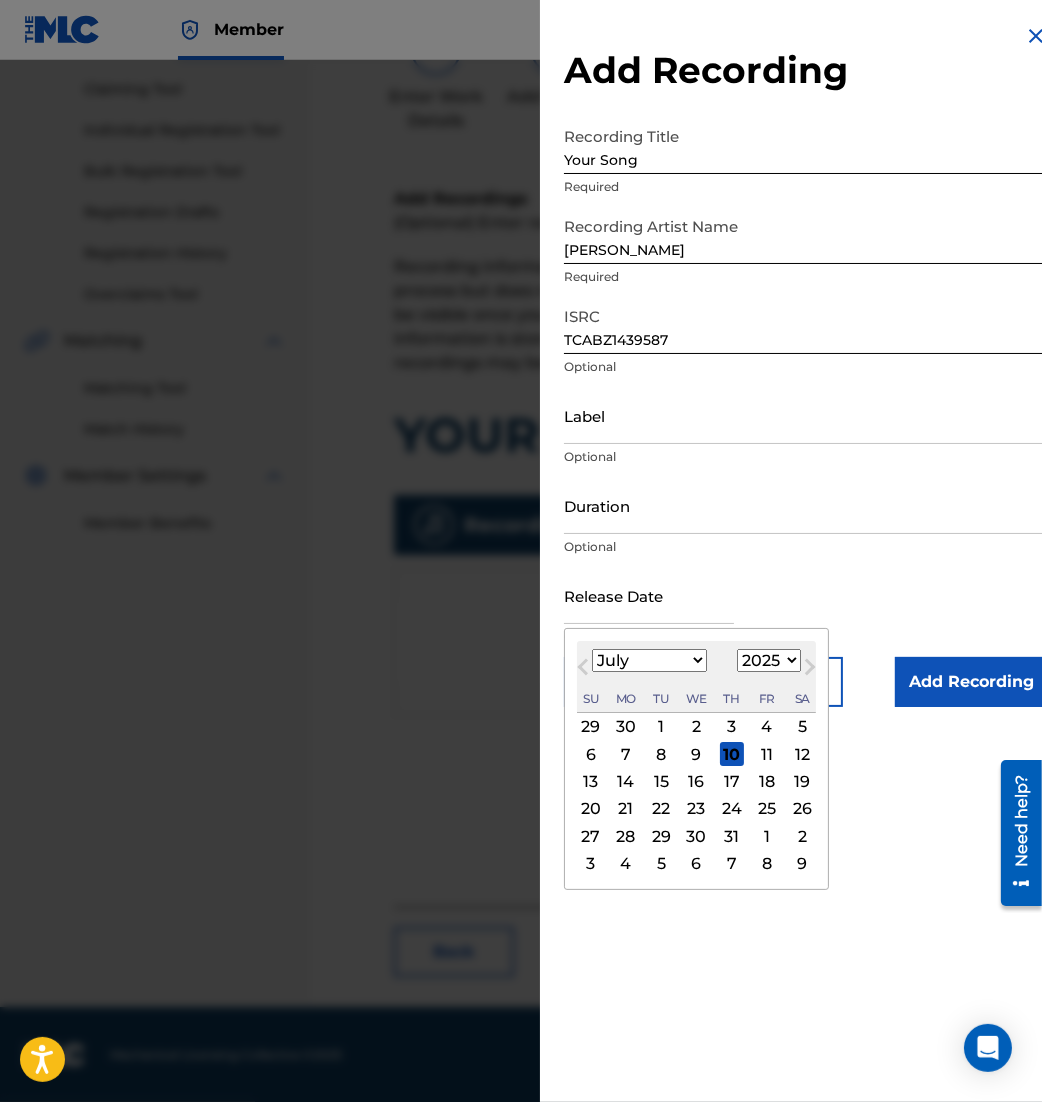 click on "1899 1900 1901 1902 1903 1904 1905 1906 1907 1908 1909 1910 1911 1912 1913 1914 1915 1916 1917 1918 1919 1920 1921 1922 1923 1924 1925 1926 1927 1928 1929 1930 1931 1932 1933 1934 1935 1936 1937 1938 1939 1940 1941 1942 1943 1944 1945 1946 1947 1948 1949 1950 1951 1952 1953 1954 1955 1956 1957 1958 1959 1960 1961 1962 1963 1964 1965 1966 1967 1968 1969 1970 1971 1972 1973 1974 1975 1976 1977 1978 1979 1980 1981 1982 1983 1984 1985 1986 1987 1988 1989 1990 1991 1992 1993 1994 1995 1996 1997 1998 1999 2000 2001 2002 2003 2004 2005 2006 2007 2008 2009 2010 2011 2012 2013 2014 2015 2016 2017 2018 2019 2020 2021 2022 2023 2024 2025 2026 2027 2028 2029 2030 2031 2032 2033 2034 2035 2036 2037 2038 2039 2040 2041 2042 2043 2044 2045 2046 2047 2048 2049 2050 2051 2052 2053 2054 2055 2056 2057 2058 2059 2060 2061 2062 2063 2064 2065 2066 2067 2068 2069 2070 2071 2072 2073 2074 2075 2076 2077 2078 2079 2080 2081 2082 2083 2084 2085 2086 2087 2088 2089 2090 2091 2092 2093 2094 2095 2096 2097 2098 2099 2100" at bounding box center (769, 660) 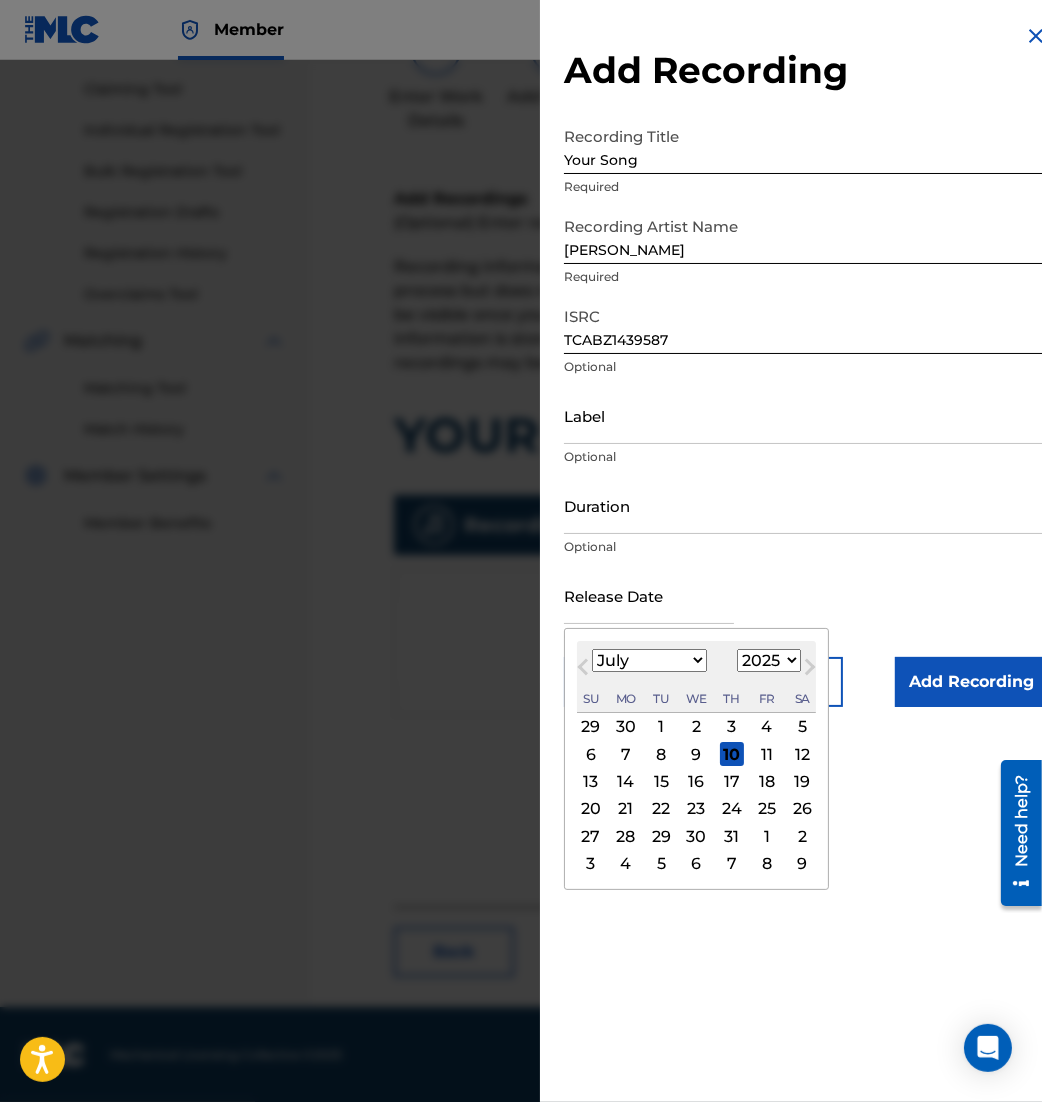 select on "2014" 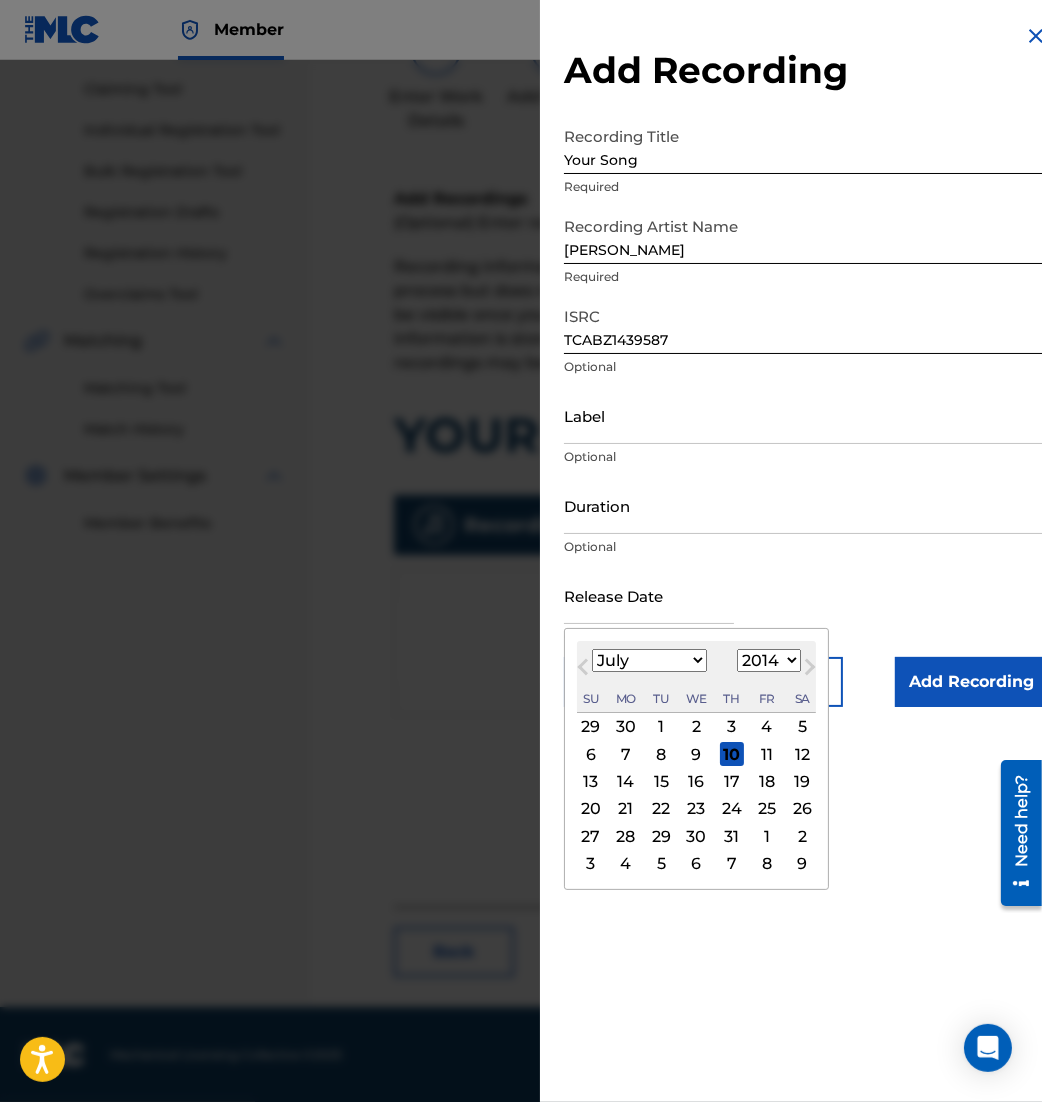 click on "1899 1900 1901 1902 1903 1904 1905 1906 1907 1908 1909 1910 1911 1912 1913 1914 1915 1916 1917 1918 1919 1920 1921 1922 1923 1924 1925 1926 1927 1928 1929 1930 1931 1932 1933 1934 1935 1936 1937 1938 1939 1940 1941 1942 1943 1944 1945 1946 1947 1948 1949 1950 1951 1952 1953 1954 1955 1956 1957 1958 1959 1960 1961 1962 1963 1964 1965 1966 1967 1968 1969 1970 1971 1972 1973 1974 1975 1976 1977 1978 1979 1980 1981 1982 1983 1984 1985 1986 1987 1988 1989 1990 1991 1992 1993 1994 1995 1996 1997 1998 1999 2000 2001 2002 2003 2004 2005 2006 2007 2008 2009 2010 2011 2012 2013 2014 2015 2016 2017 2018 2019 2020 2021 2022 2023 2024 2025 2026 2027 2028 2029 2030 2031 2032 2033 2034 2035 2036 2037 2038 2039 2040 2041 2042 2043 2044 2045 2046 2047 2048 2049 2050 2051 2052 2053 2054 2055 2056 2057 2058 2059 2060 2061 2062 2063 2064 2065 2066 2067 2068 2069 2070 2071 2072 2073 2074 2075 2076 2077 2078 2079 2080 2081 2082 2083 2084 2085 2086 2087 2088 2089 2090 2091 2092 2093 2094 2095 2096 2097 2098 2099 2100" at bounding box center [769, 660] 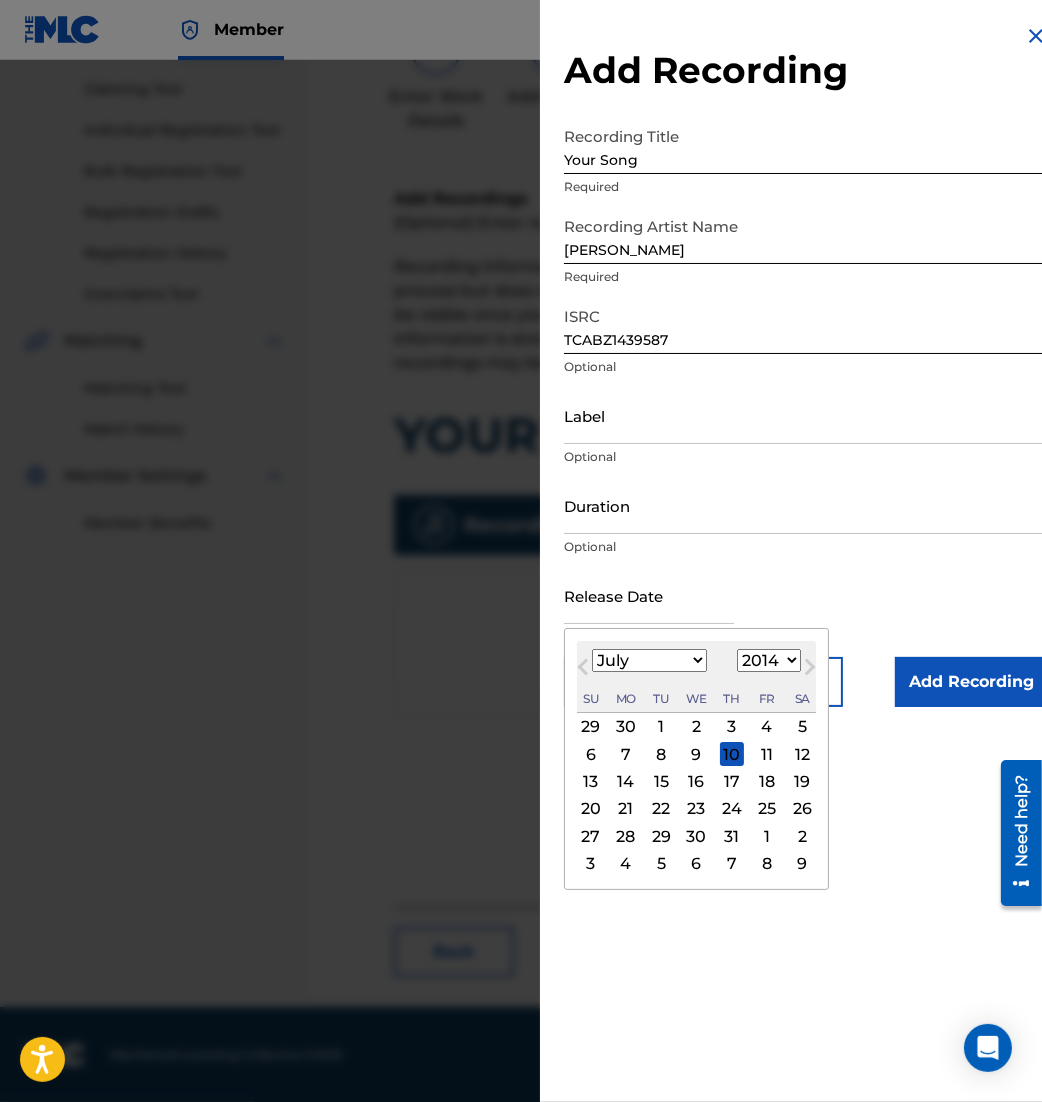 click on "January February March April May June July August September October November December" at bounding box center (649, 660) 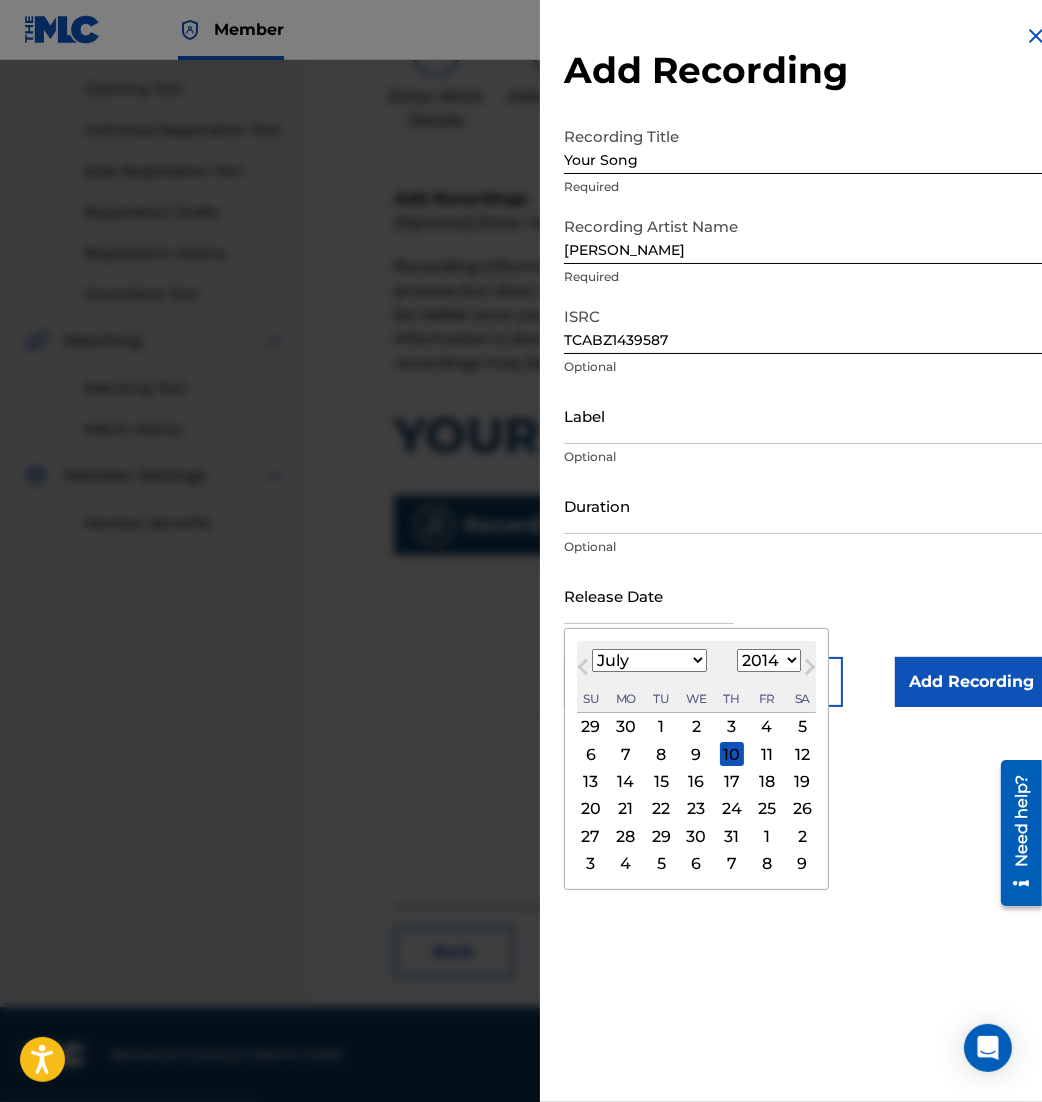 select on "7" 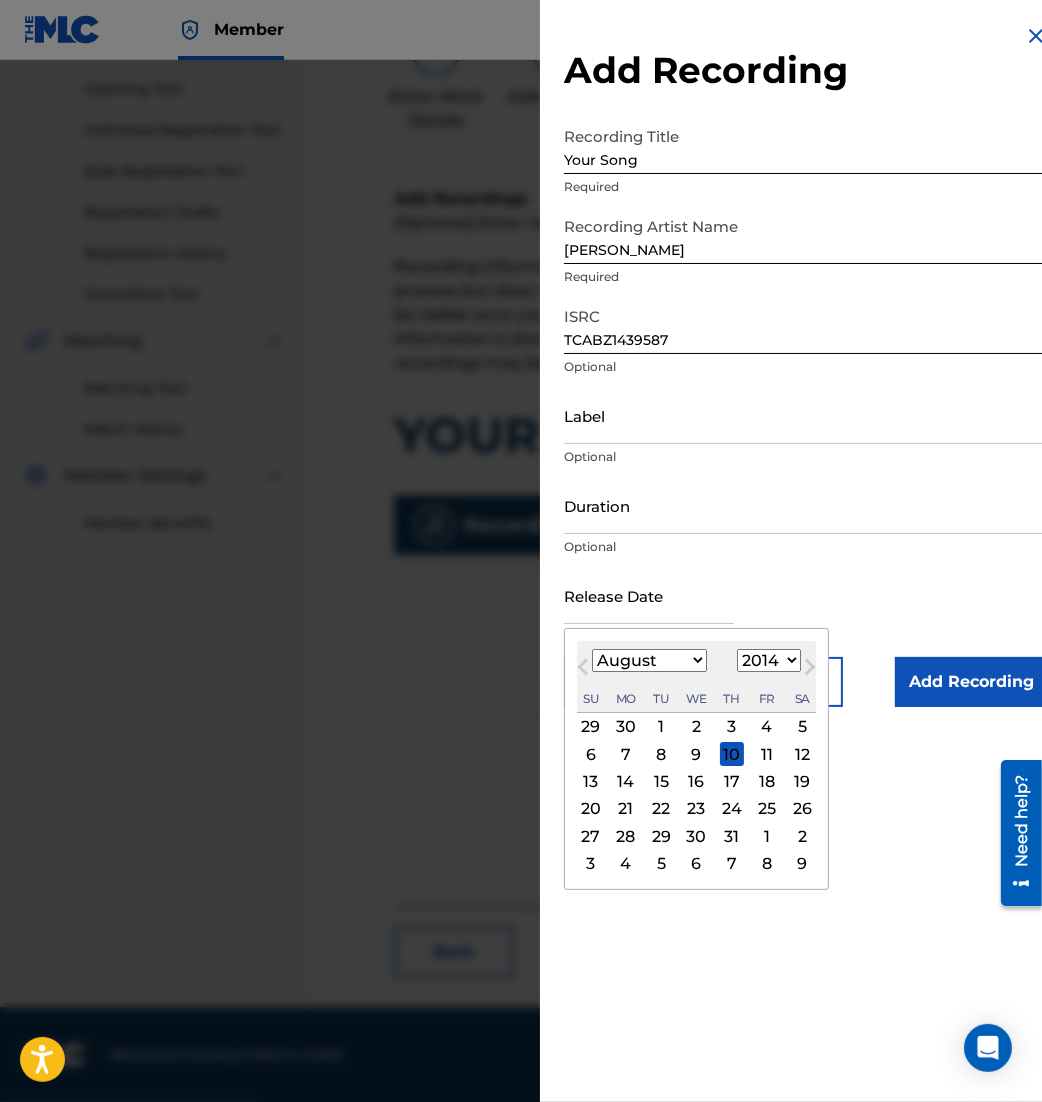 click on "January February March April May June July August September October November December" at bounding box center [649, 660] 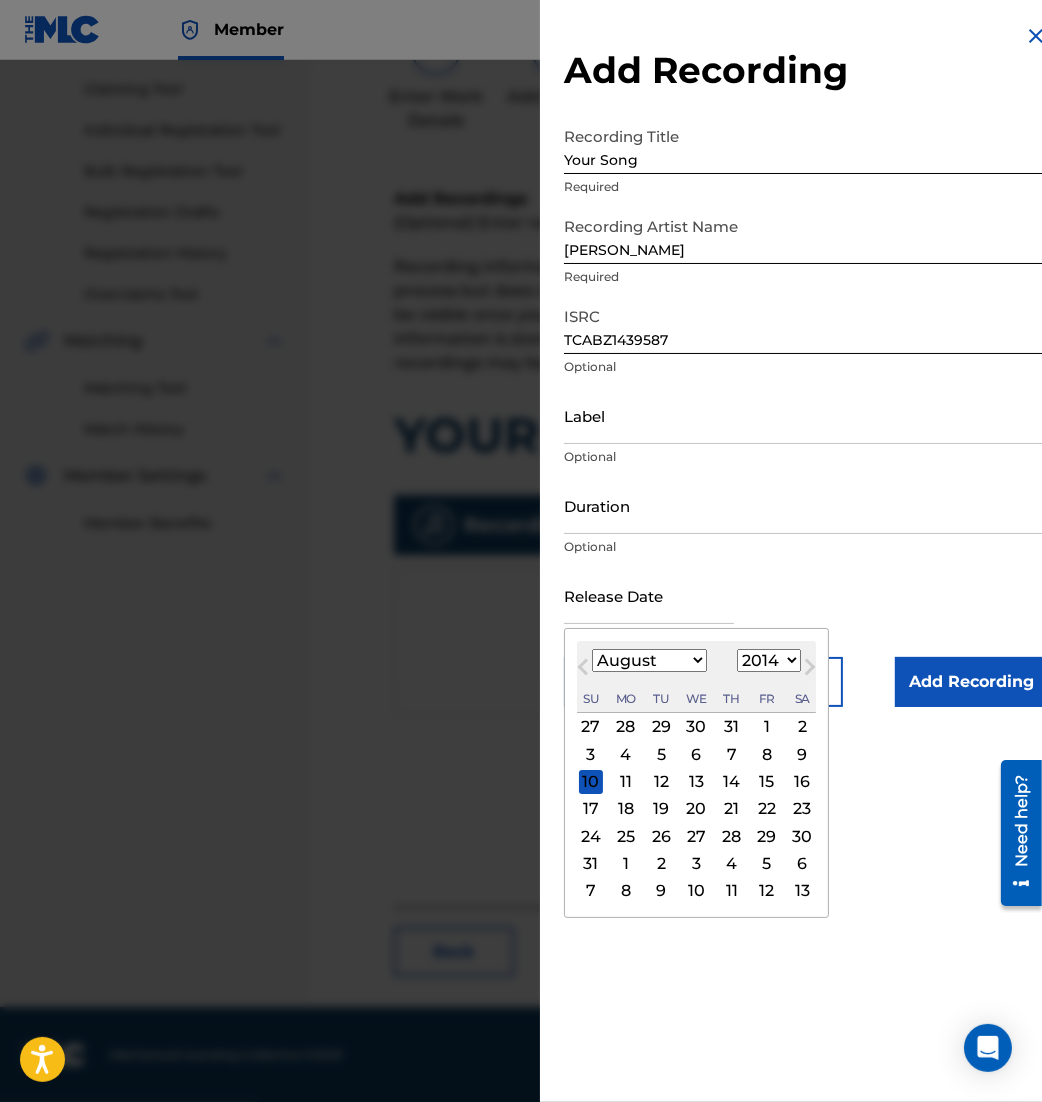 click on "28" at bounding box center [732, 836] 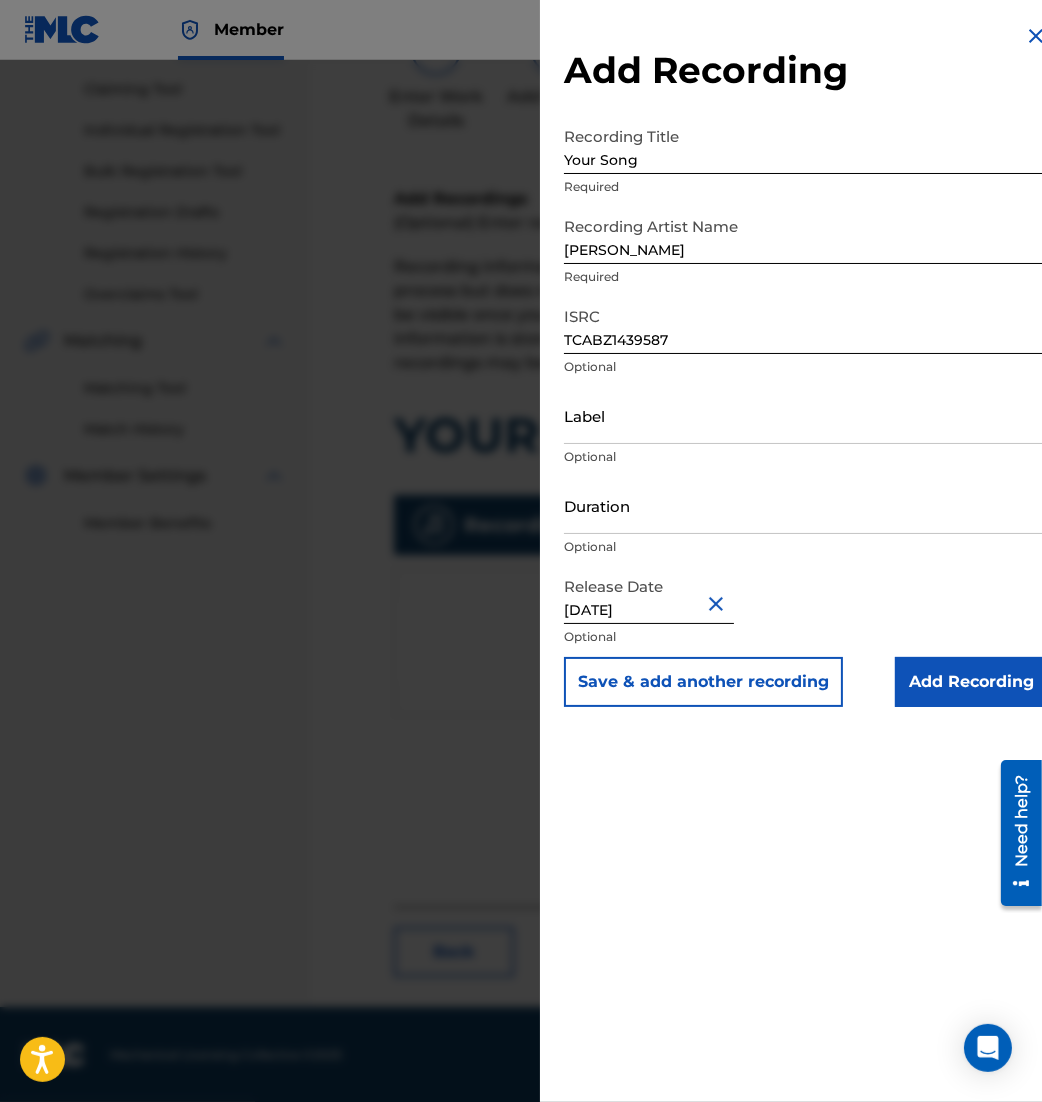 click on "Duration" at bounding box center [806, 505] 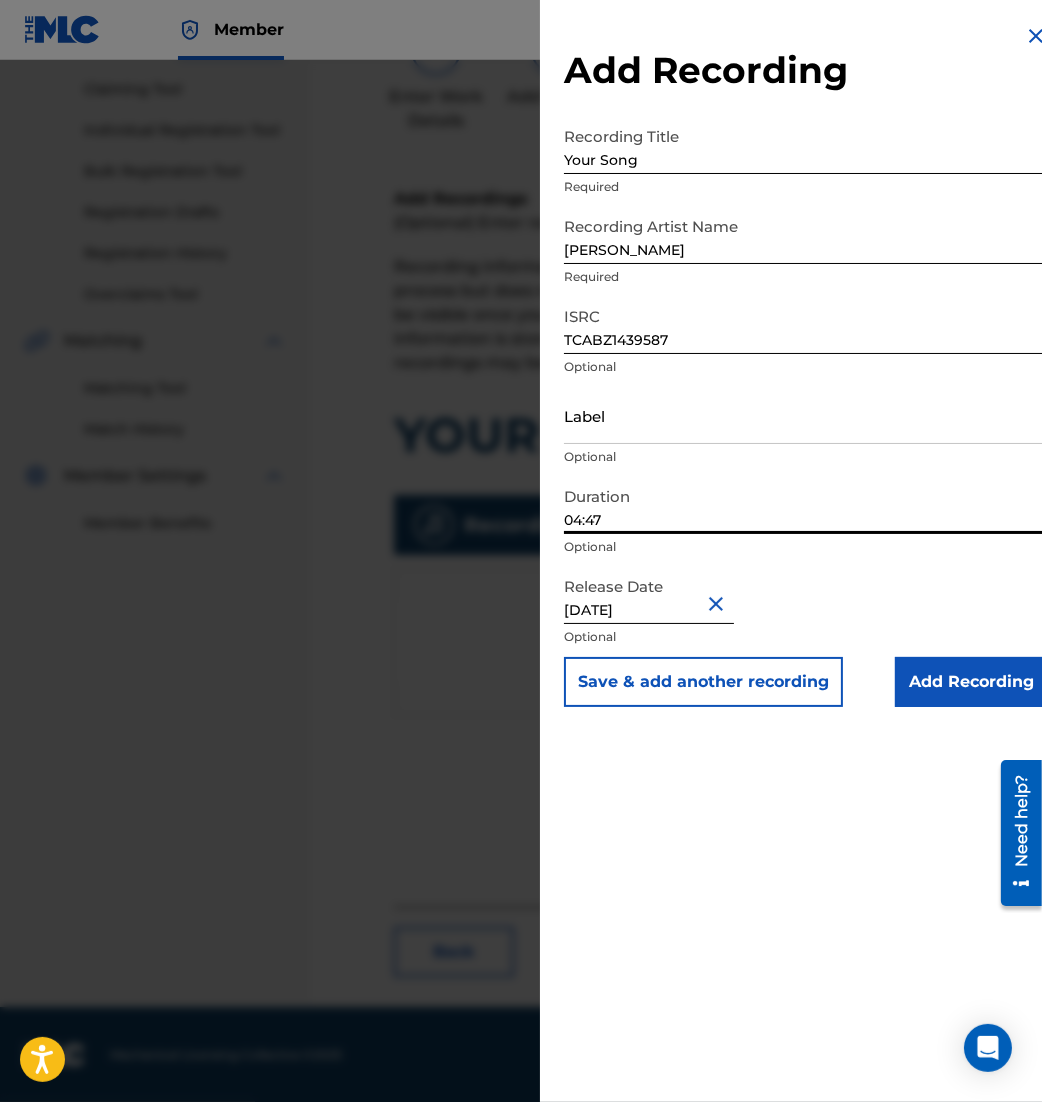 type on "04:47" 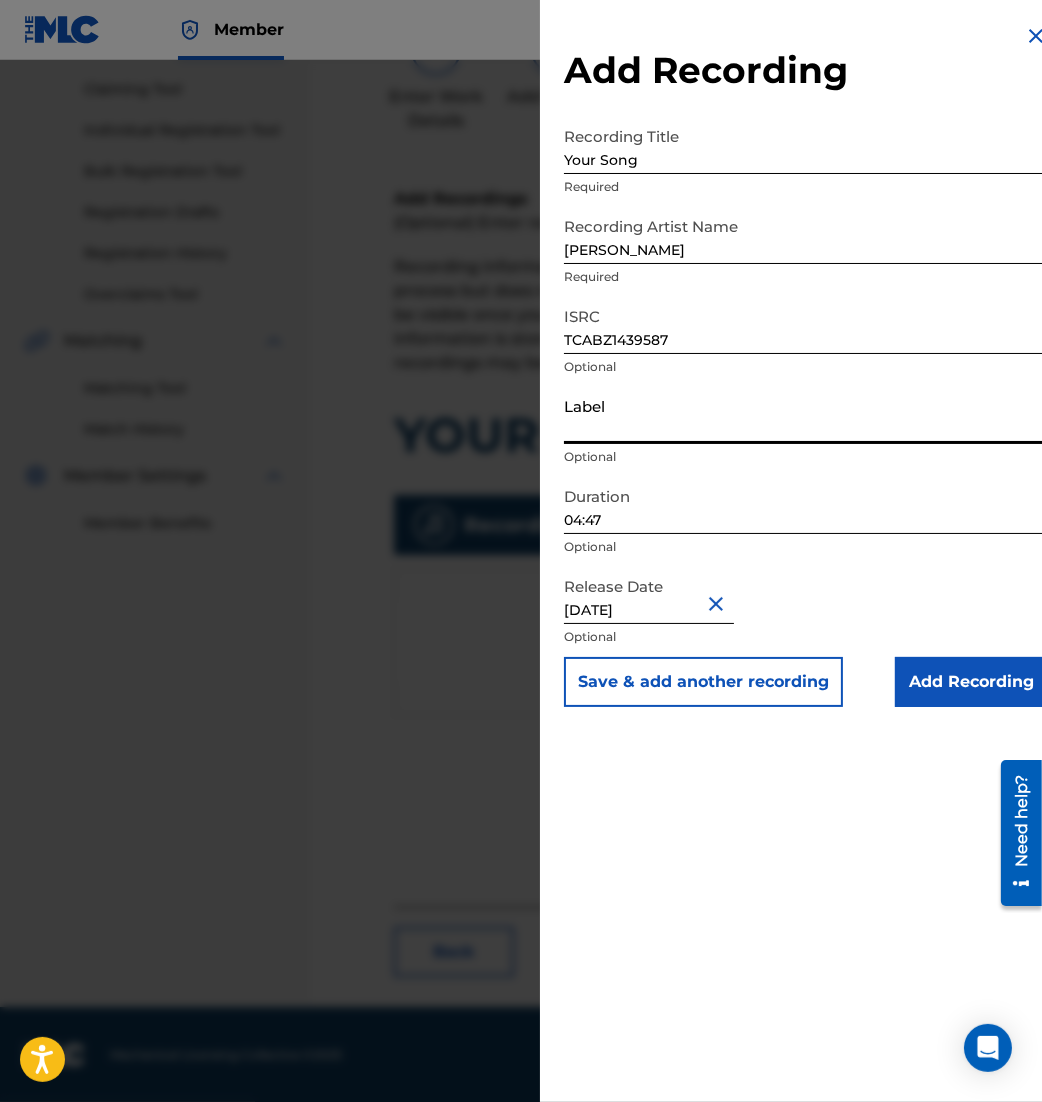 paste on "Made To Thrive Records" 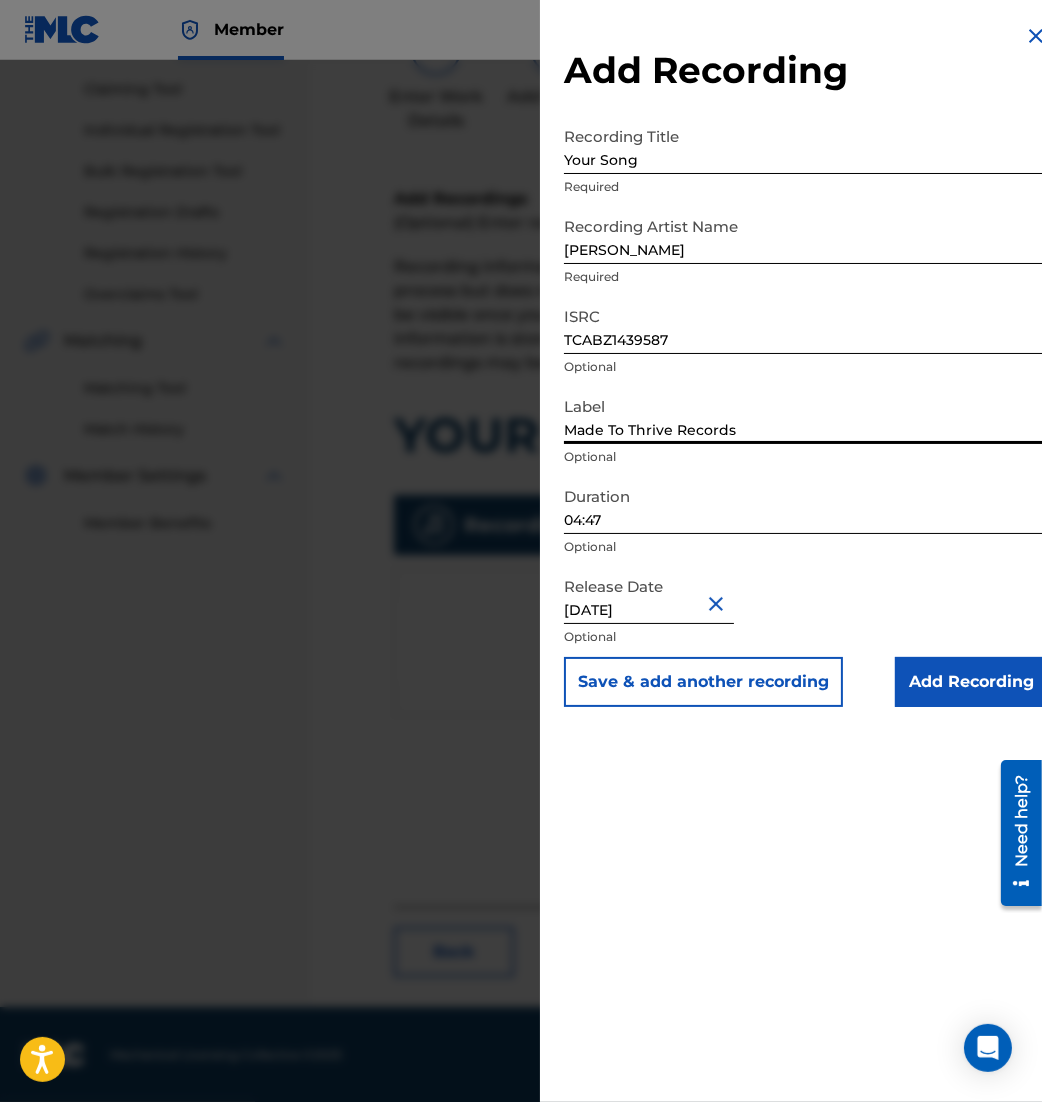 type on "Made To Thrive Records" 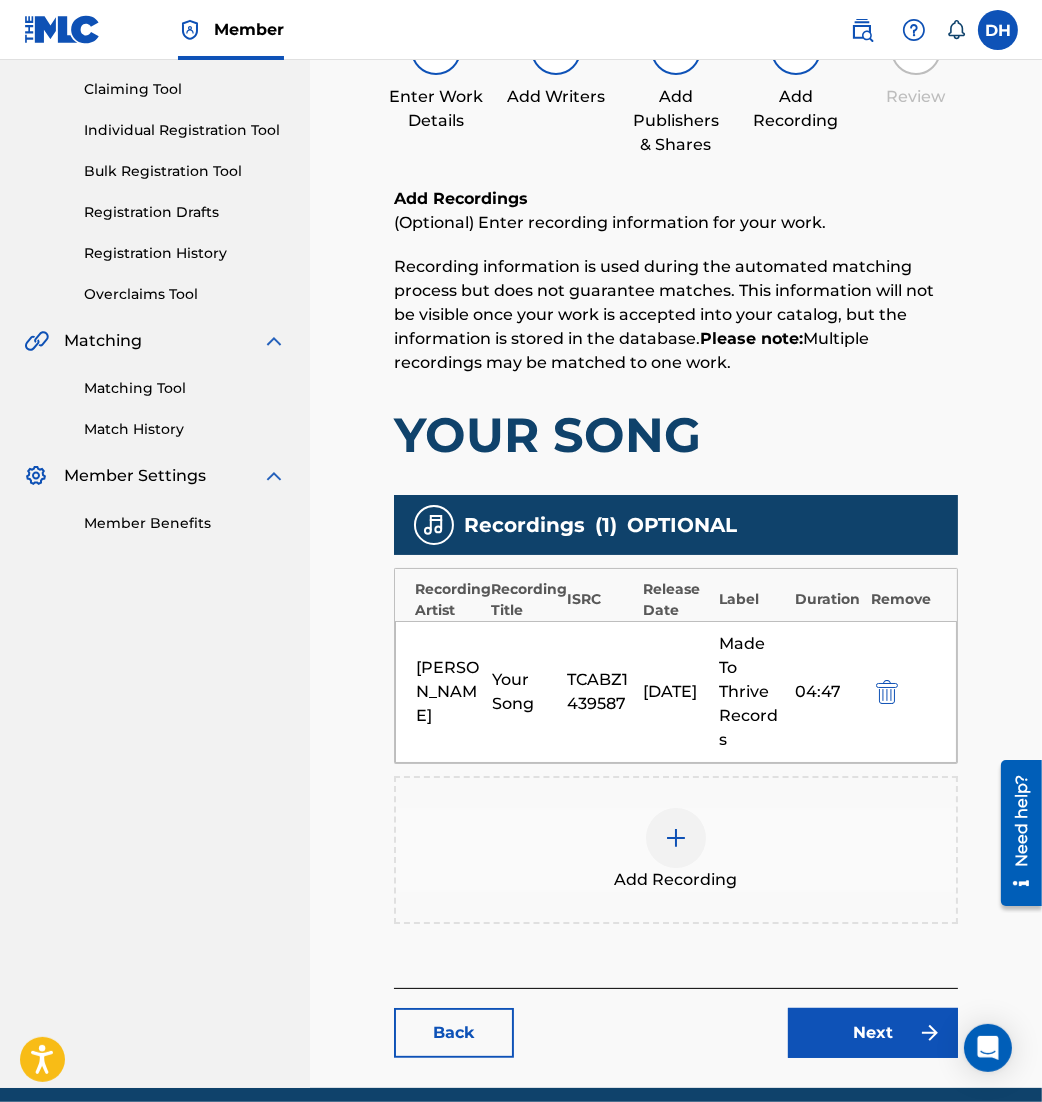 click on "Next" at bounding box center (873, 1033) 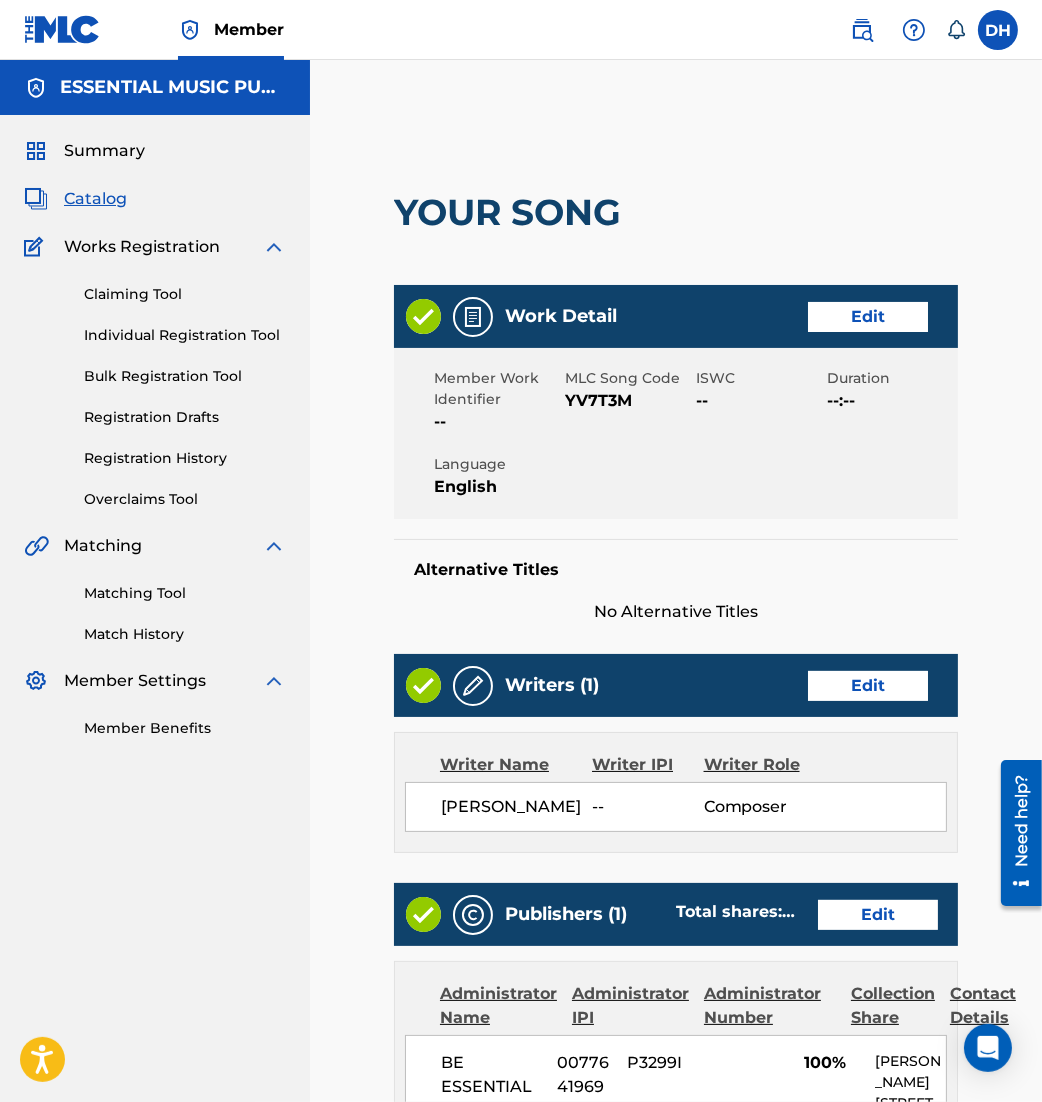 click on "Matching Tool" at bounding box center [185, 593] 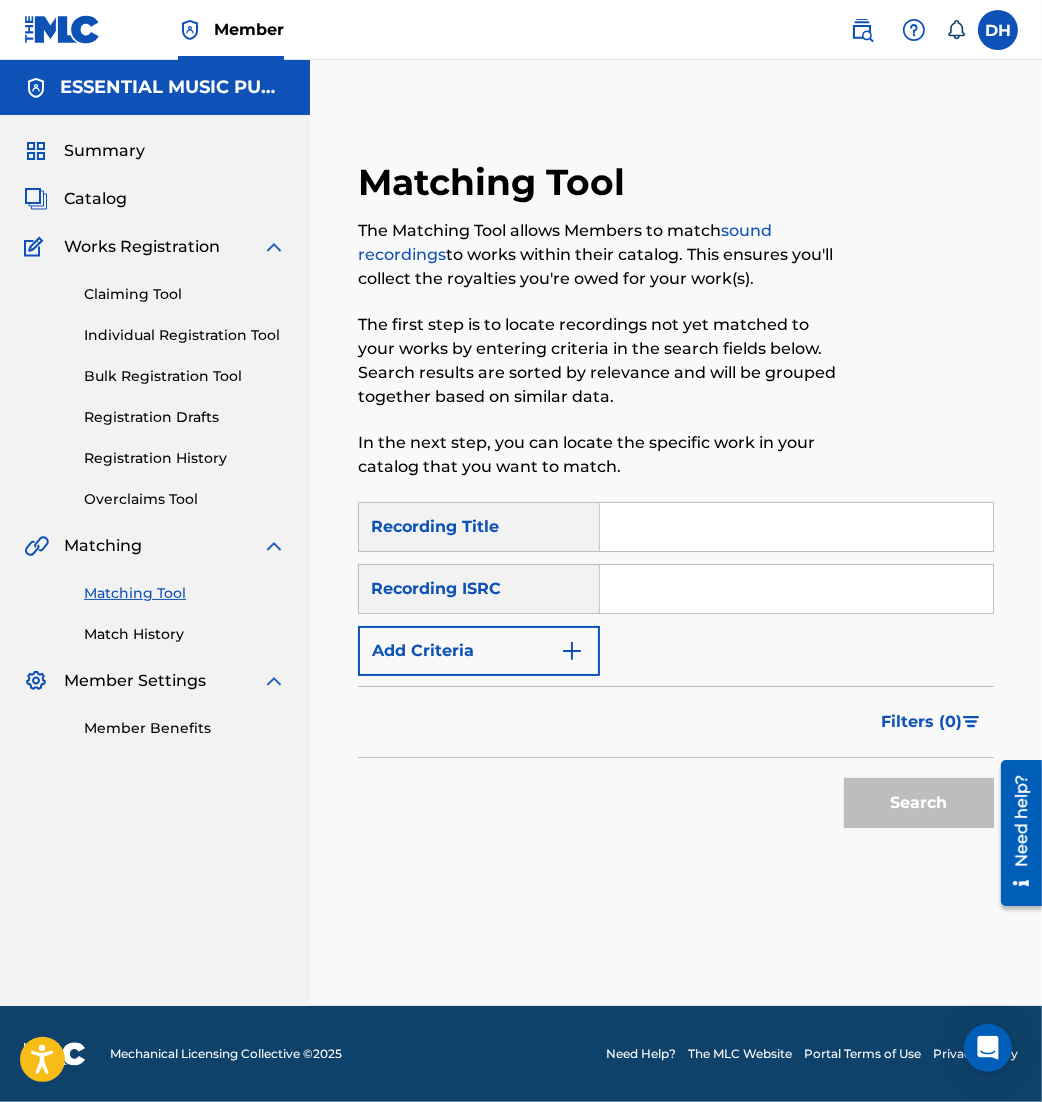 click at bounding box center [796, 589] 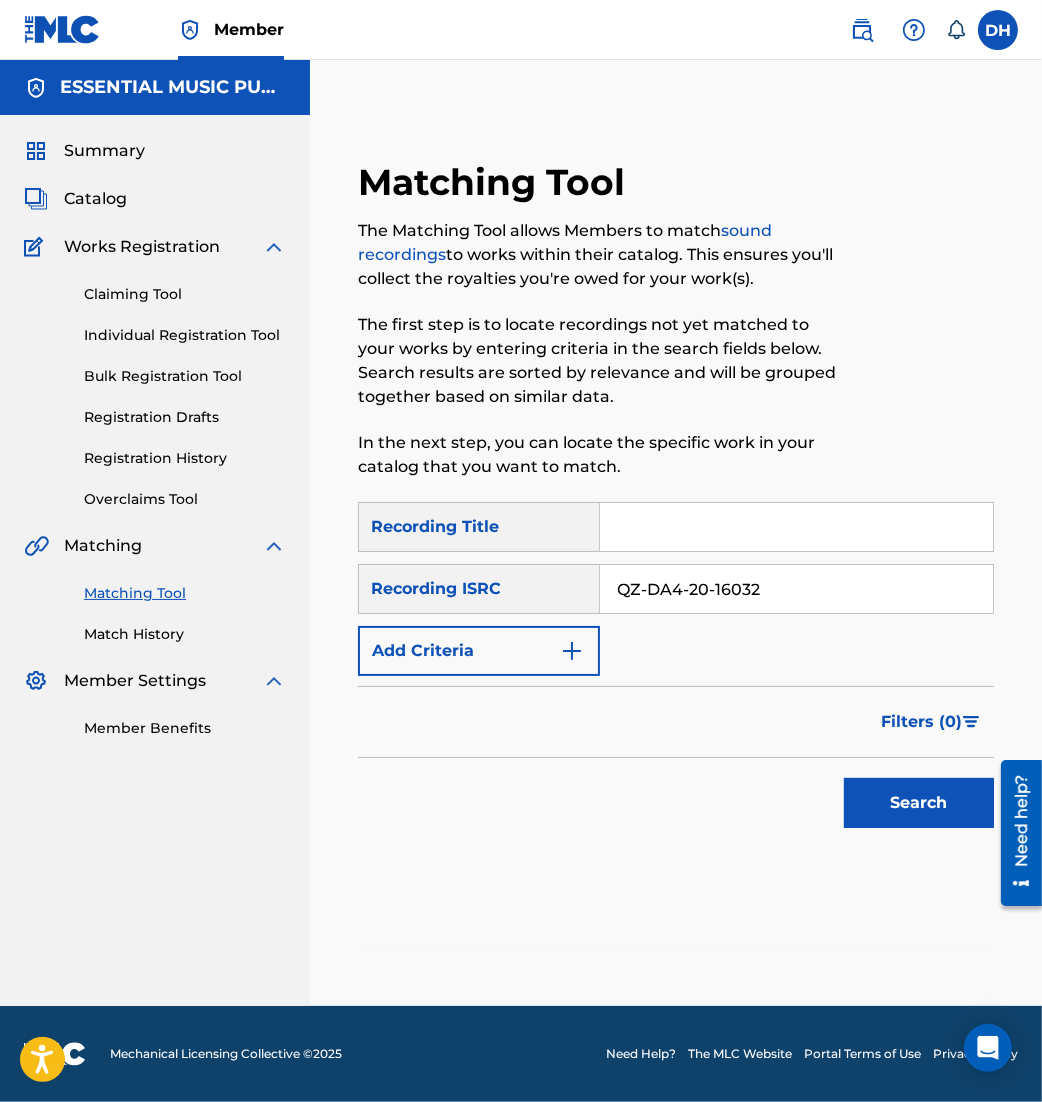 click on "QZ-DA4-20-16032" at bounding box center [796, 589] 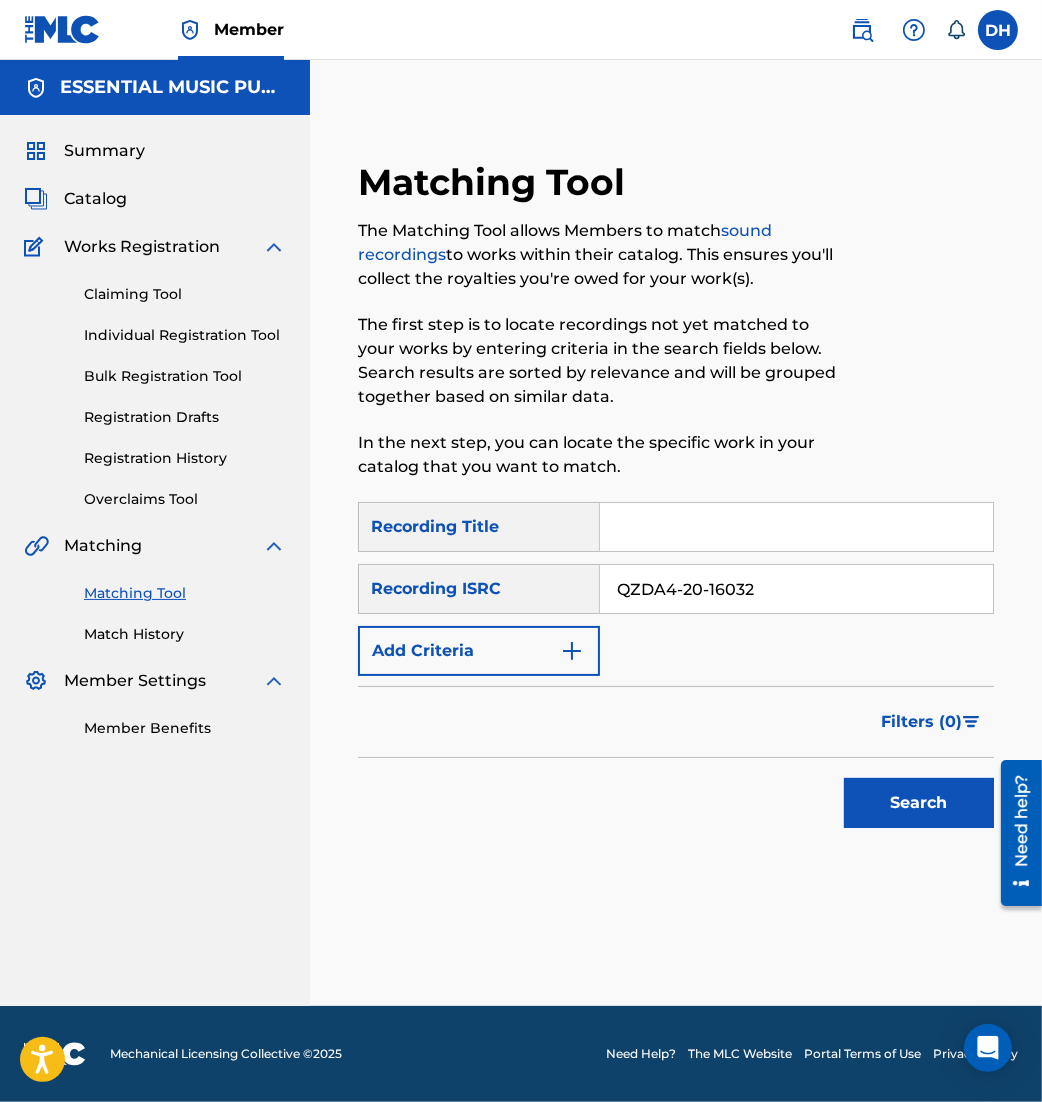 click on "QZDA4-20-16032" at bounding box center [796, 589] 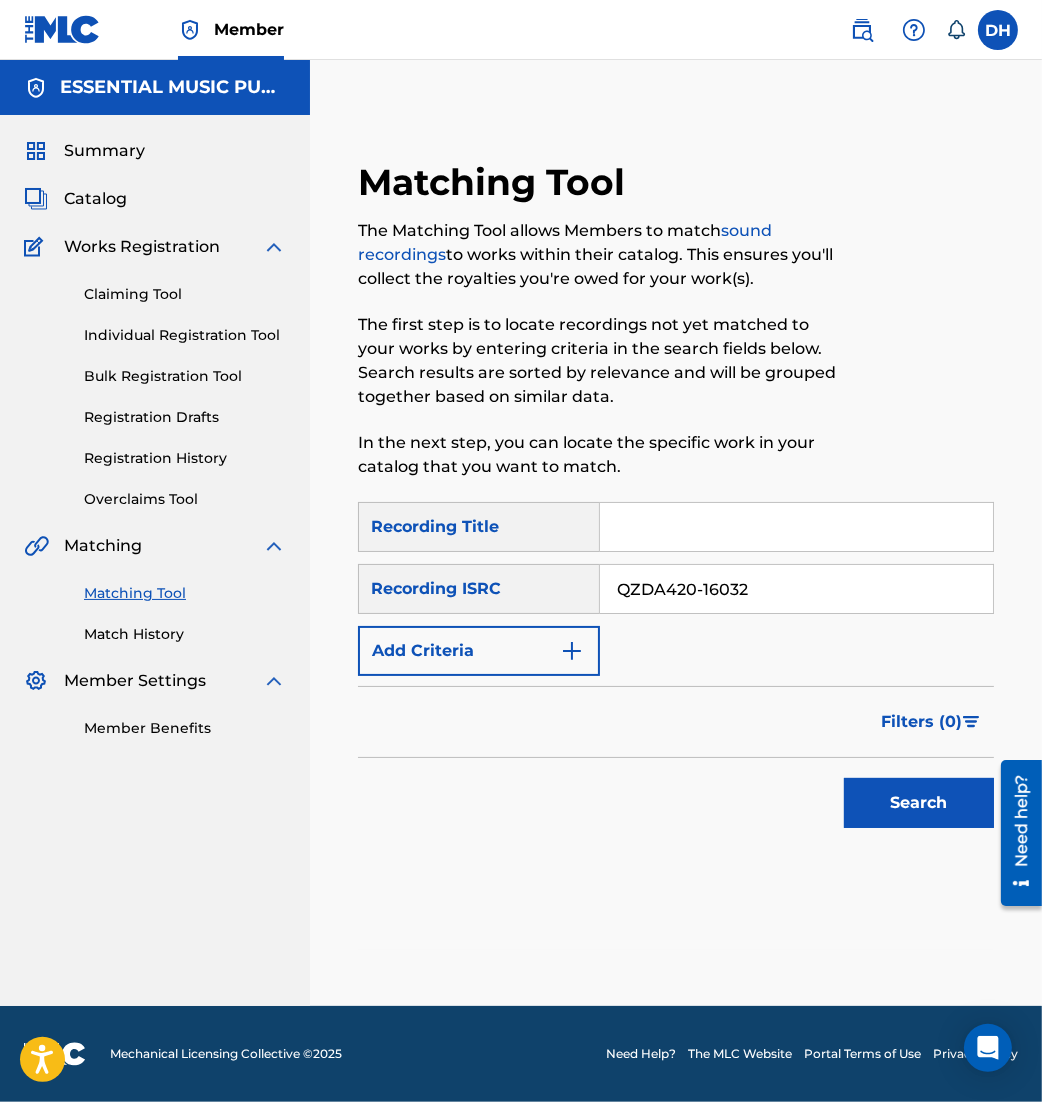 click on "QZDA420-16032" at bounding box center (796, 589) 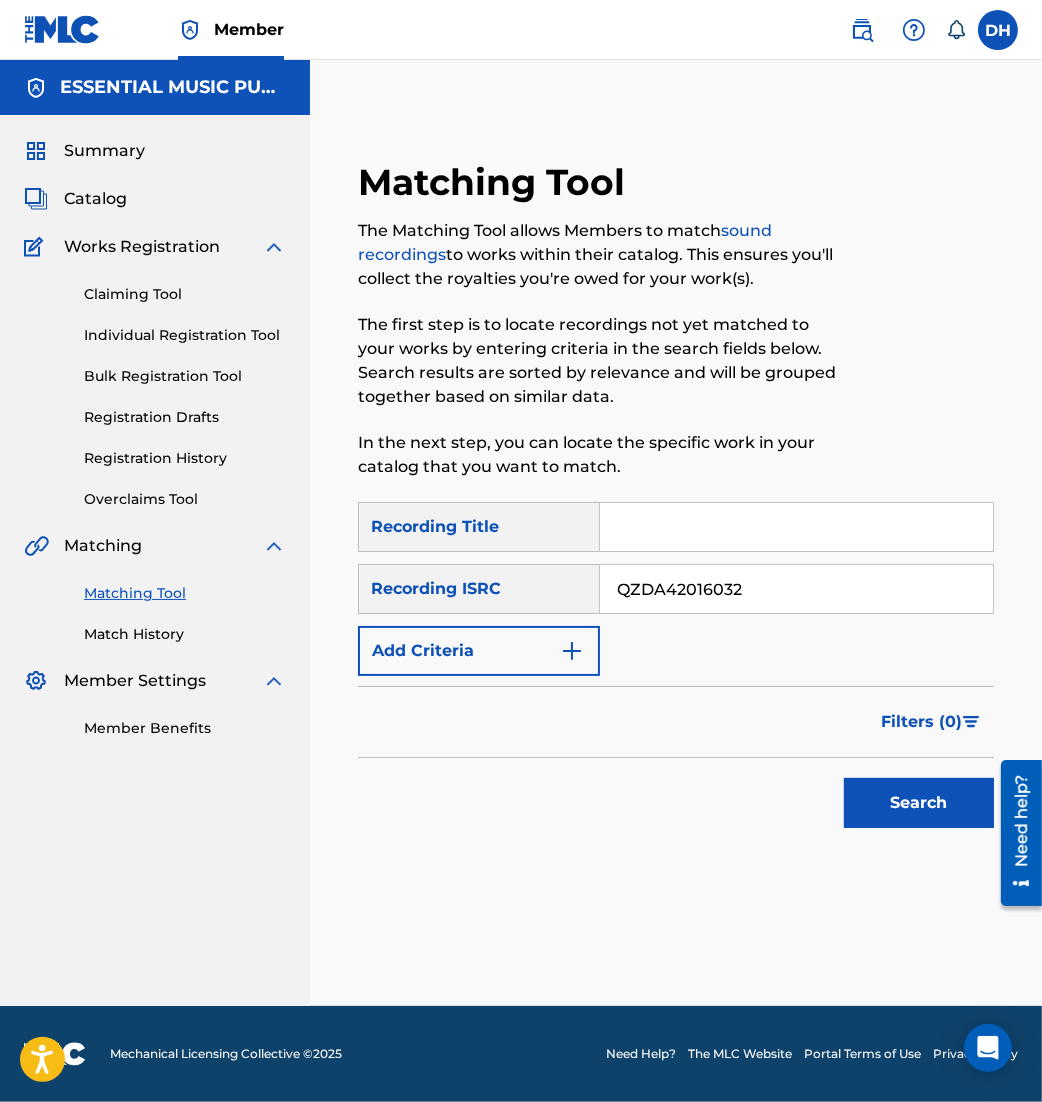 type on "QZDA42016032" 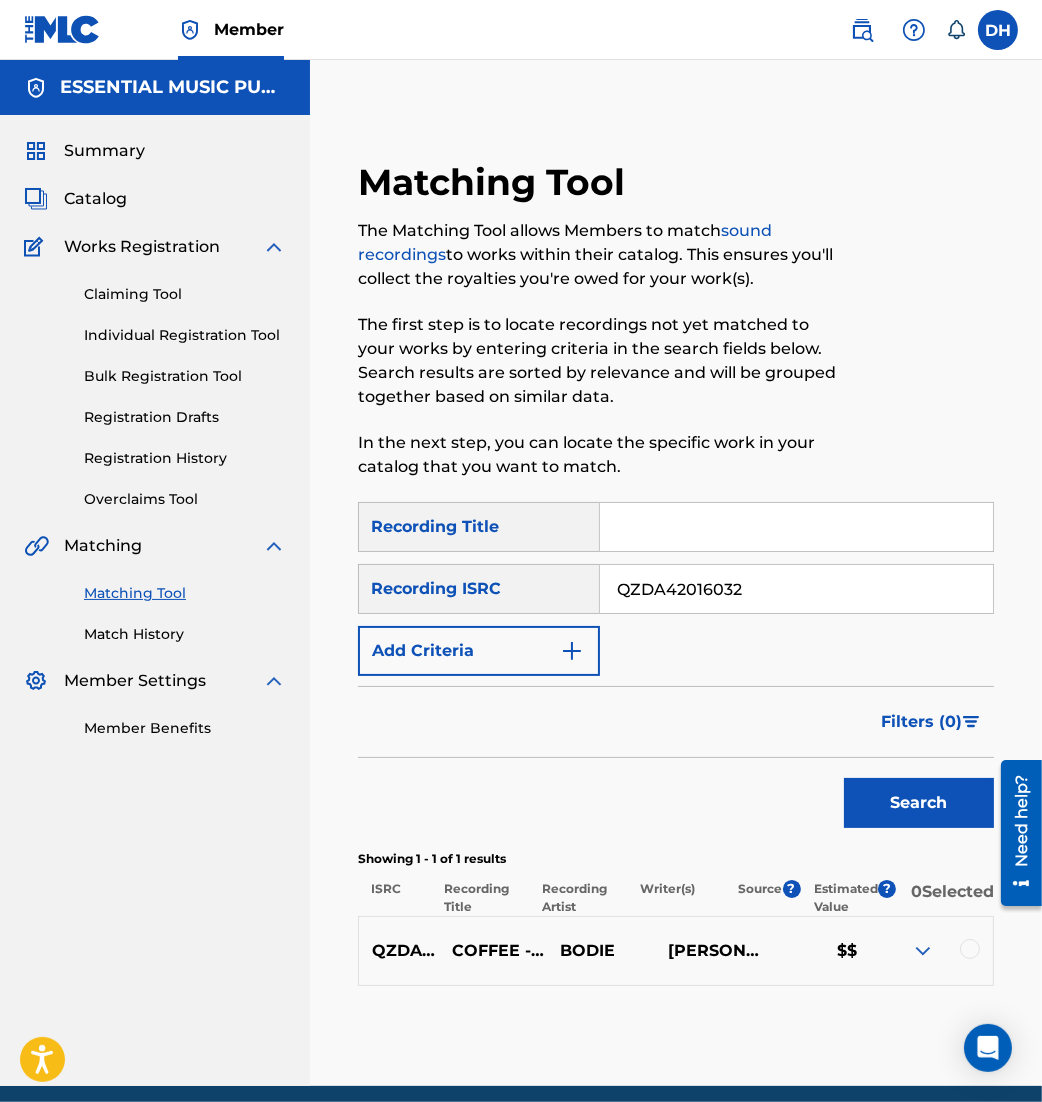 click at bounding box center (970, 949) 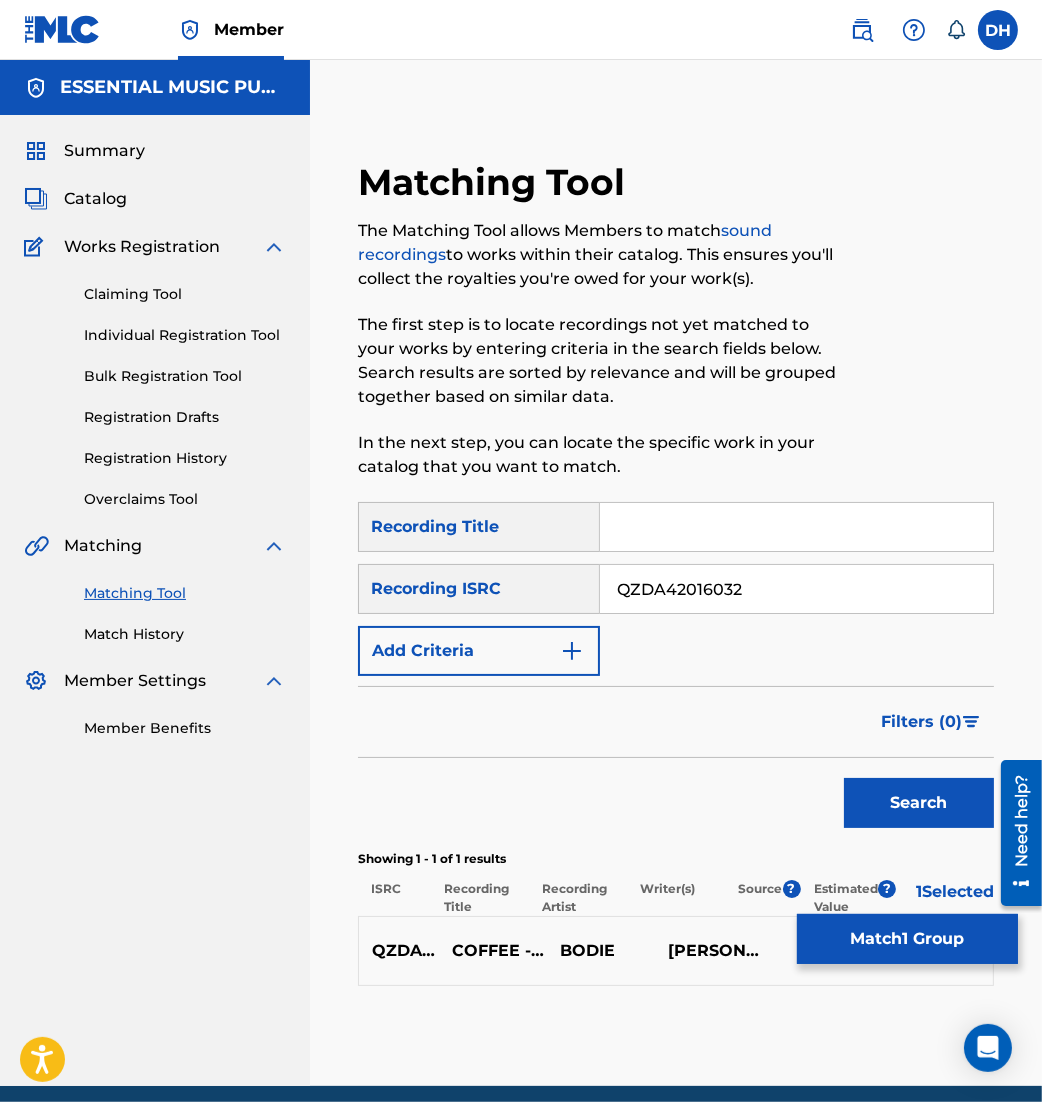 scroll, scrollTop: 78, scrollLeft: 0, axis: vertical 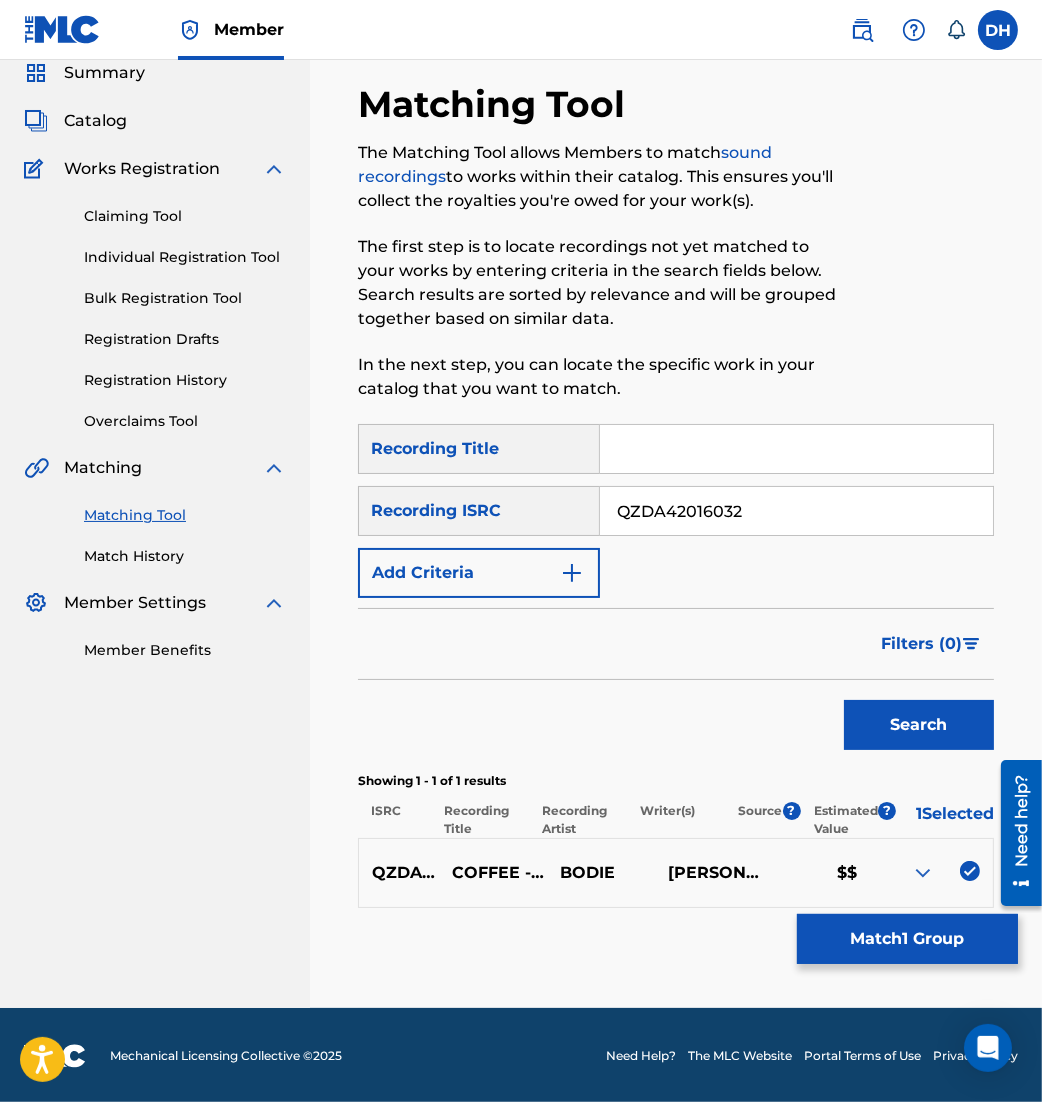 click on "Match  1 Group" at bounding box center [907, 939] 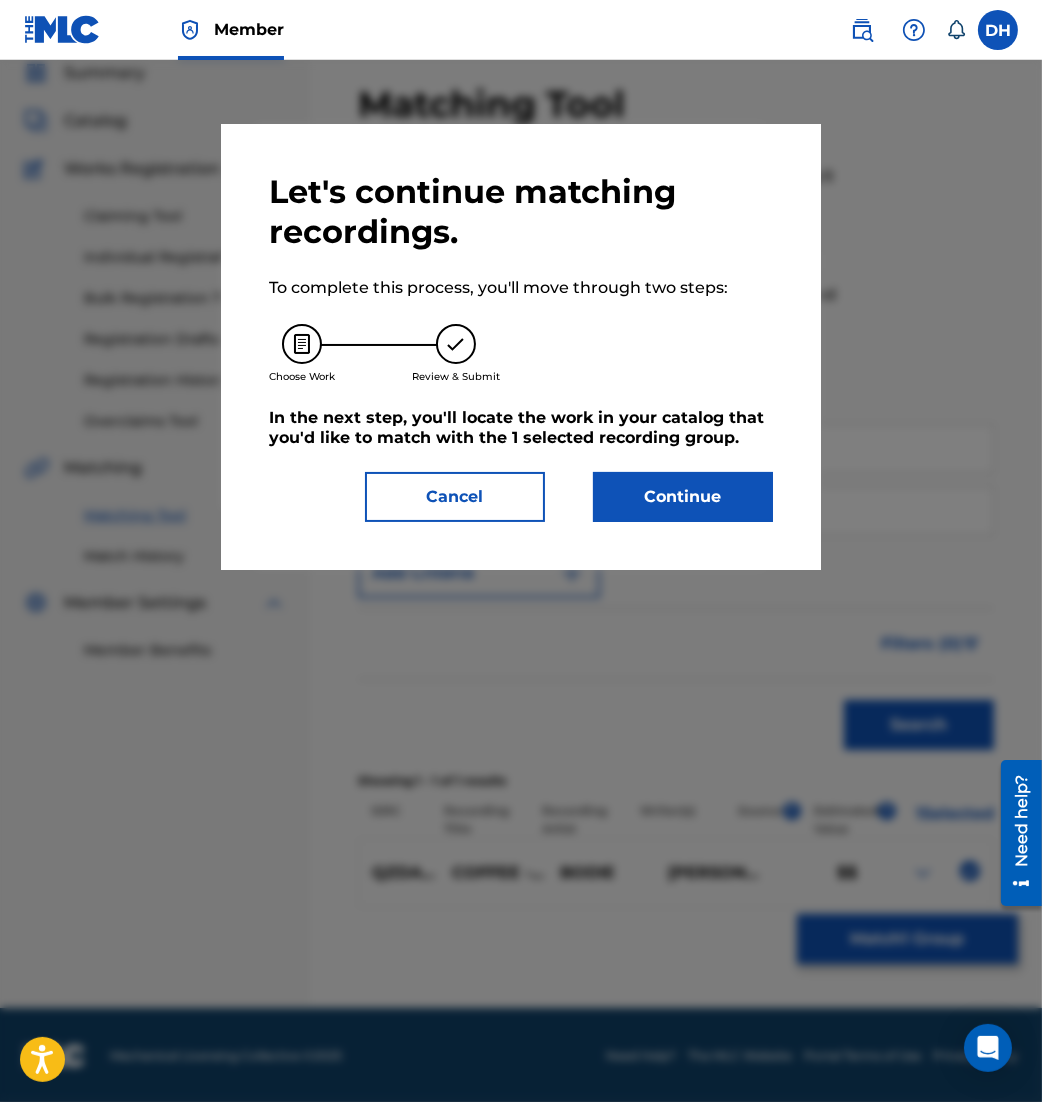 click on "Continue" at bounding box center [683, 497] 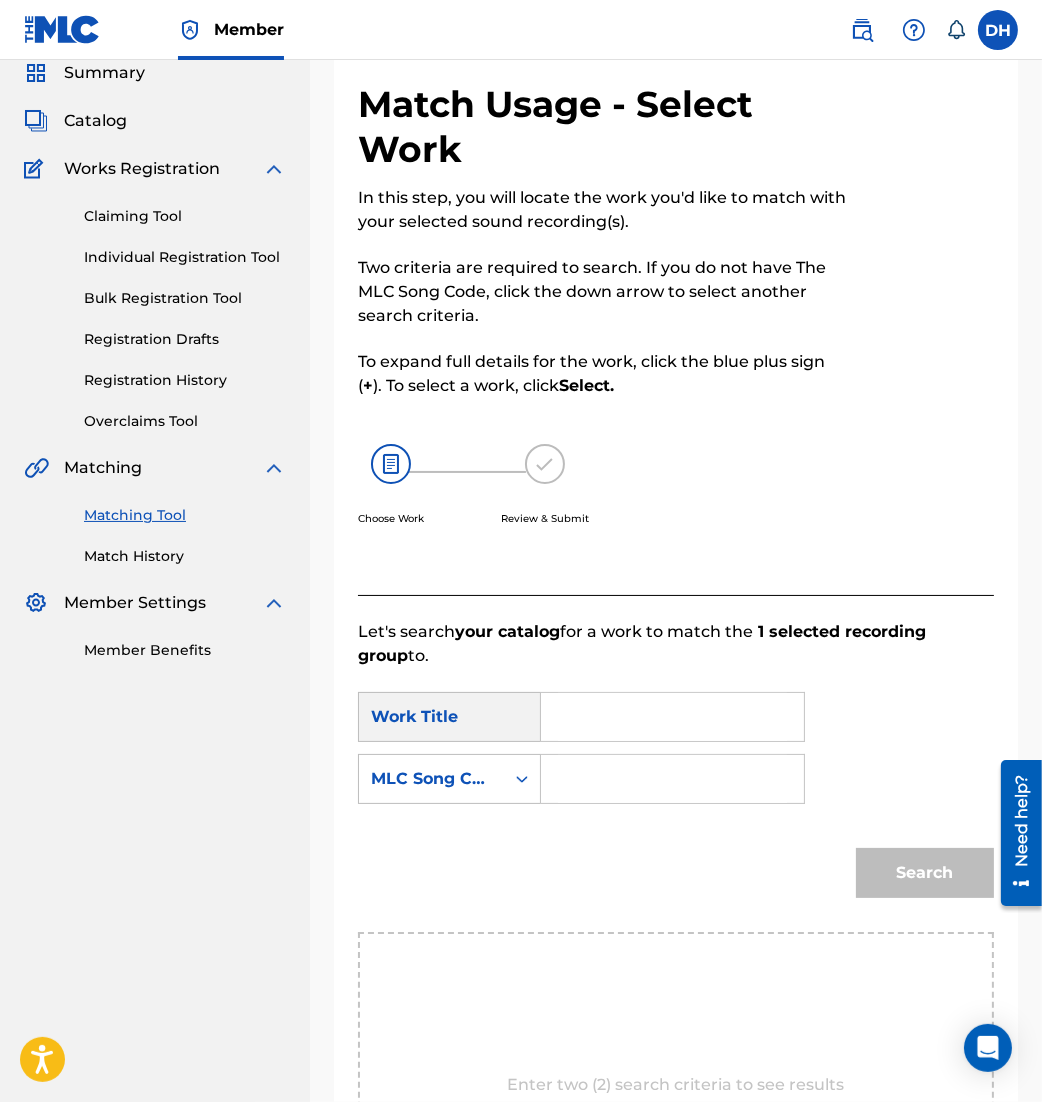 click at bounding box center [672, 717] 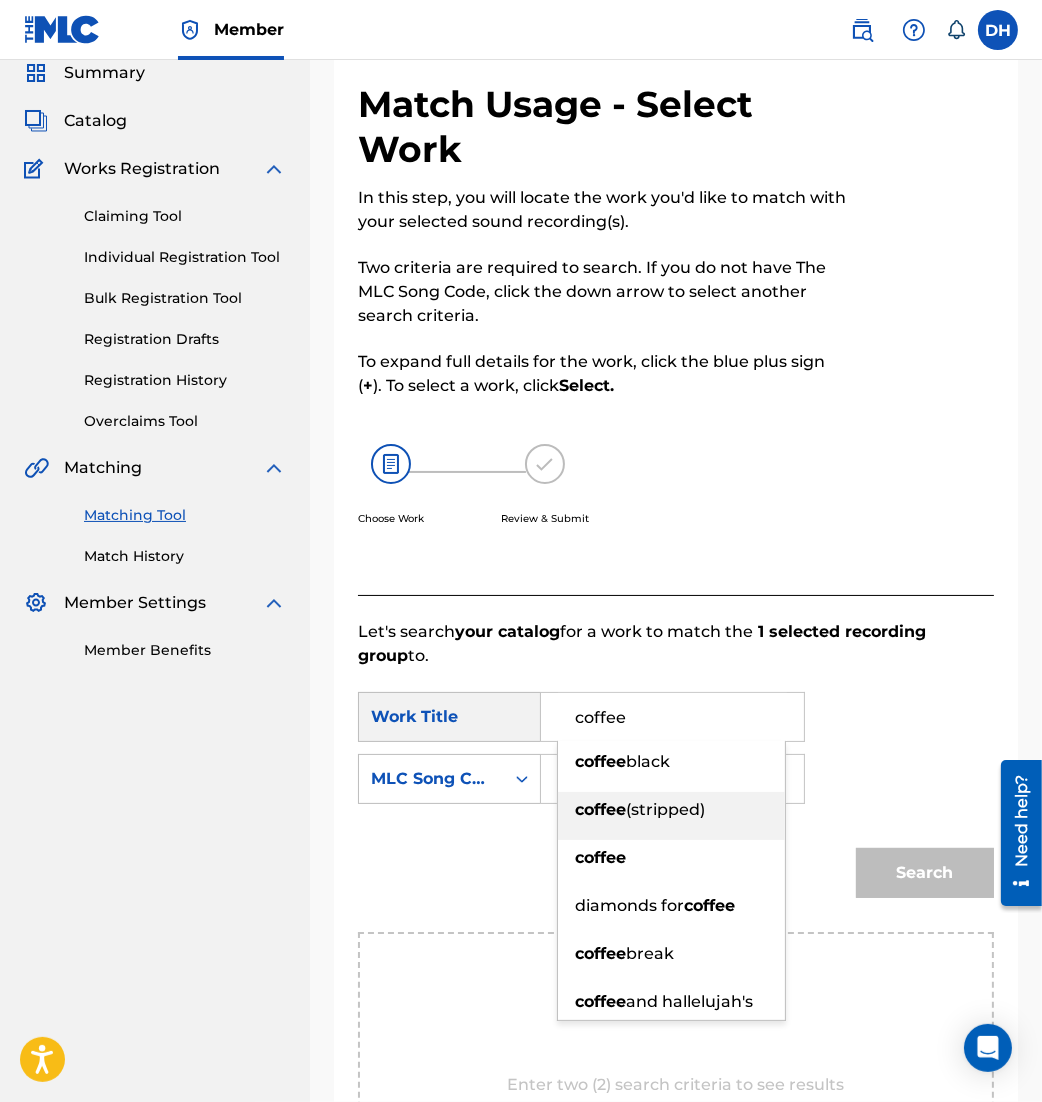 click on "(stripped)" at bounding box center [665, 809] 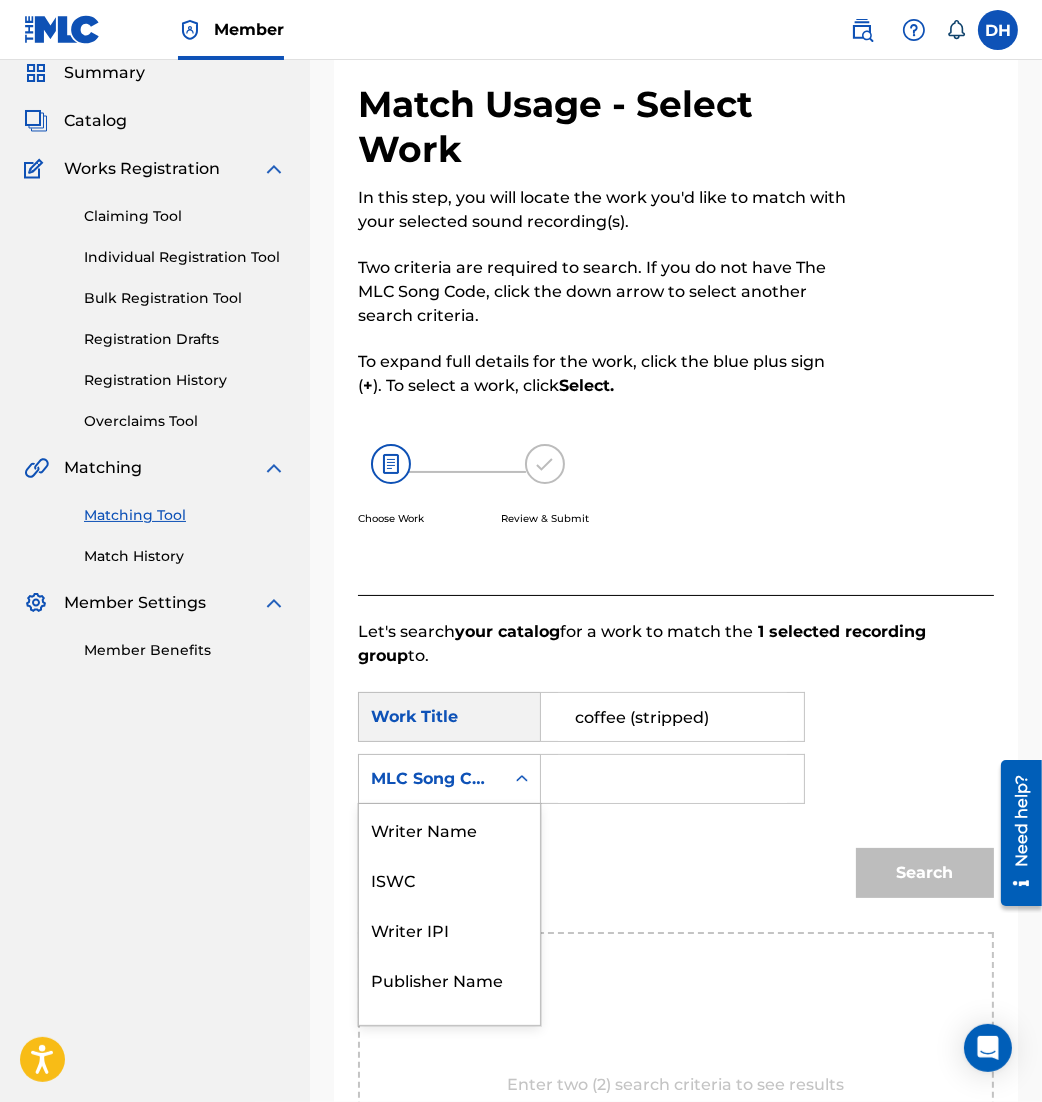scroll, scrollTop: 81, scrollLeft: 0, axis: vertical 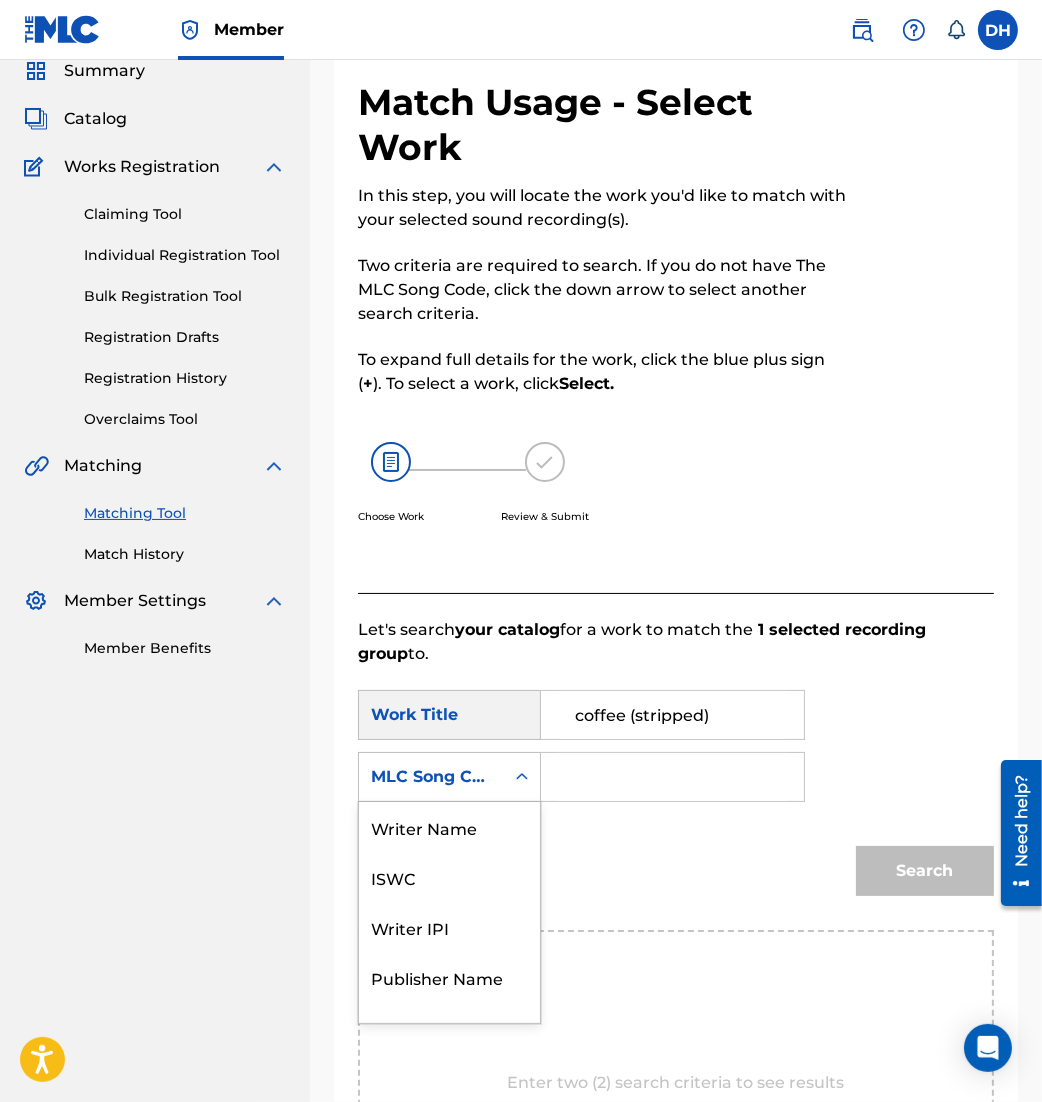 click on "MLC Song Code" at bounding box center [431, 777] 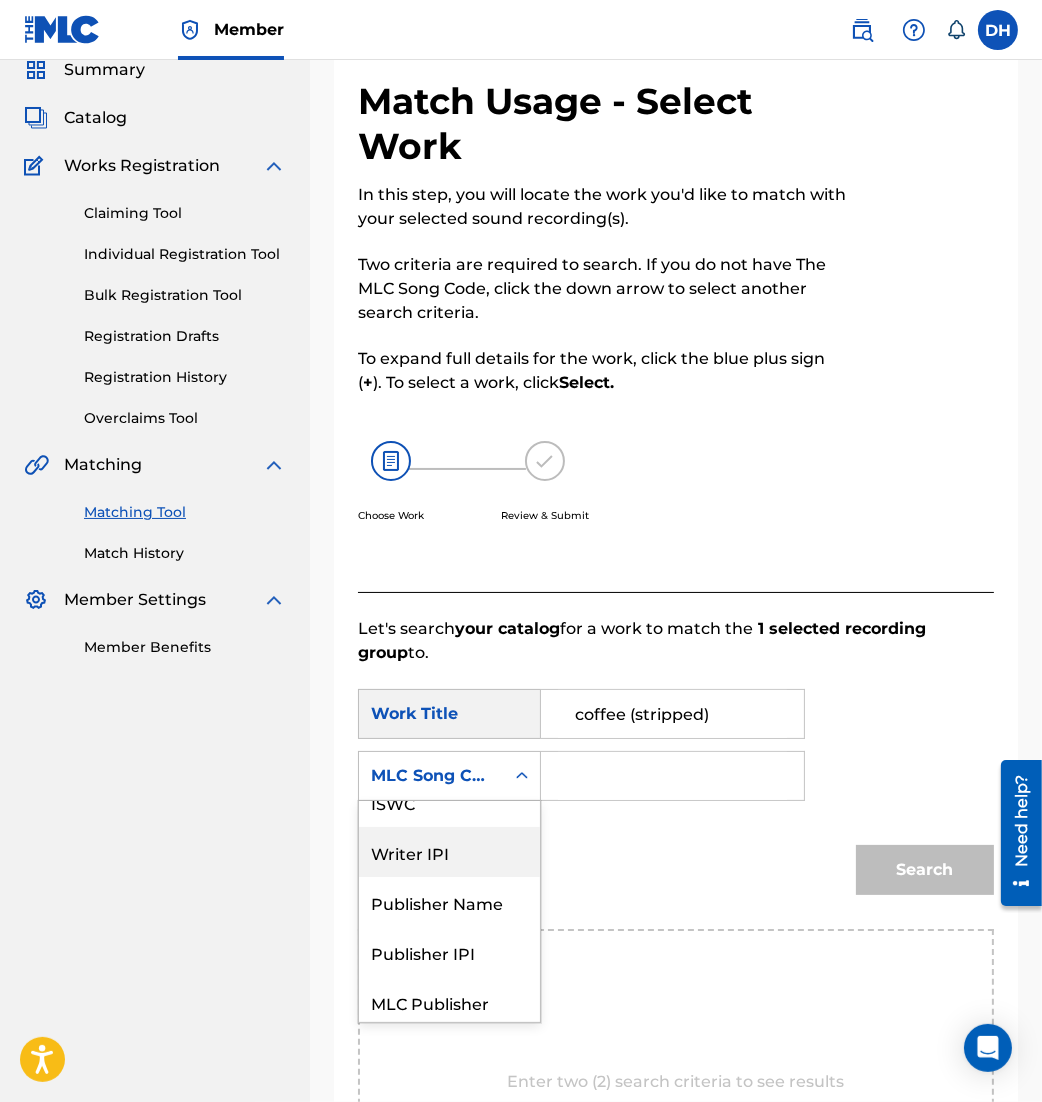 scroll, scrollTop: 0, scrollLeft: 0, axis: both 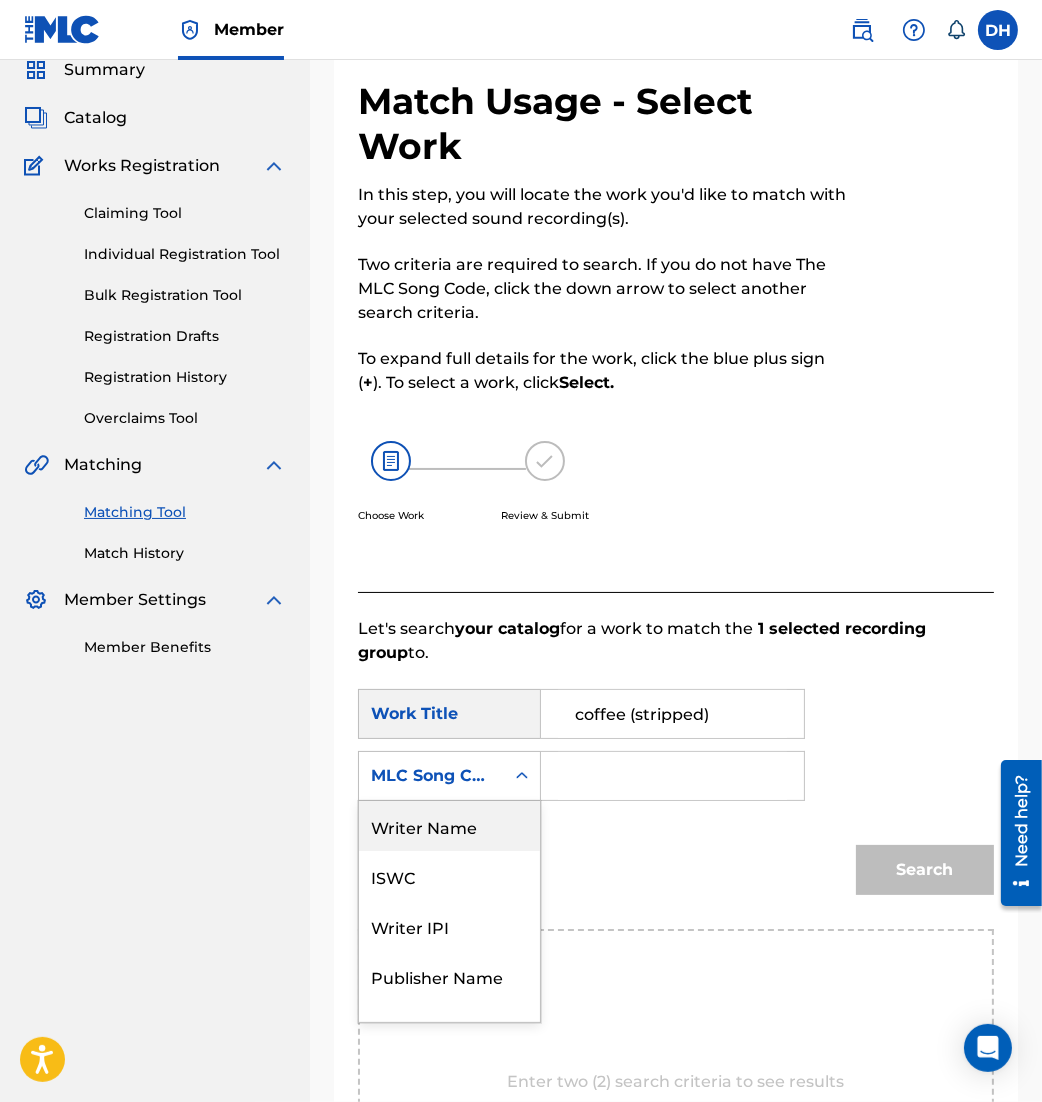 click on "Writer Name" at bounding box center [449, 826] 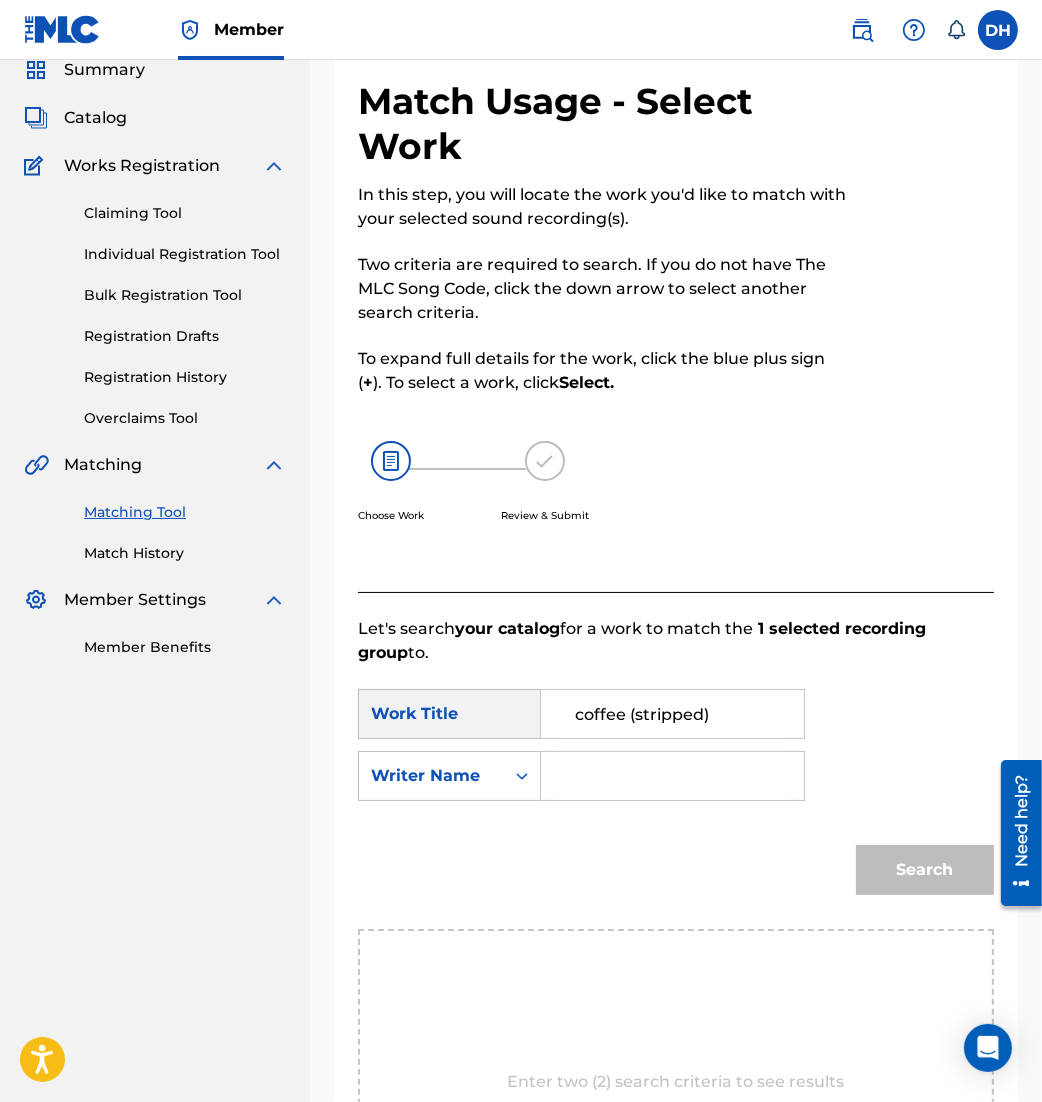 click at bounding box center (672, 776) 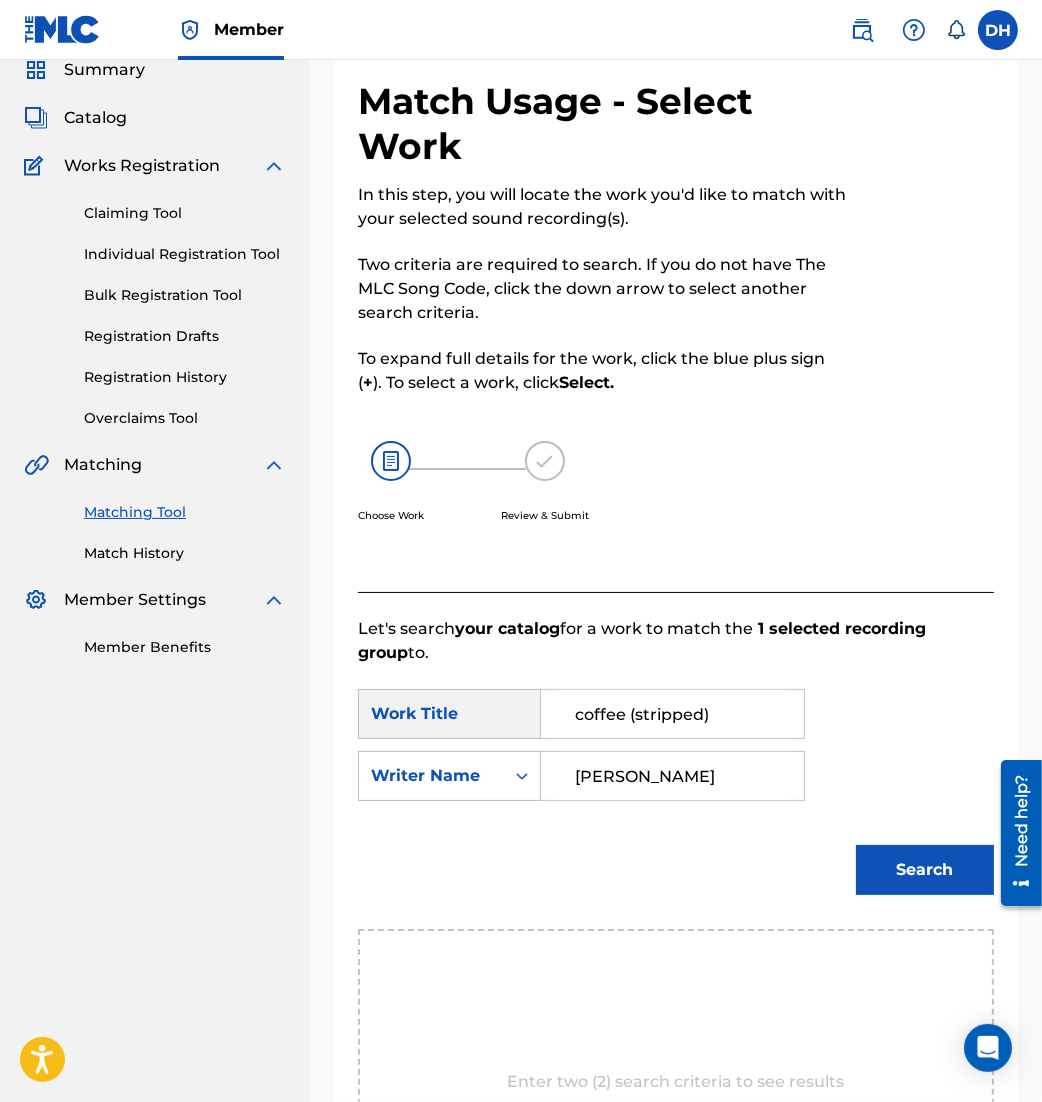 type on "[PERSON_NAME]" 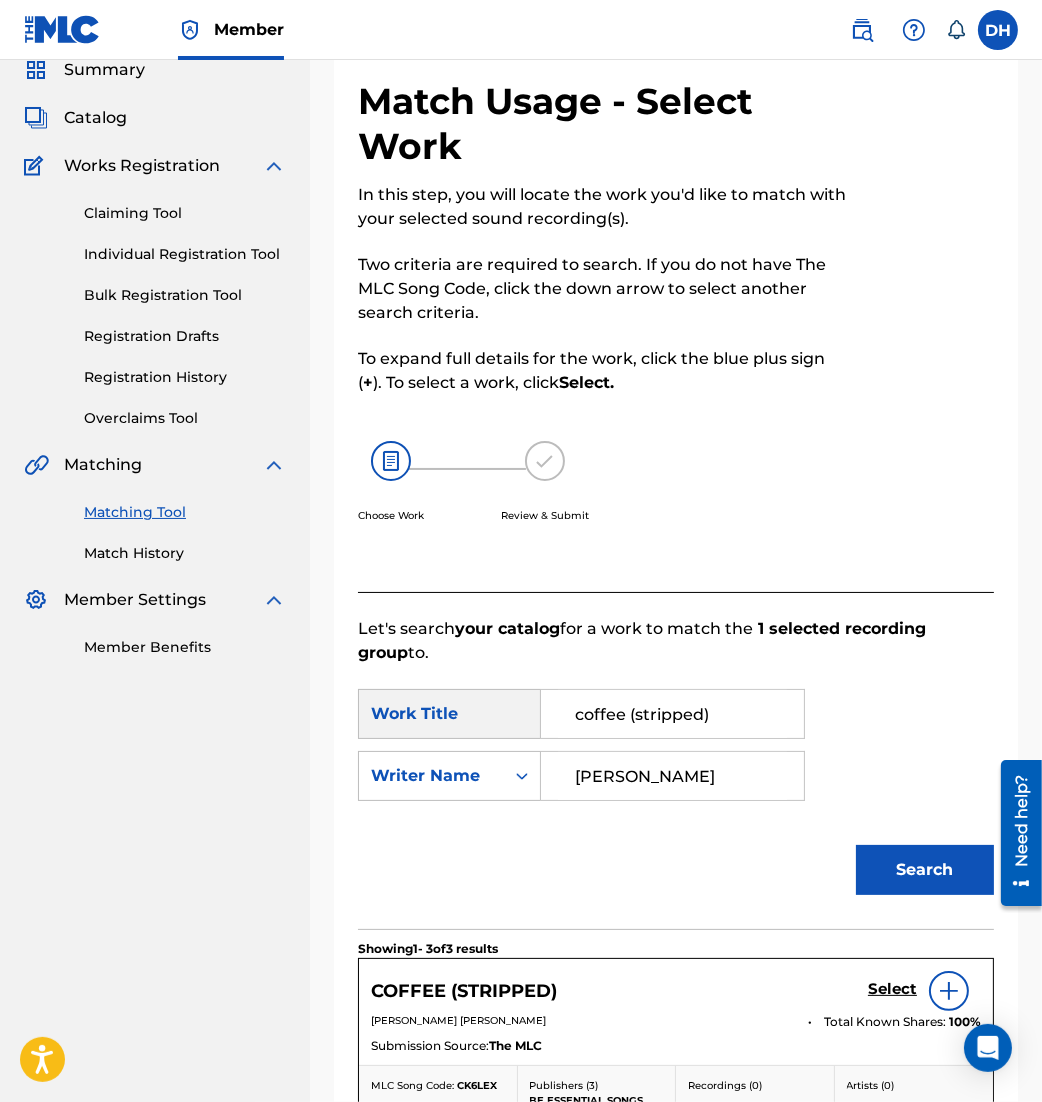 click on "Select" at bounding box center (892, 989) 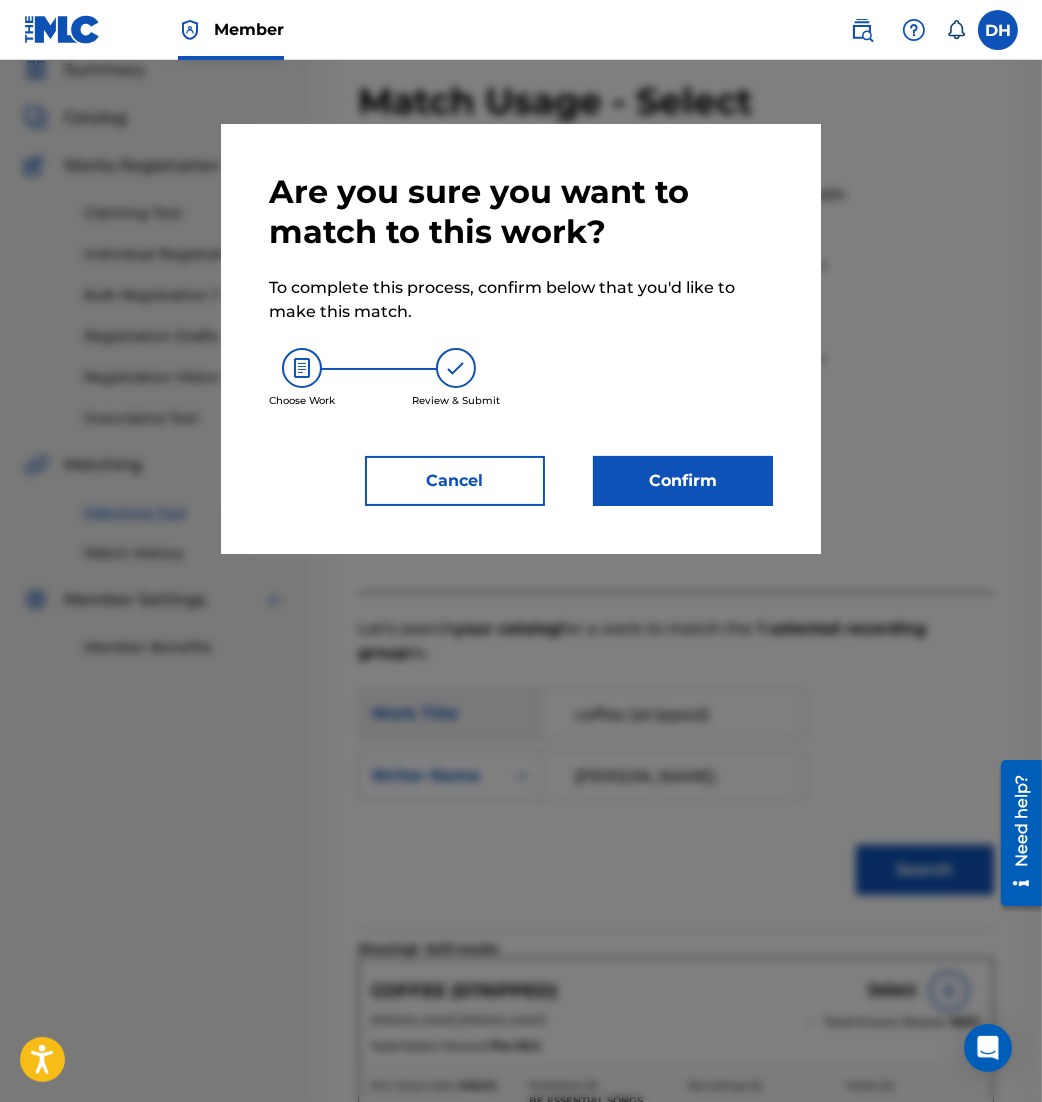click on "Confirm" at bounding box center [683, 481] 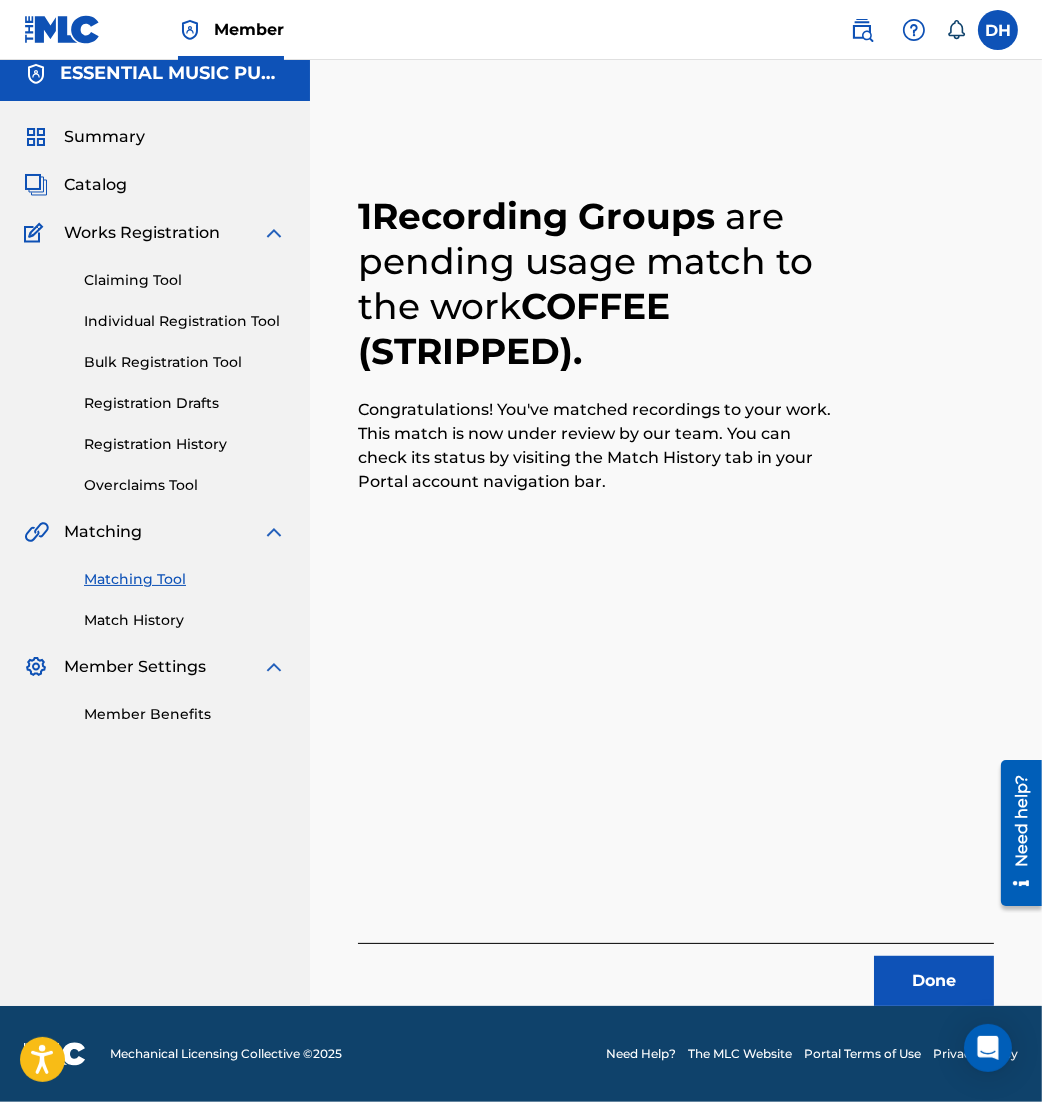 scroll, scrollTop: 13, scrollLeft: 0, axis: vertical 